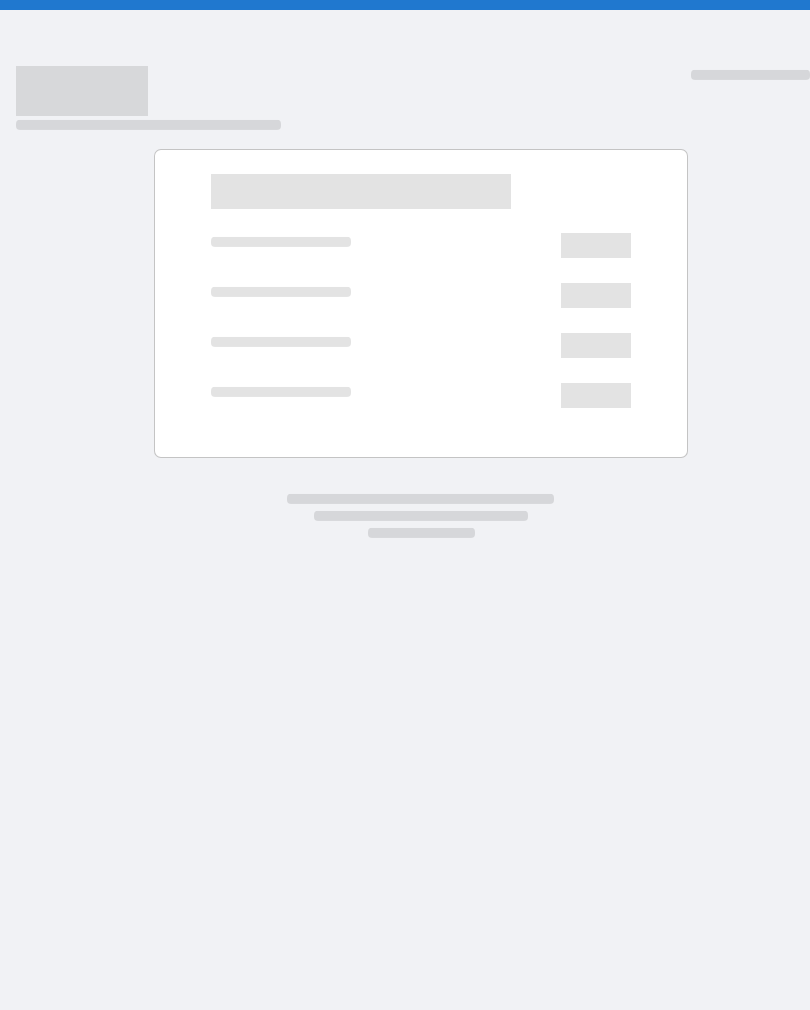 scroll, scrollTop: 0, scrollLeft: 0, axis: both 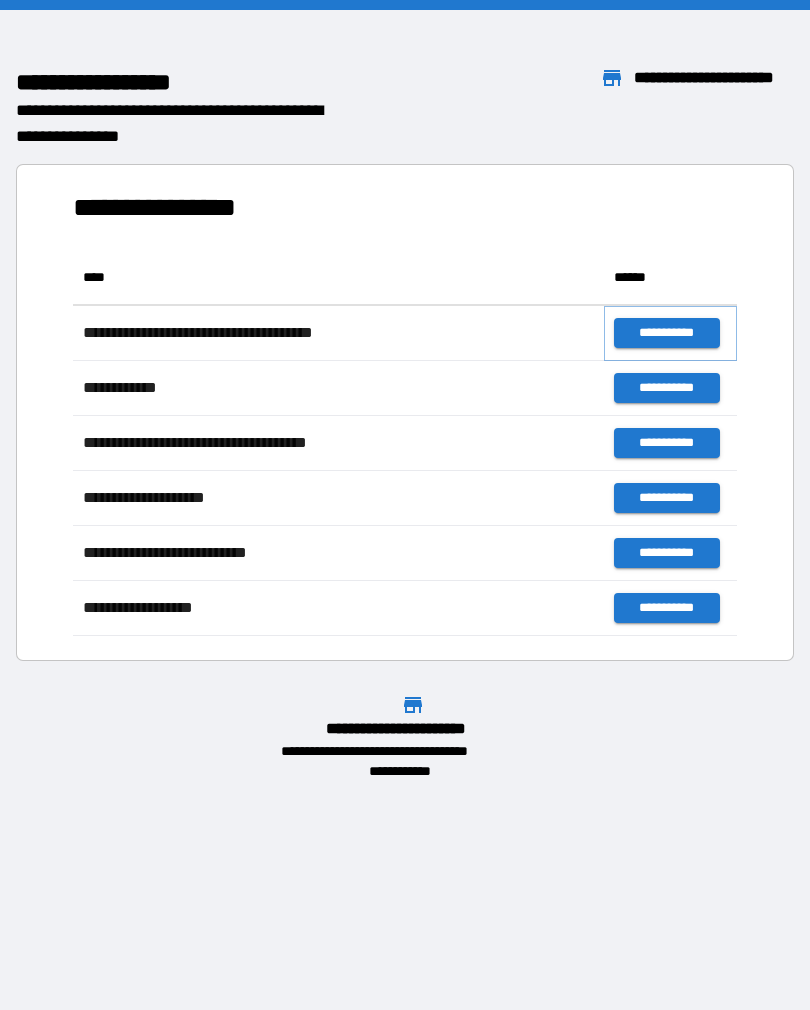 click on "**********" at bounding box center (666, 333) 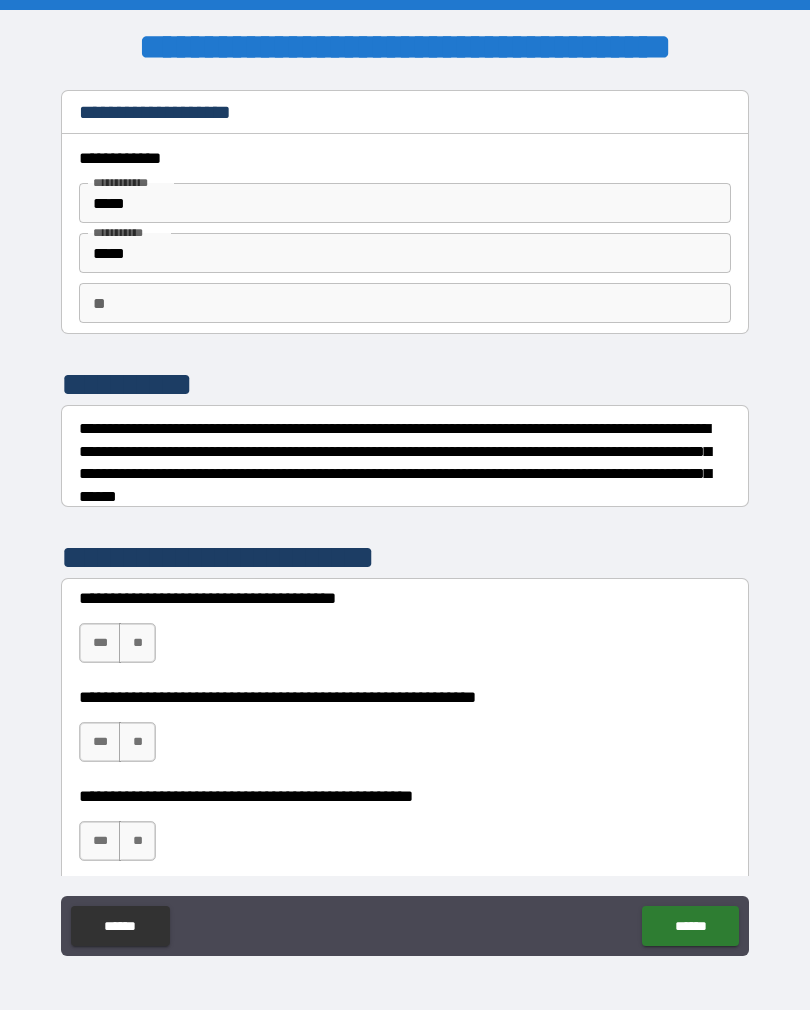 click on "**" at bounding box center (405, 303) 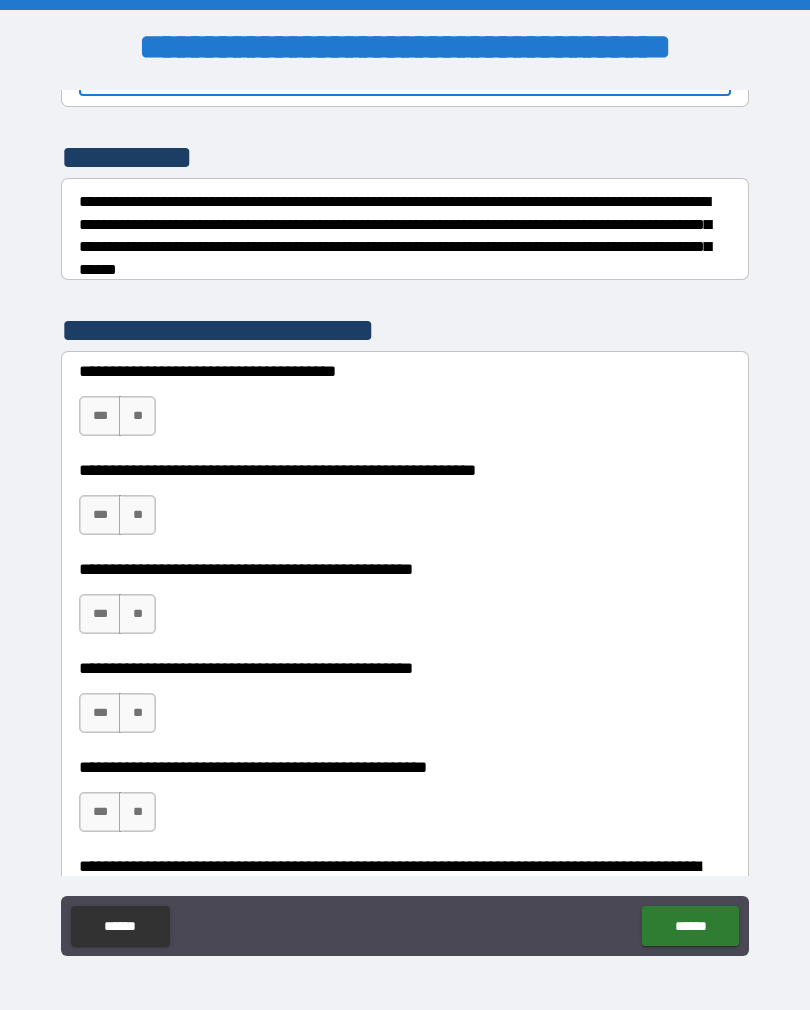 scroll, scrollTop: 248, scrollLeft: 0, axis: vertical 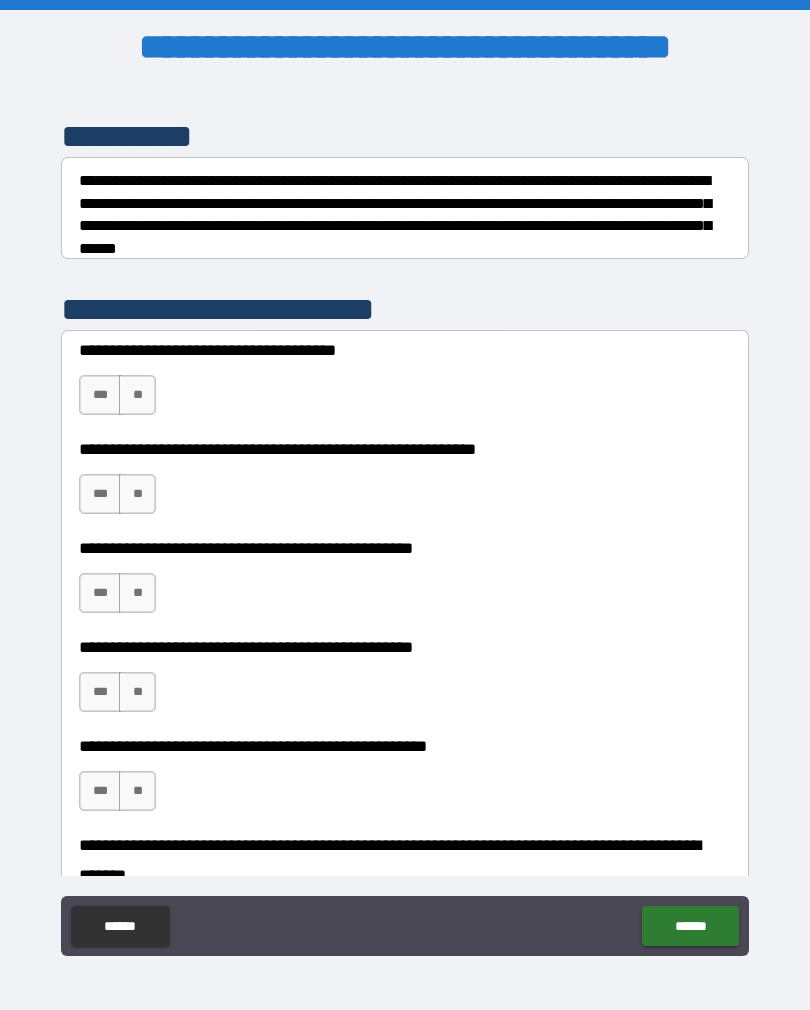 type on "*" 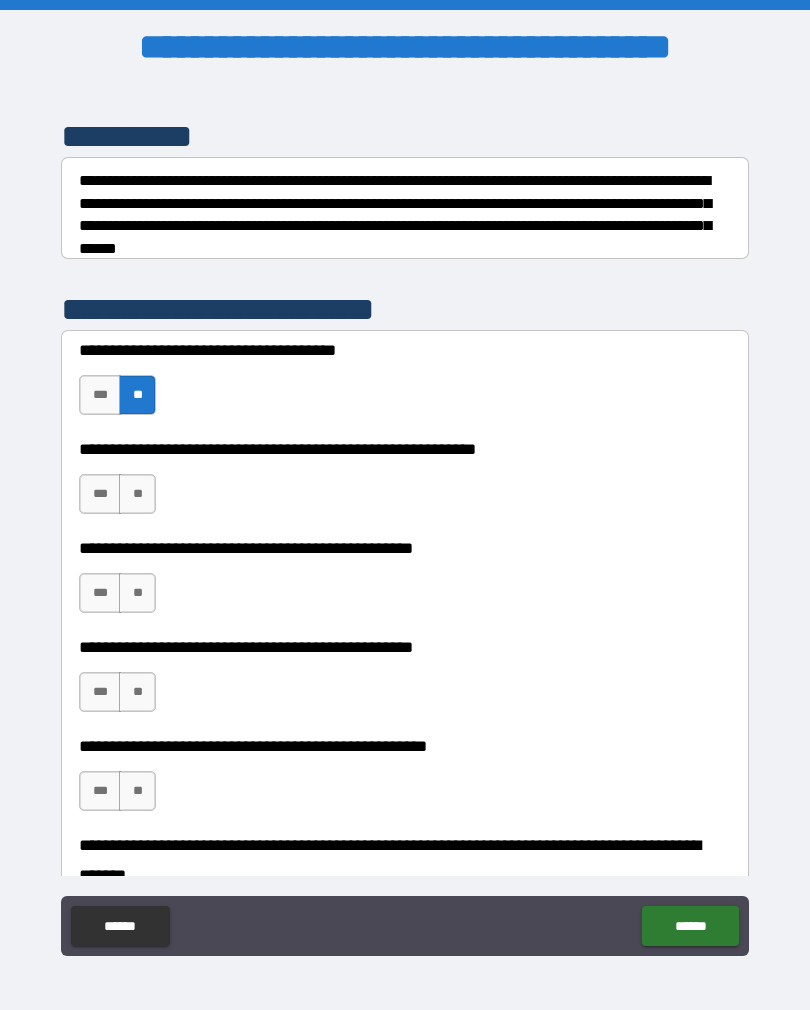 click on "***" at bounding box center [100, 494] 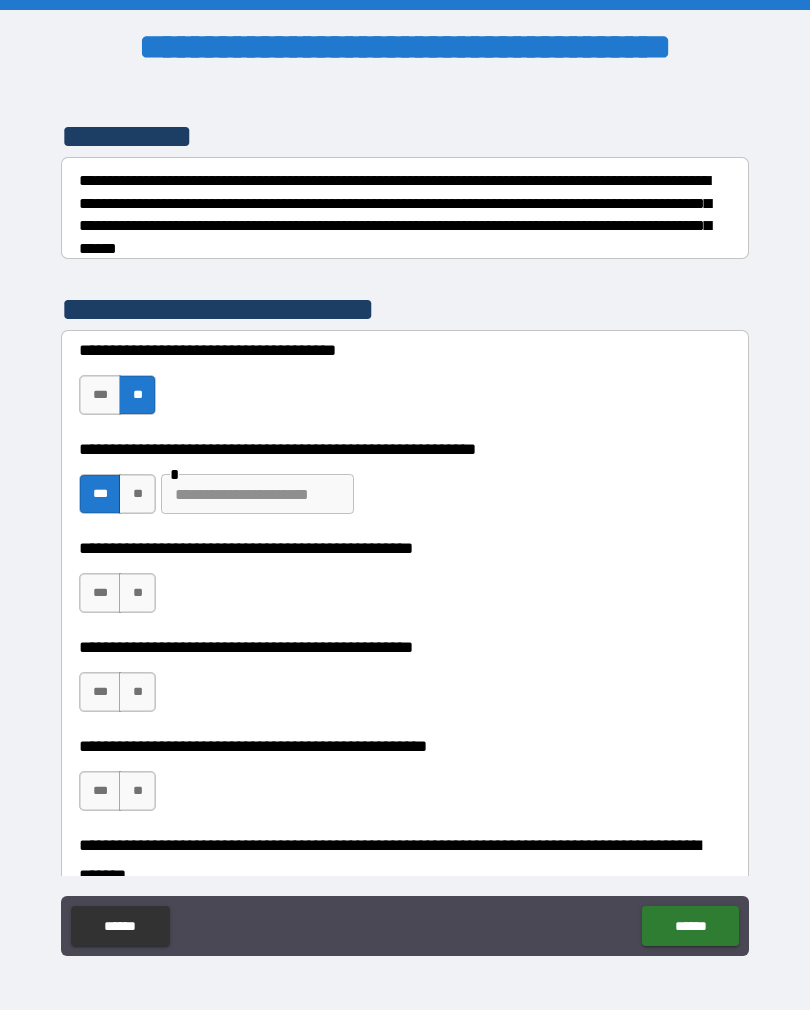 click at bounding box center (257, 494) 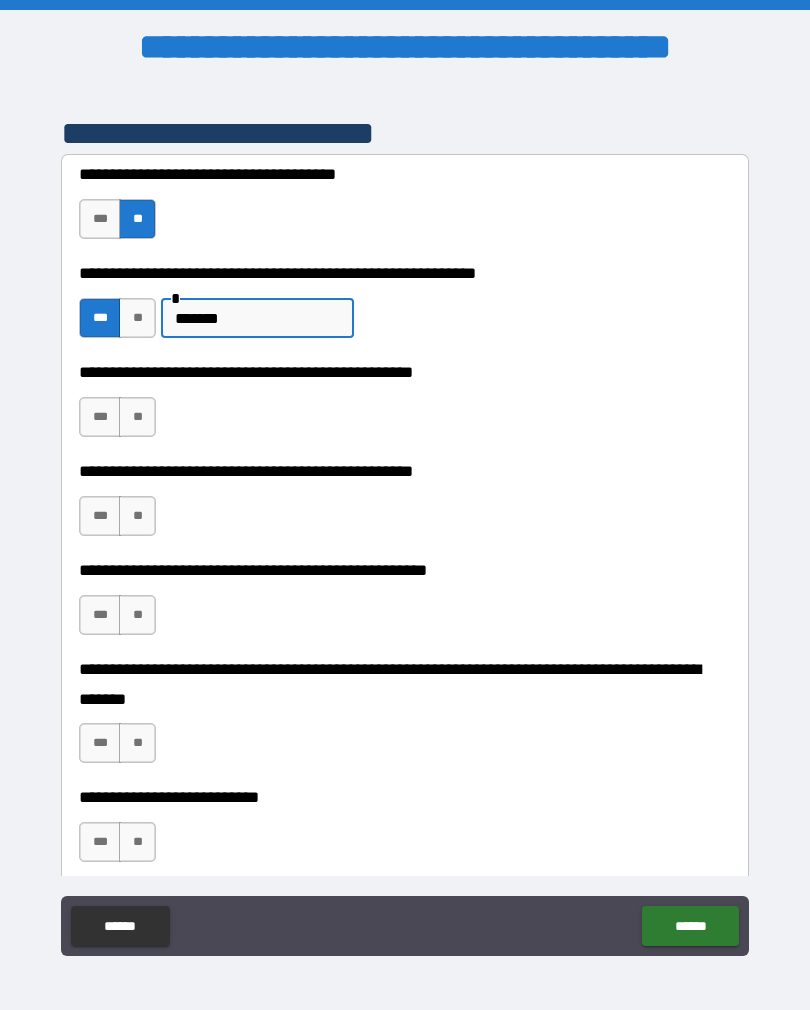 scroll, scrollTop: 425, scrollLeft: 0, axis: vertical 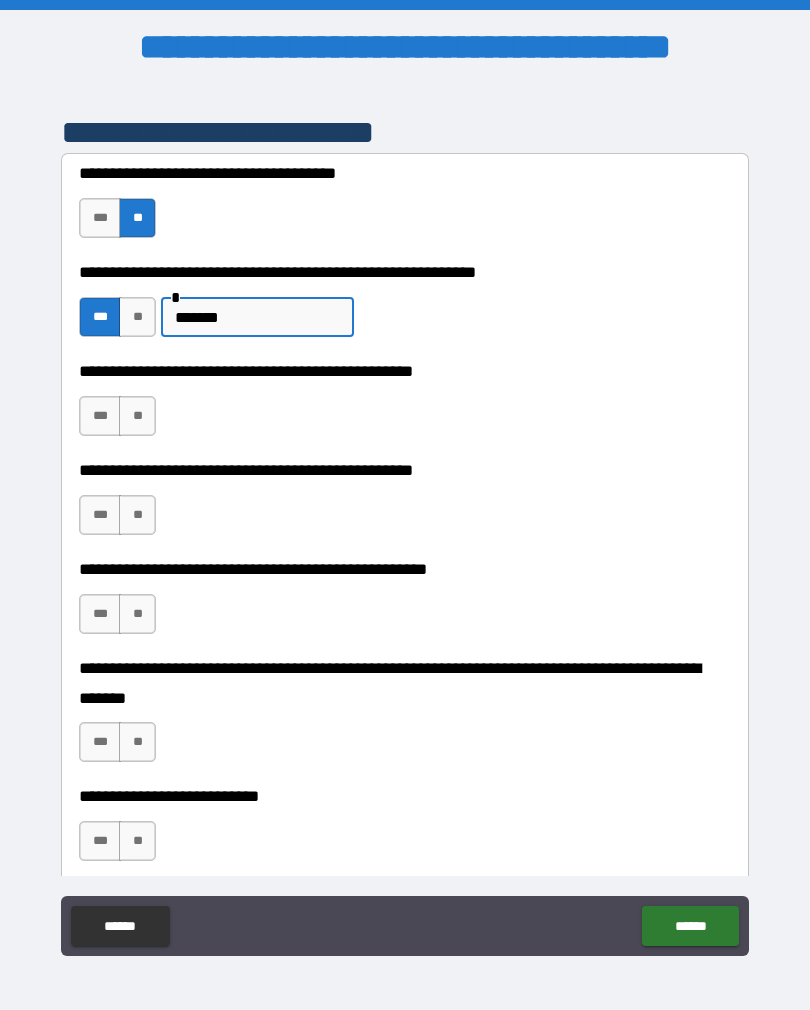 type on "*******" 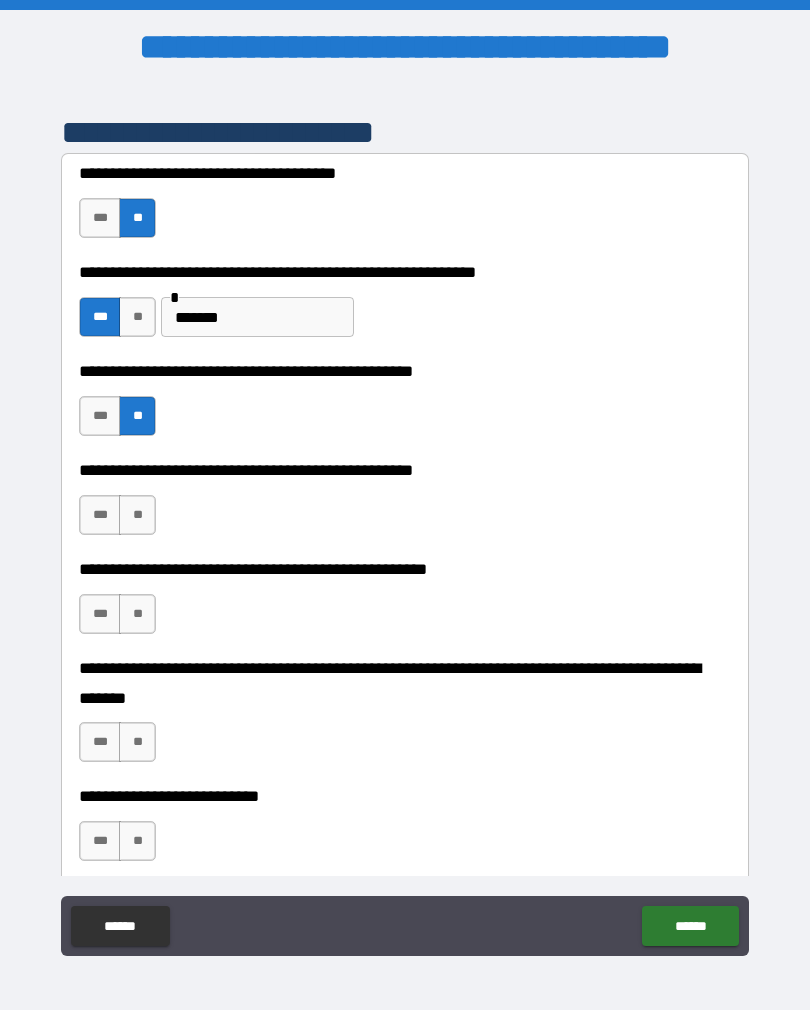 click on "**" at bounding box center (137, 515) 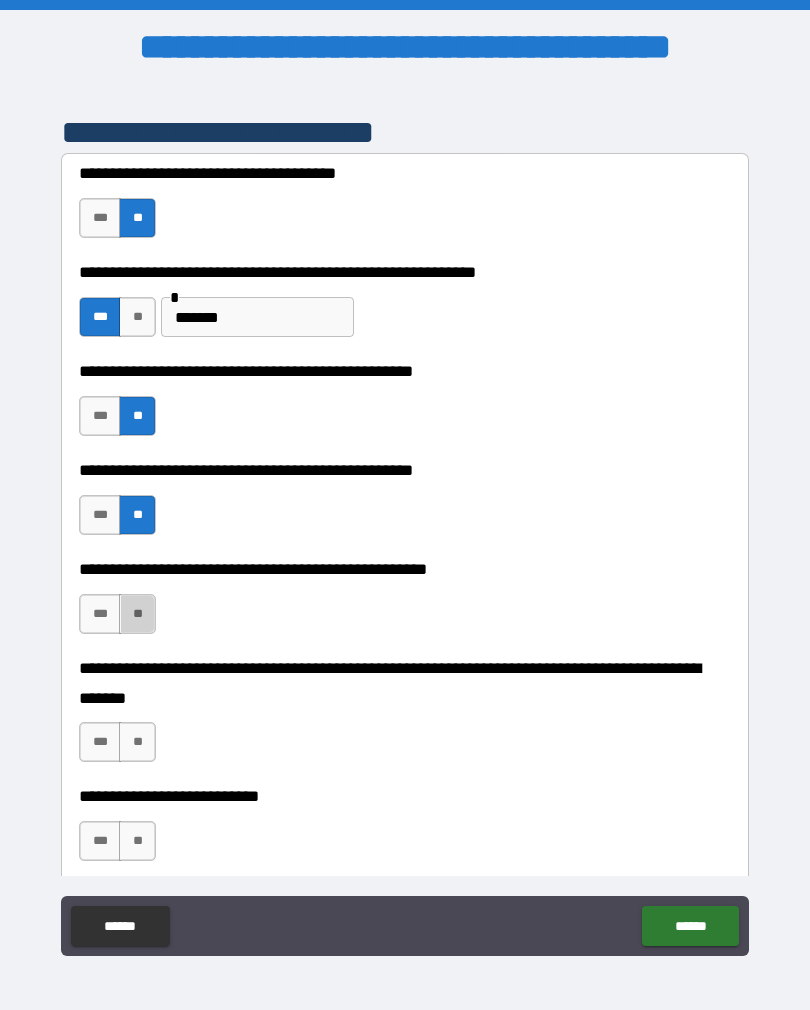 click on "**" at bounding box center [137, 614] 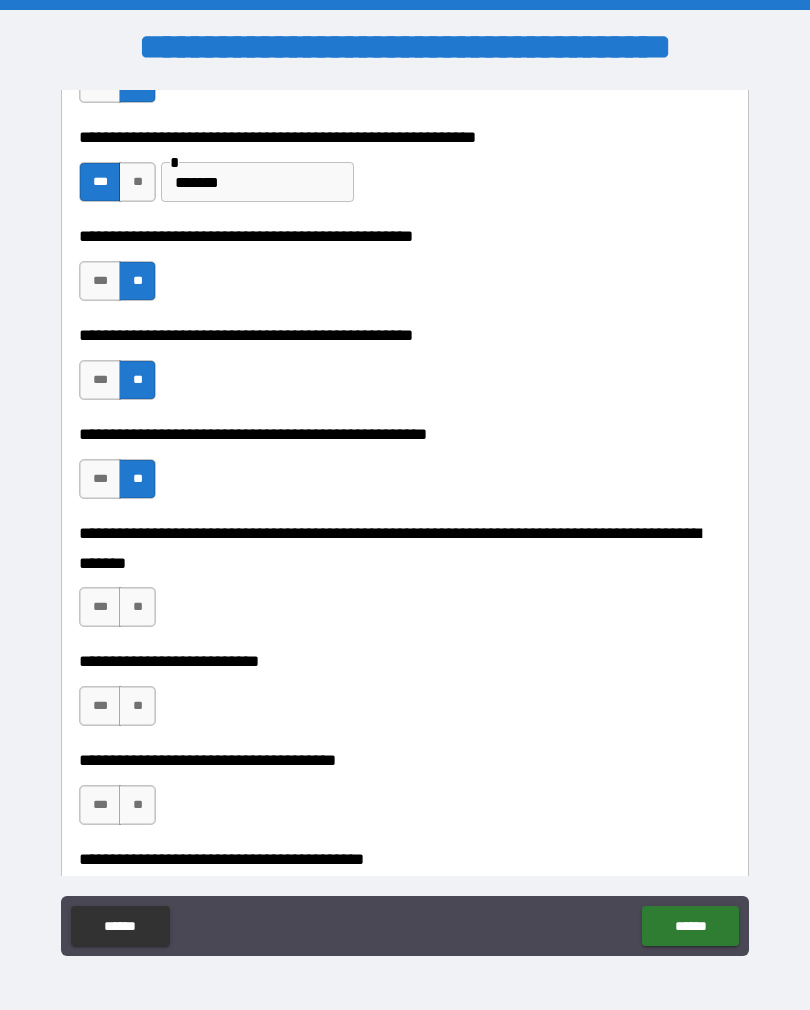 scroll, scrollTop: 568, scrollLeft: 0, axis: vertical 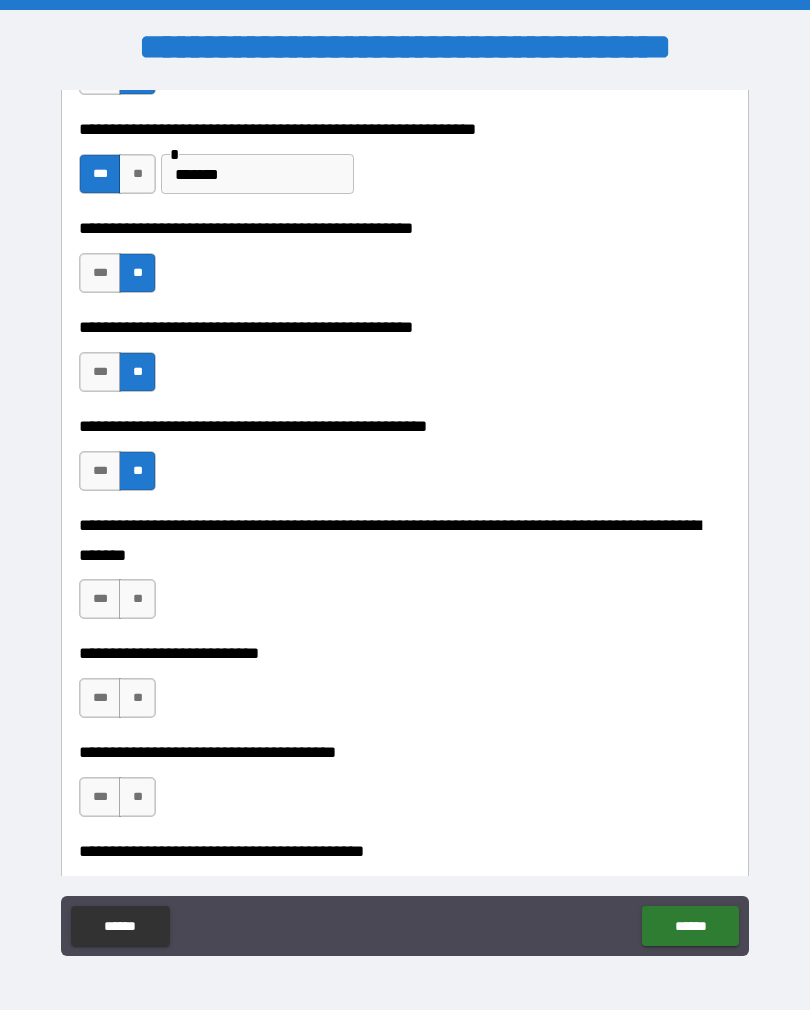 click on "**" at bounding box center [137, 599] 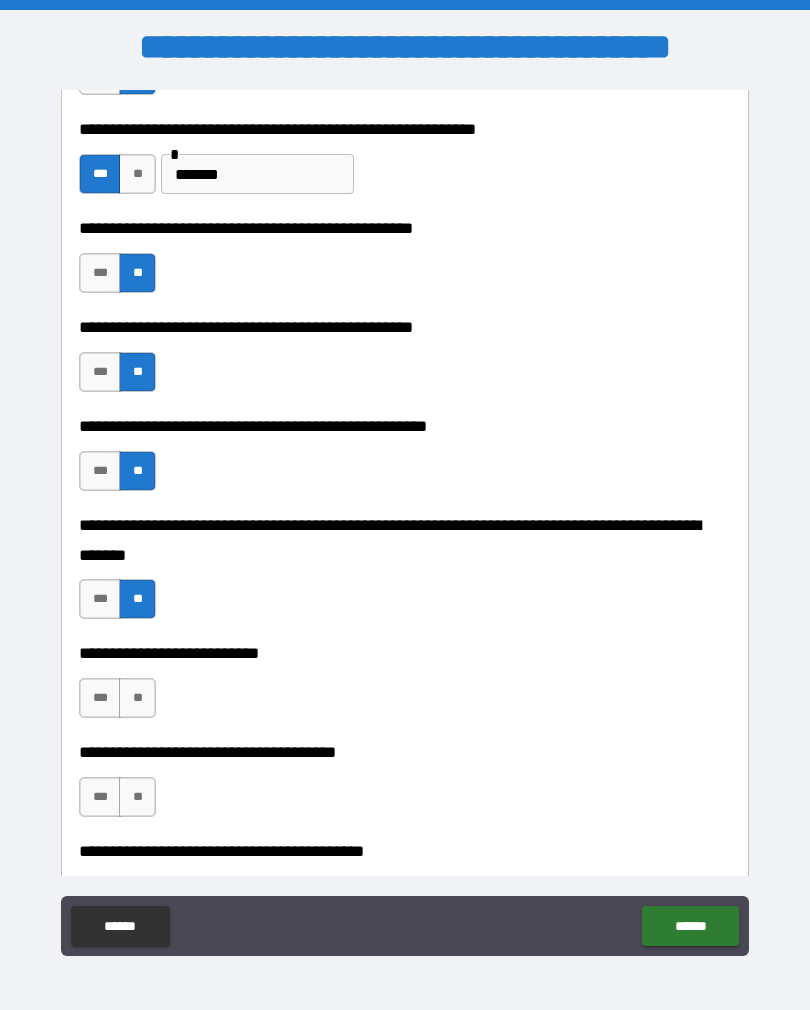 click on "**" at bounding box center (137, 698) 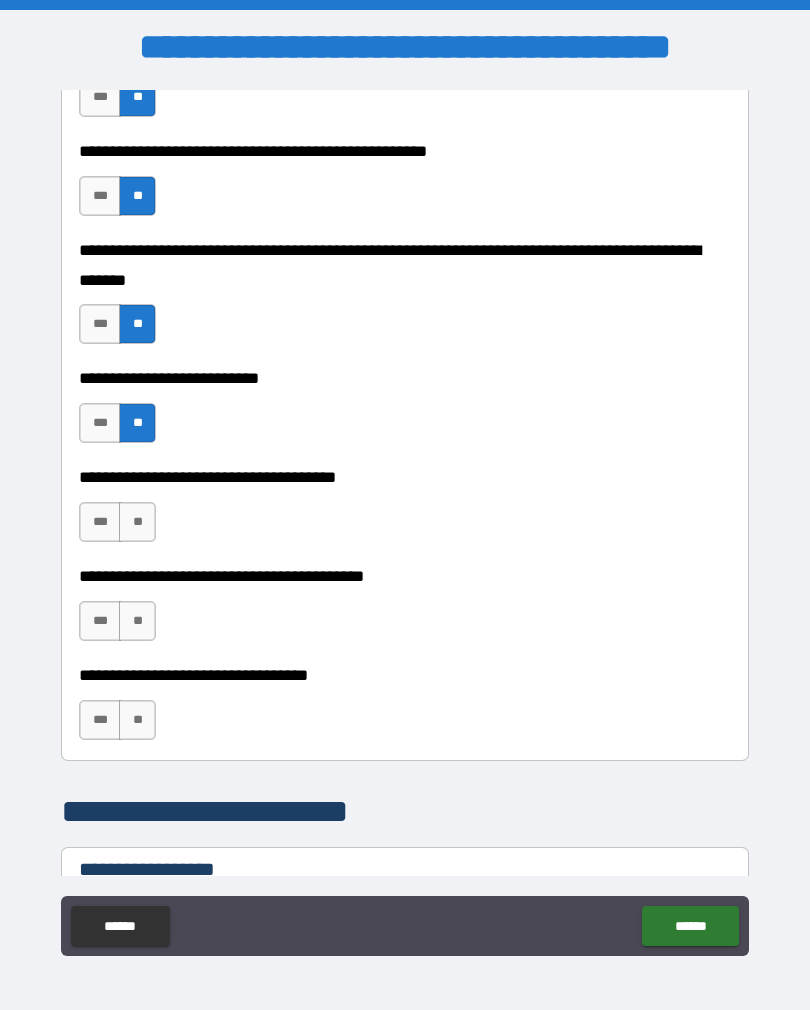scroll, scrollTop: 847, scrollLeft: 0, axis: vertical 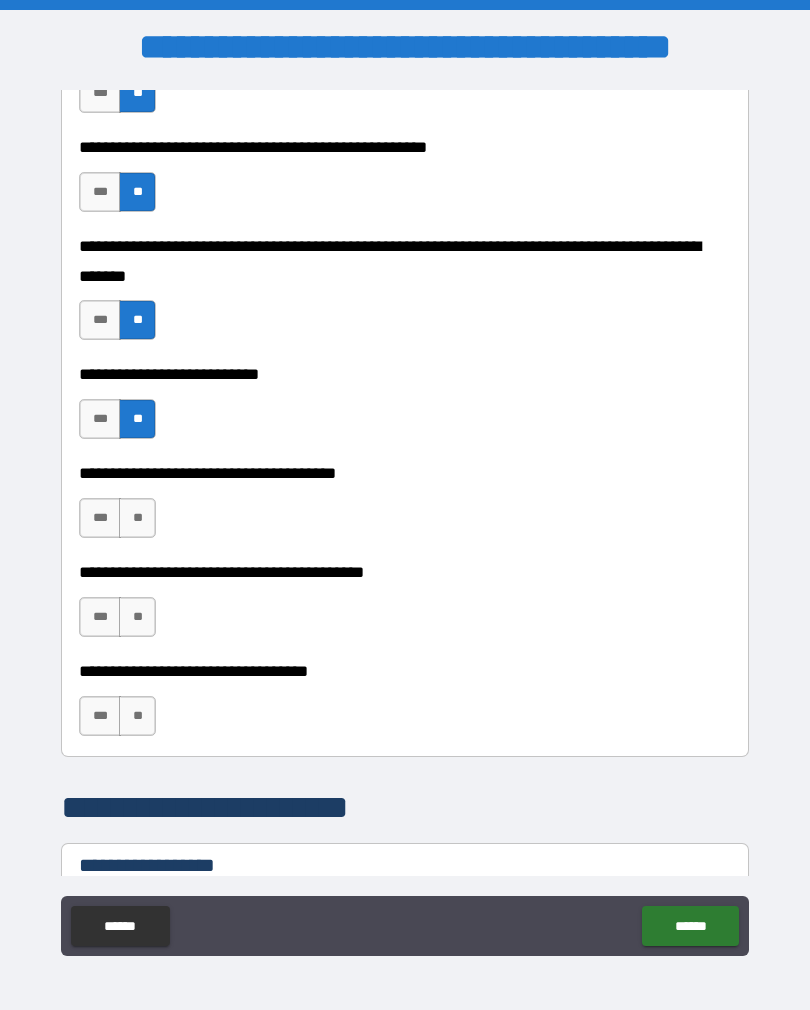 click on "**" at bounding box center [137, 716] 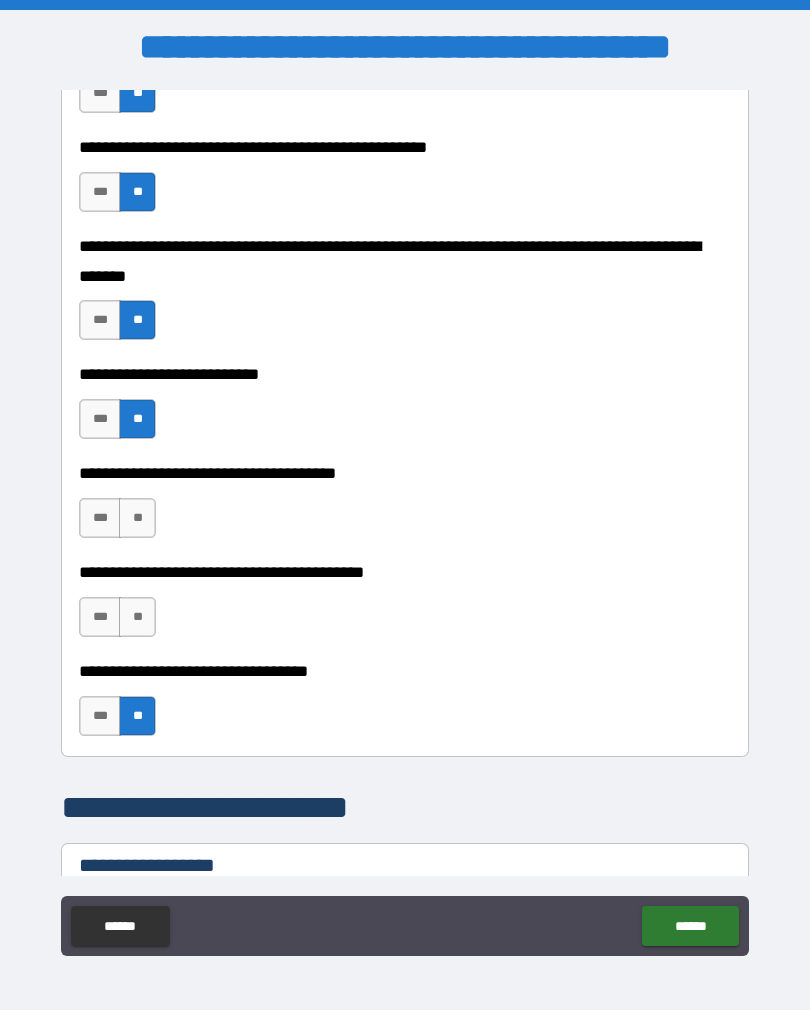 click on "**" at bounding box center [137, 617] 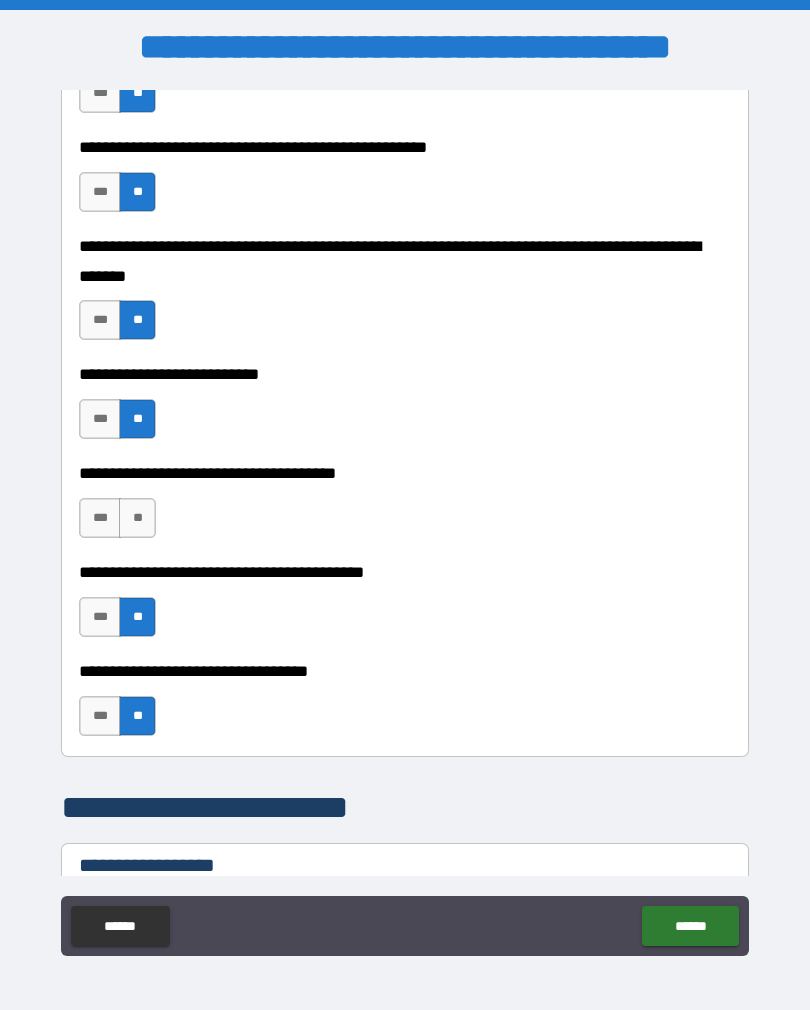 click on "**" at bounding box center [137, 518] 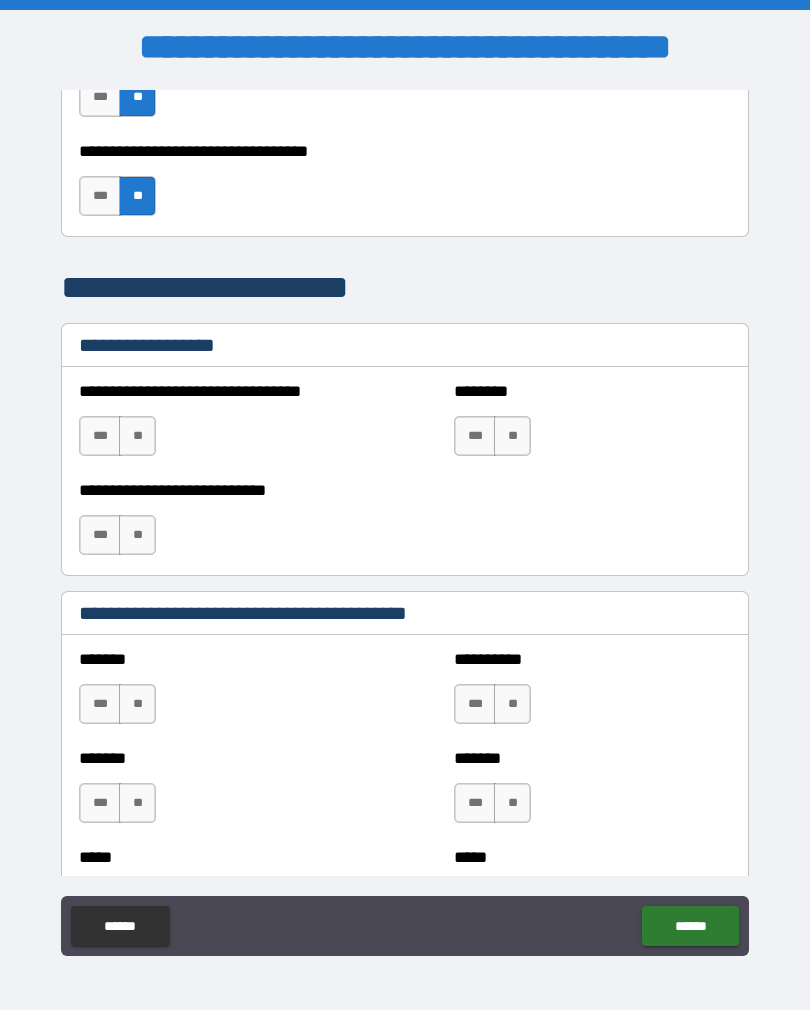 scroll, scrollTop: 1376, scrollLeft: 0, axis: vertical 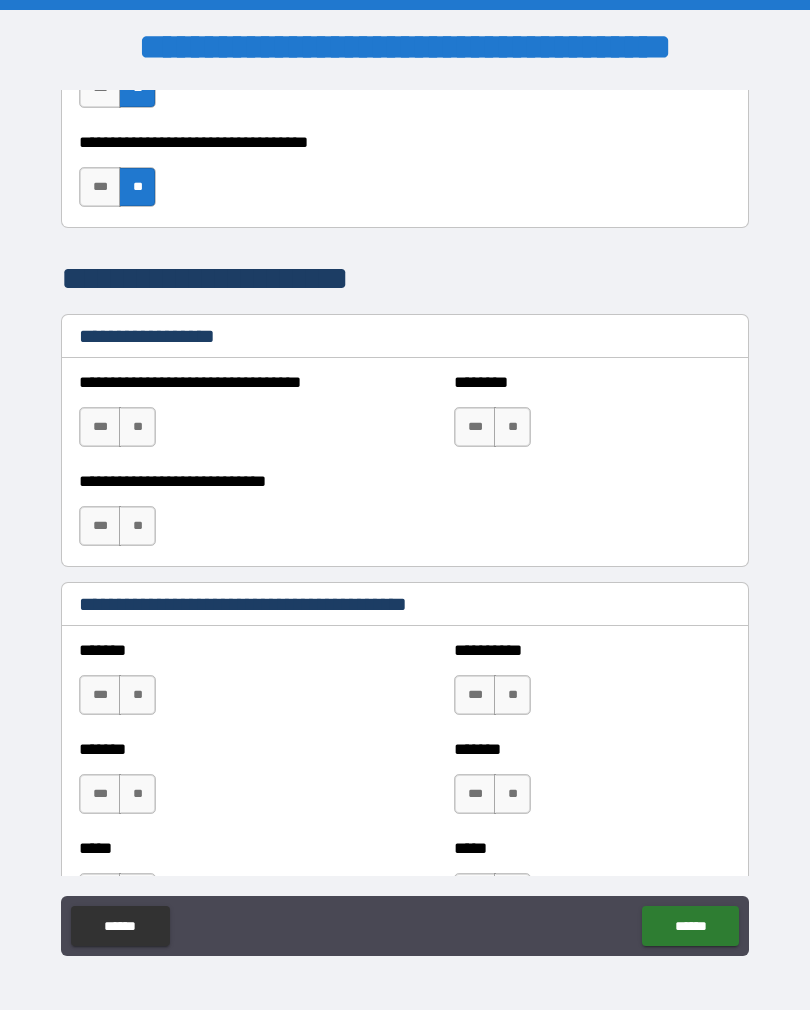click on "**" at bounding box center (512, 427) 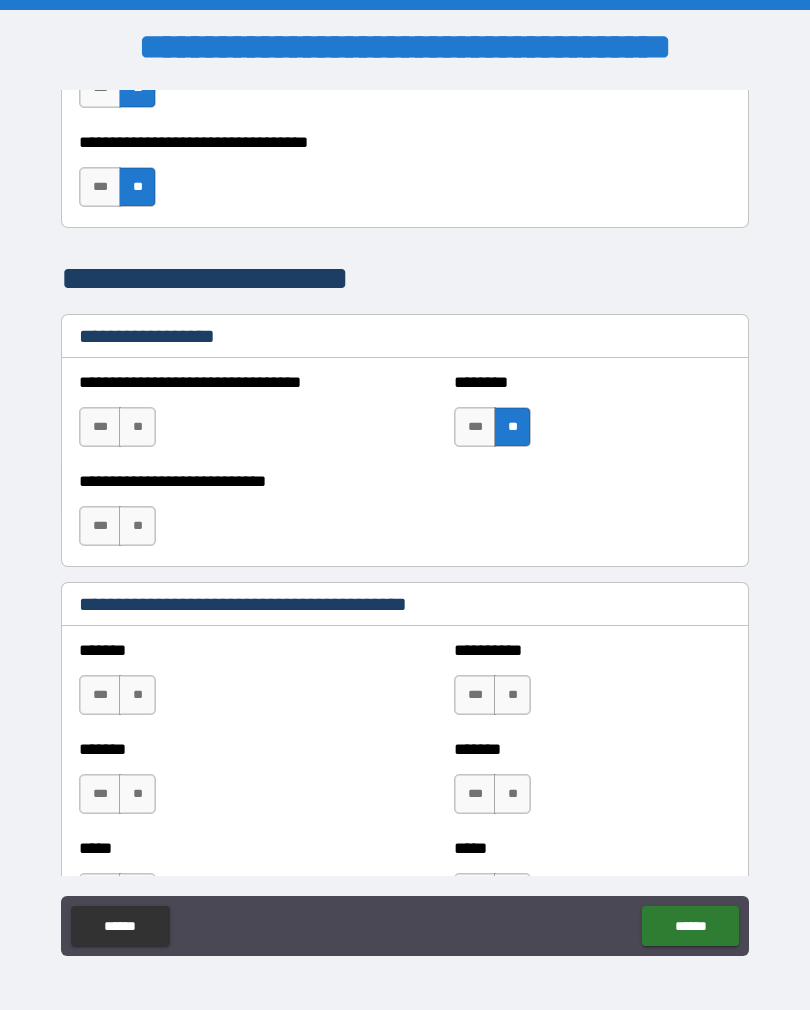 click on "**" at bounding box center (137, 427) 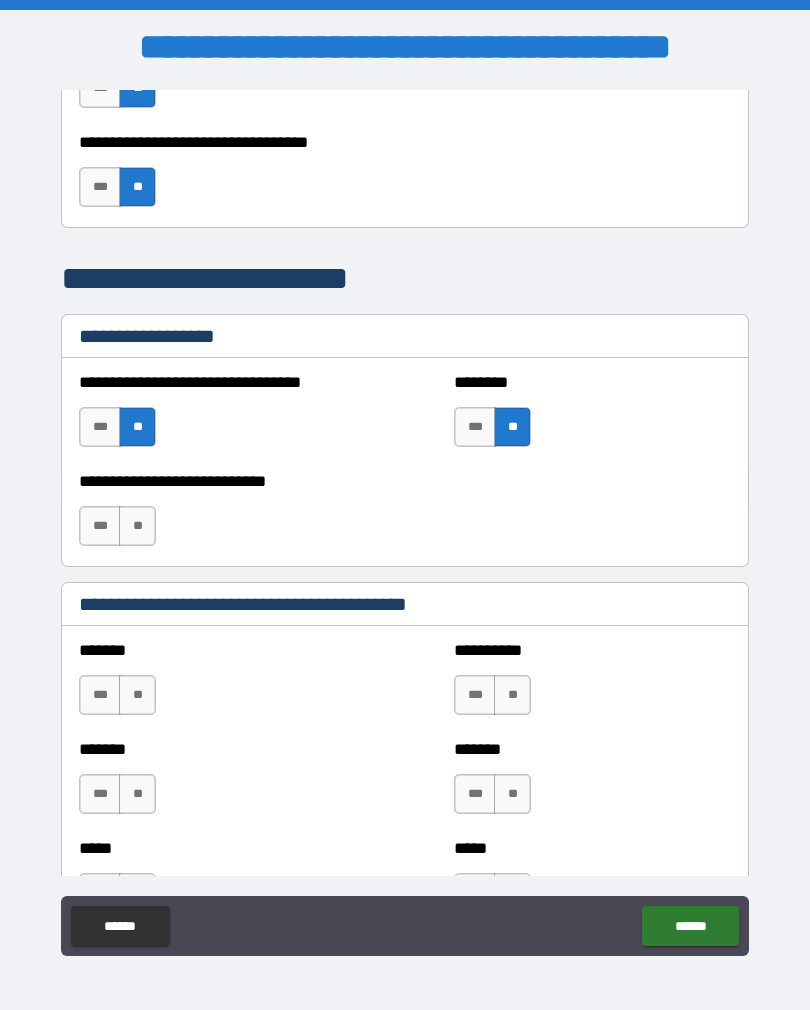 click on "**" at bounding box center [137, 526] 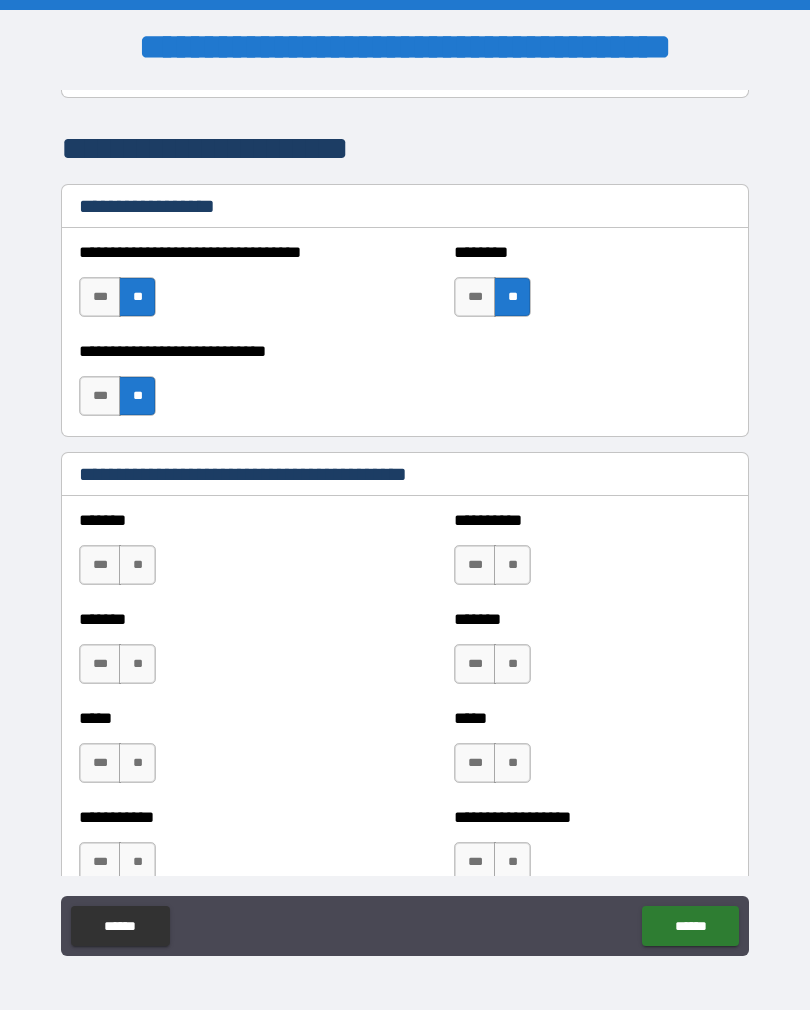 scroll, scrollTop: 1510, scrollLeft: 0, axis: vertical 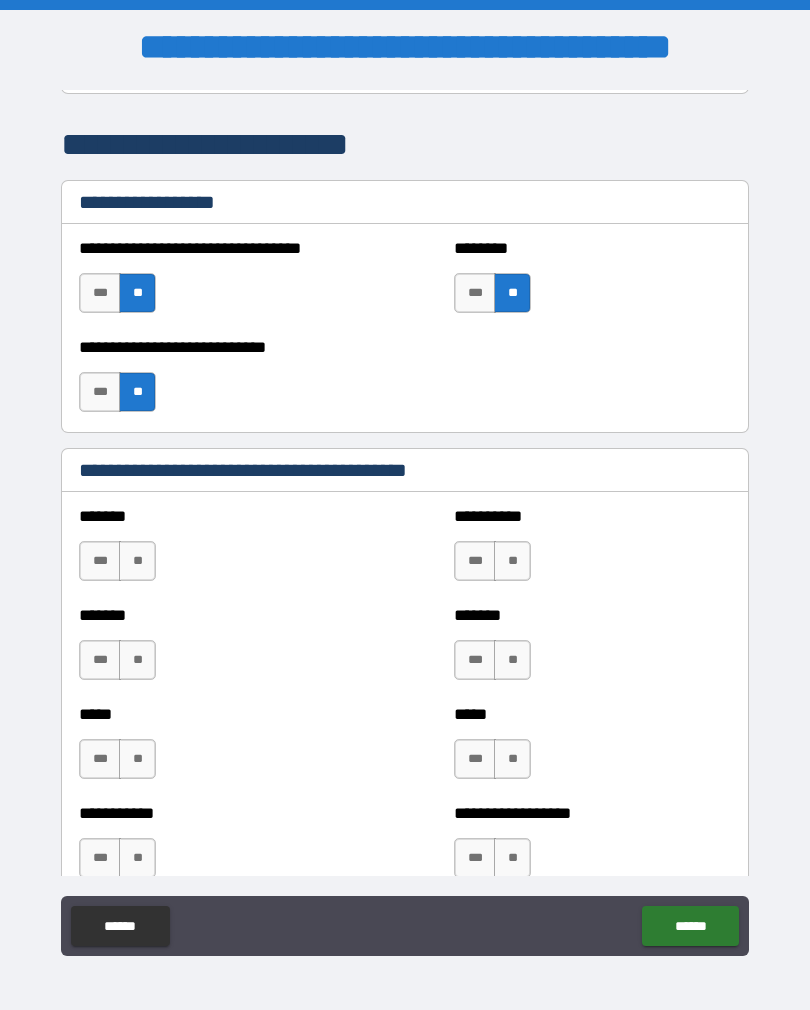 click on "***" at bounding box center [100, 392] 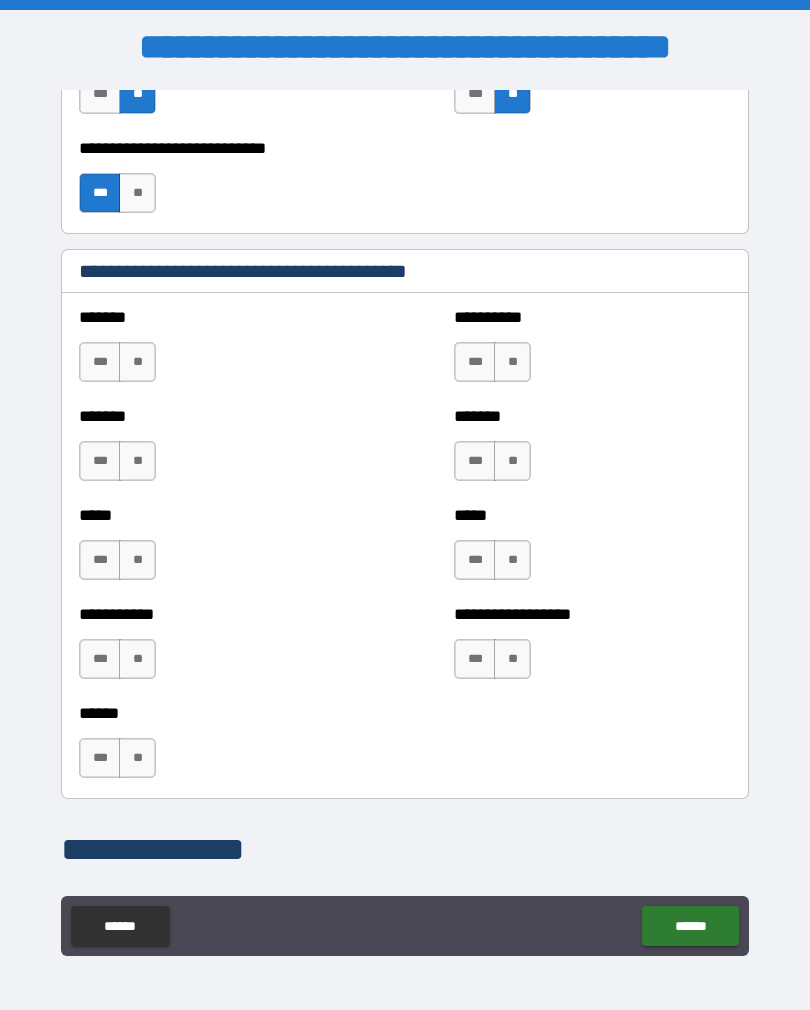 scroll, scrollTop: 1710, scrollLeft: 0, axis: vertical 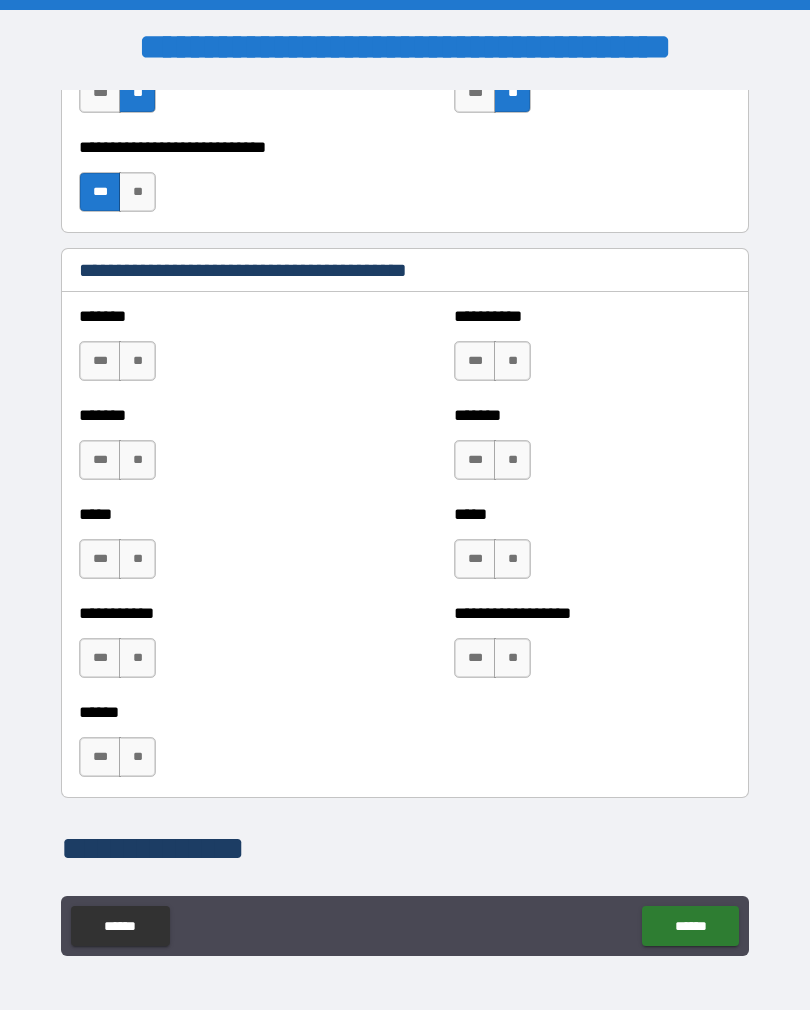 click on "**" at bounding box center (137, 361) 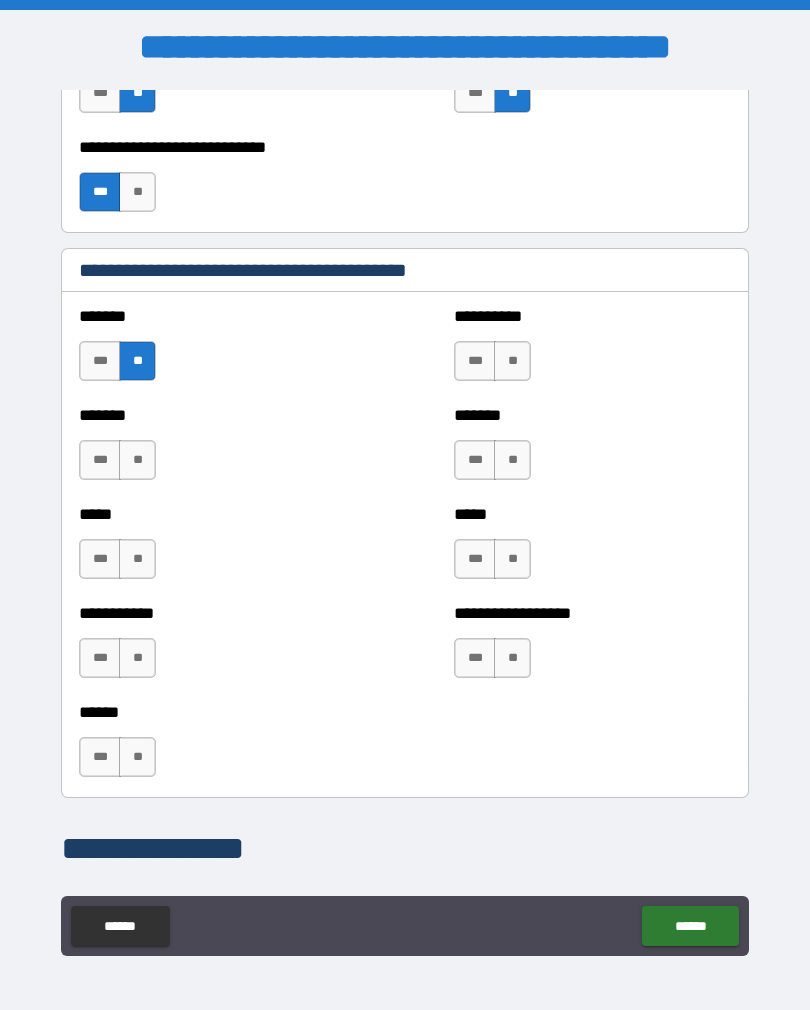 click on "**" at bounding box center (137, 460) 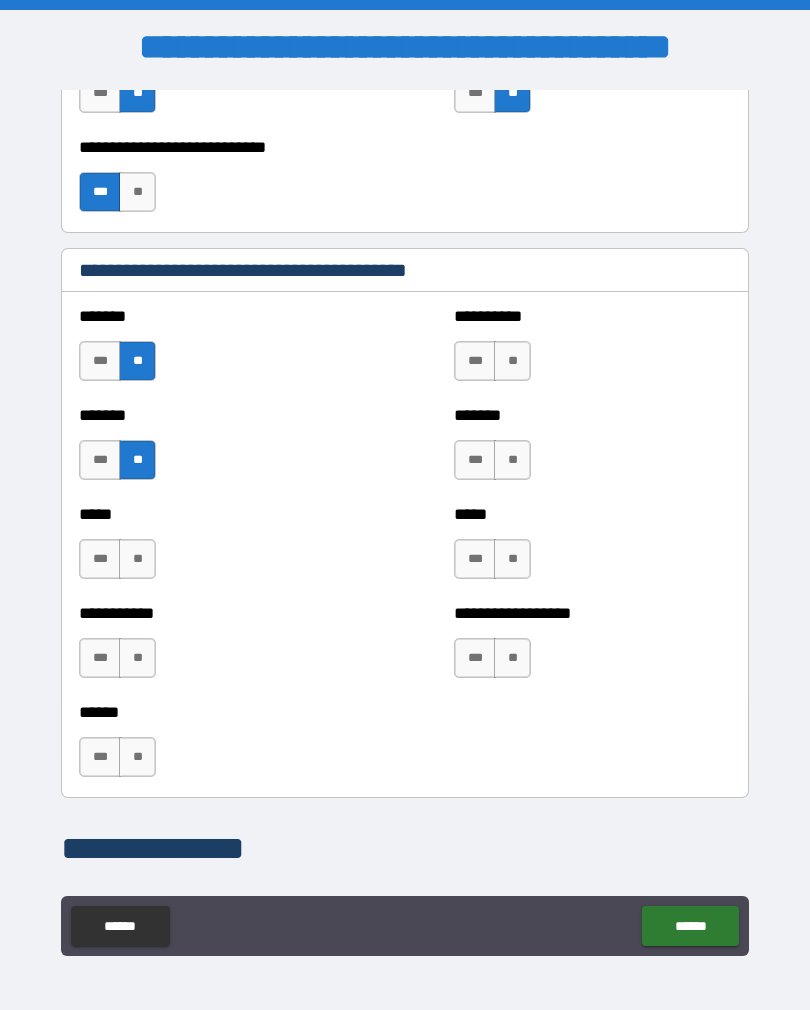 click on "**" at bounding box center [137, 559] 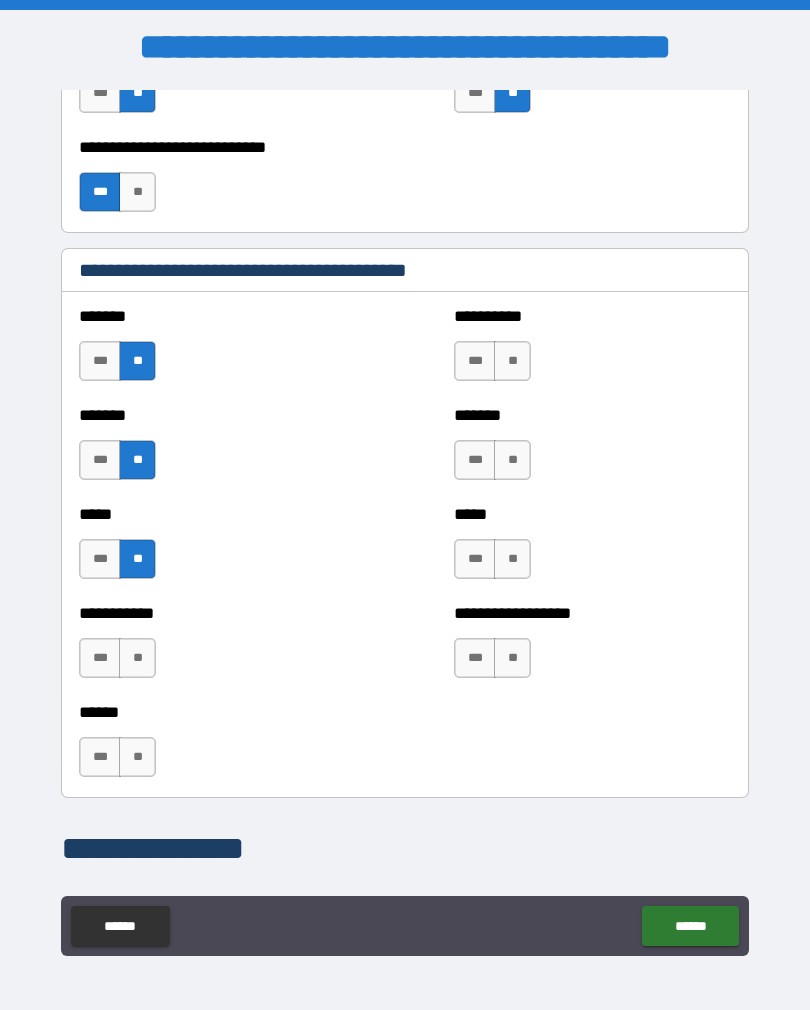 click on "**" at bounding box center [137, 658] 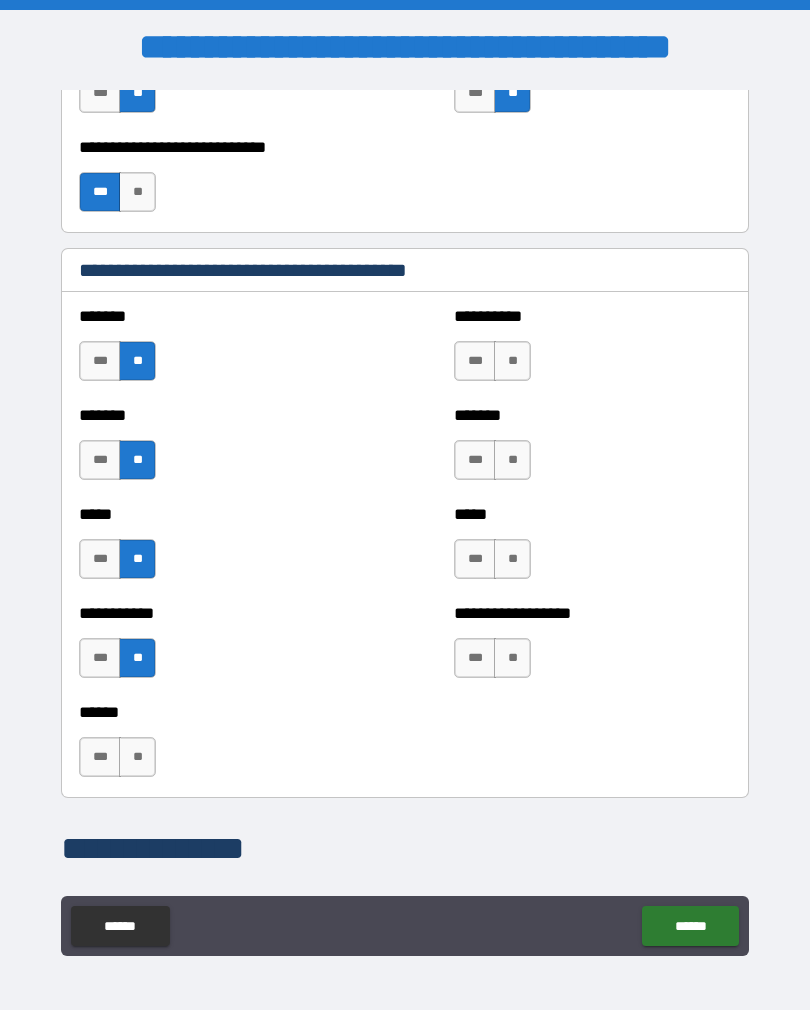 click on "**" at bounding box center [137, 757] 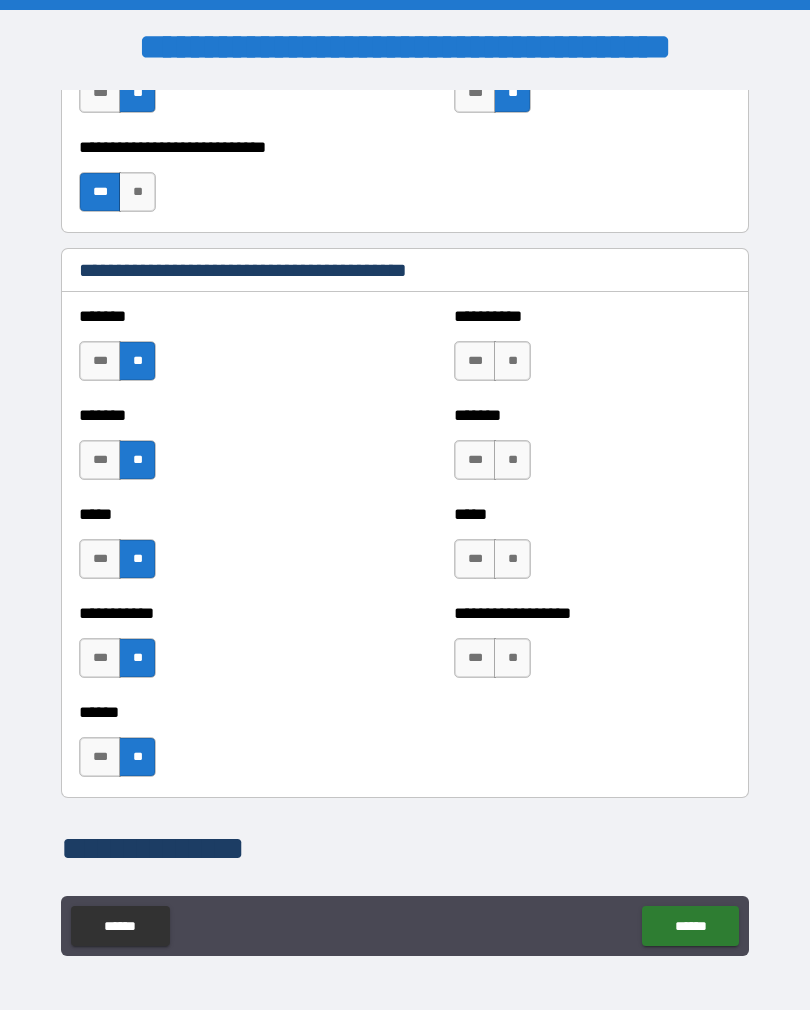click on "**" at bounding box center [137, 757] 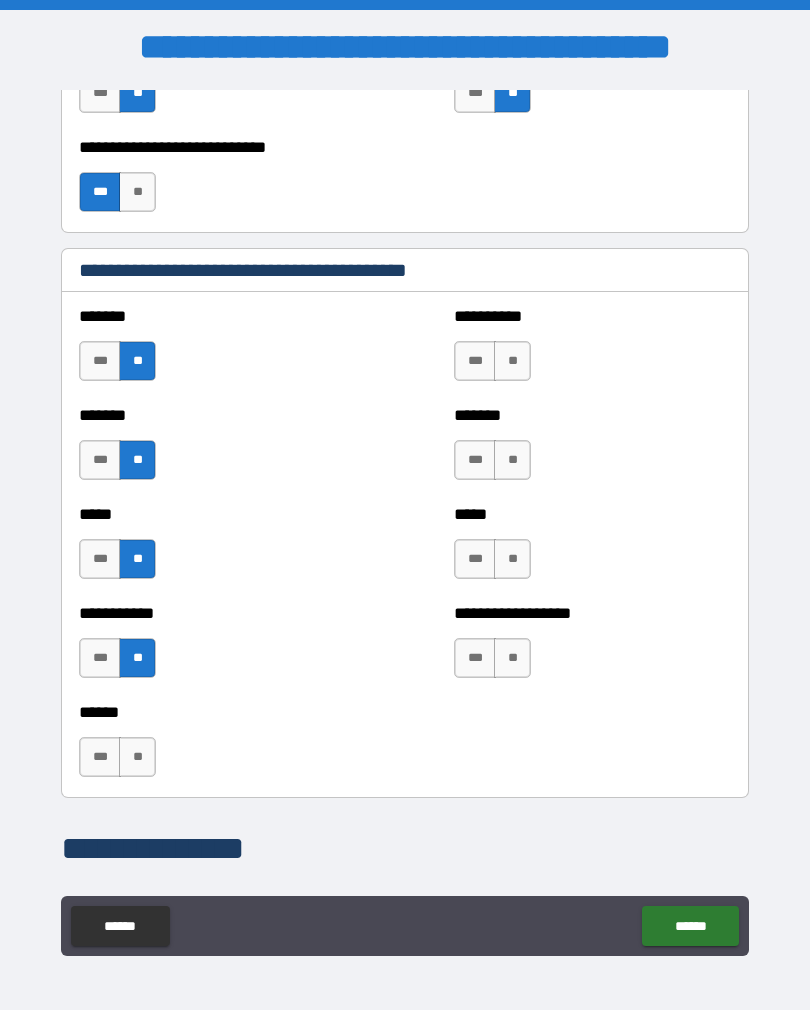 click on "**" at bounding box center [512, 658] 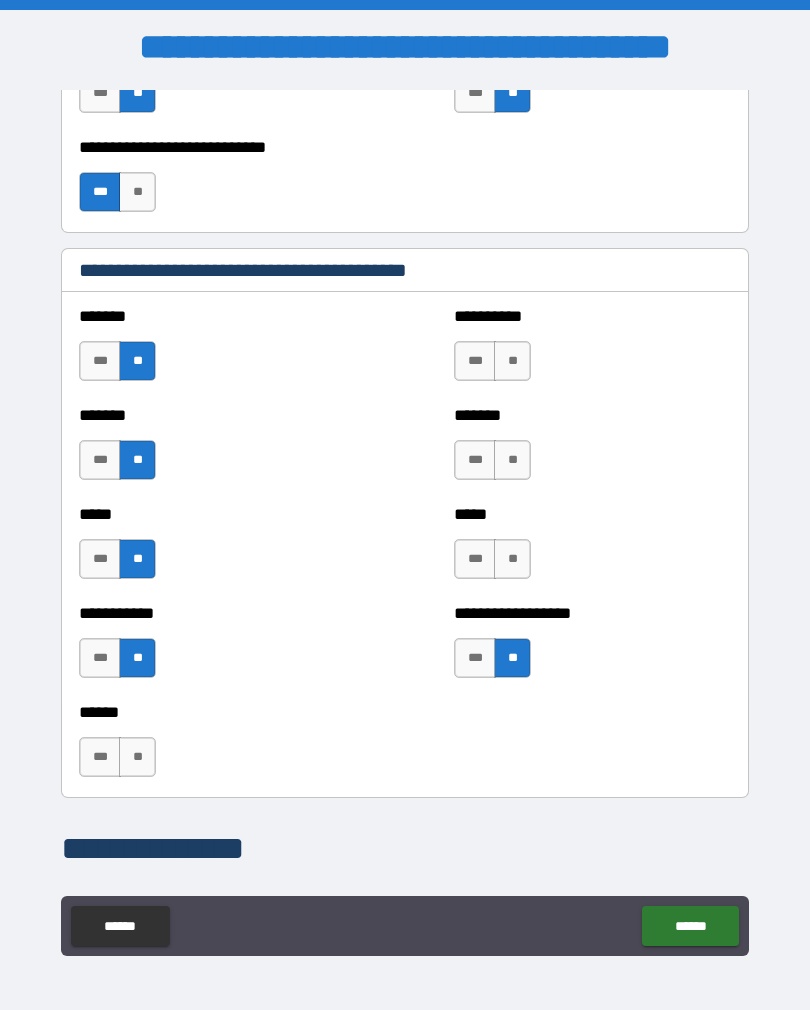 click on "**" at bounding box center (512, 559) 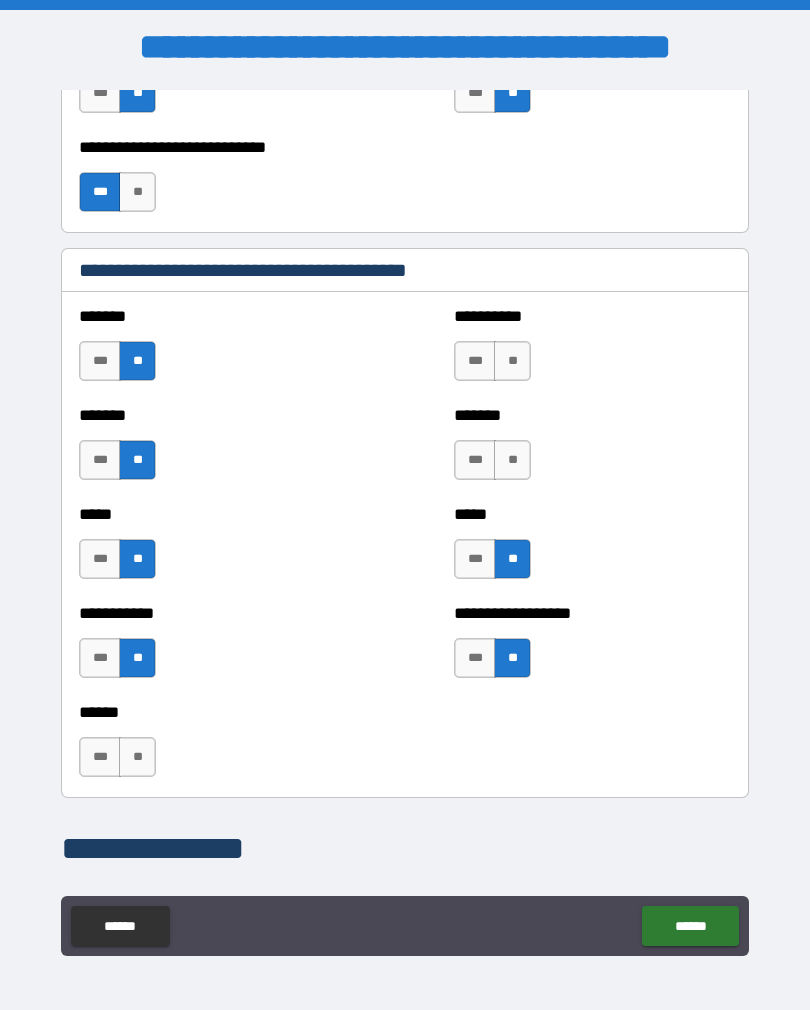 click on "**" at bounding box center [512, 460] 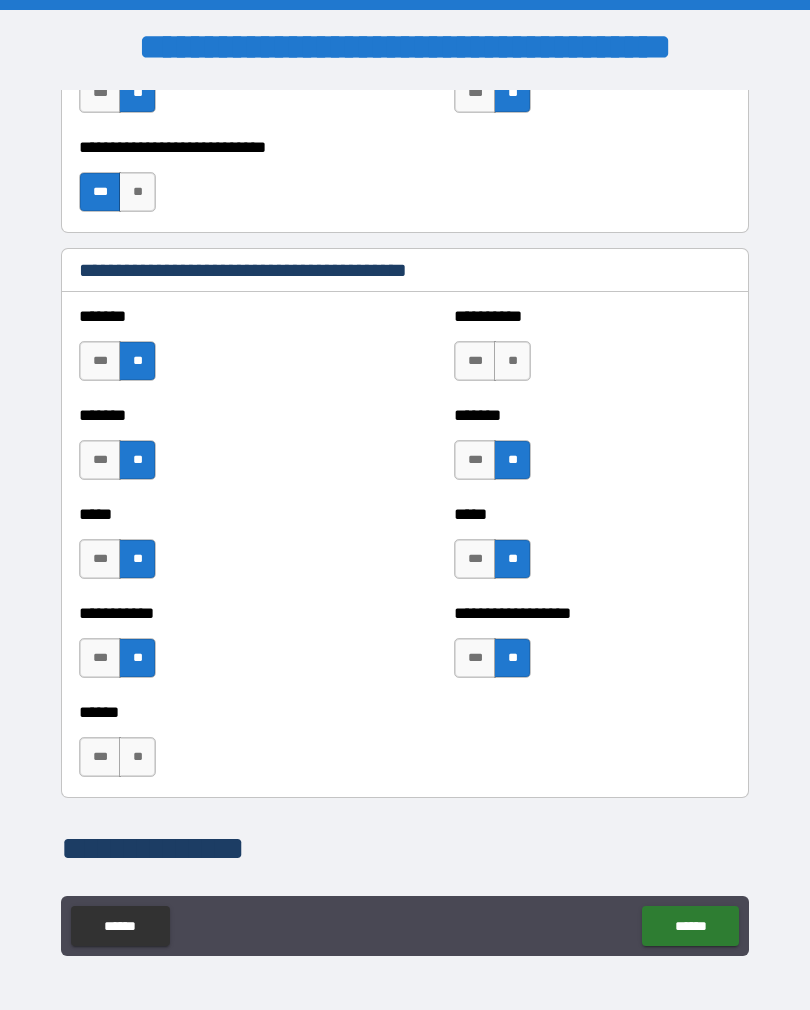 click on "**" at bounding box center [512, 361] 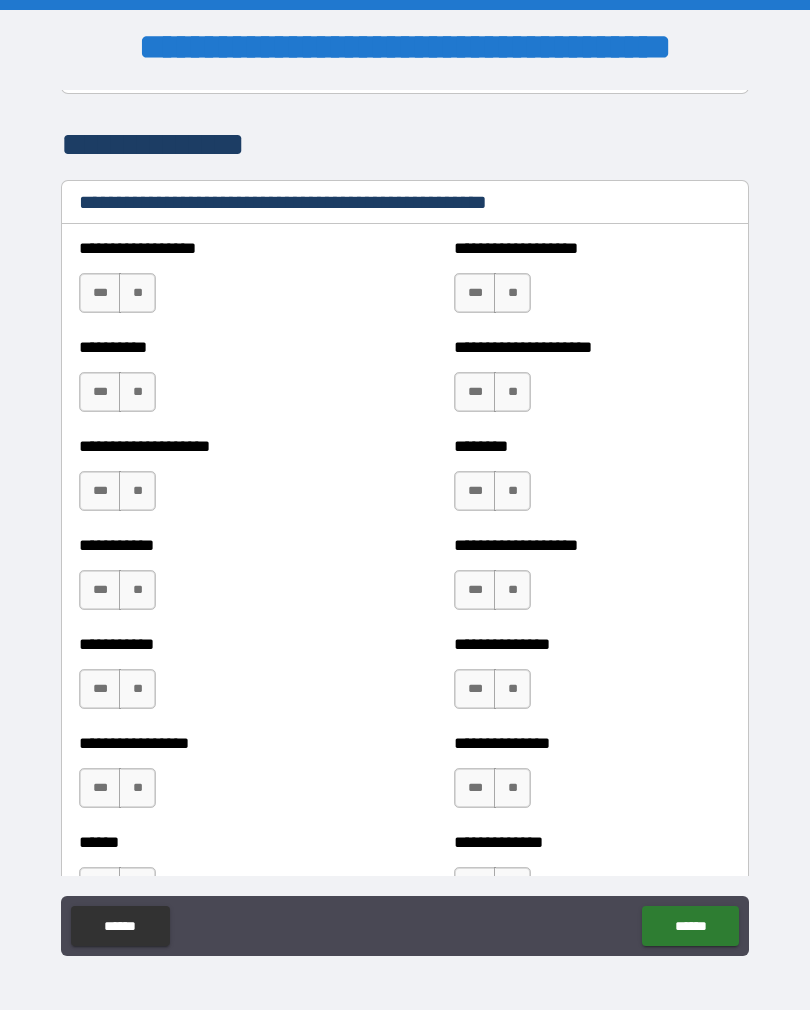 scroll, scrollTop: 2415, scrollLeft: 0, axis: vertical 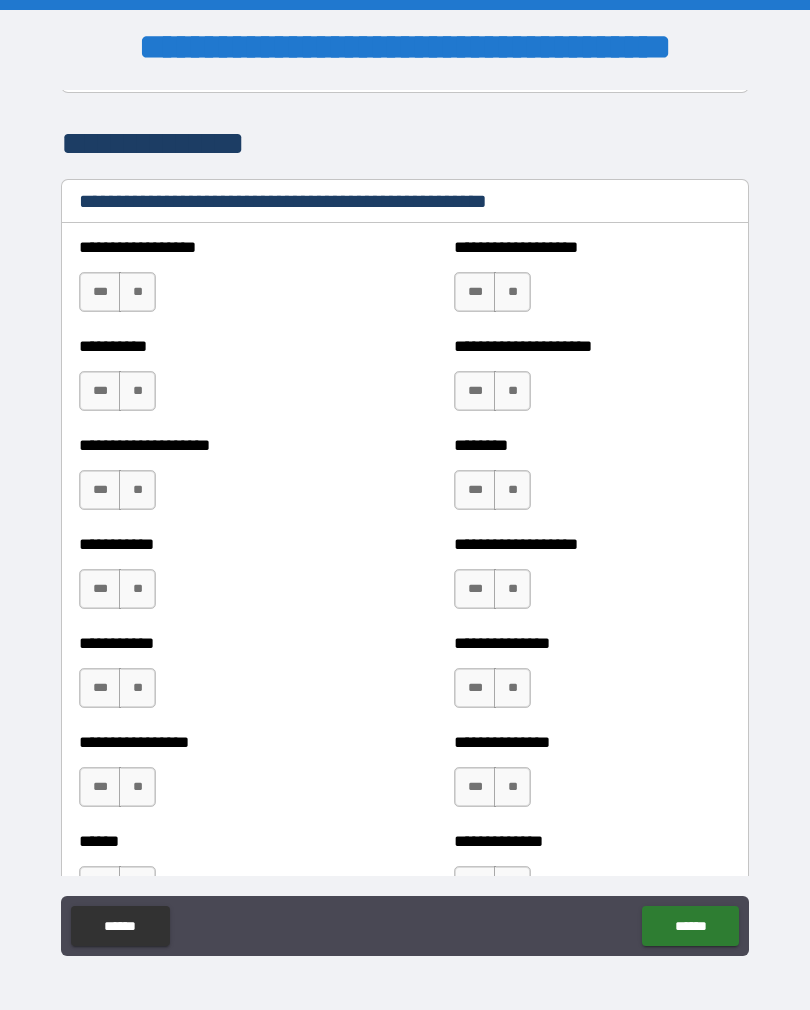 click on "**" at bounding box center (137, 292) 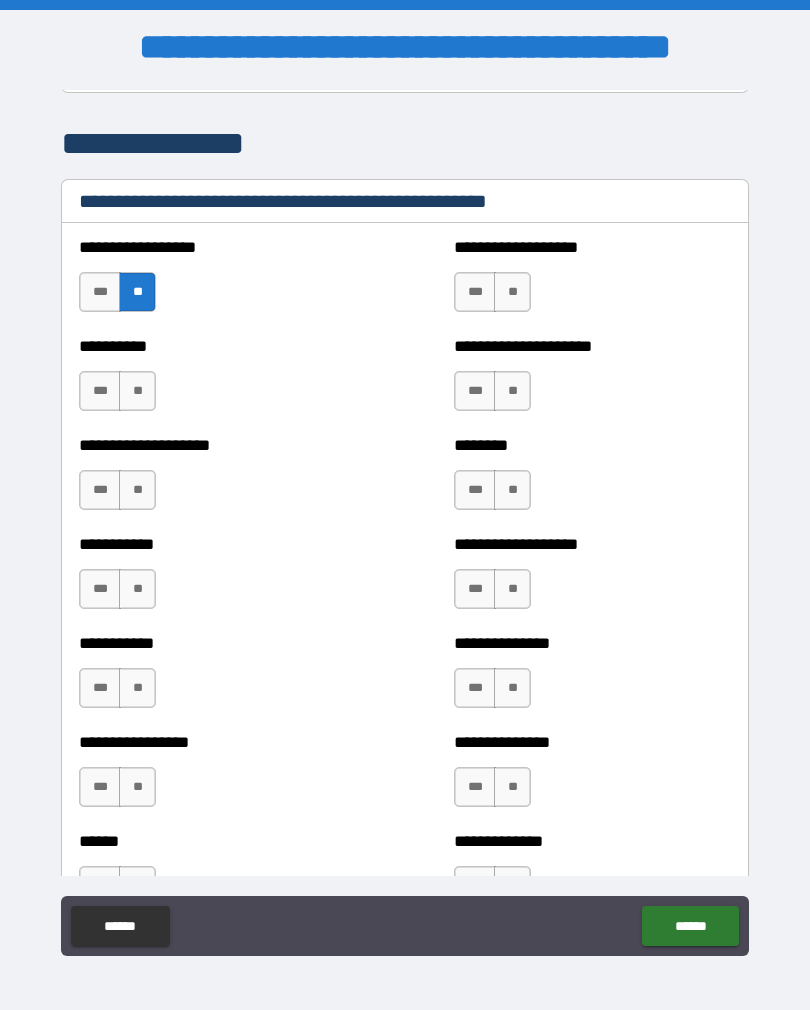 click on "**" at bounding box center [137, 391] 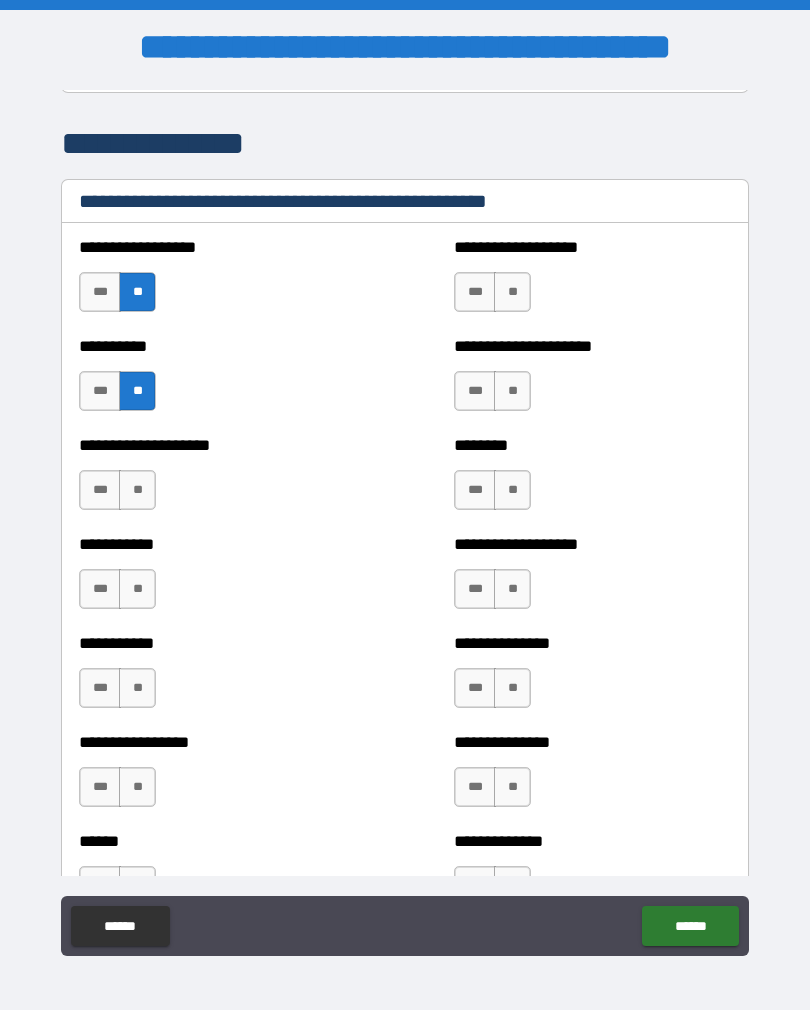 click on "**" at bounding box center (137, 490) 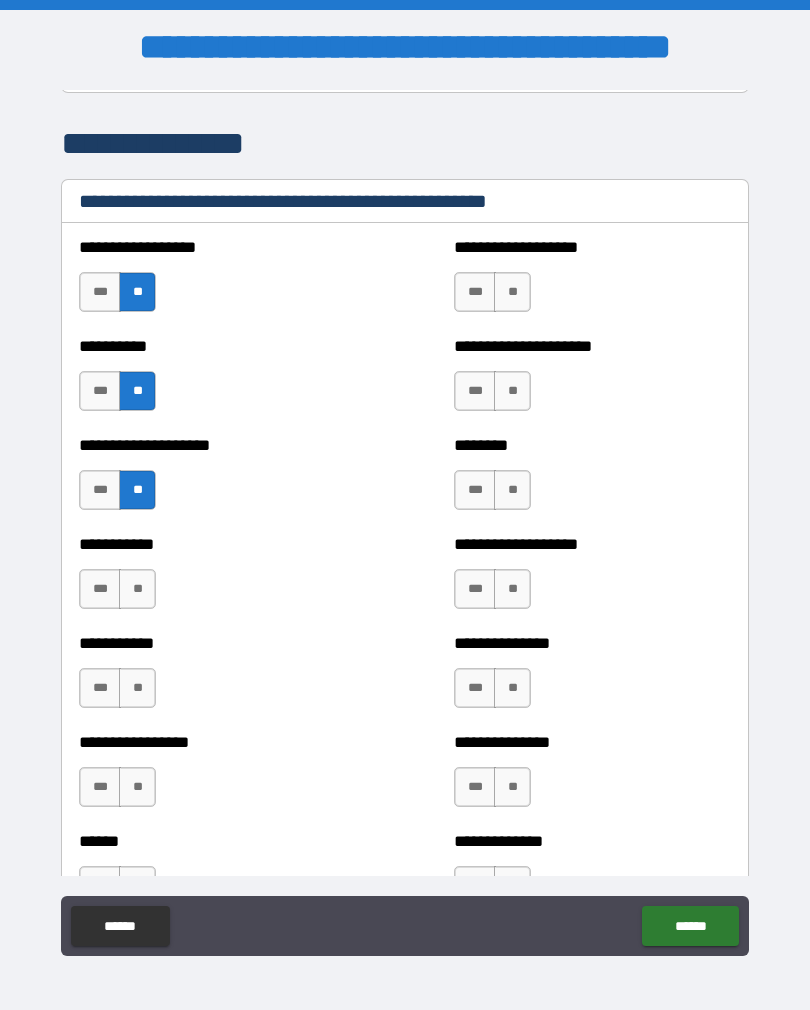 click on "*** **" at bounding box center [120, 594] 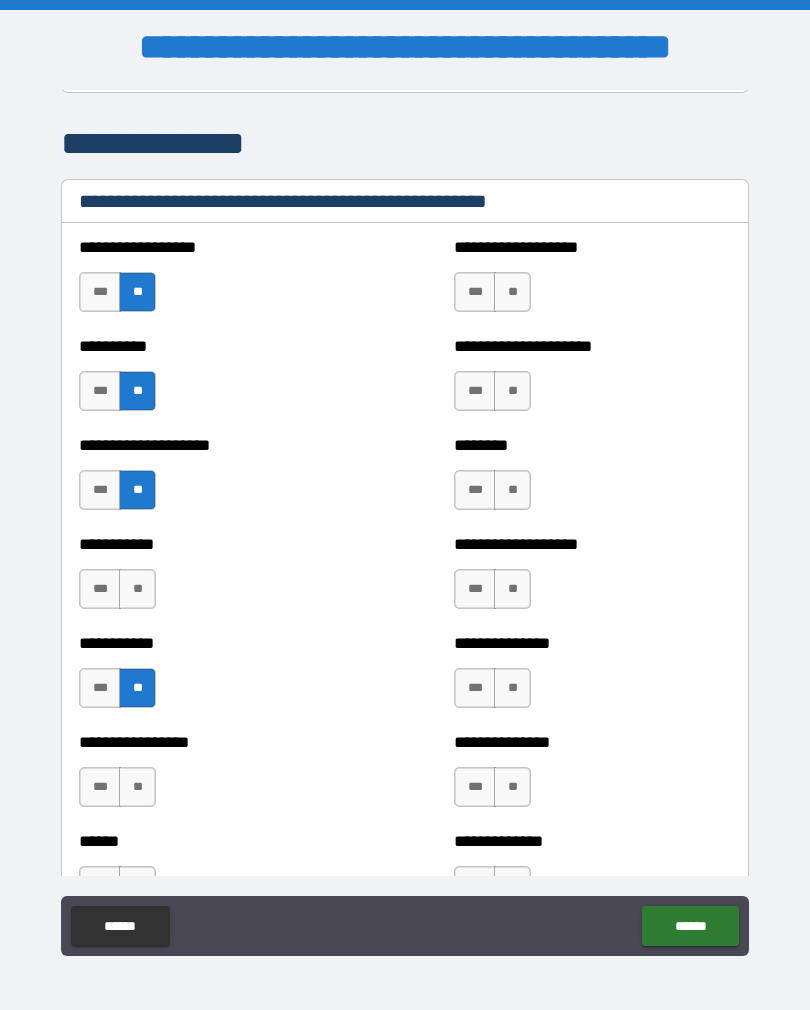 click on "**********" at bounding box center [217, 579] 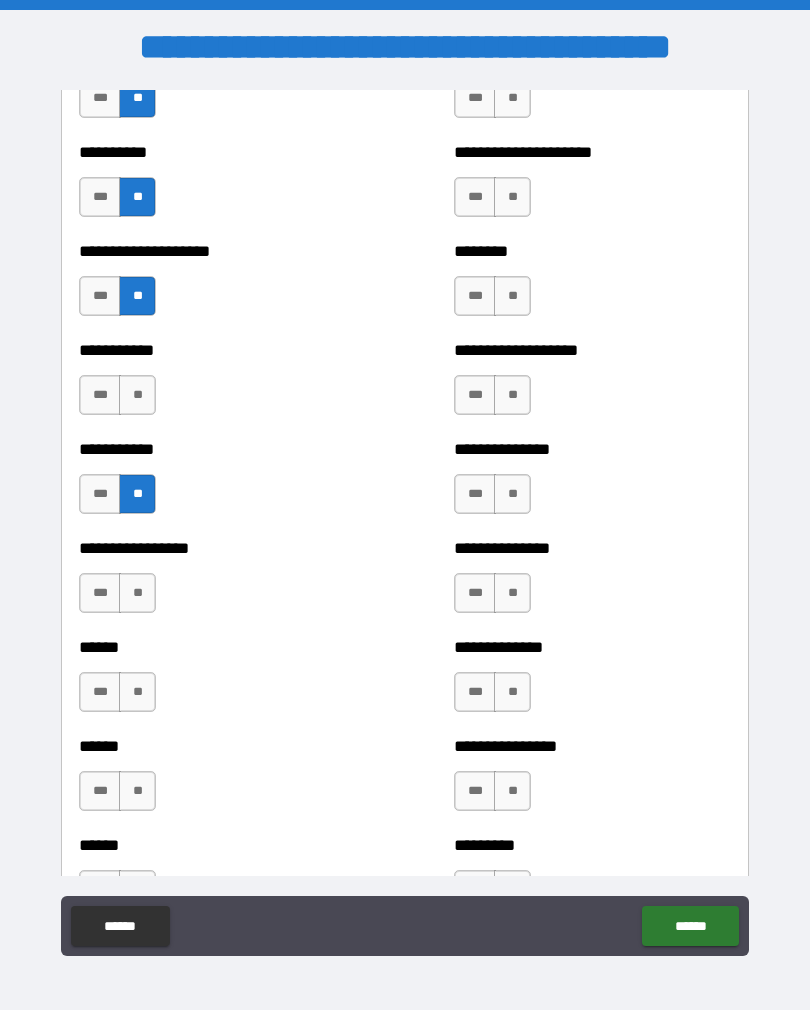 scroll, scrollTop: 2662, scrollLeft: 0, axis: vertical 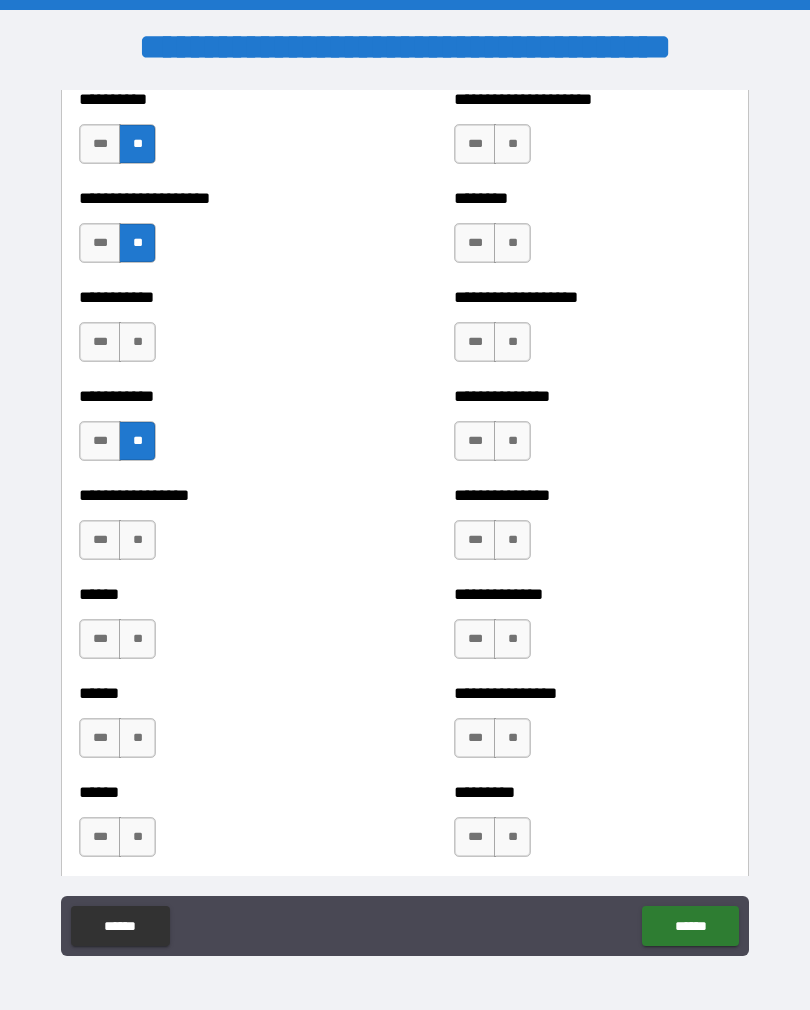 click on "**" at bounding box center (137, 342) 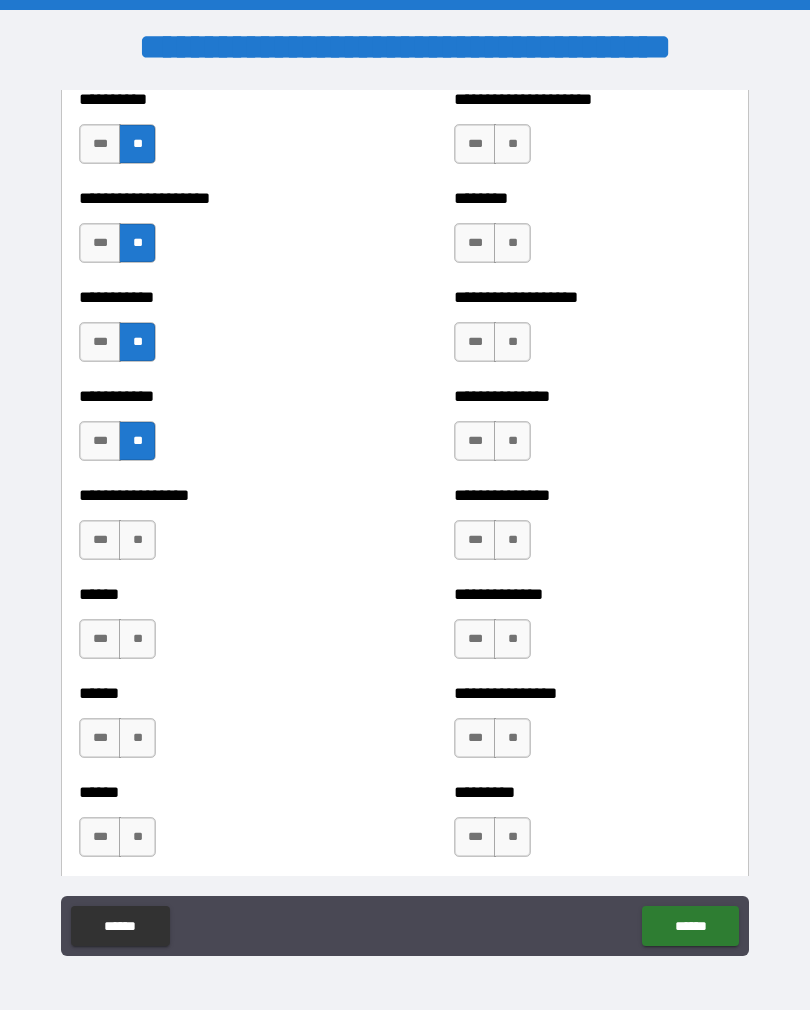 click on "**" at bounding box center (137, 540) 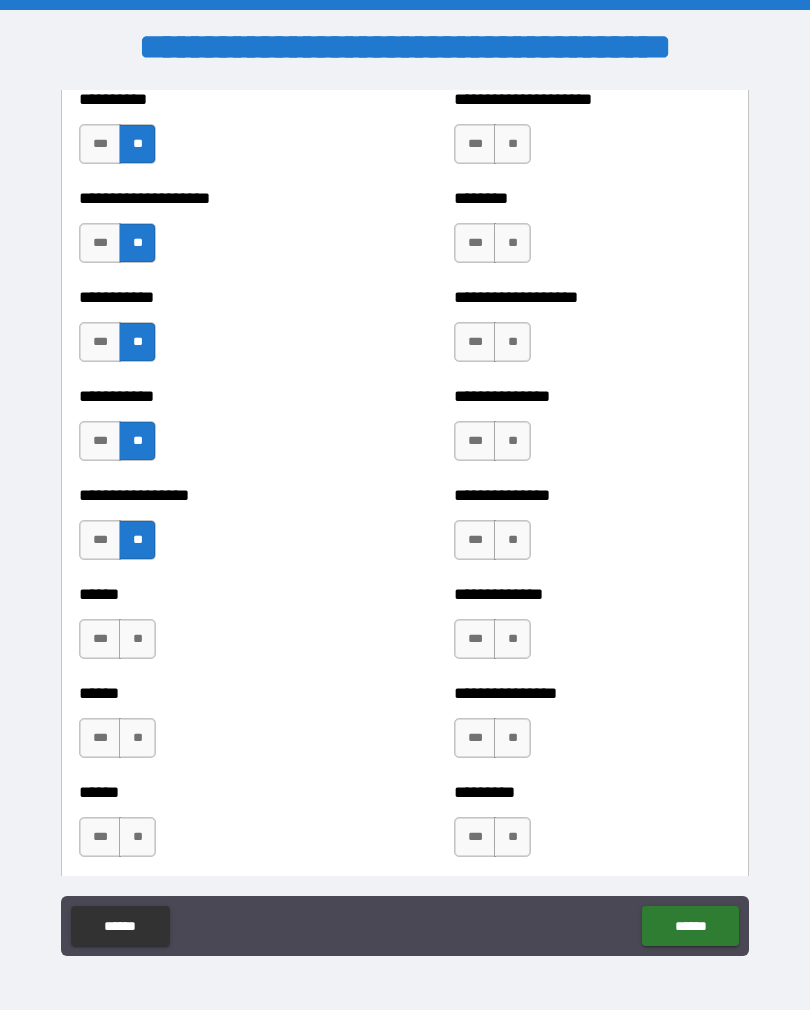 click on "**" at bounding box center (137, 639) 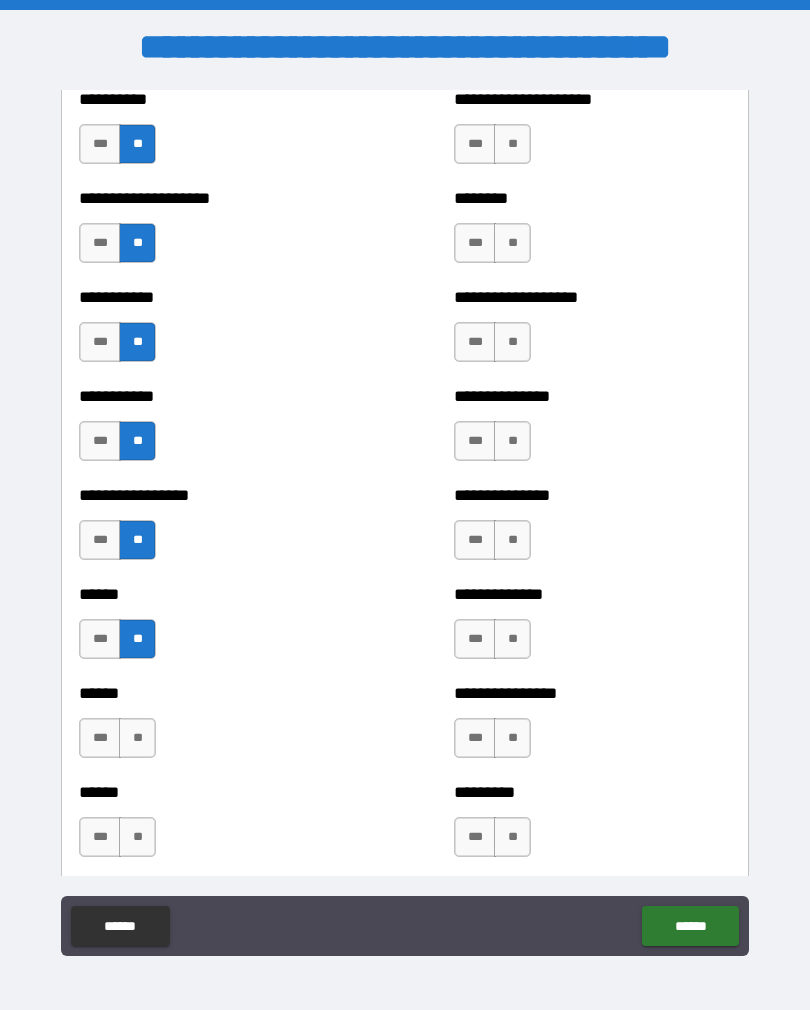 click on "**" at bounding box center (137, 738) 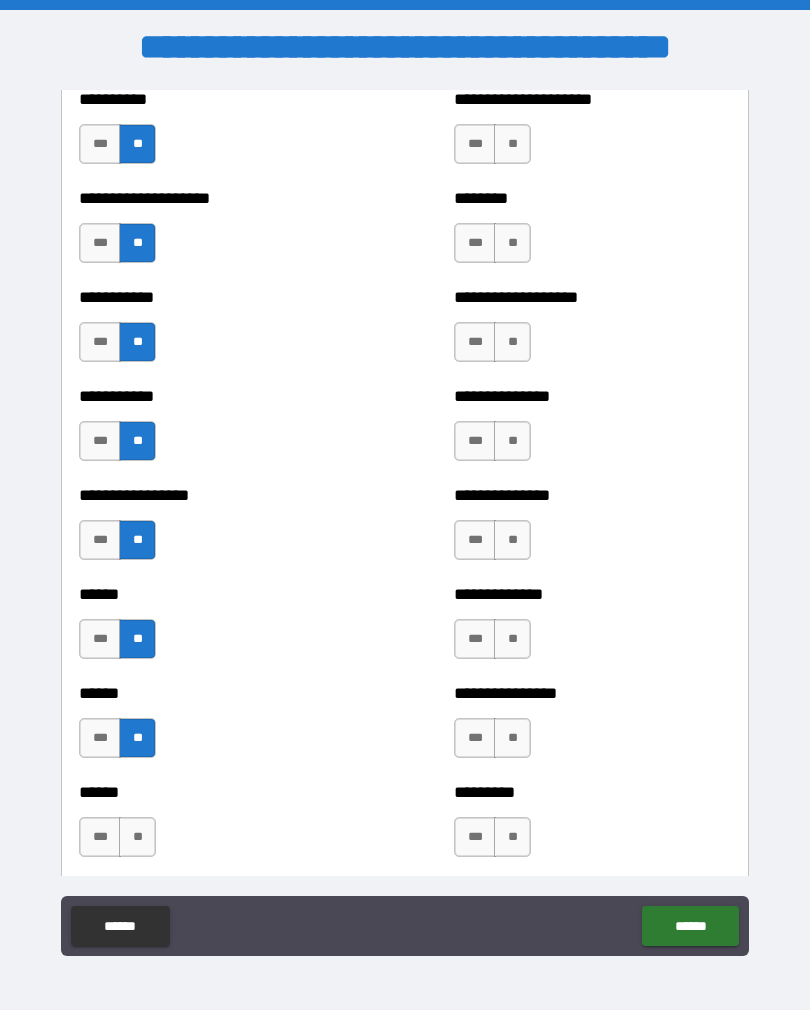 click on "**" at bounding box center (137, 837) 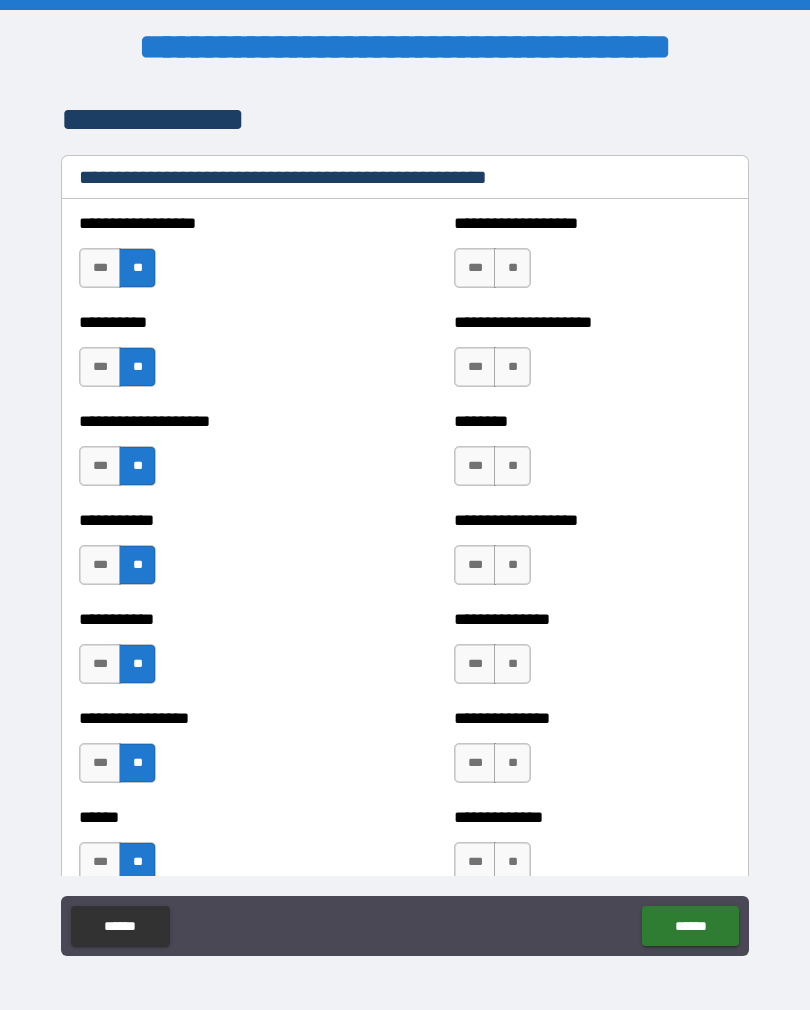 scroll, scrollTop: 2430, scrollLeft: 0, axis: vertical 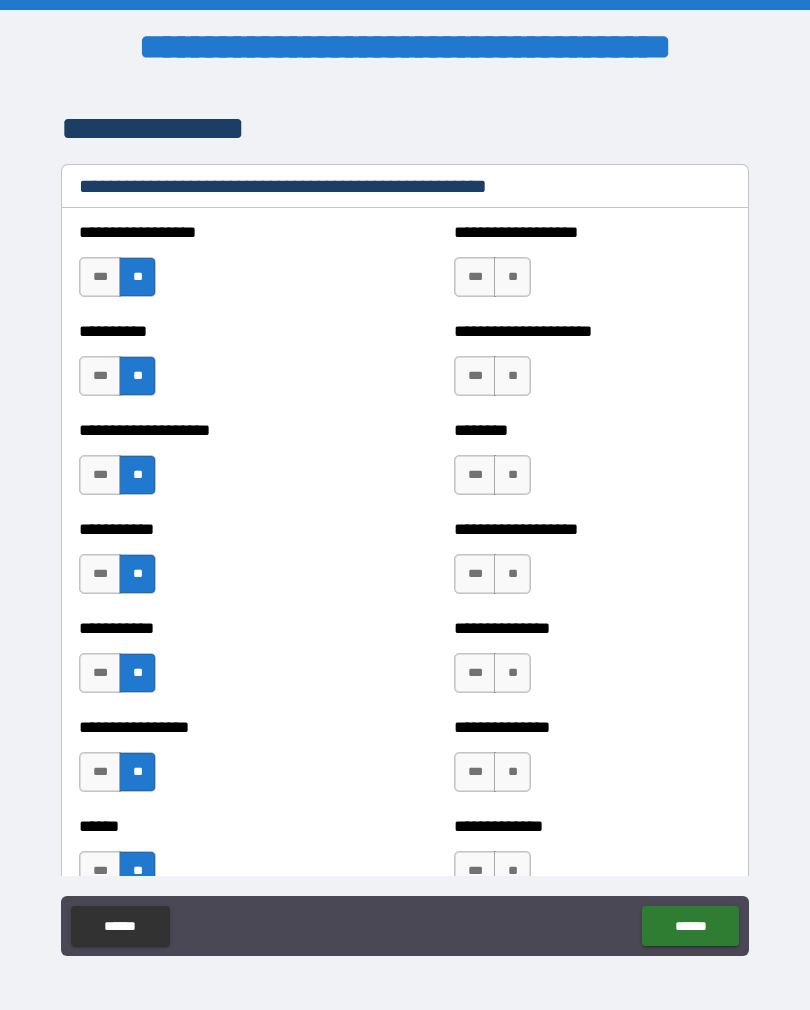 click on "**" at bounding box center (512, 277) 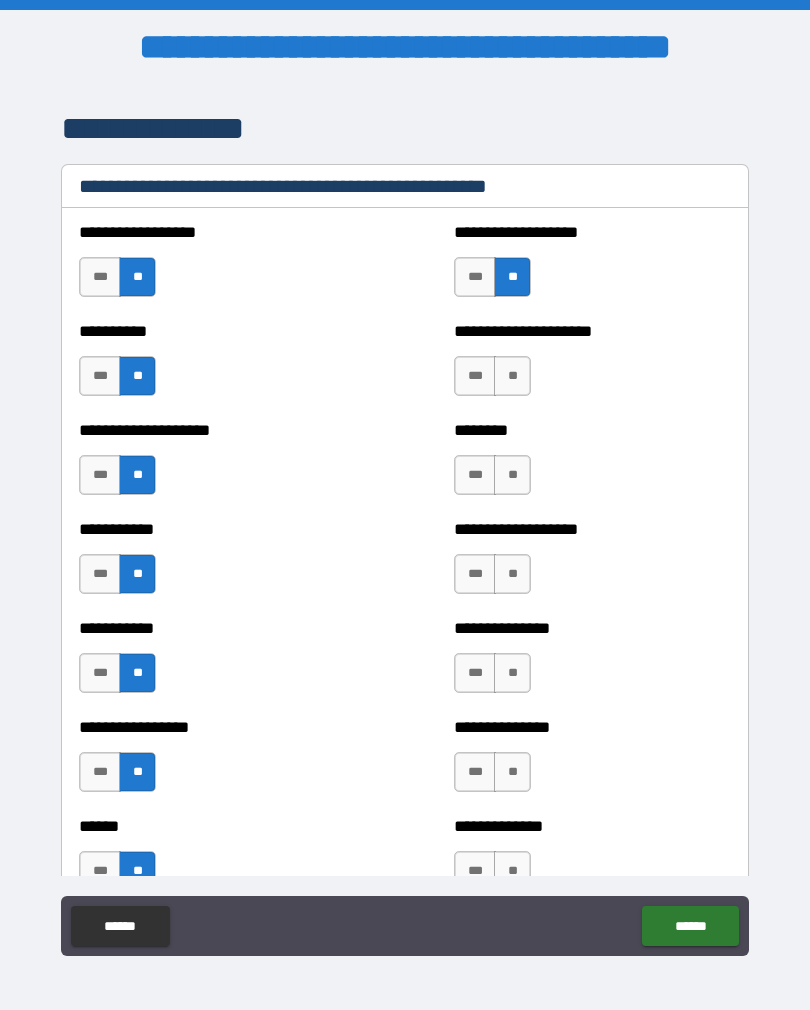 click on "**" at bounding box center [512, 376] 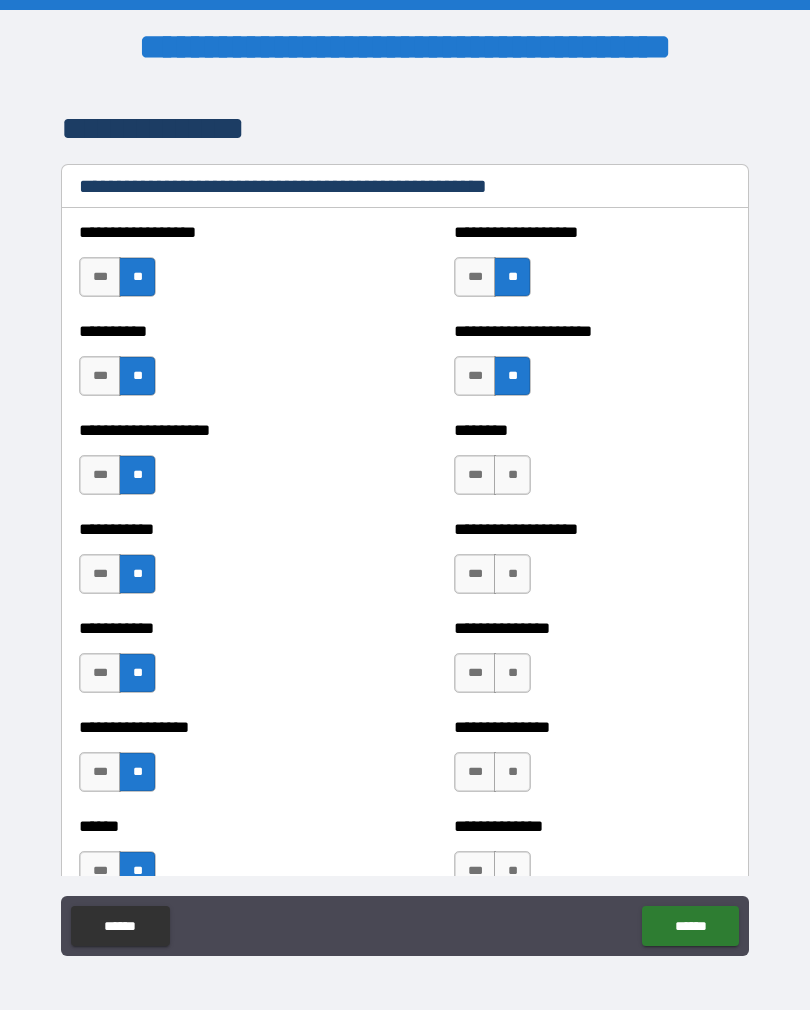 click on "**" at bounding box center [512, 475] 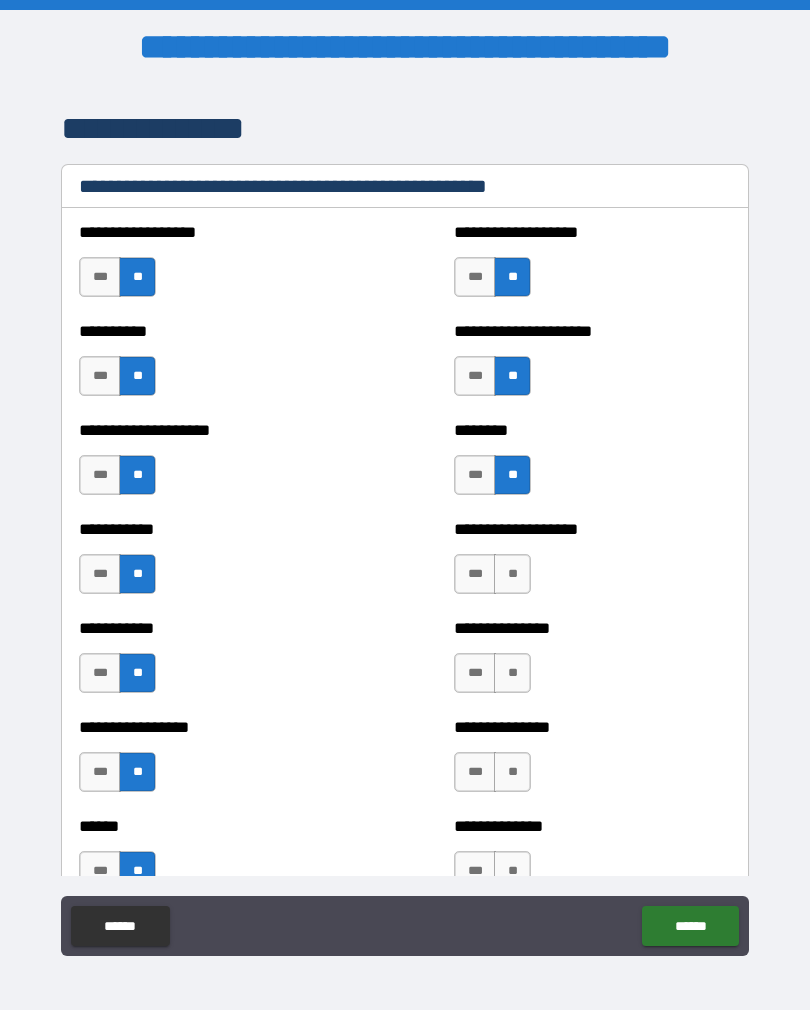 click on "**" at bounding box center (512, 574) 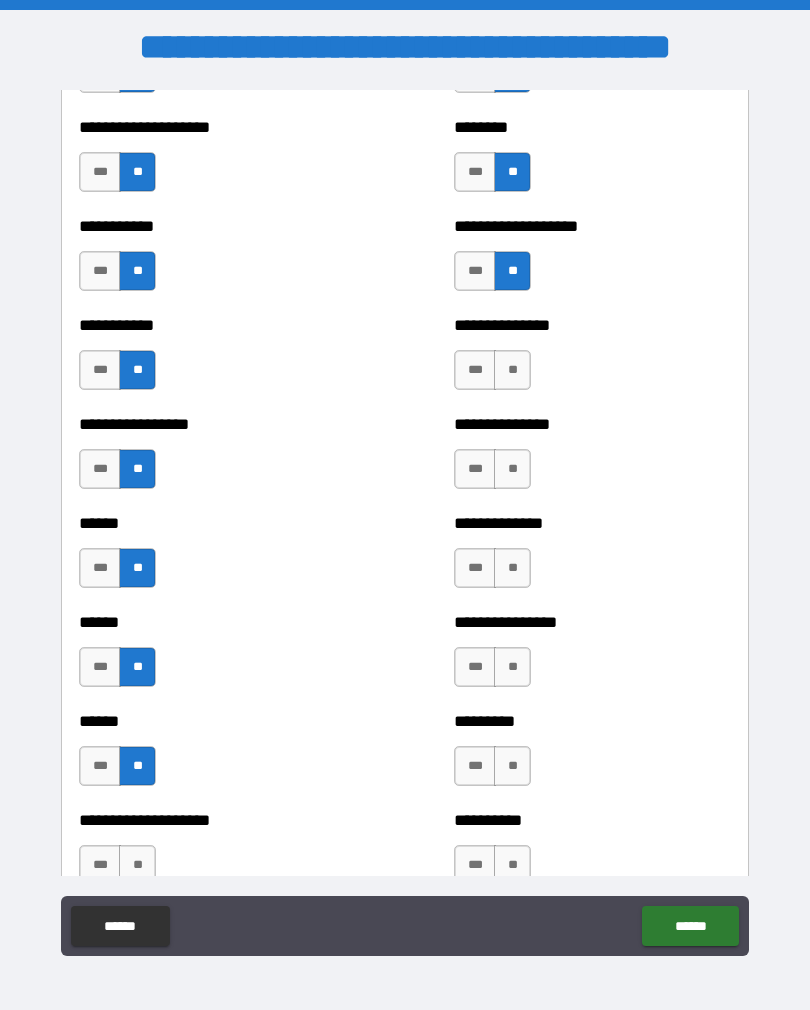 scroll, scrollTop: 2734, scrollLeft: 0, axis: vertical 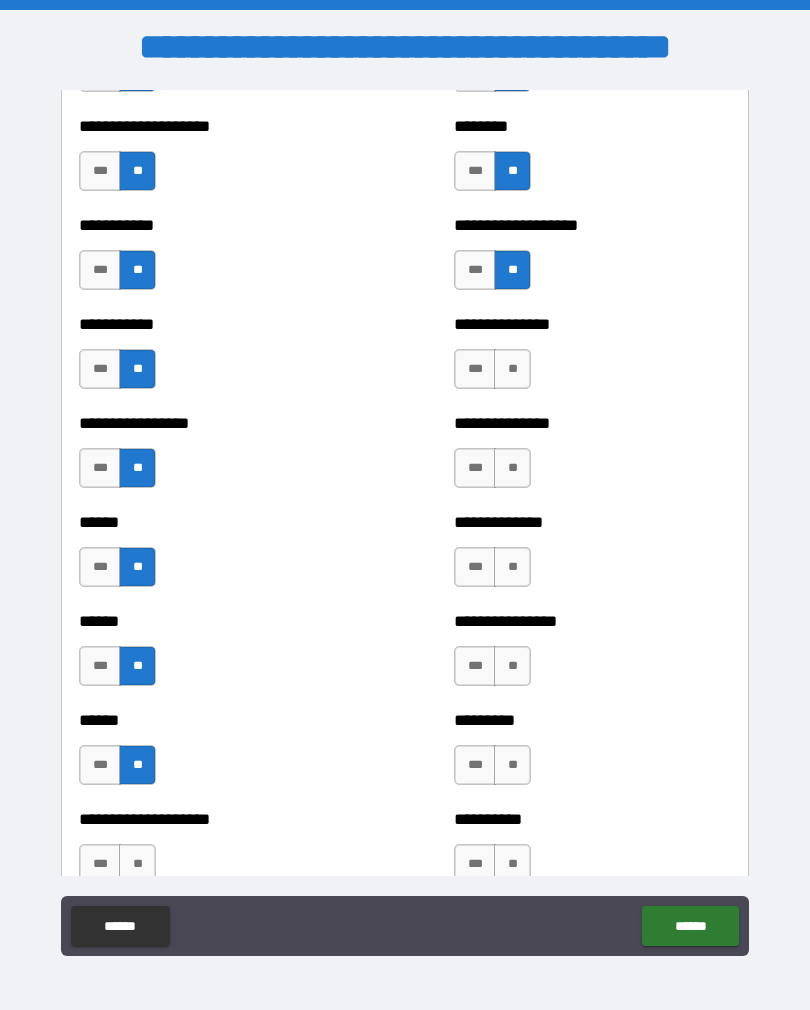 click on "**" at bounding box center (512, 369) 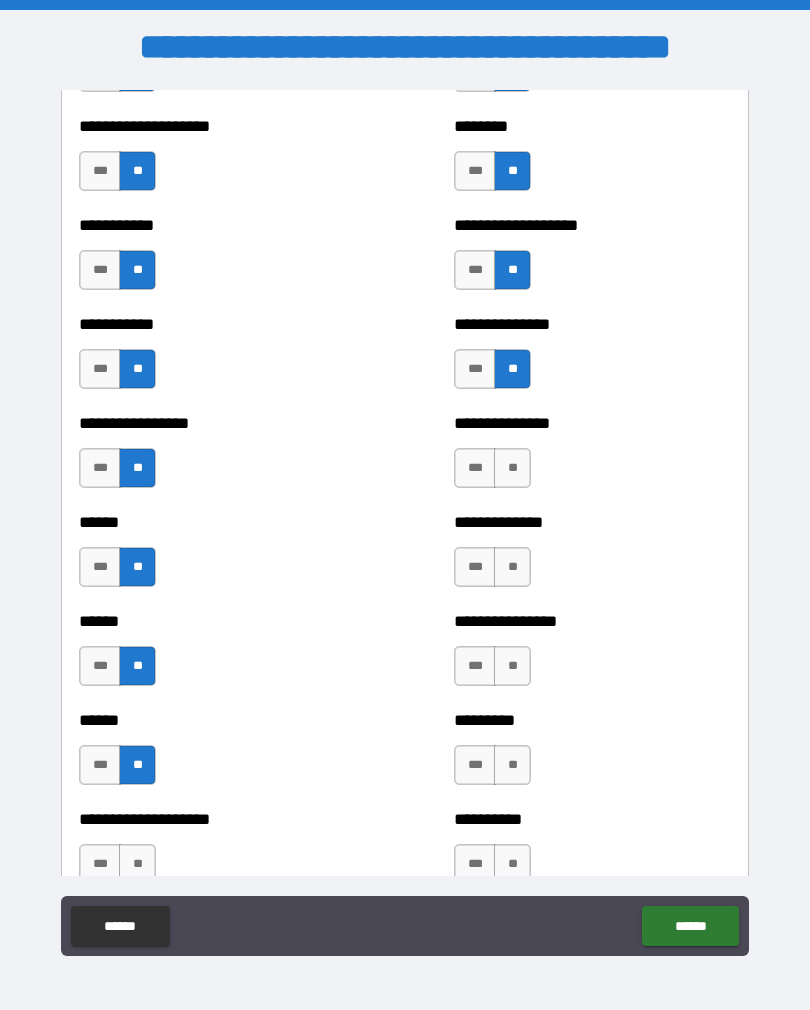click on "**" at bounding box center (512, 468) 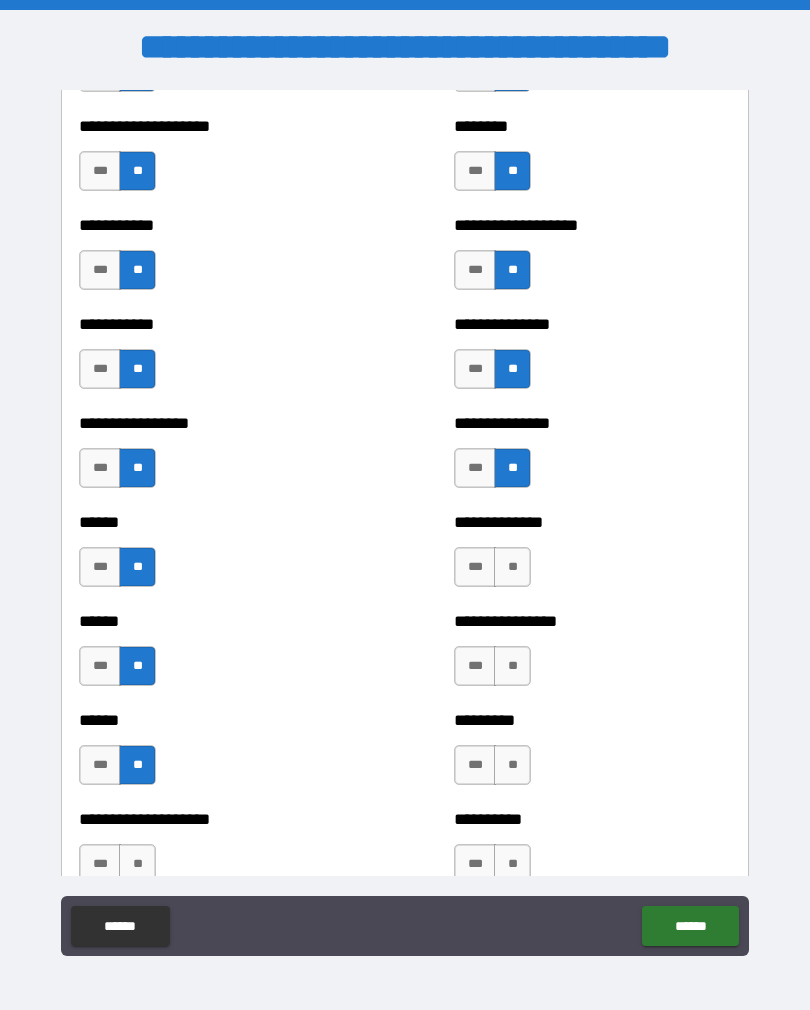 click on "**" at bounding box center (512, 567) 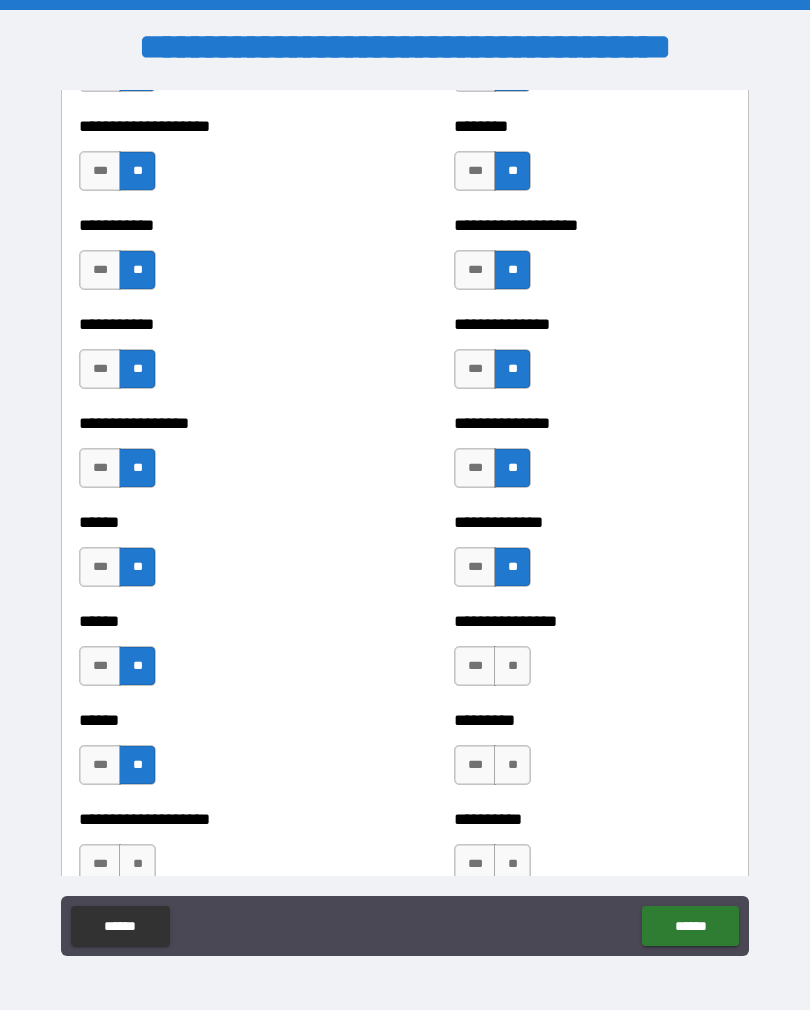 click on "**" at bounding box center [512, 666] 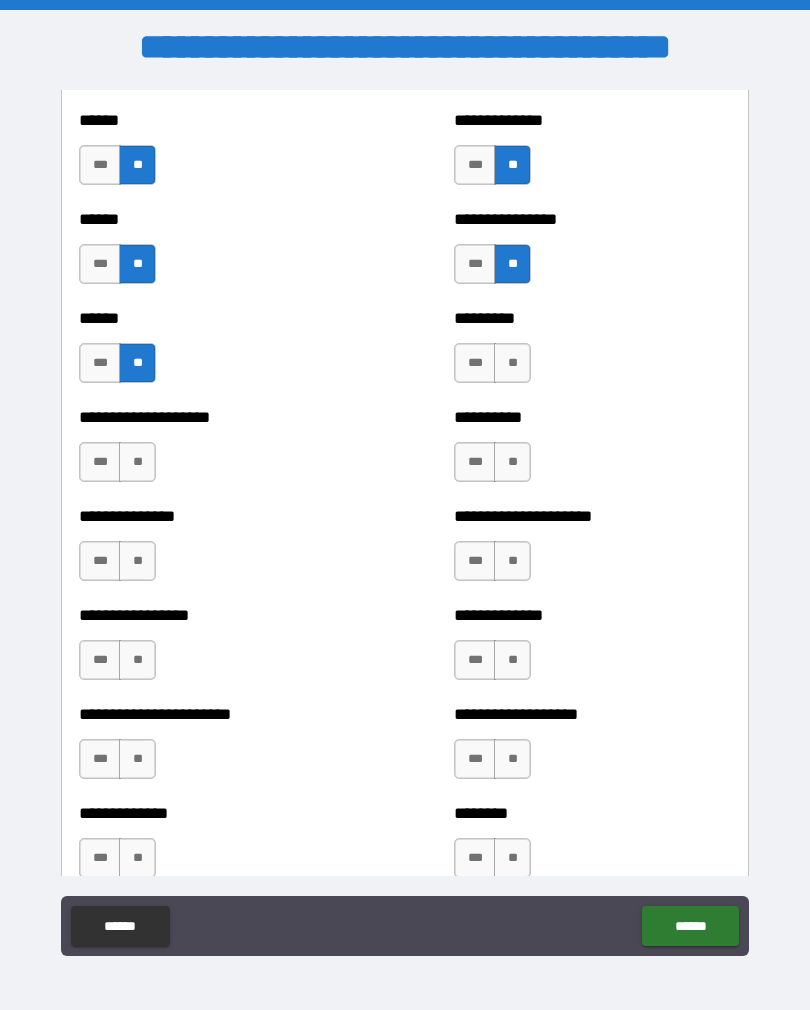 scroll, scrollTop: 3137, scrollLeft: 0, axis: vertical 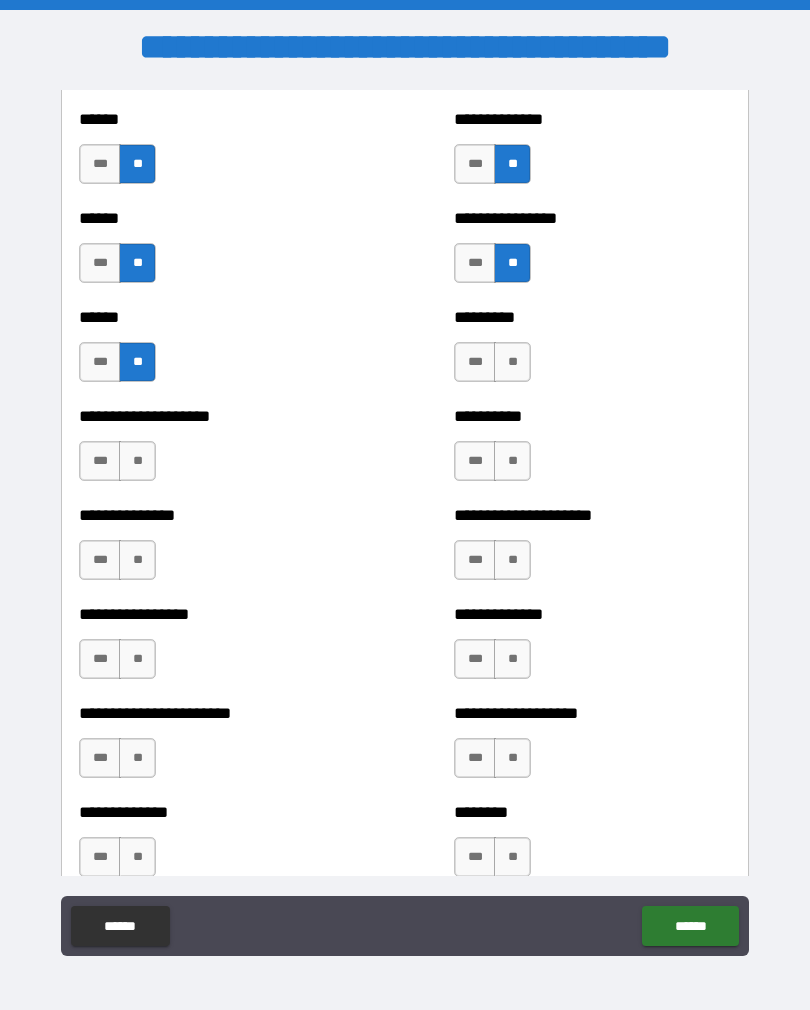 click on "**" at bounding box center (512, 362) 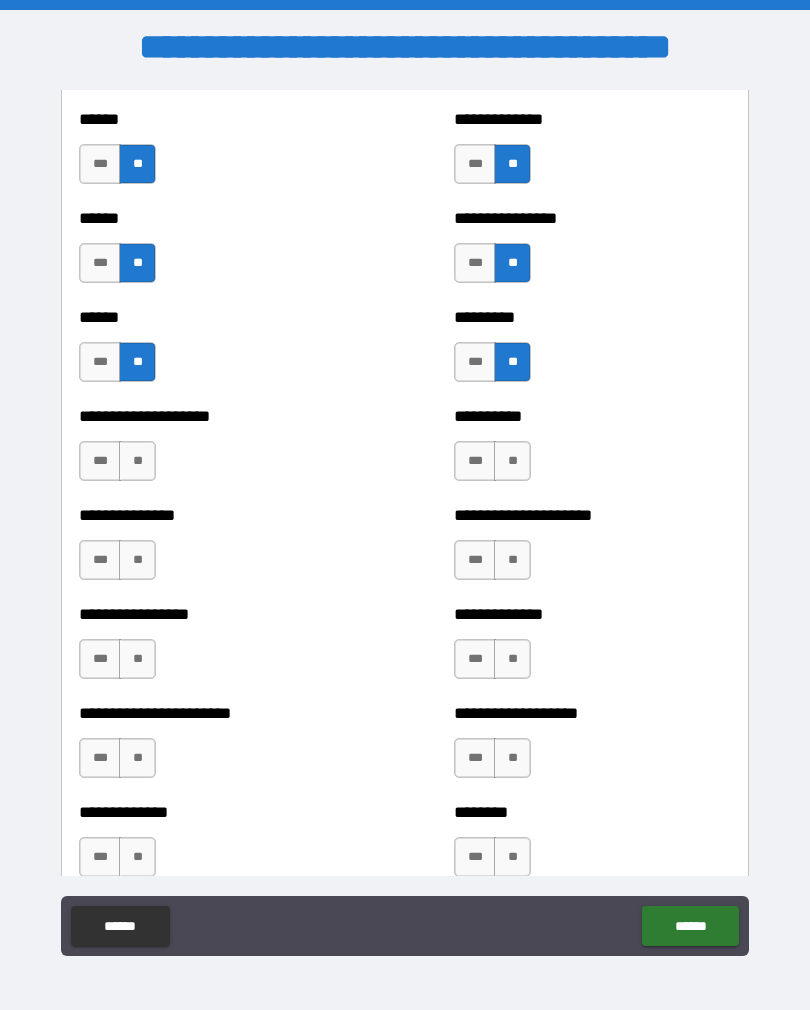 click on "**" at bounding box center [512, 461] 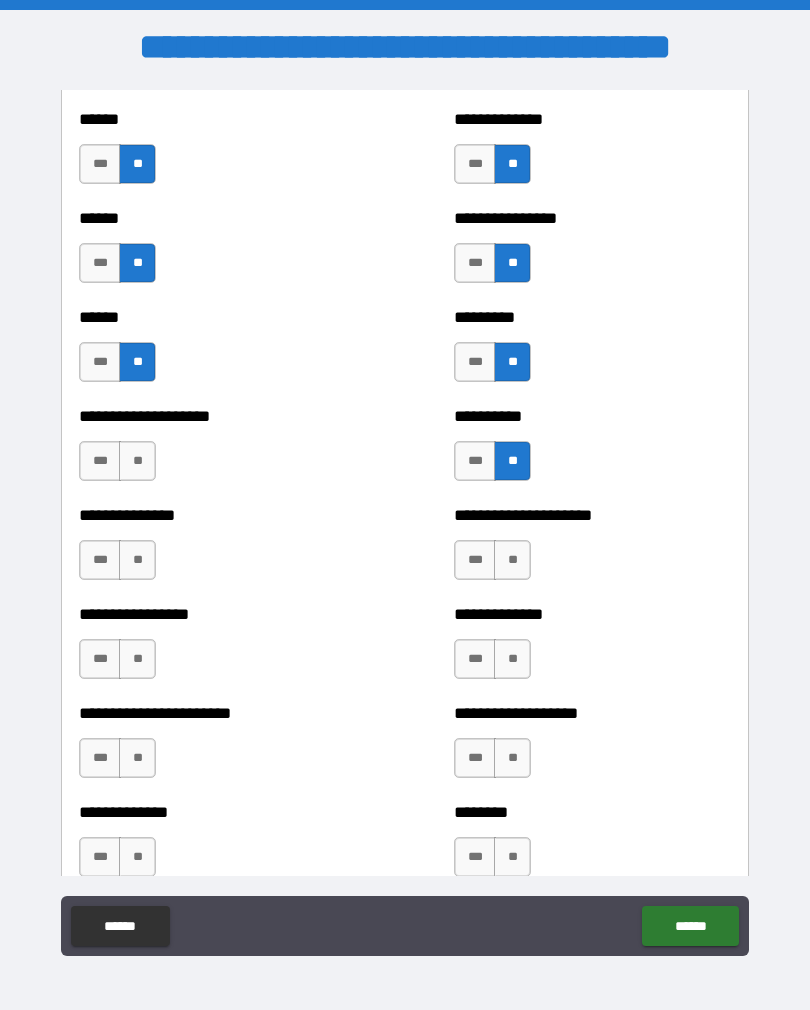 click on "**" at bounding box center [137, 461] 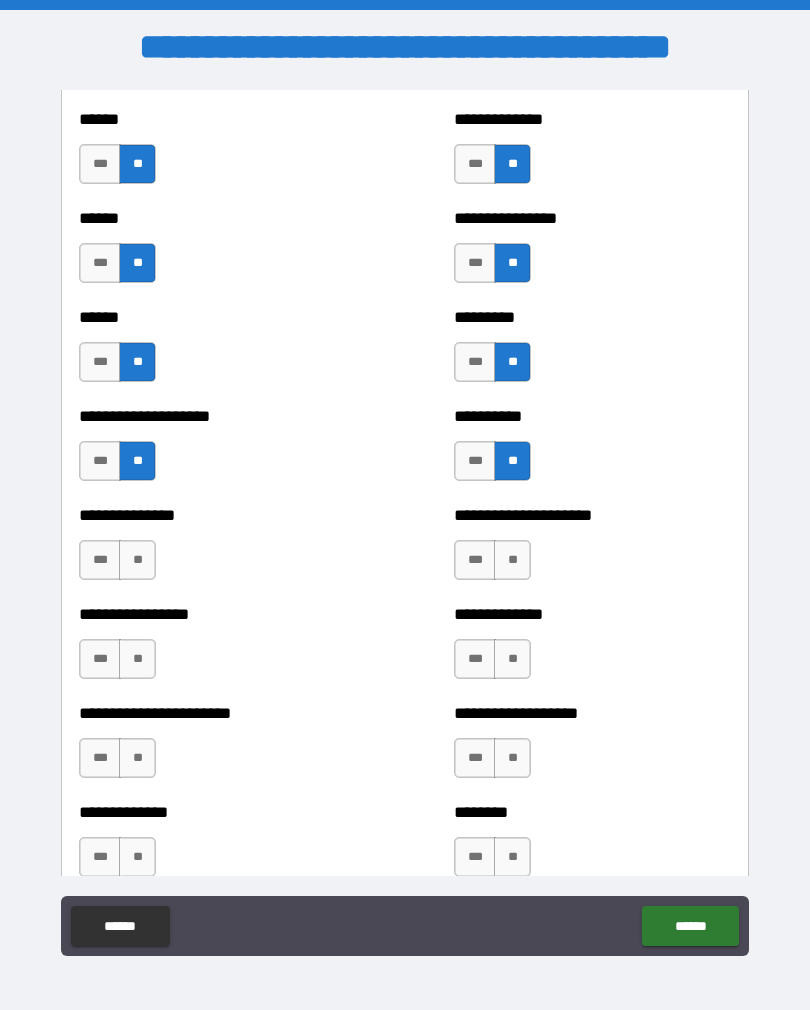 click on "**" at bounding box center [137, 560] 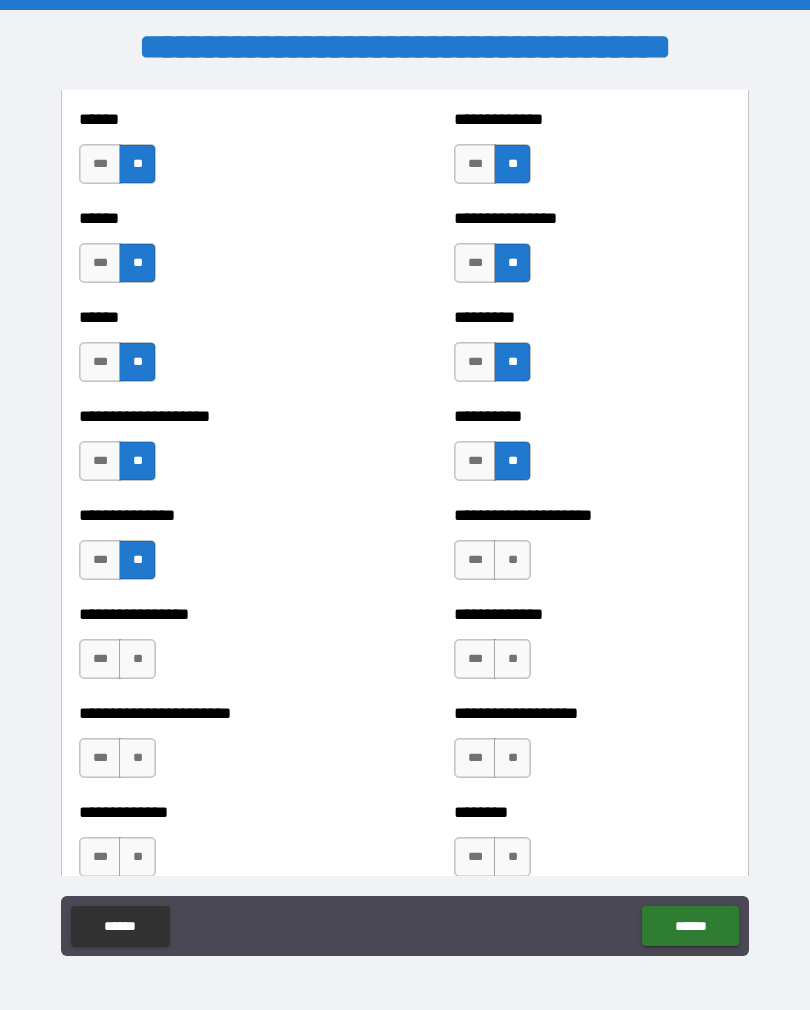 click on "**" at bounding box center (512, 560) 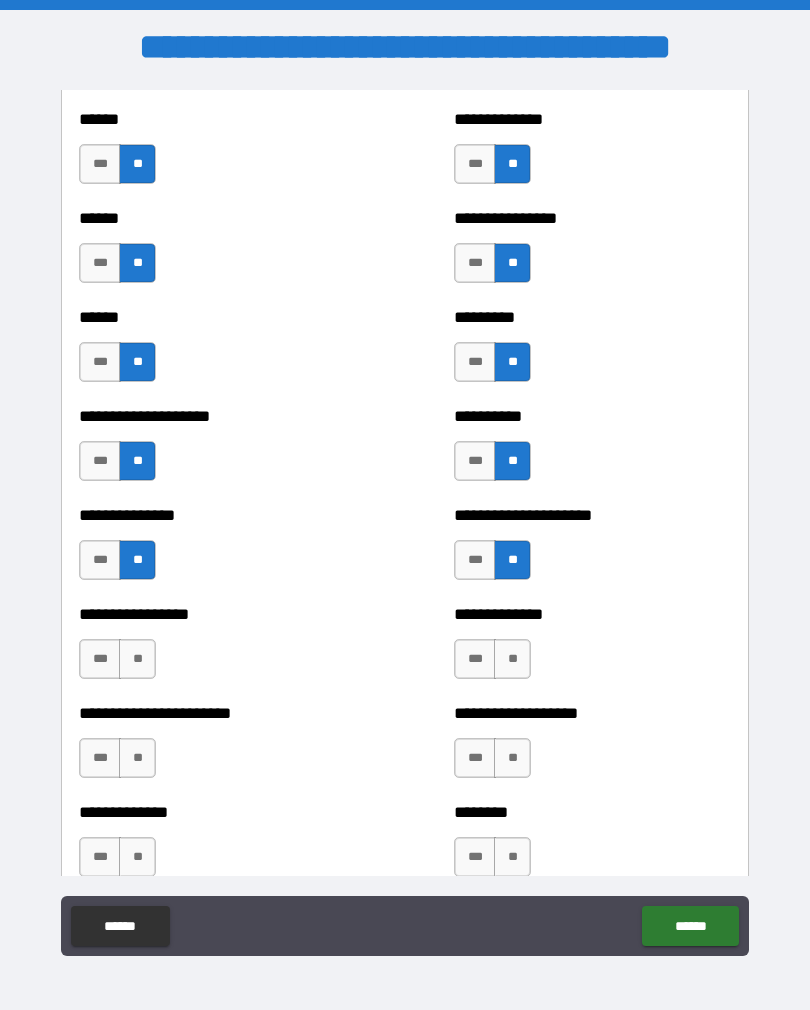 click on "**" at bounding box center (512, 659) 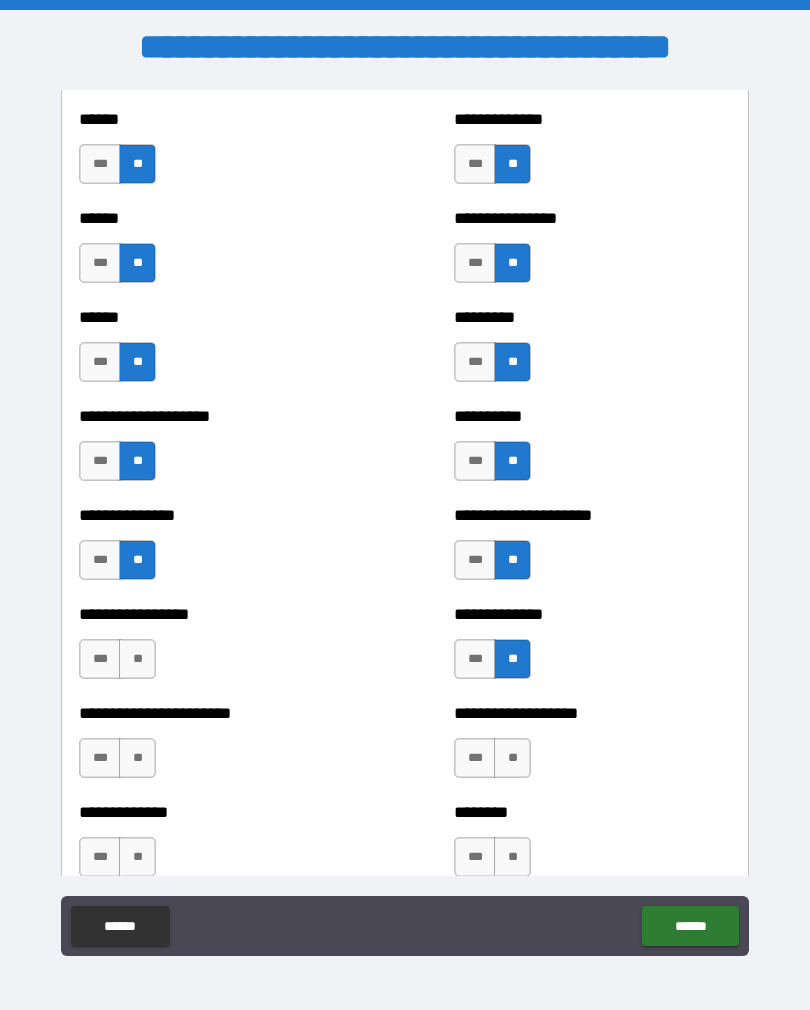 click on "**" at bounding box center [137, 659] 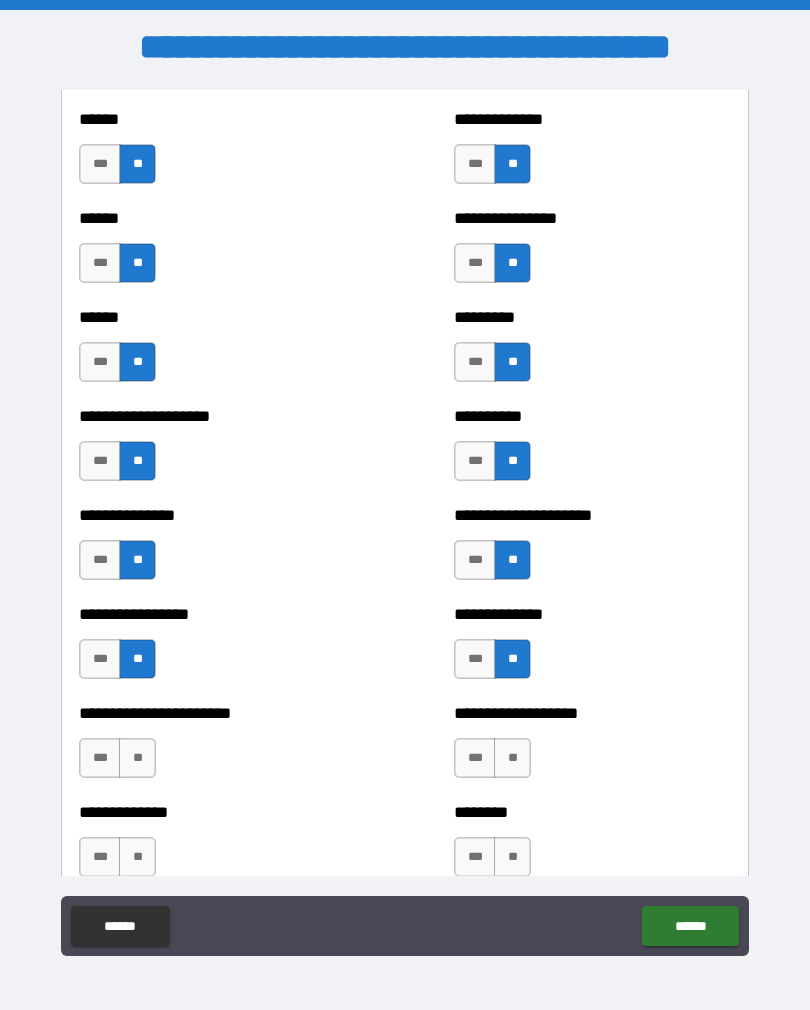 click on "**" at bounding box center (137, 758) 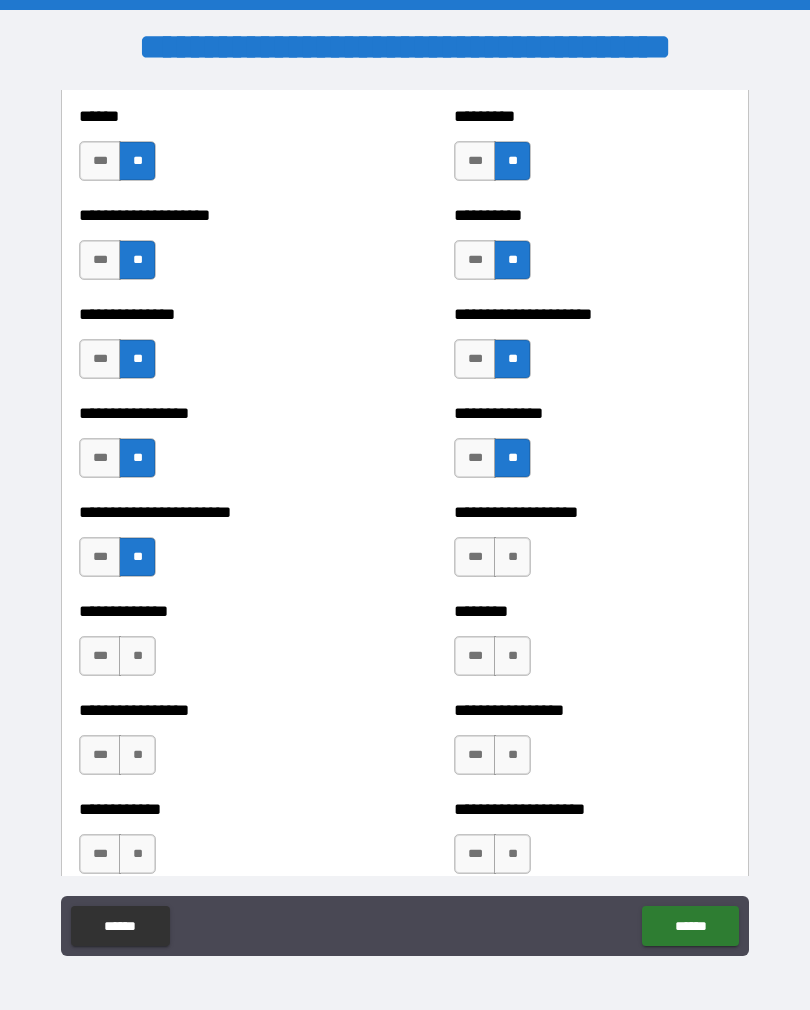 scroll, scrollTop: 3413, scrollLeft: 0, axis: vertical 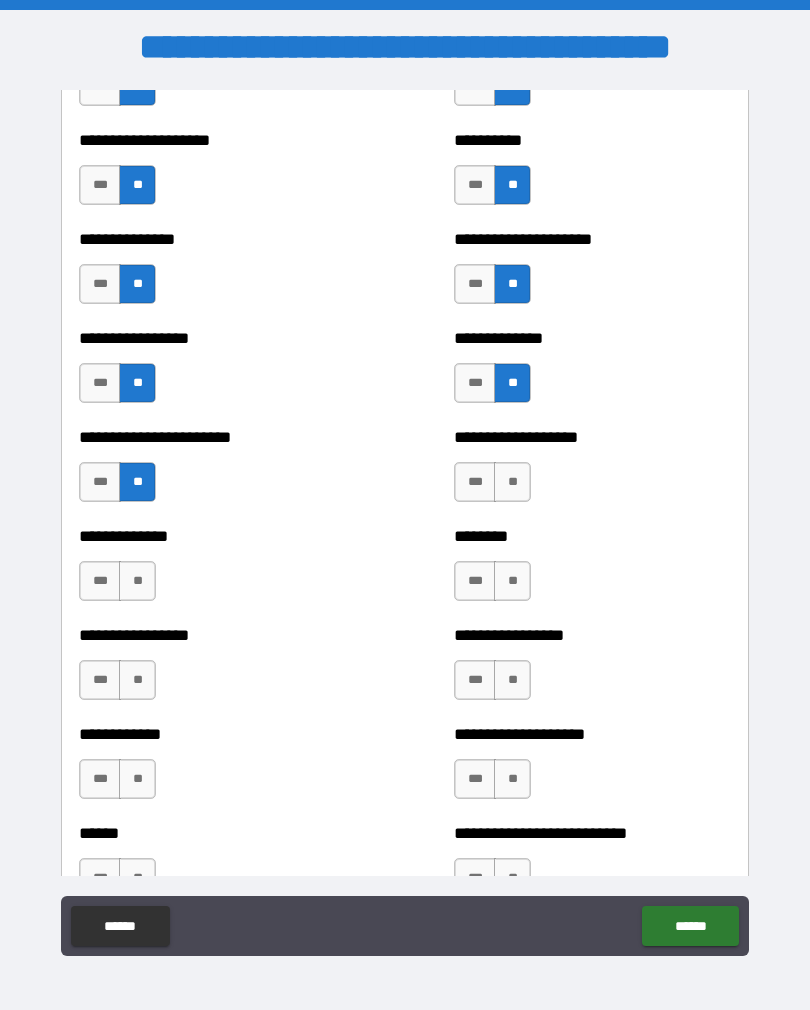 click on "**" at bounding box center [512, 482] 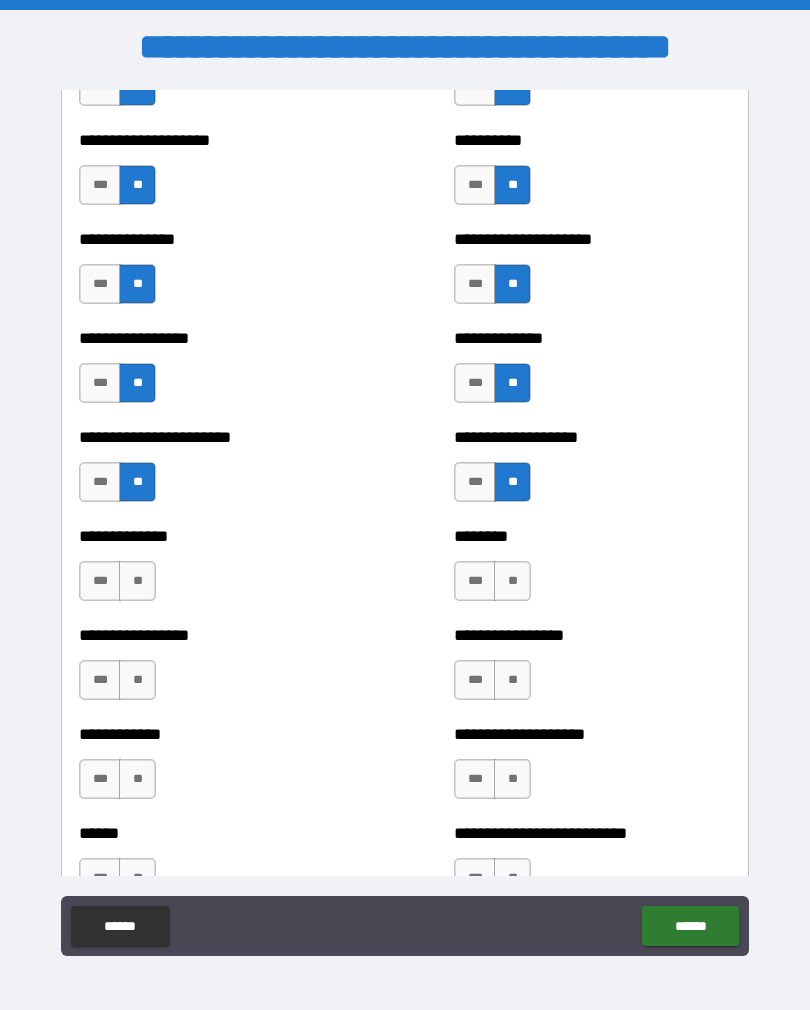 click on "**" at bounding box center (137, 581) 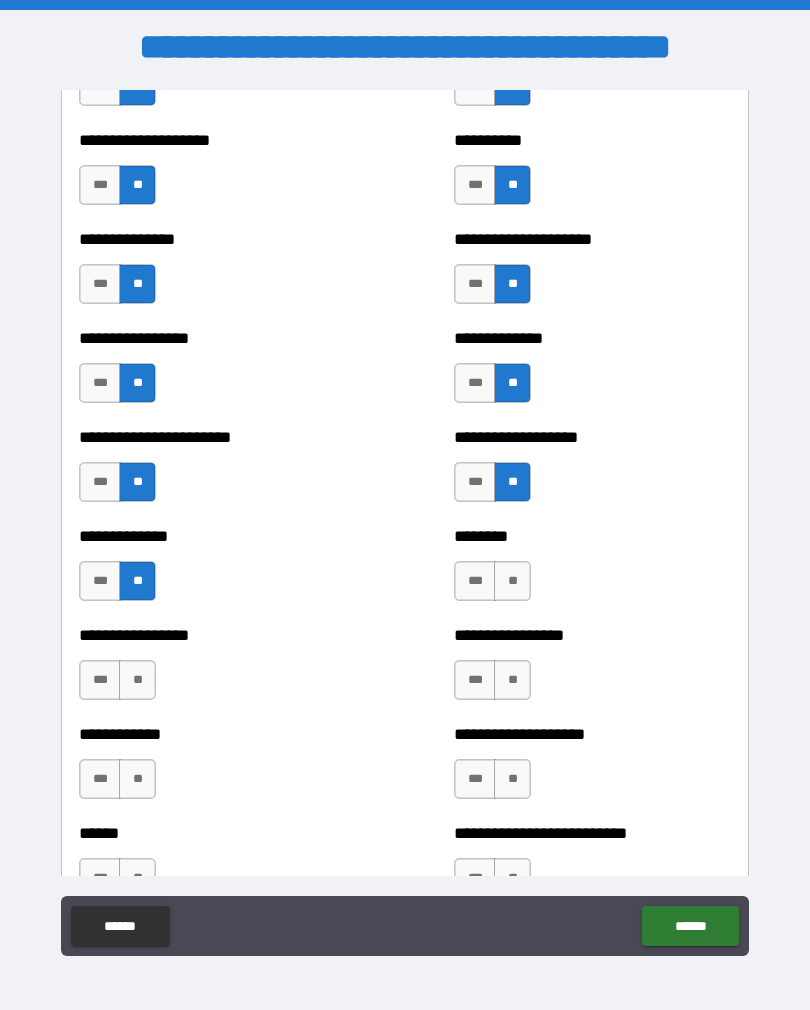 click on "**" at bounding box center (512, 581) 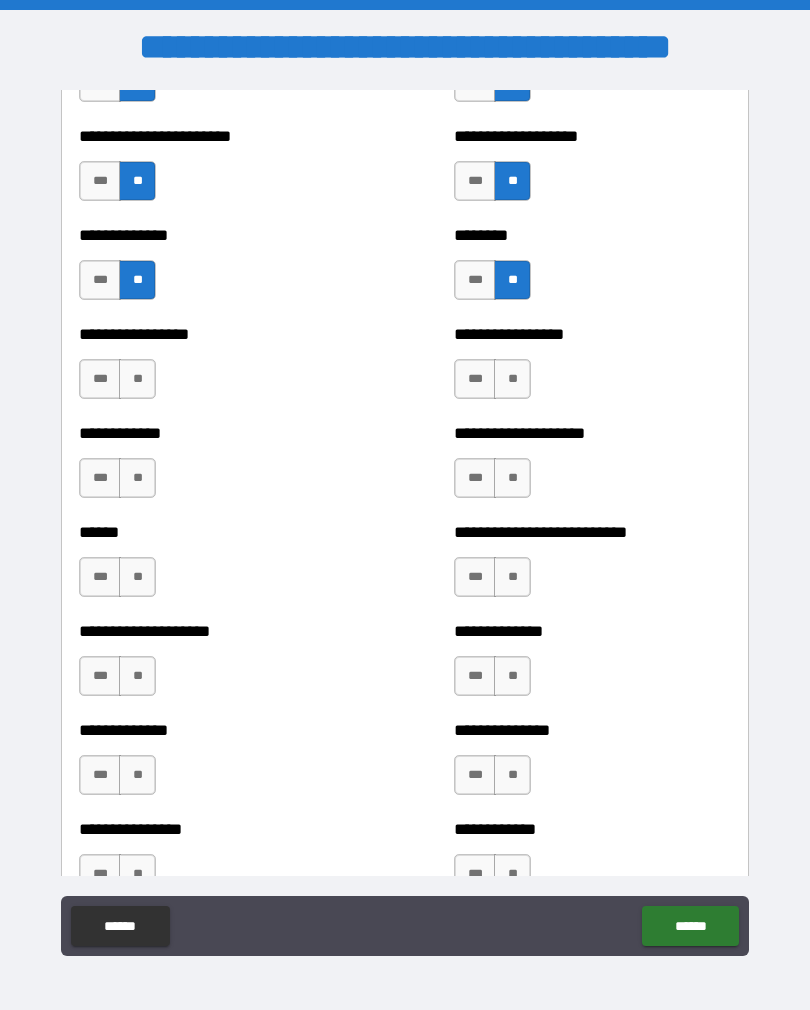 scroll, scrollTop: 3716, scrollLeft: 0, axis: vertical 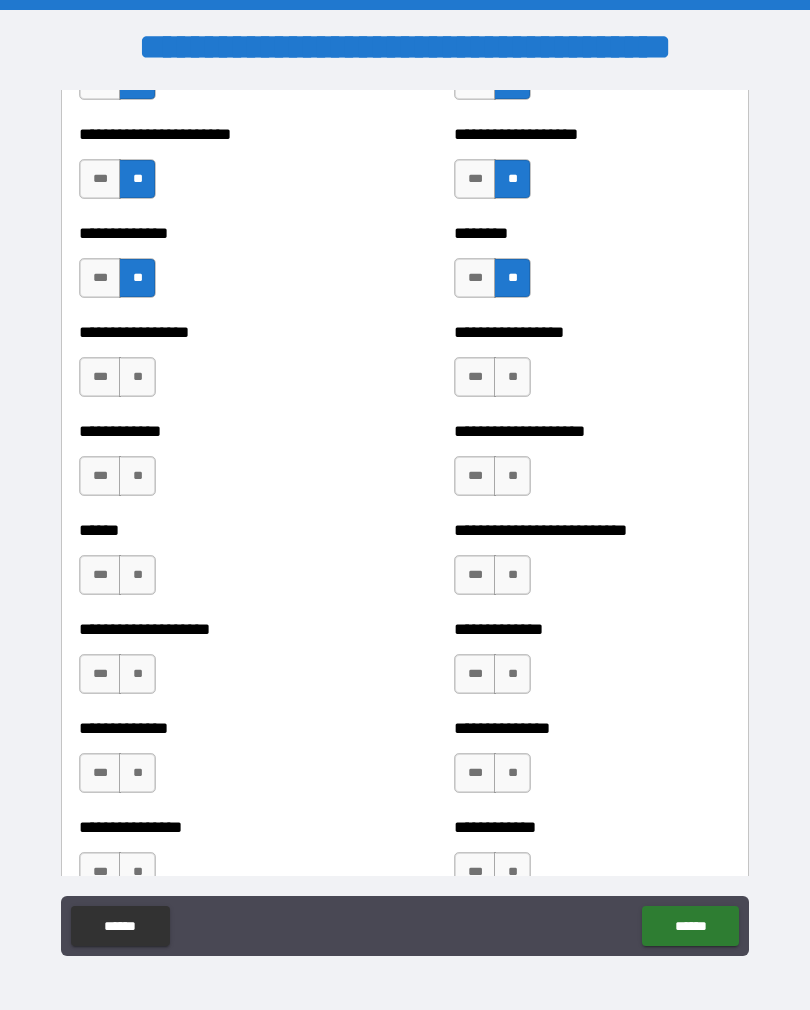 click on "**" at bounding box center [137, 377] 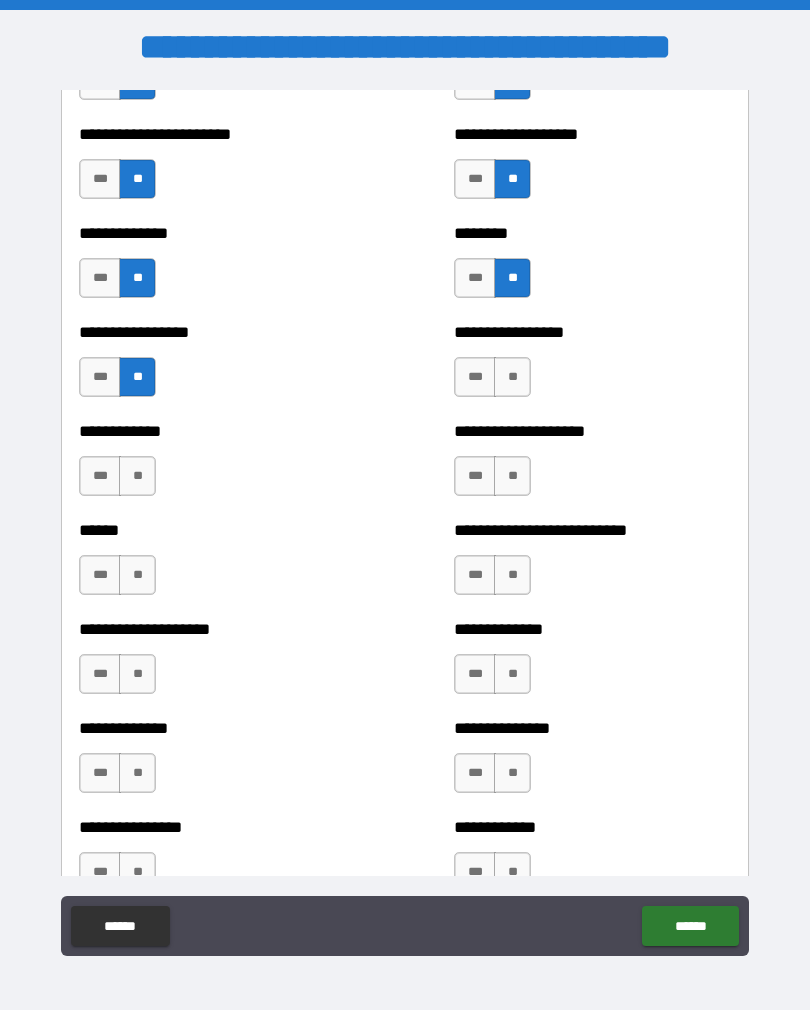 click on "**" at bounding box center (512, 377) 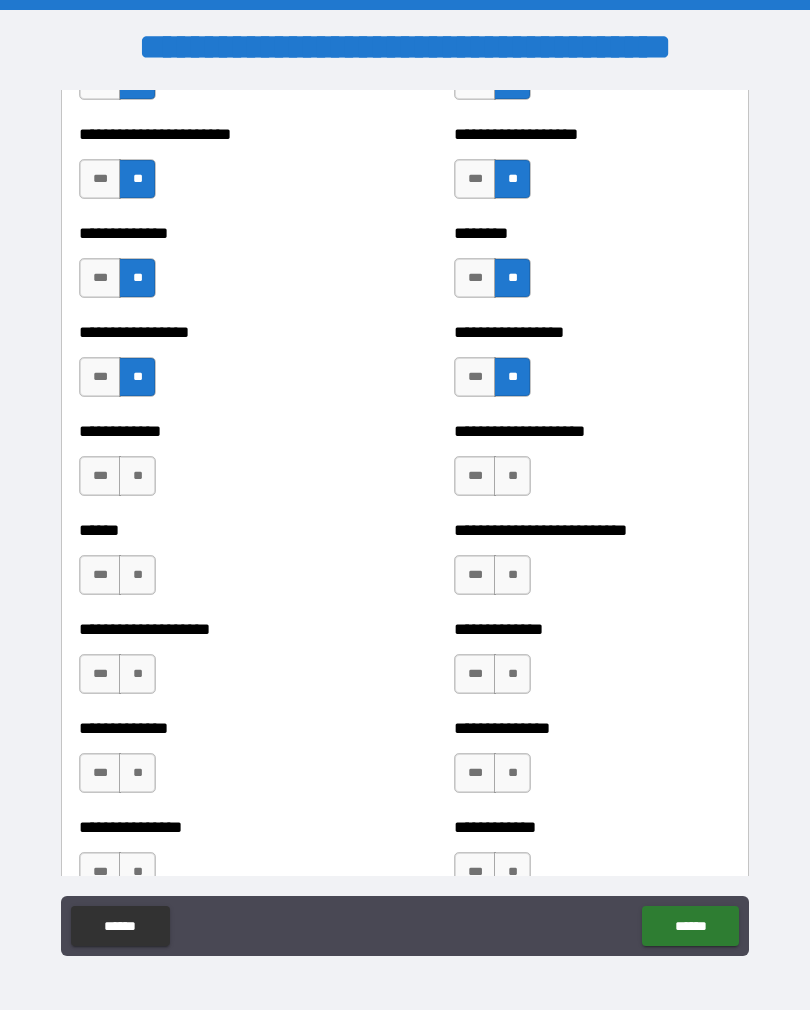 click on "**" at bounding box center [512, 476] 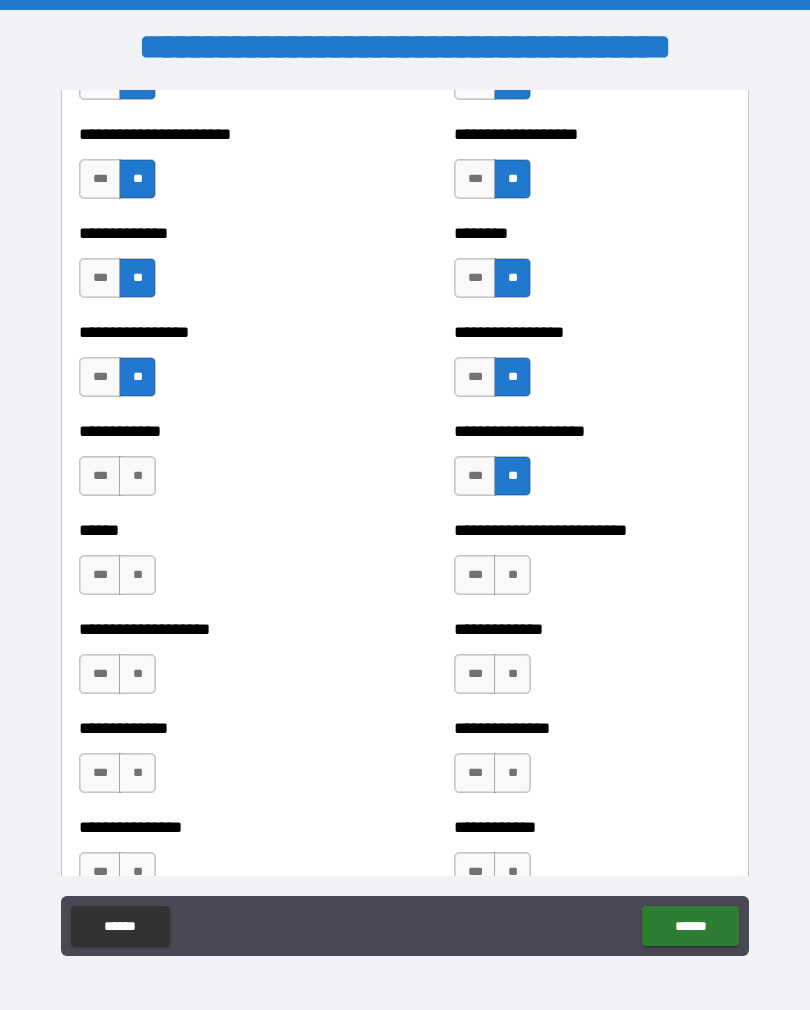 click on "**" at bounding box center (137, 476) 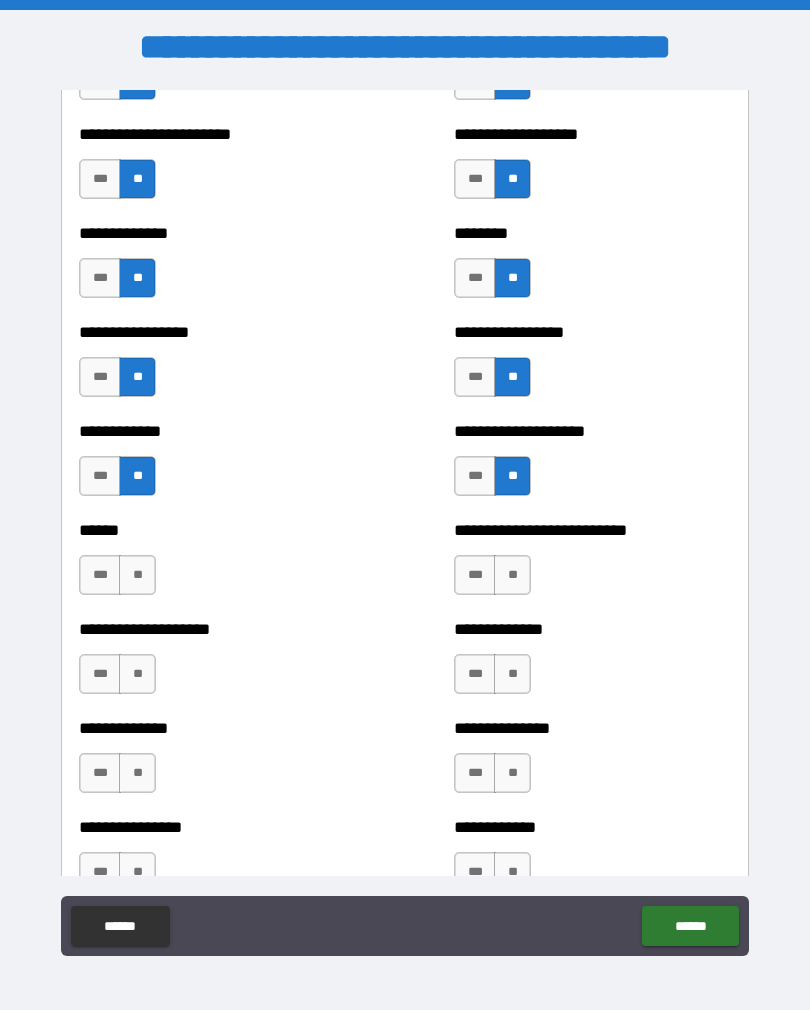 click on "**" at bounding box center [137, 575] 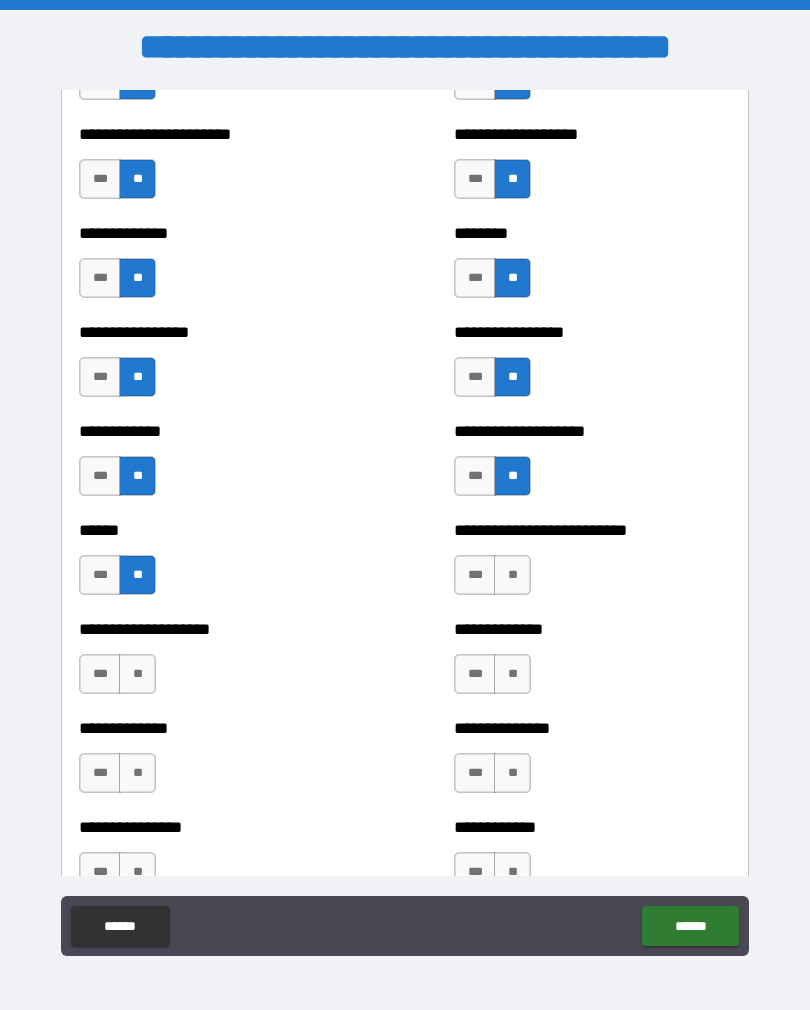 click on "**" at bounding box center [137, 674] 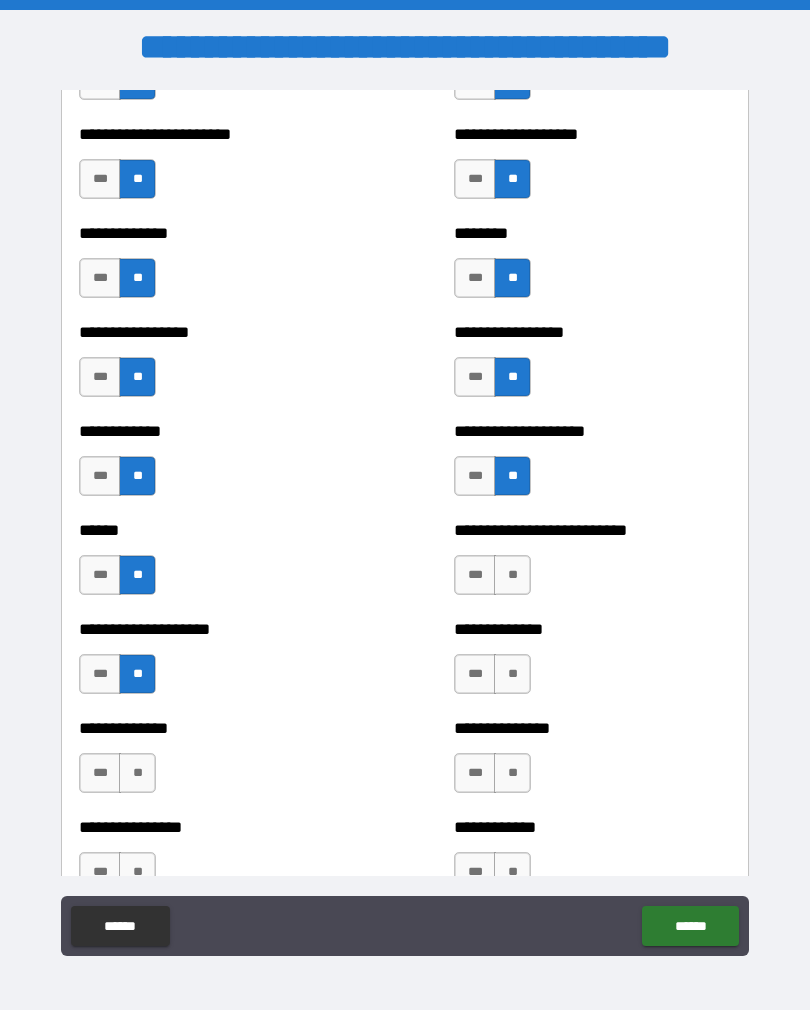 click on "**" at bounding box center (512, 575) 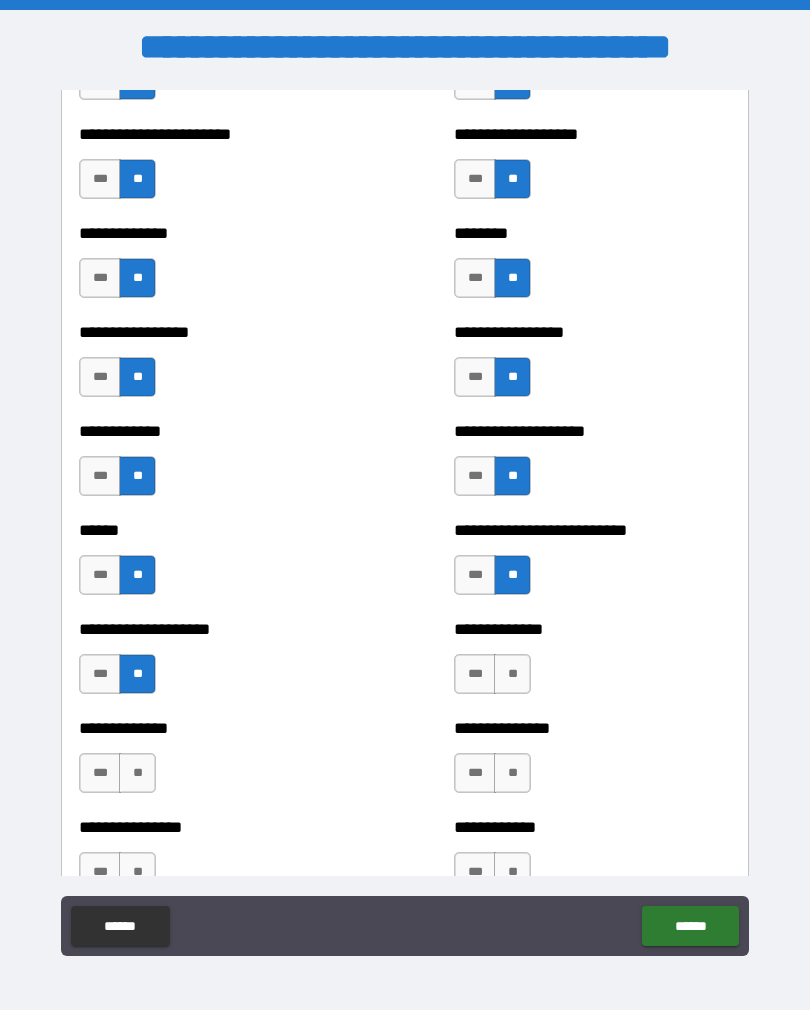 click on "**" at bounding box center (512, 674) 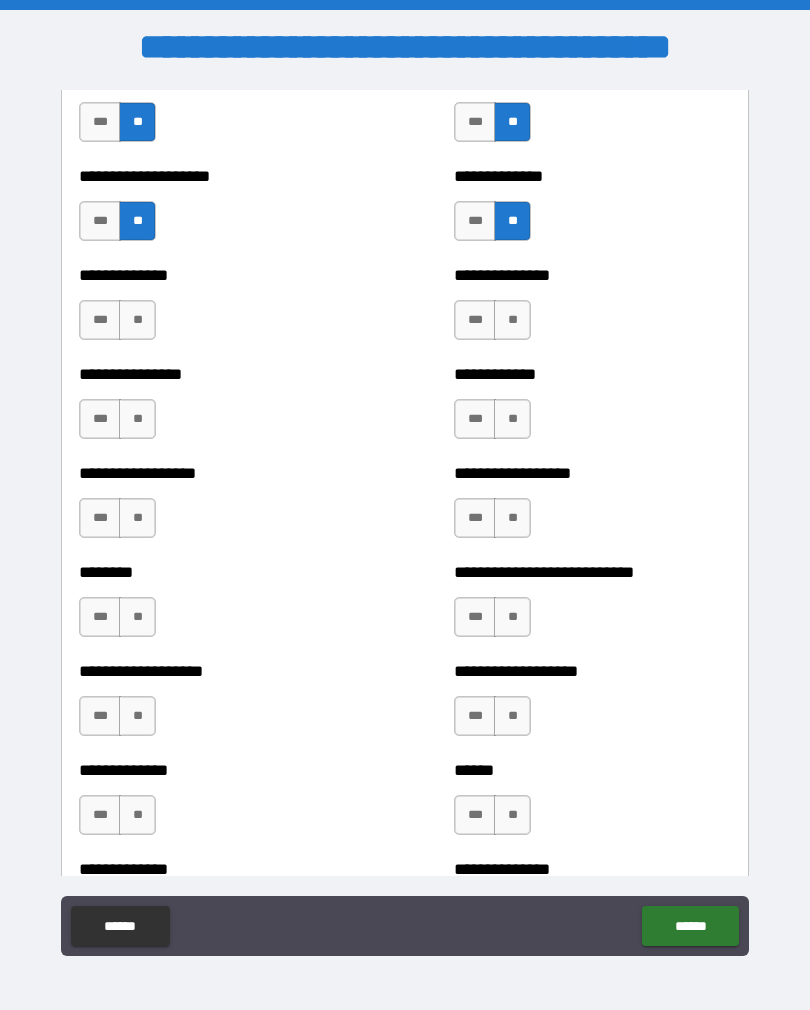 scroll, scrollTop: 4172, scrollLeft: 0, axis: vertical 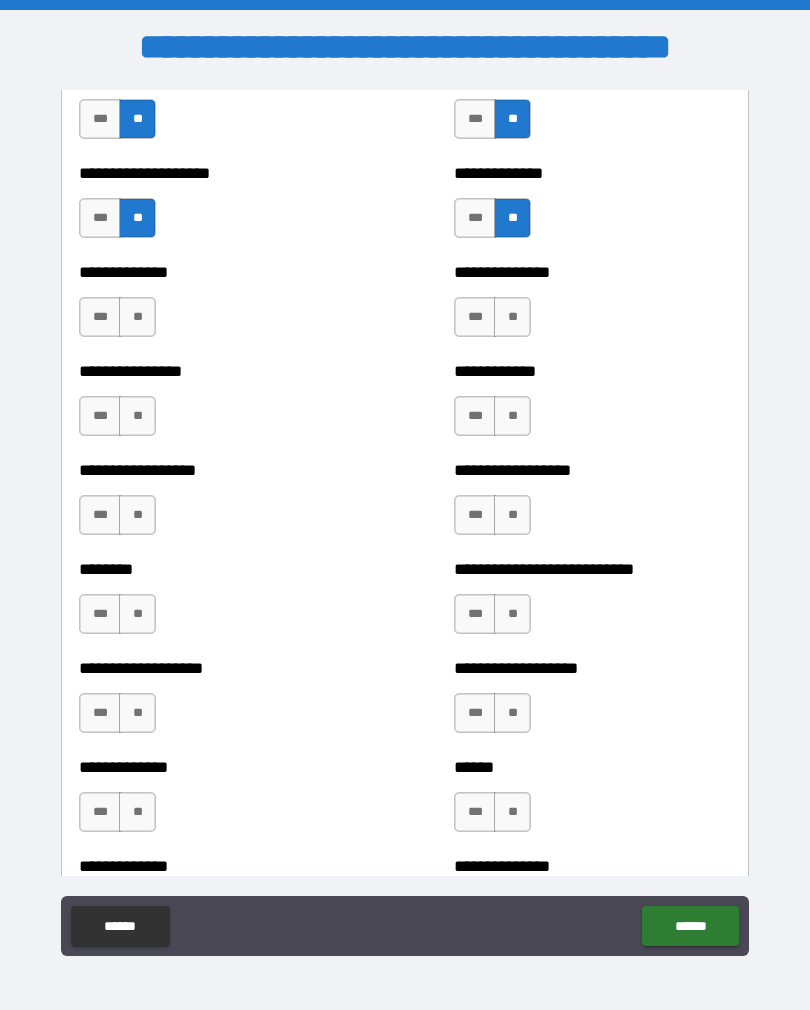 click on "**" at bounding box center (512, 317) 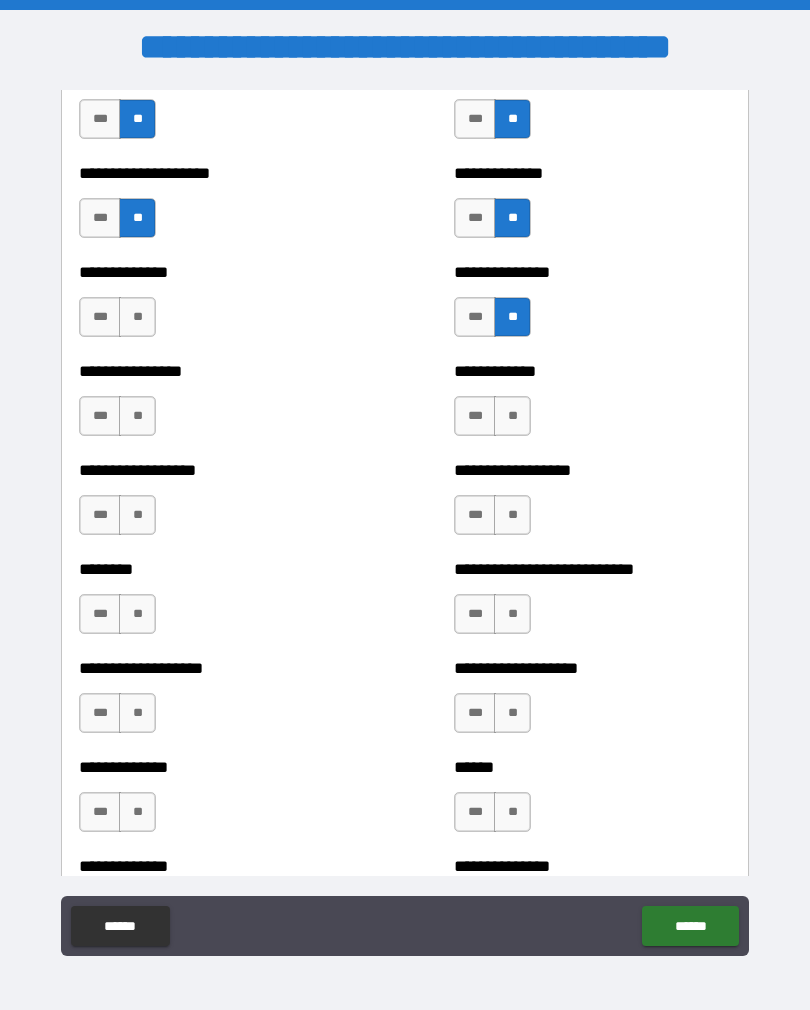 click on "**" at bounding box center (137, 317) 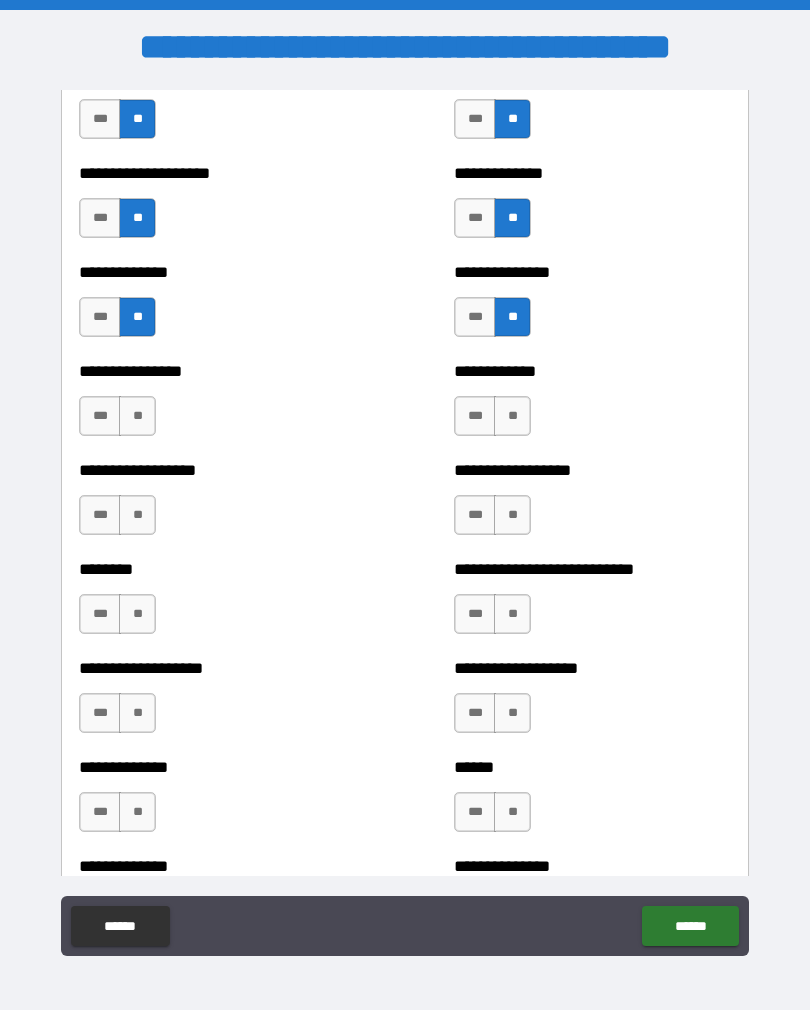 click on "**" at bounding box center (137, 416) 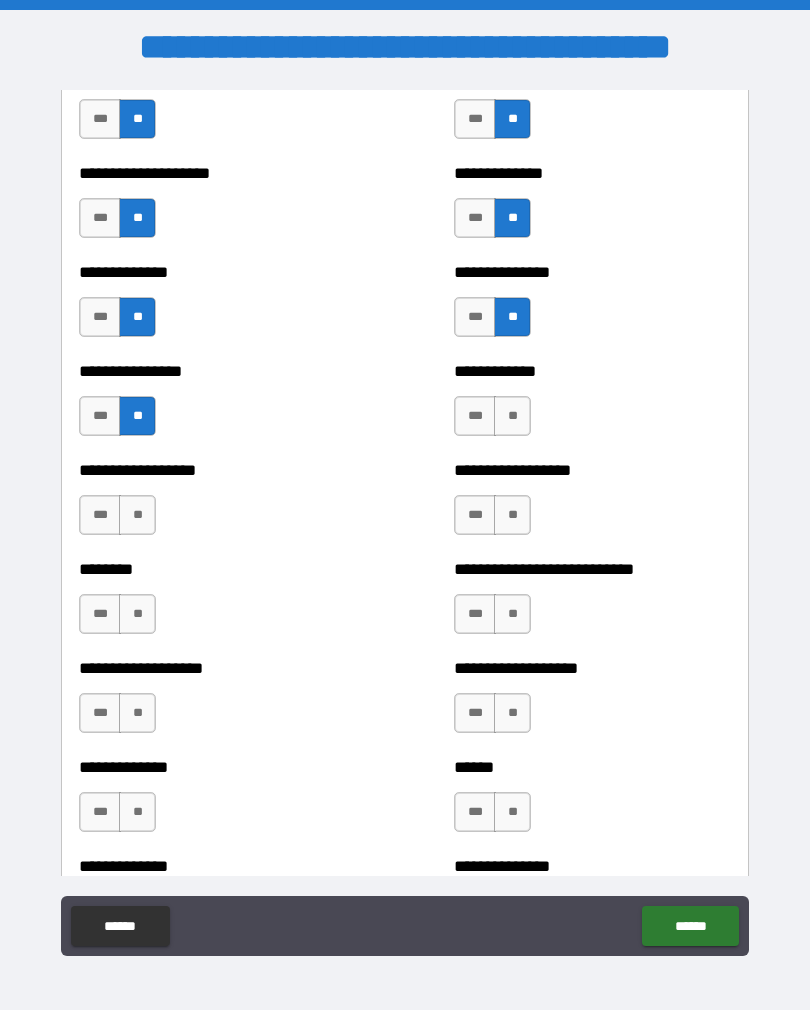 click on "**" at bounding box center [512, 416] 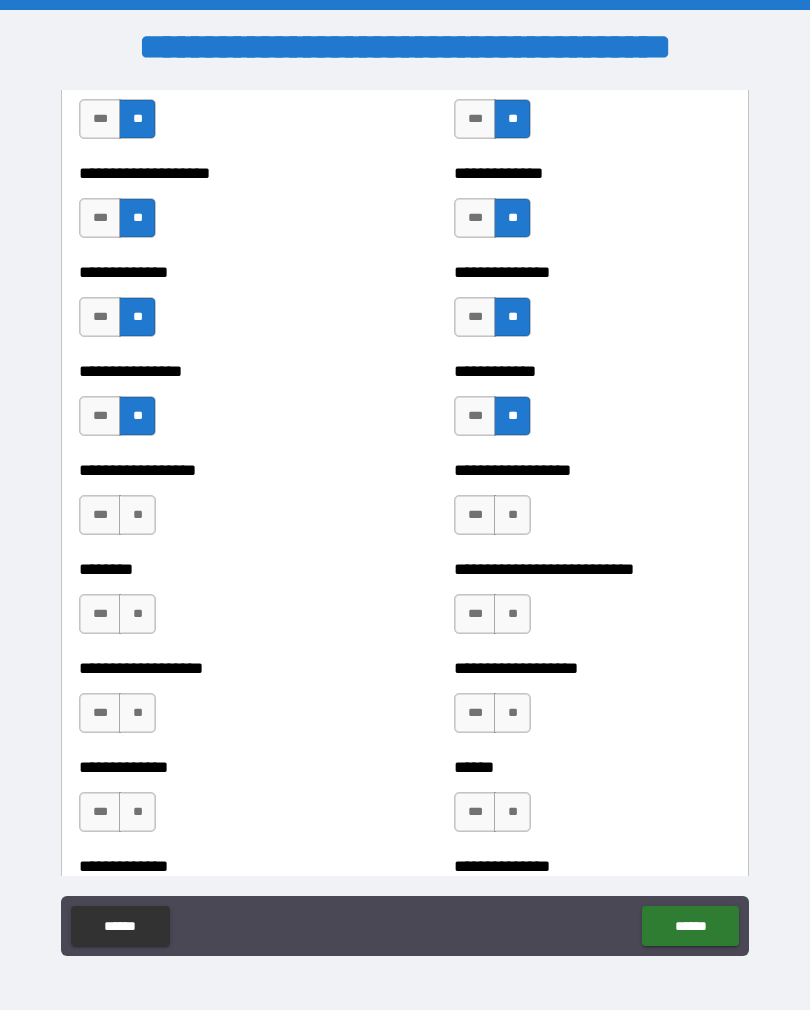click on "**" at bounding box center (512, 515) 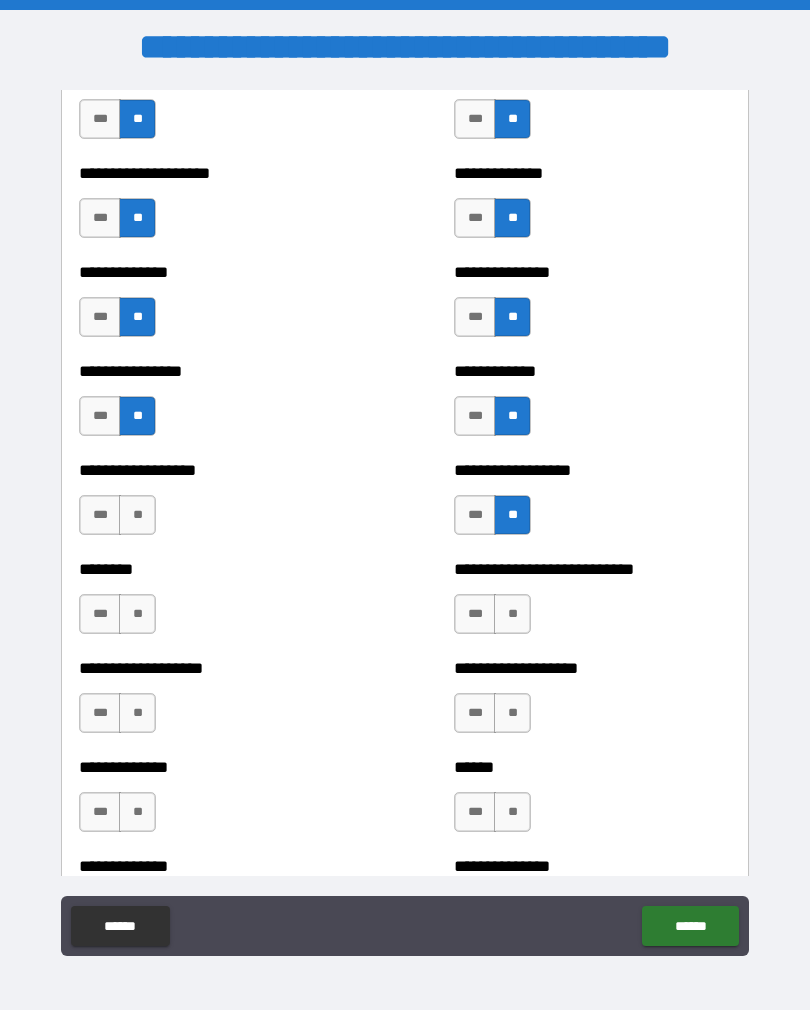 click on "**" at bounding box center (137, 515) 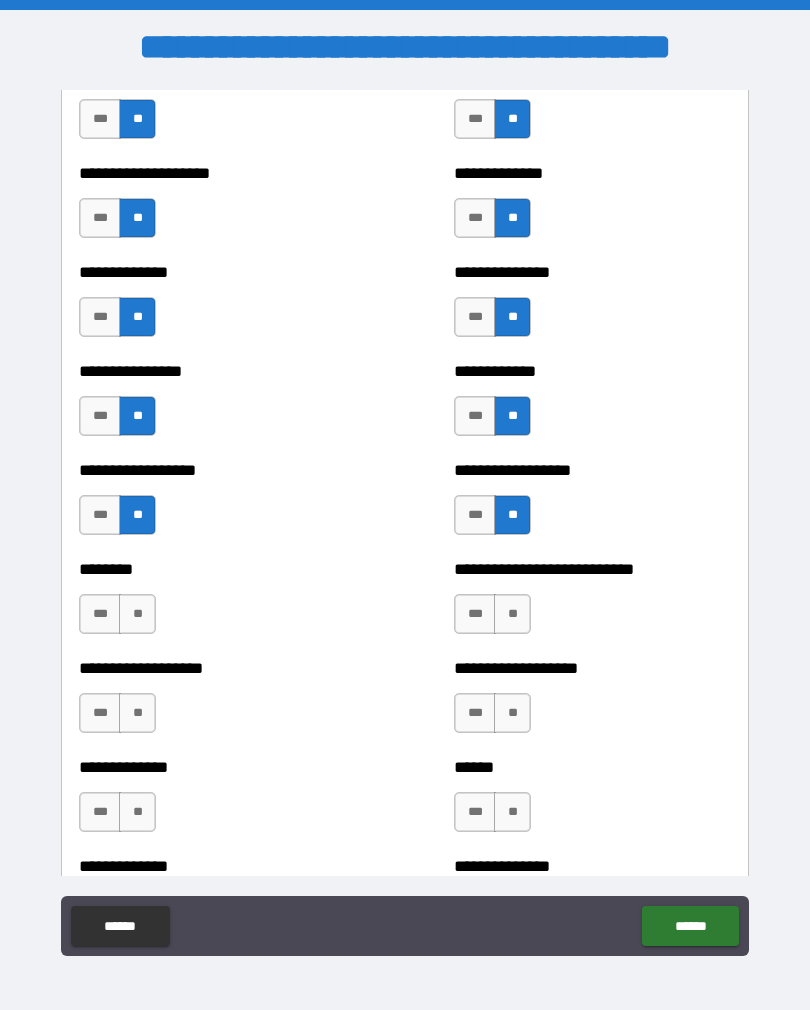 click on "**" at bounding box center (137, 614) 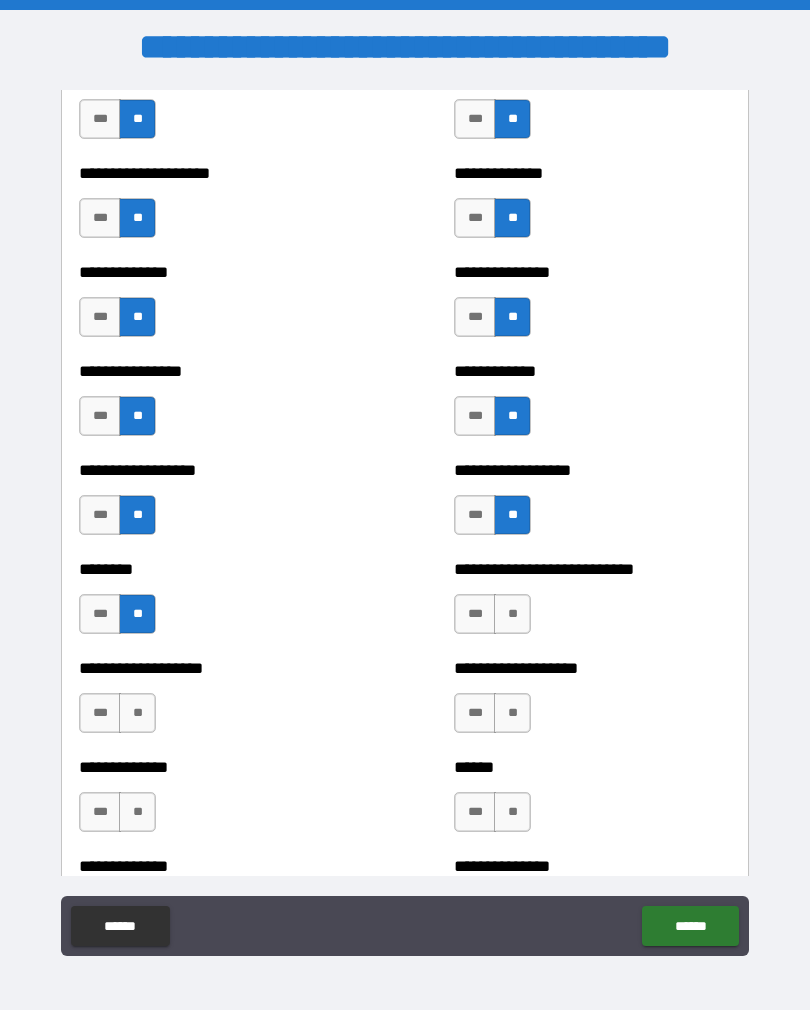 click on "**" at bounding box center [137, 713] 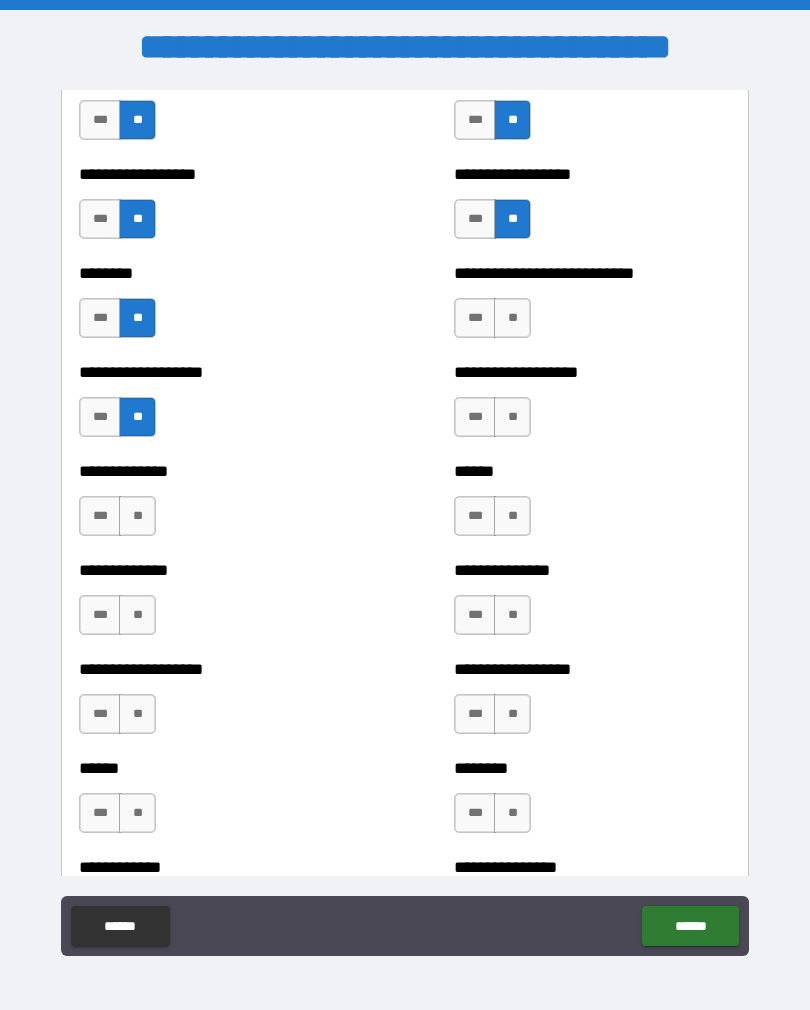 scroll, scrollTop: 4473, scrollLeft: 0, axis: vertical 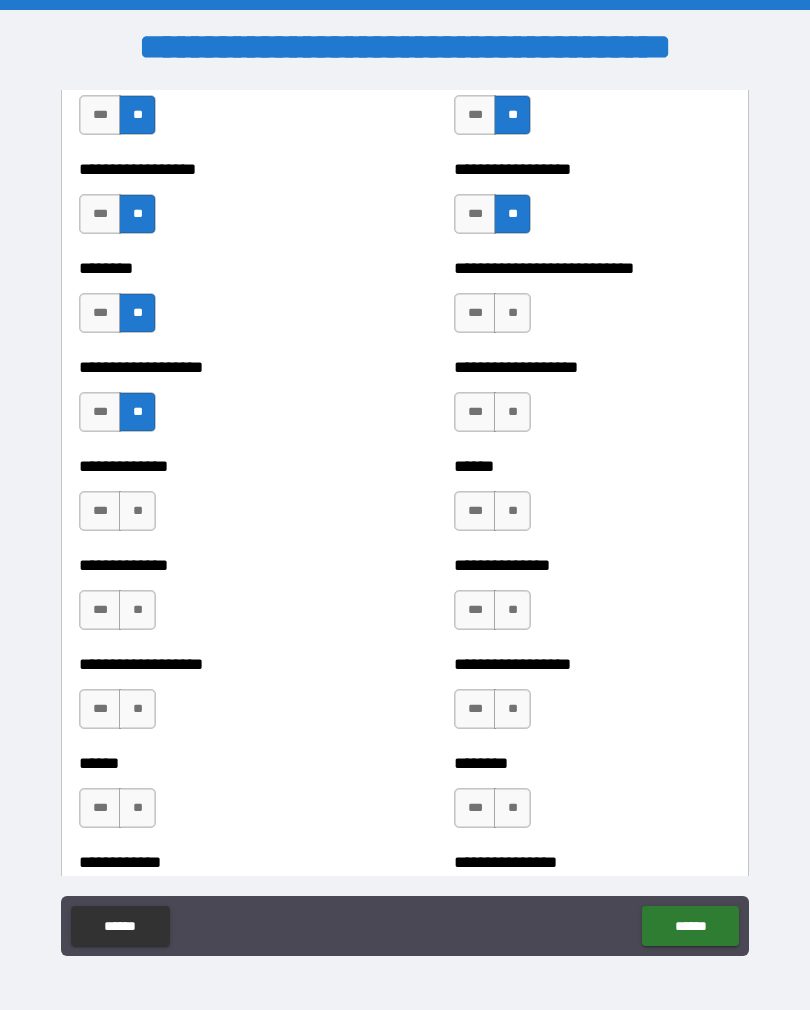 click on "**" at bounding box center [512, 313] 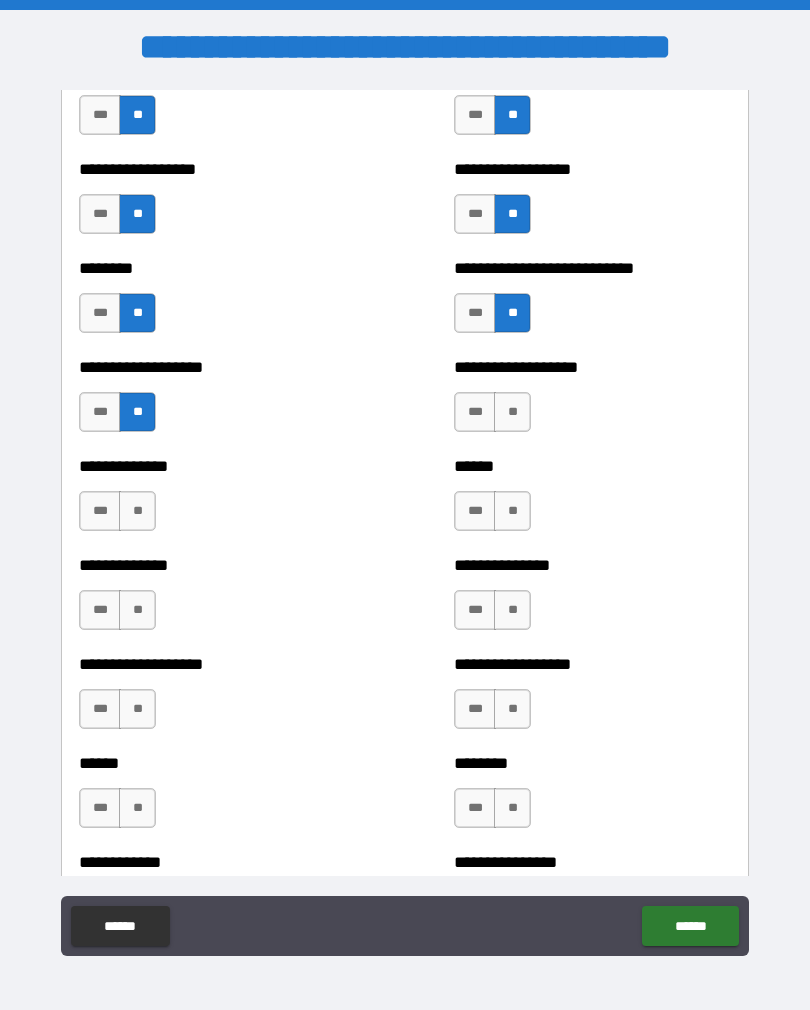 click on "**" at bounding box center [512, 412] 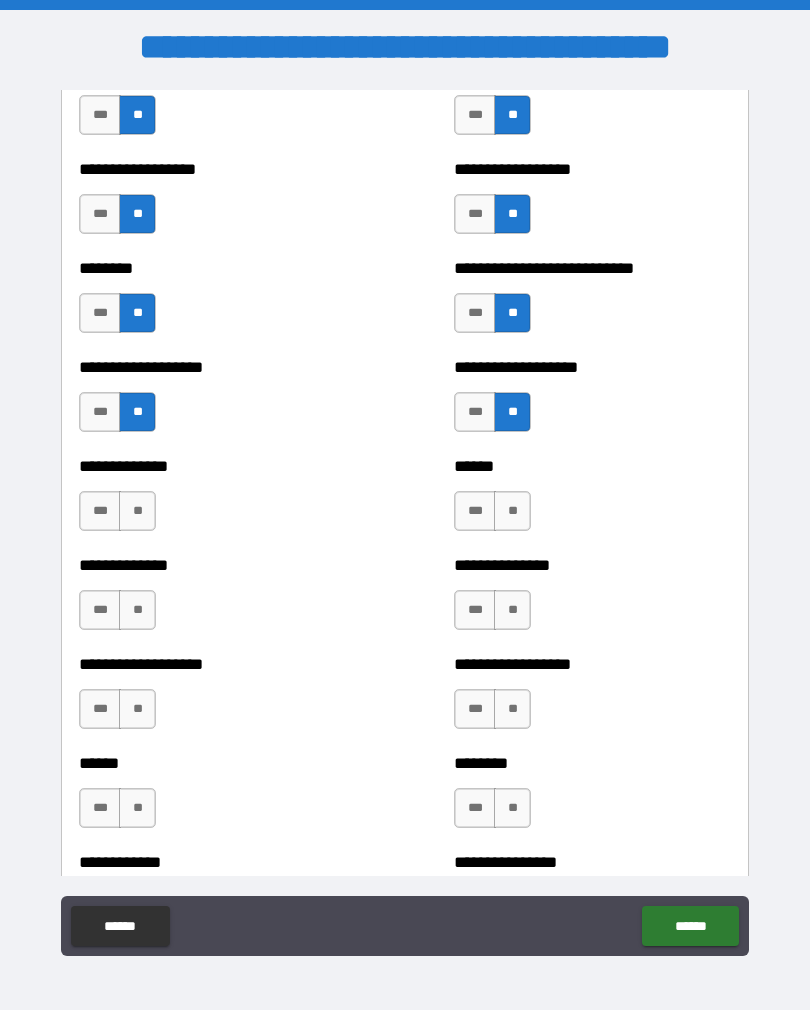 click on "**" at bounding box center (512, 511) 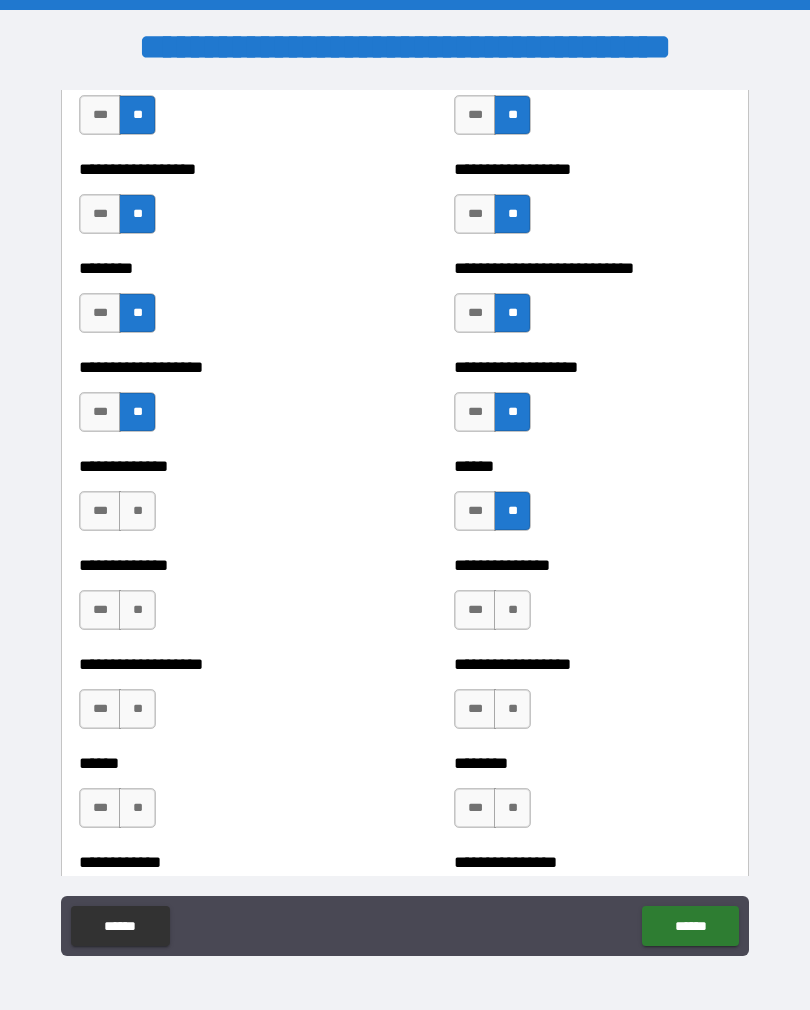 click on "**" at bounding box center (137, 511) 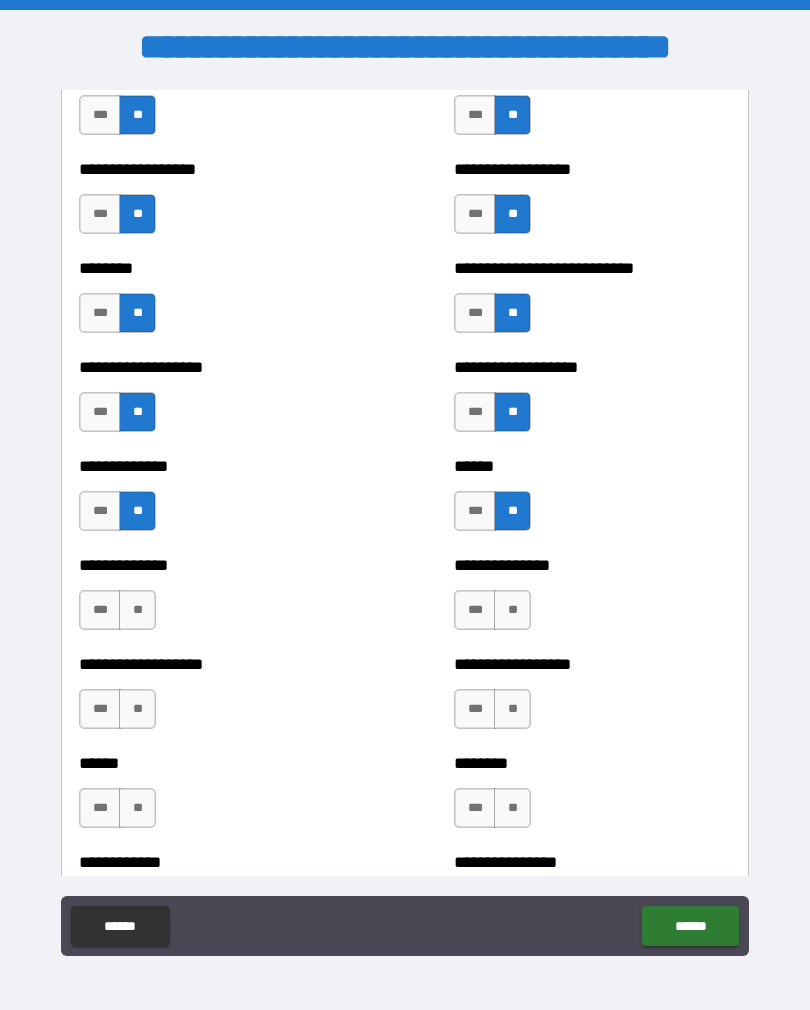 click on "**" at bounding box center [137, 610] 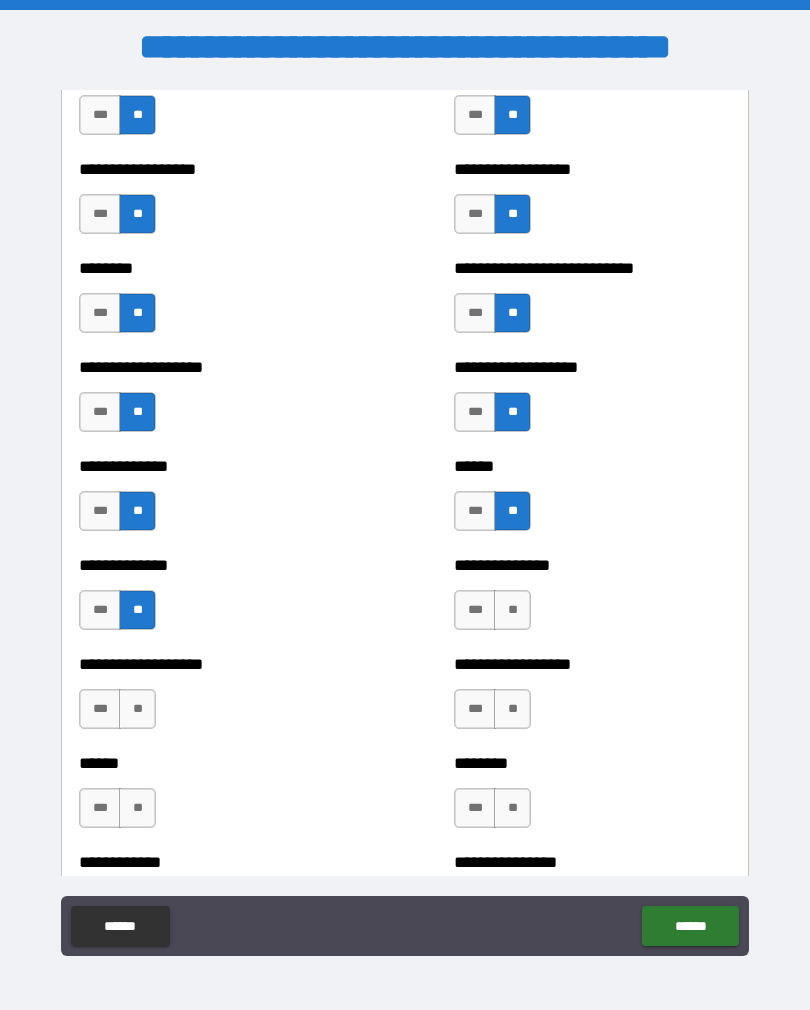 click on "**" at bounding box center (512, 610) 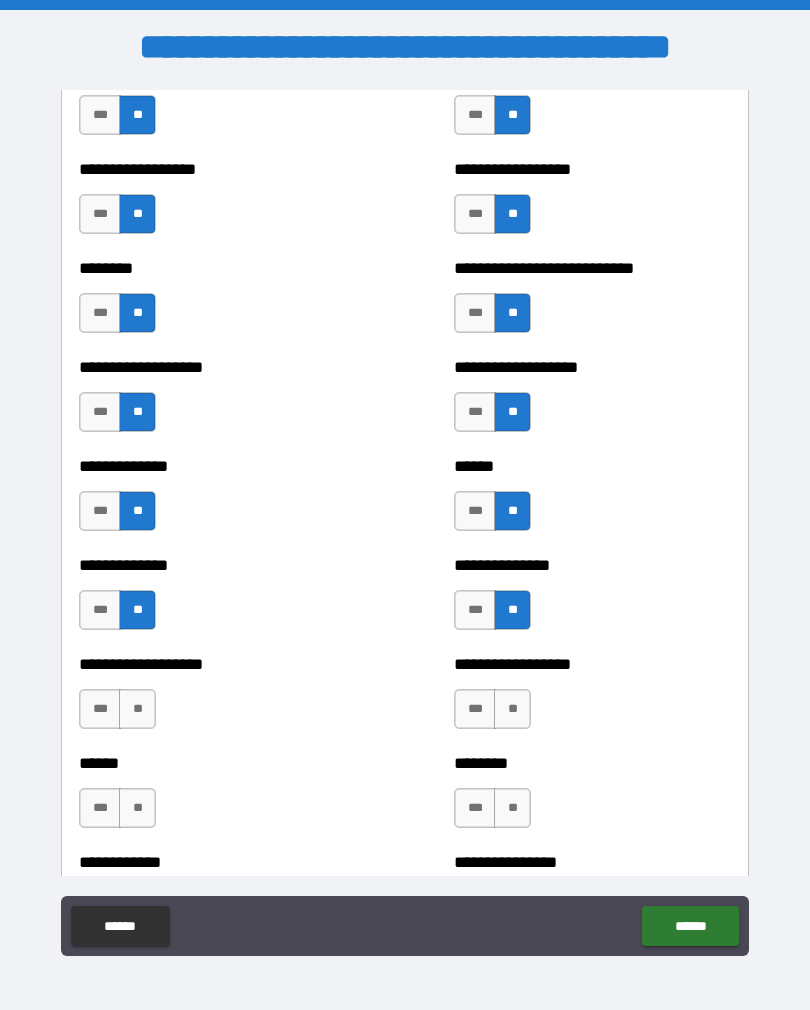 click on "**" at bounding box center [512, 709] 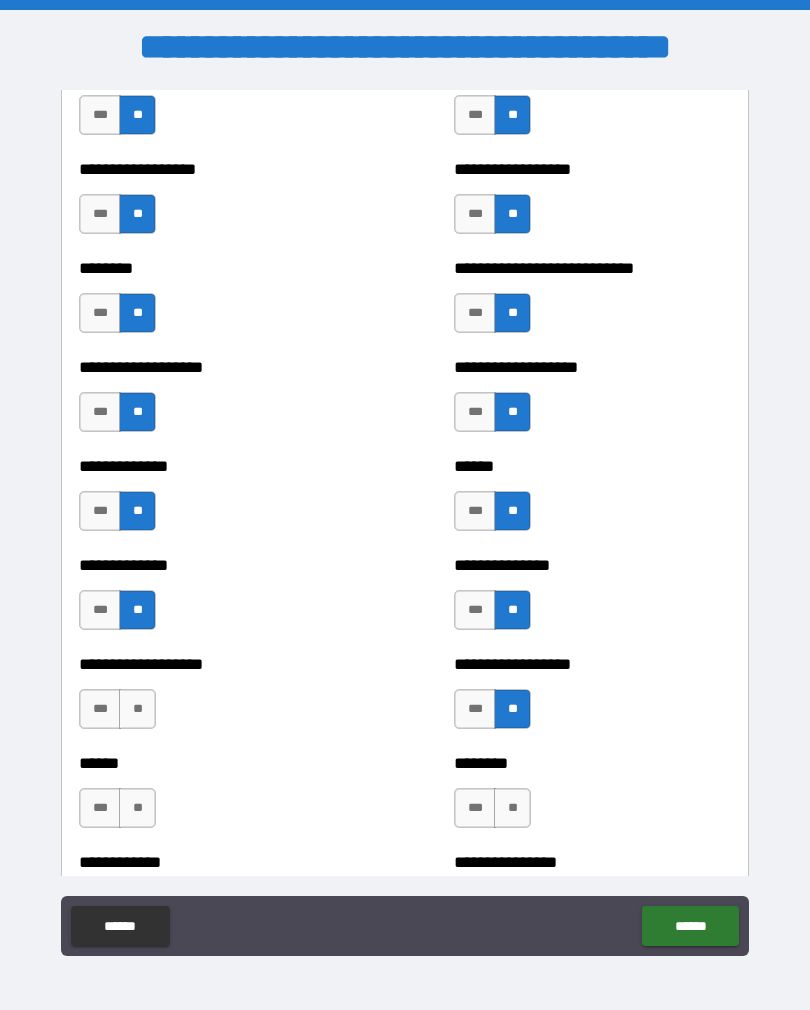 click on "**" at bounding box center [137, 709] 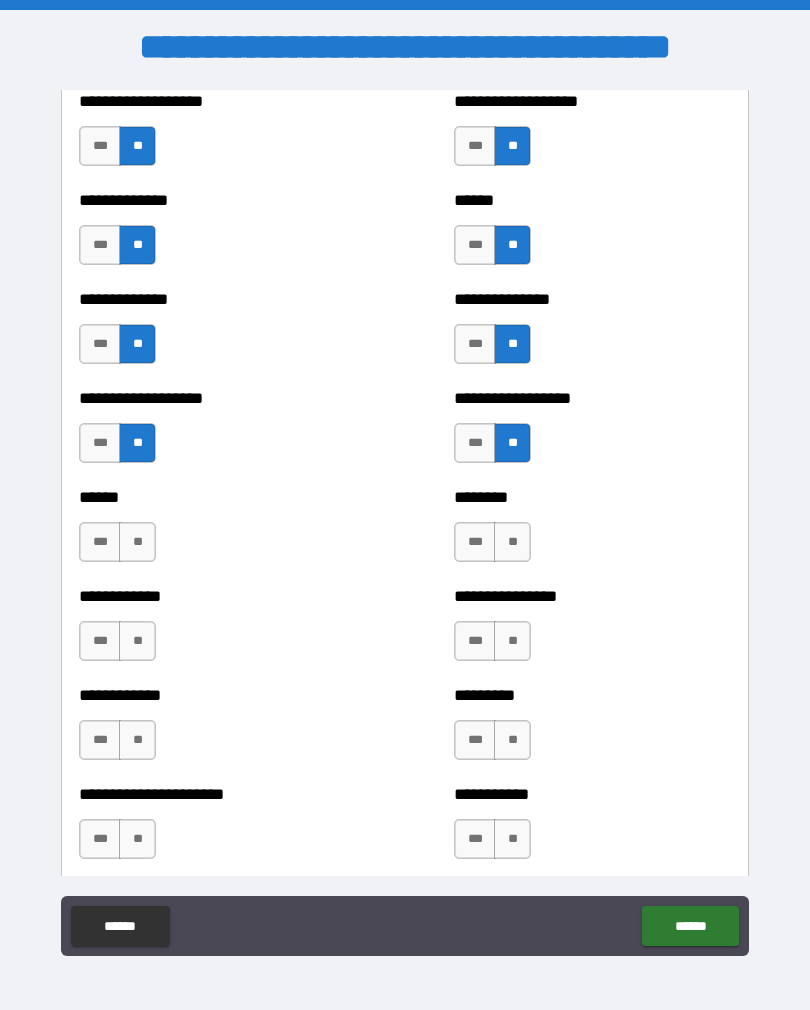 scroll, scrollTop: 4749, scrollLeft: 0, axis: vertical 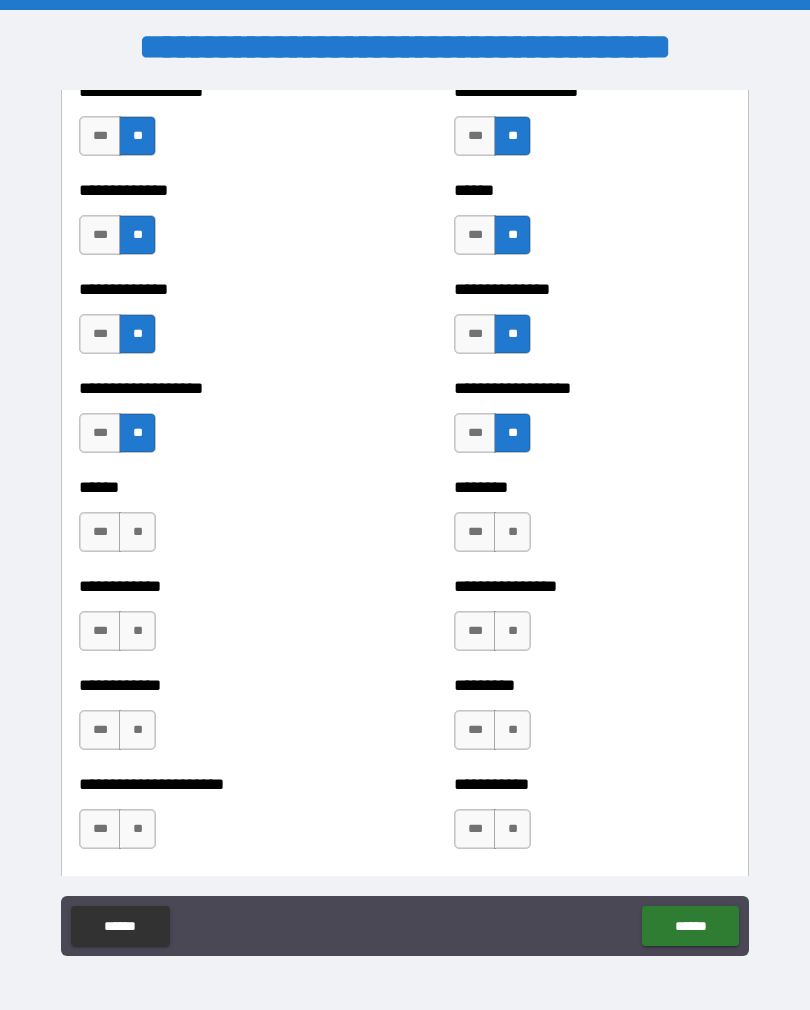 click on "**" at bounding box center [137, 532] 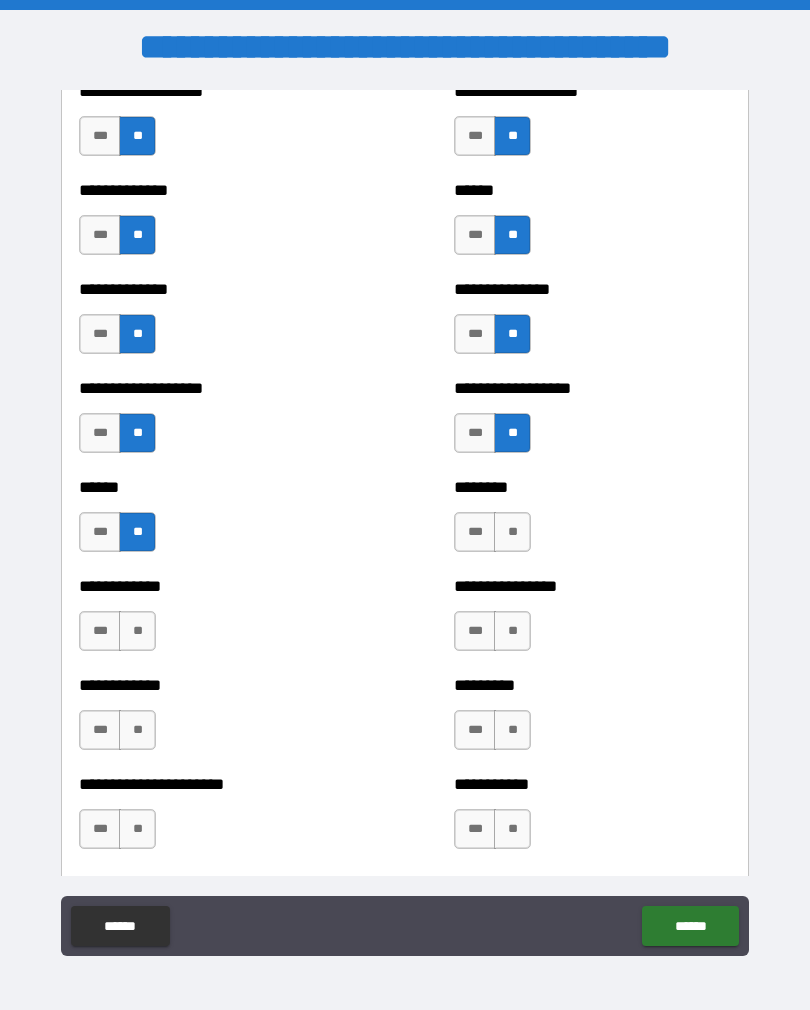 click on "**" at bounding box center [512, 532] 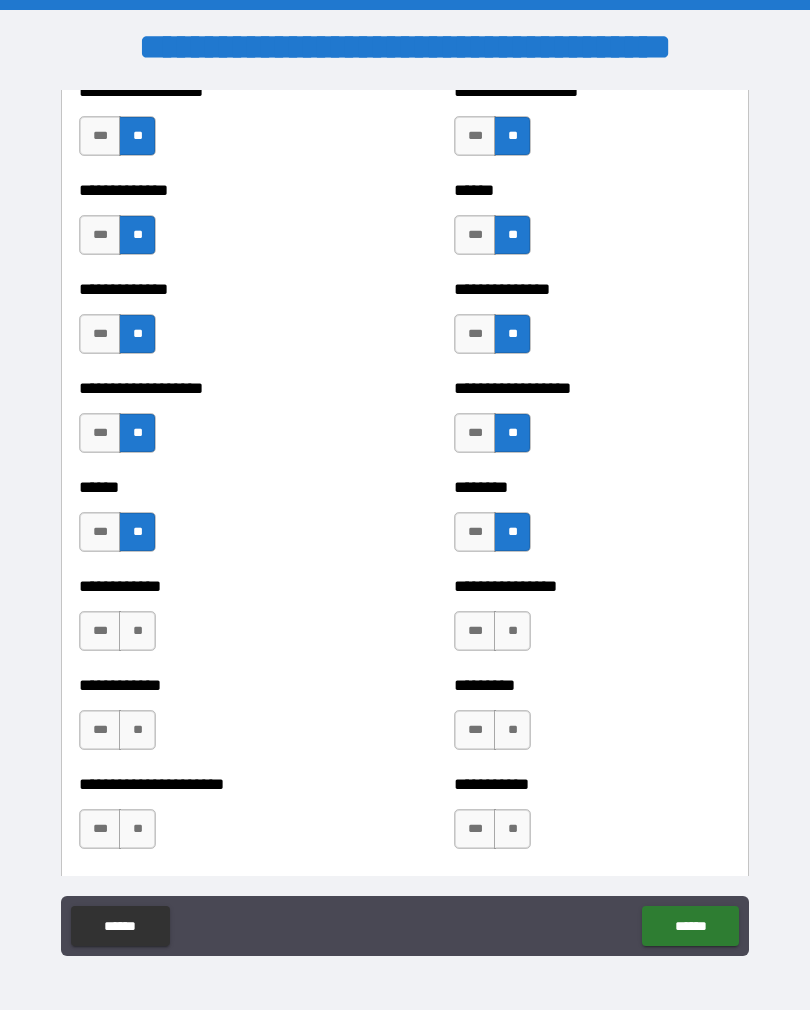 click on "**" at bounding box center [512, 631] 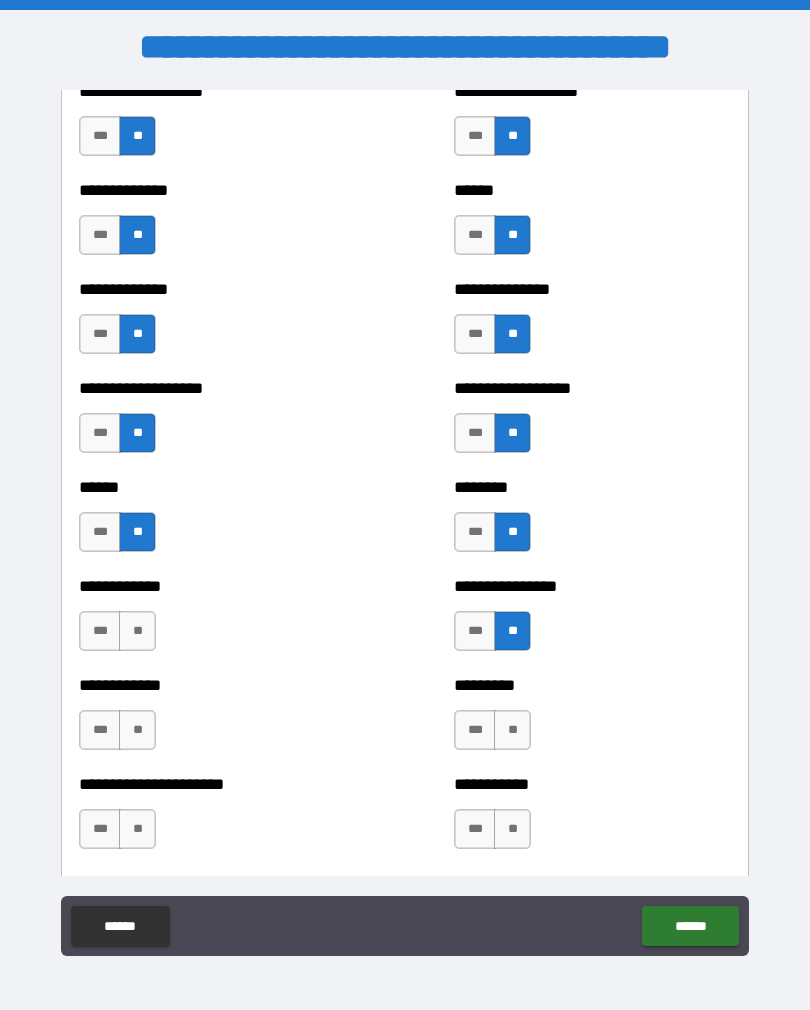 click on "**" at bounding box center (137, 631) 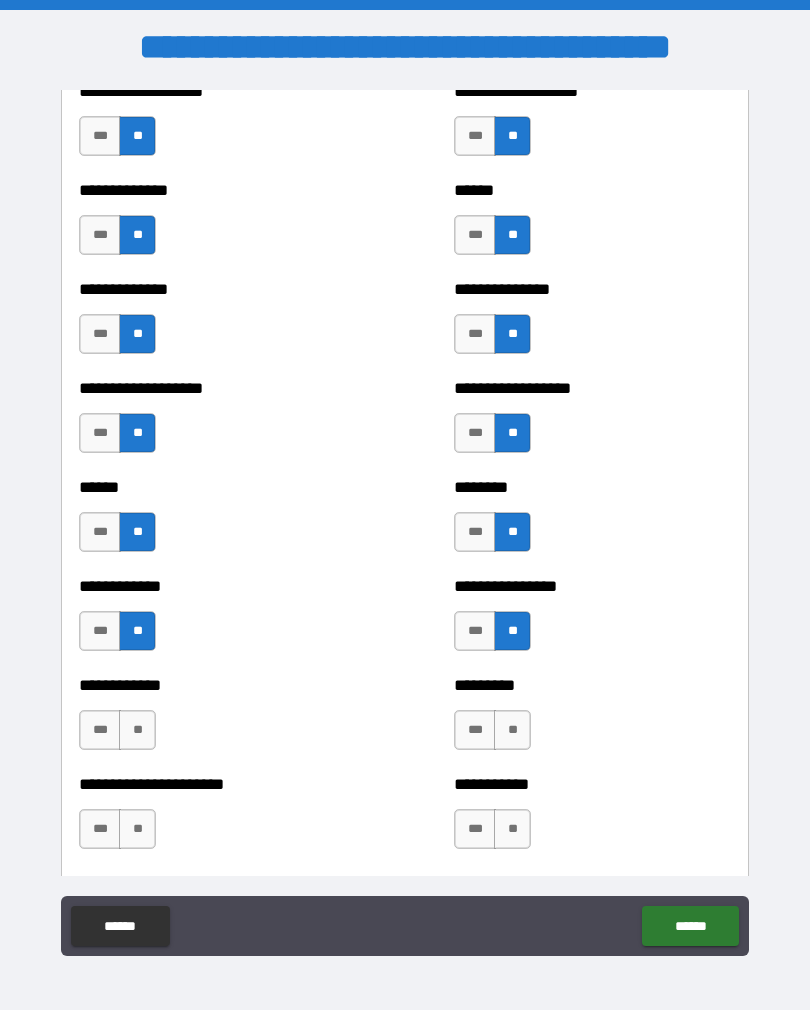 click on "**" at bounding box center [512, 730] 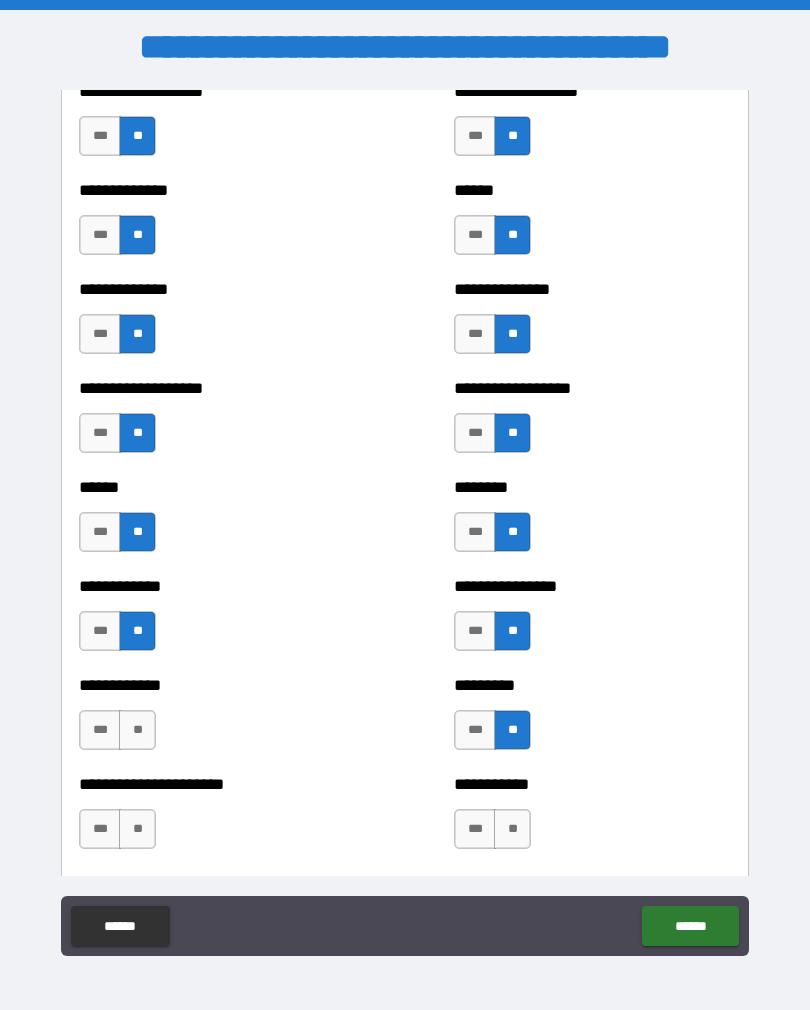 click on "**" at bounding box center (137, 730) 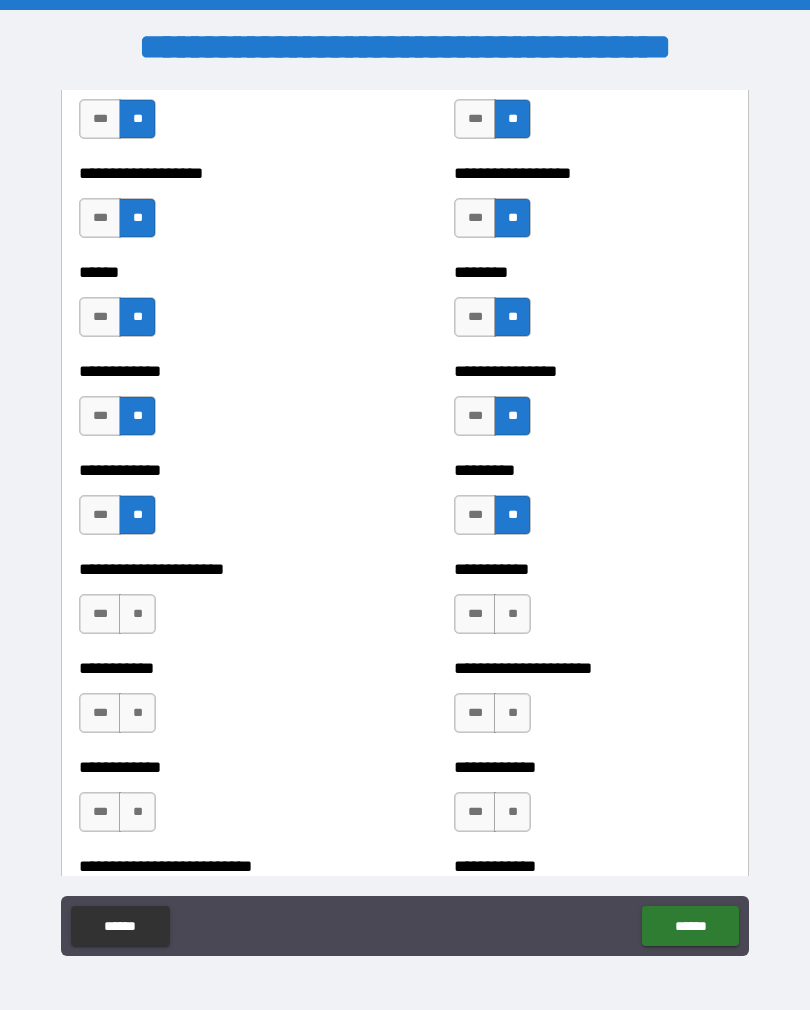 scroll, scrollTop: 4967, scrollLeft: 0, axis: vertical 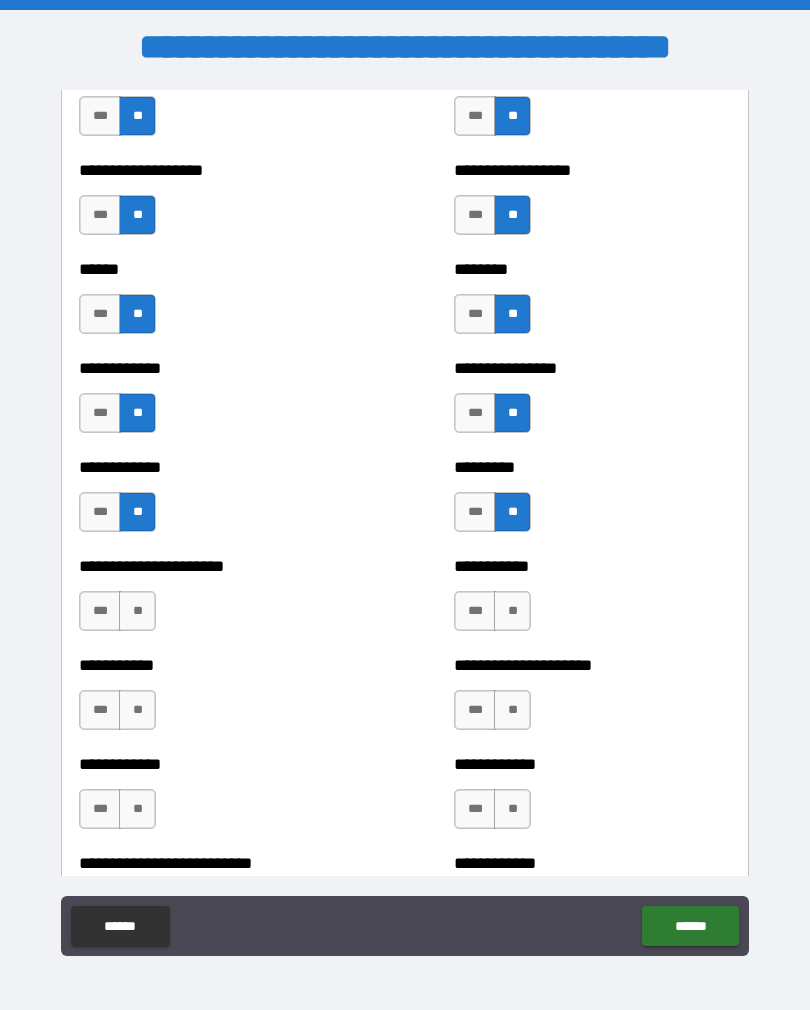 click on "**" at bounding box center [137, 611] 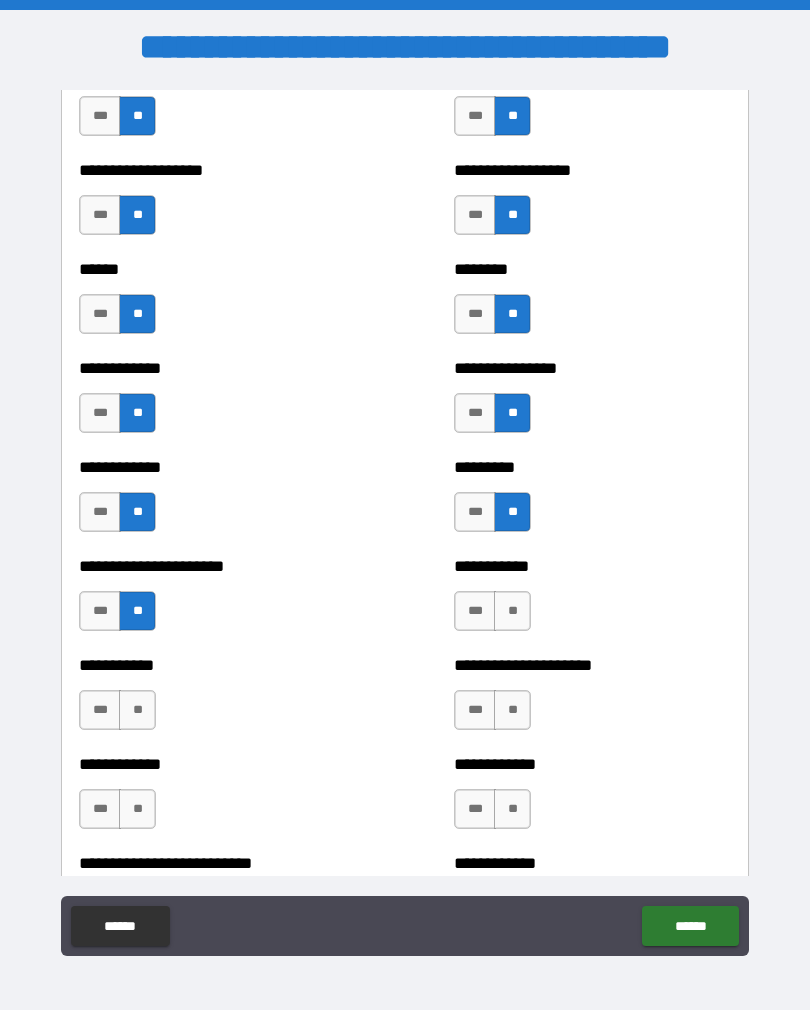 click on "**" at bounding box center (512, 611) 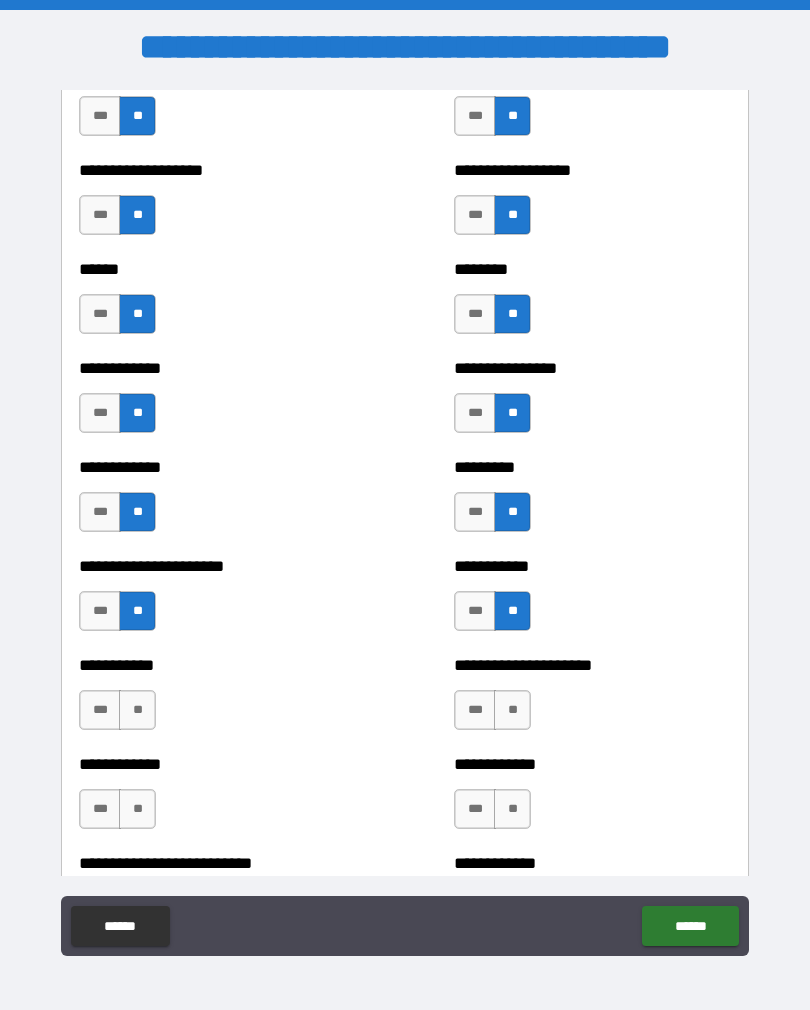 click on "**" at bounding box center (137, 710) 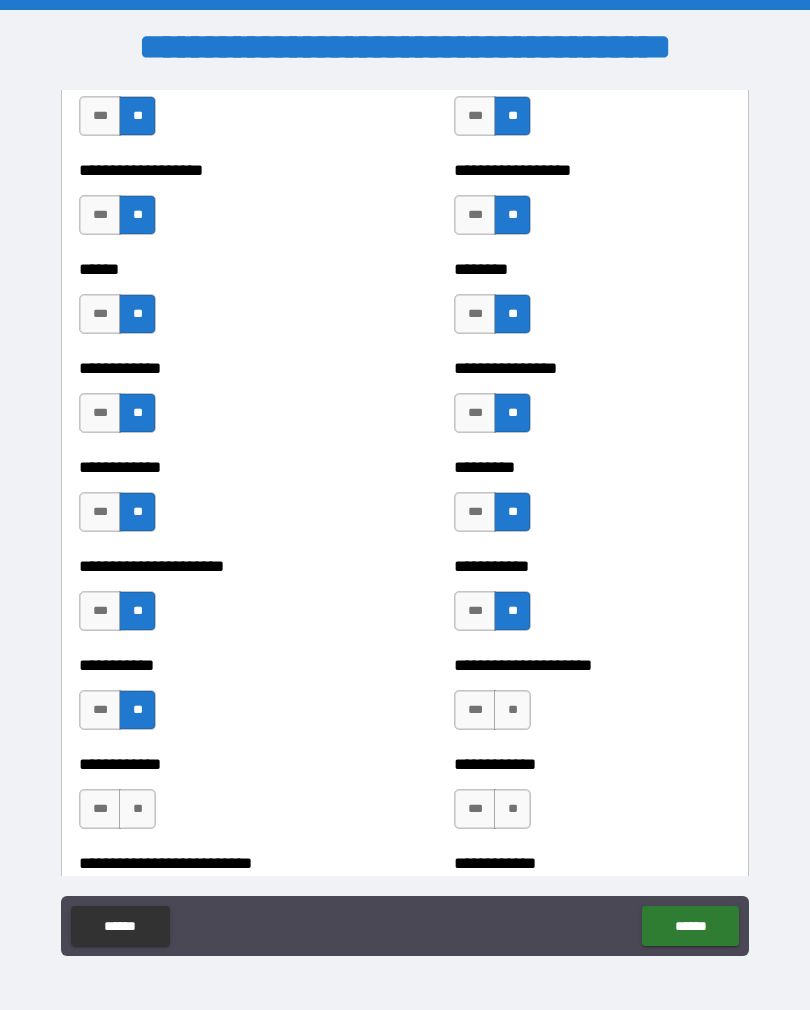 click on "**" at bounding box center [512, 710] 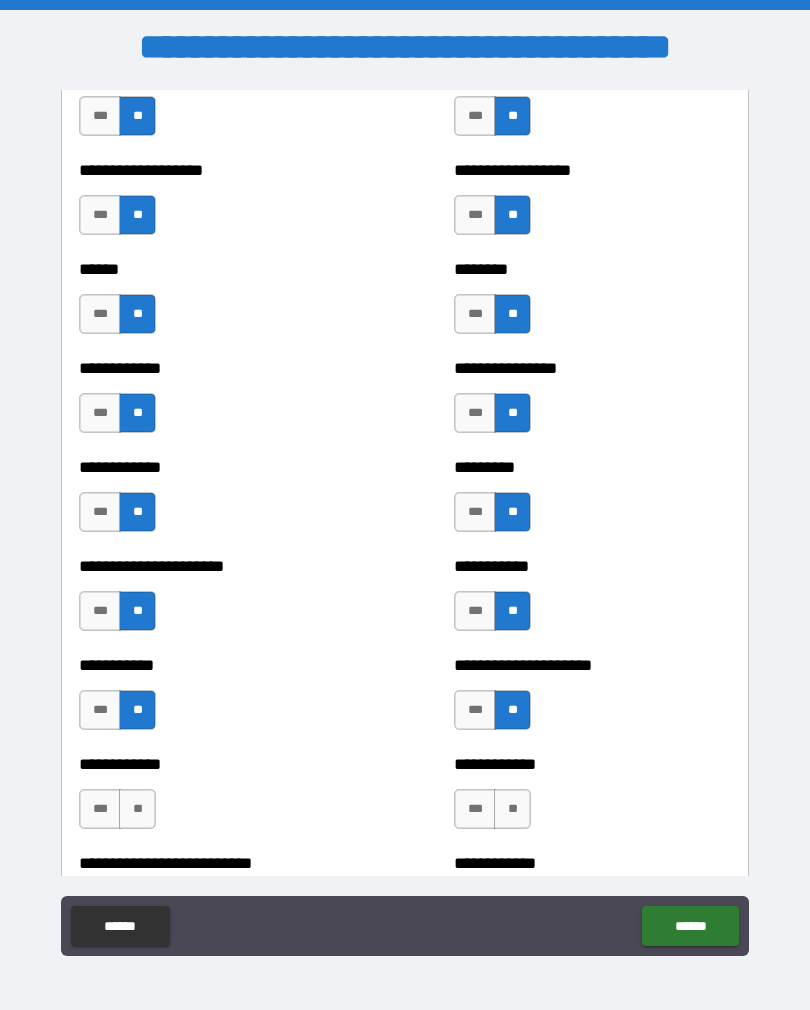 click on "**" at bounding box center [137, 809] 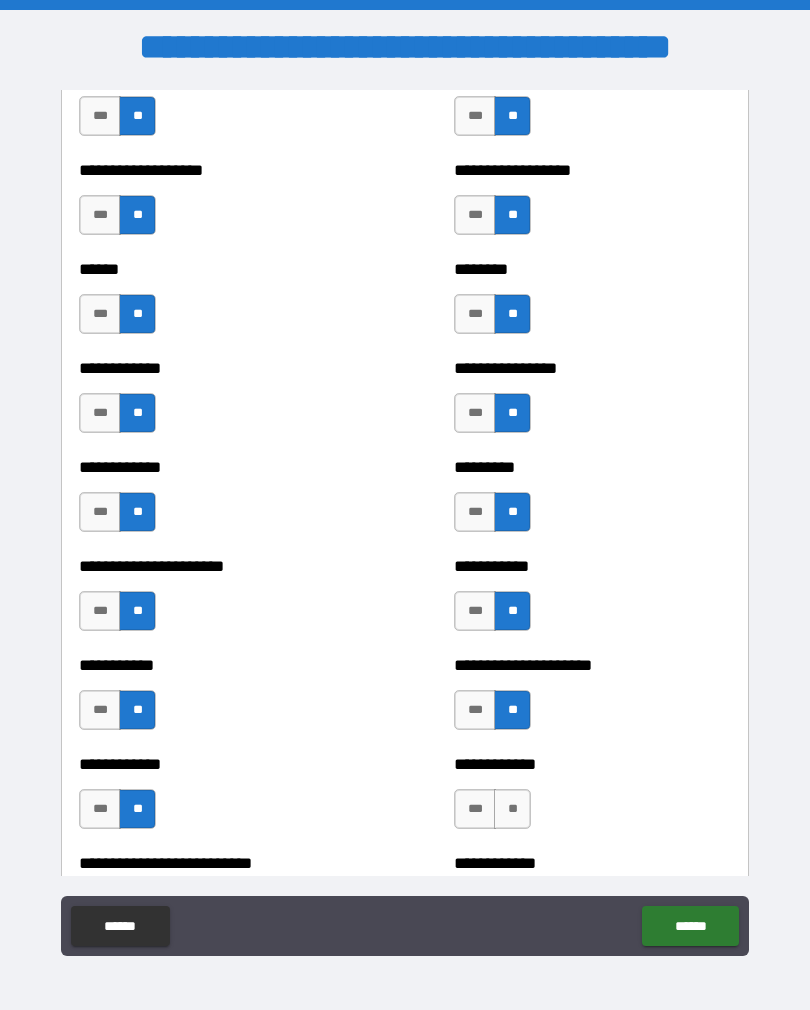click on "**" at bounding box center (512, 809) 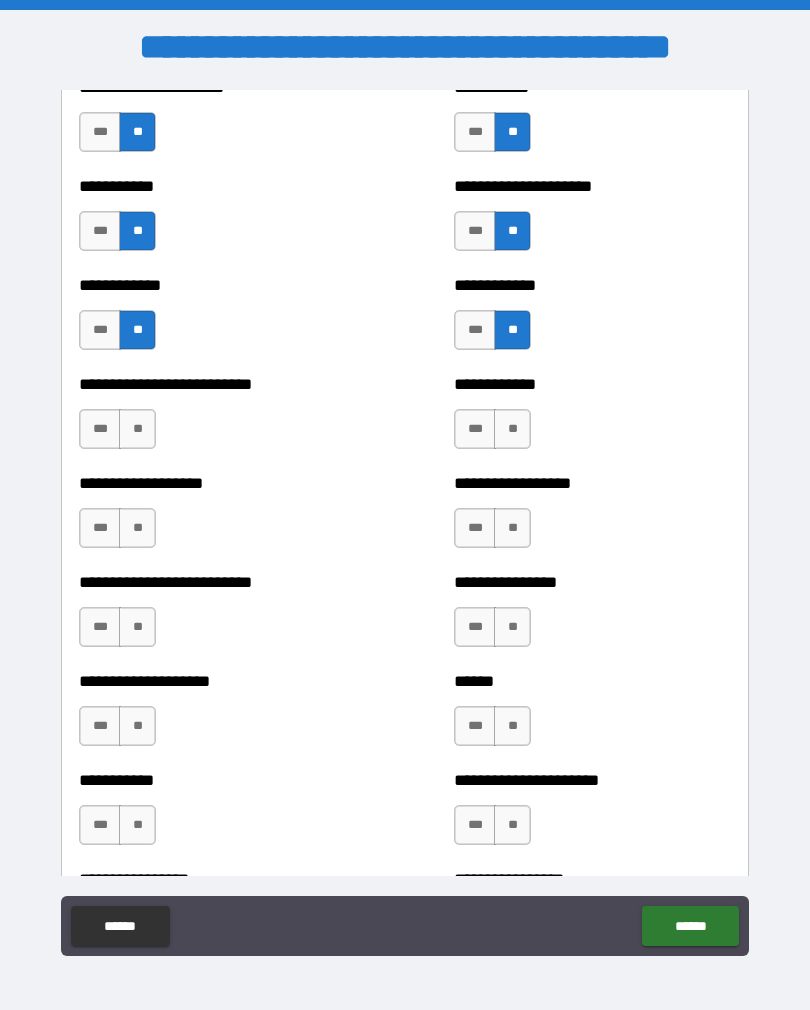 scroll, scrollTop: 5460, scrollLeft: 0, axis: vertical 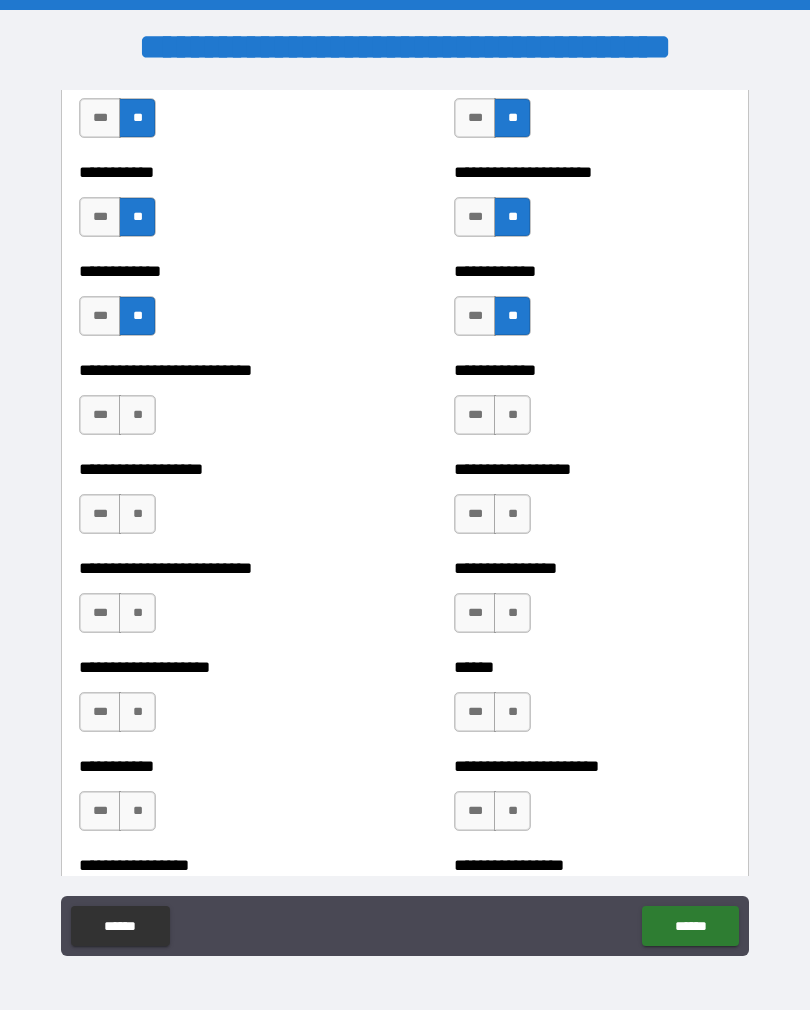 click on "**" at bounding box center [137, 415] 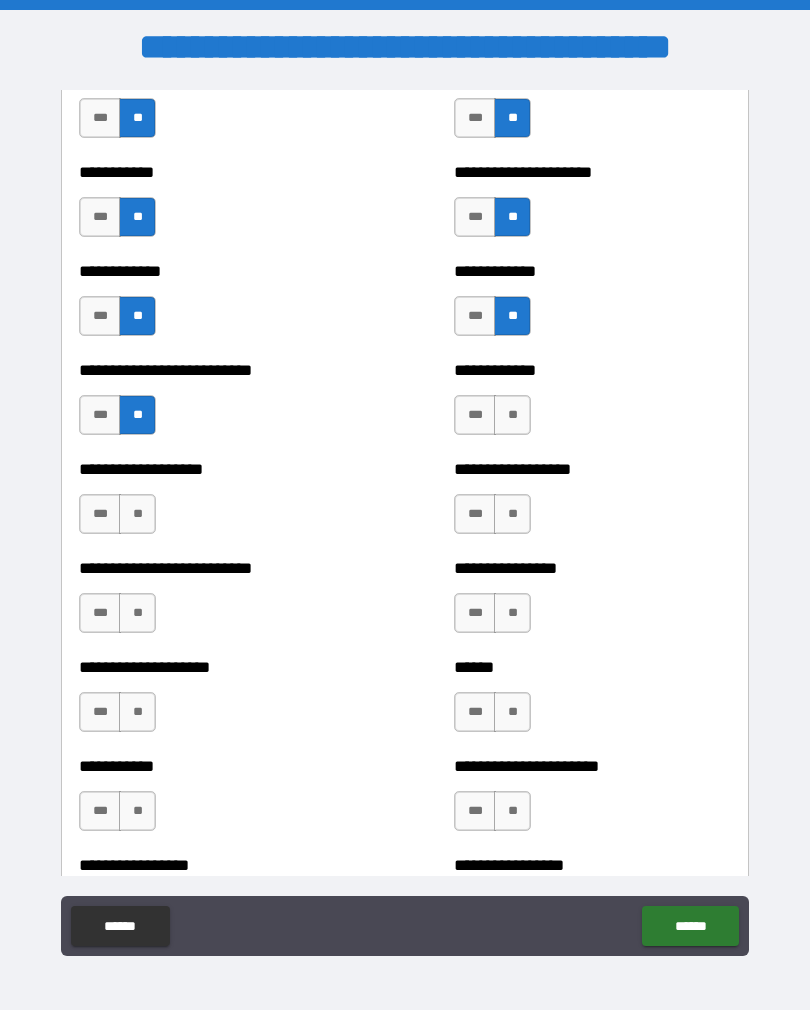 click on "**" at bounding box center (137, 514) 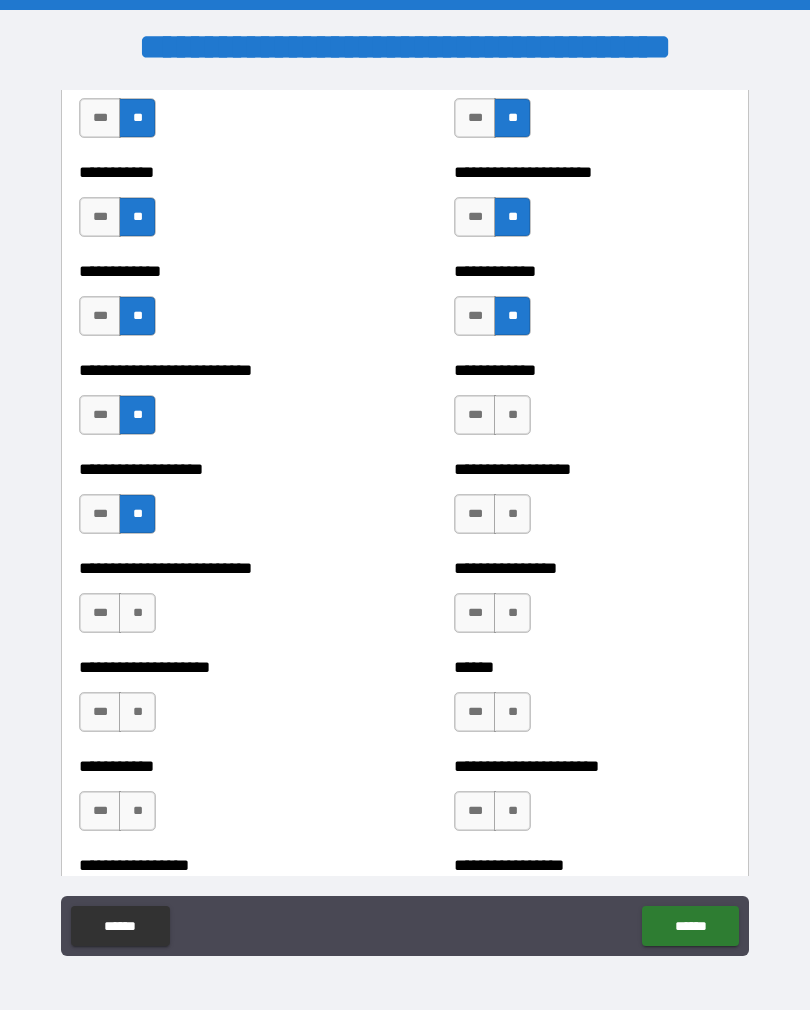 click on "**" at bounding box center [137, 613] 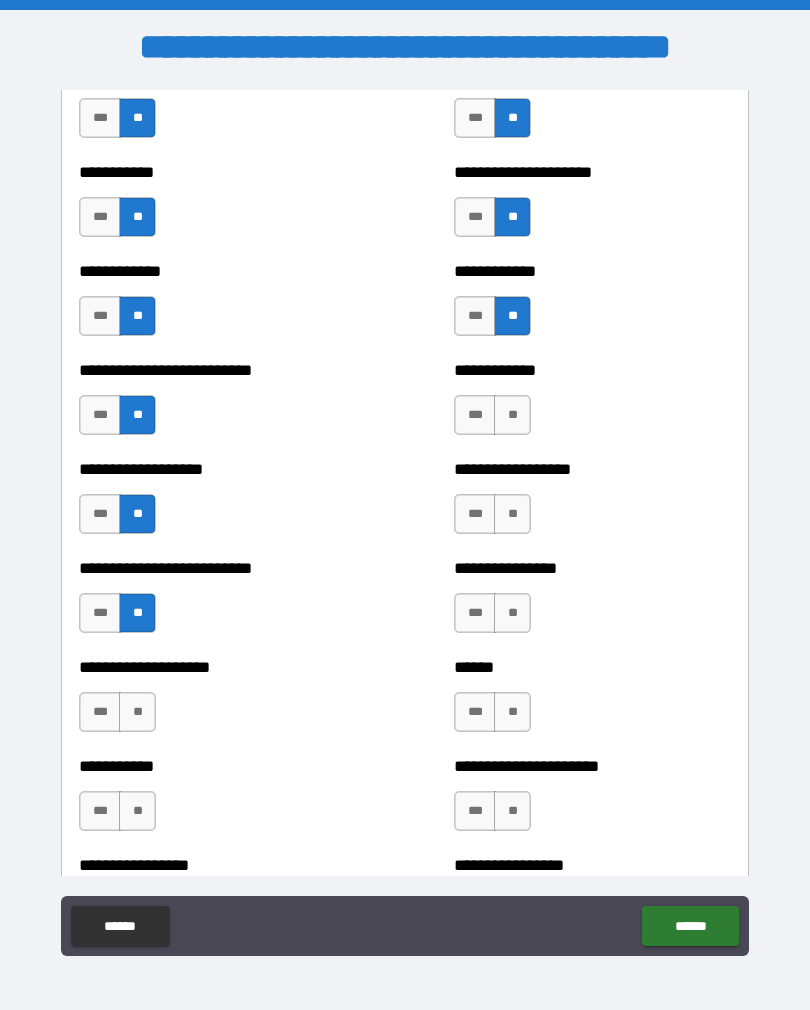 click on "**" at bounding box center (137, 712) 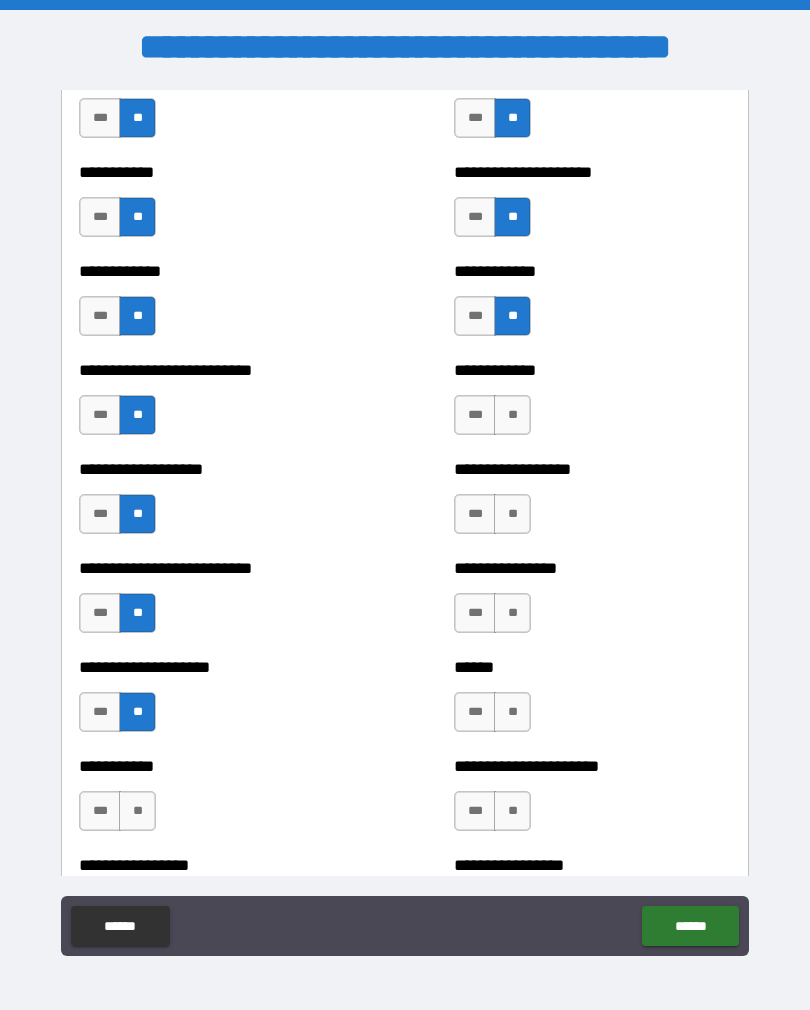 click on "**" at bounding box center [137, 811] 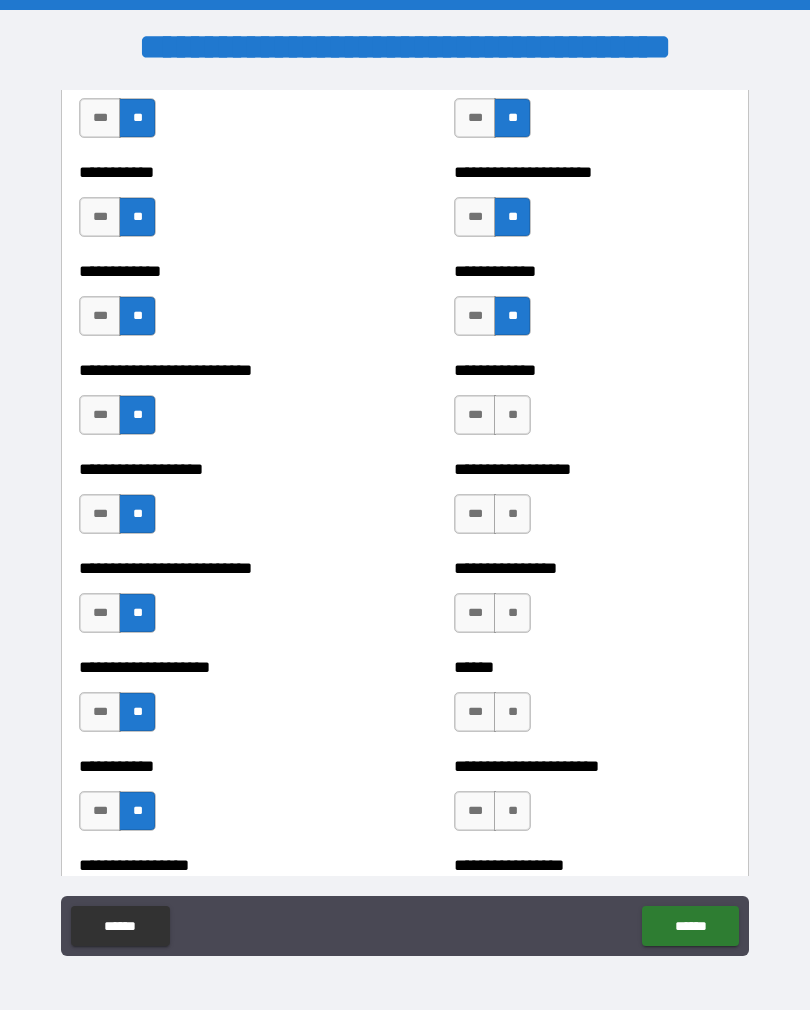 click on "**" at bounding box center (512, 415) 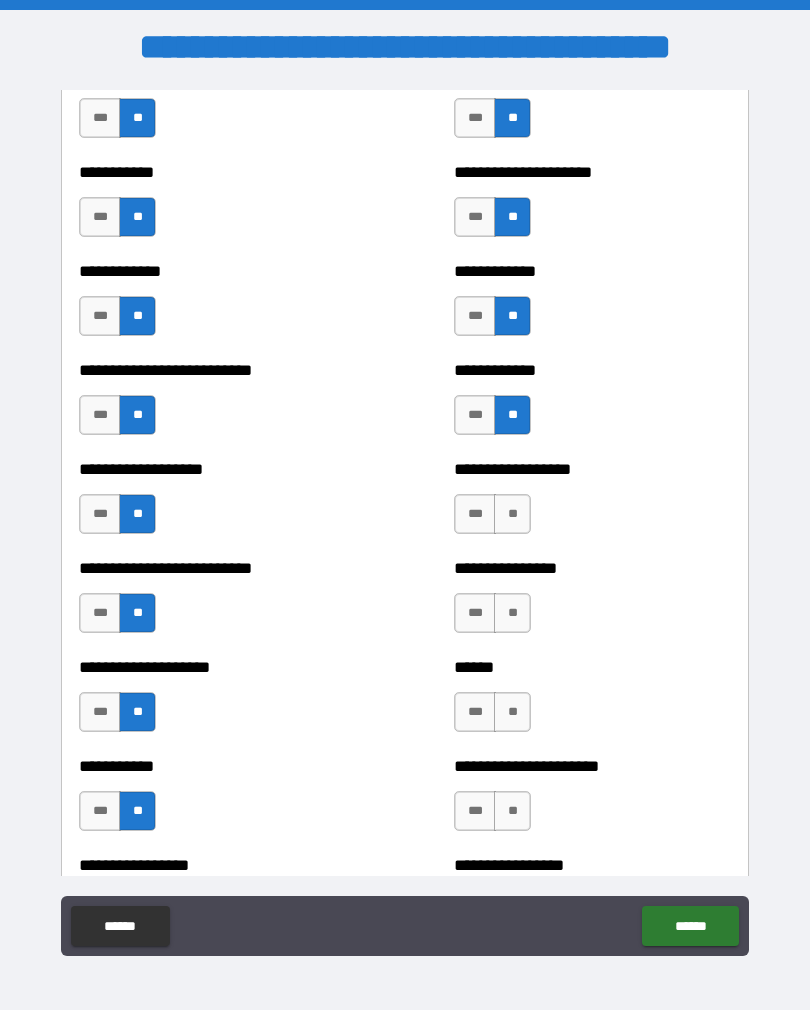 click on "**" at bounding box center [512, 514] 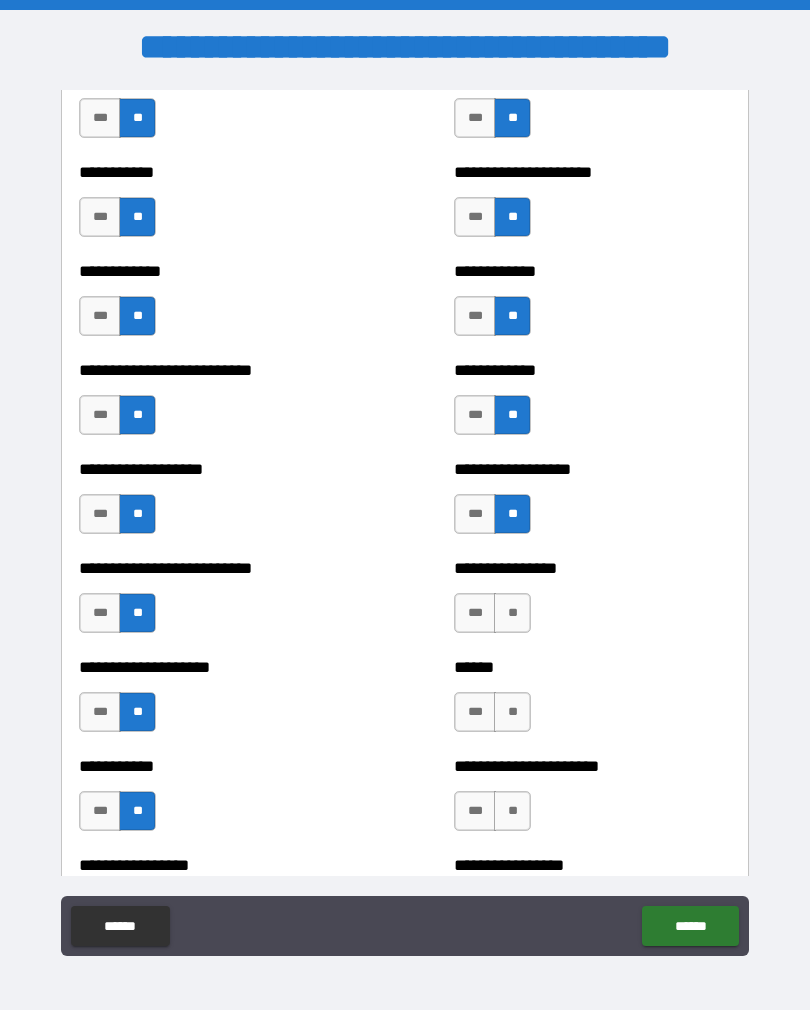 click on "**" at bounding box center (512, 613) 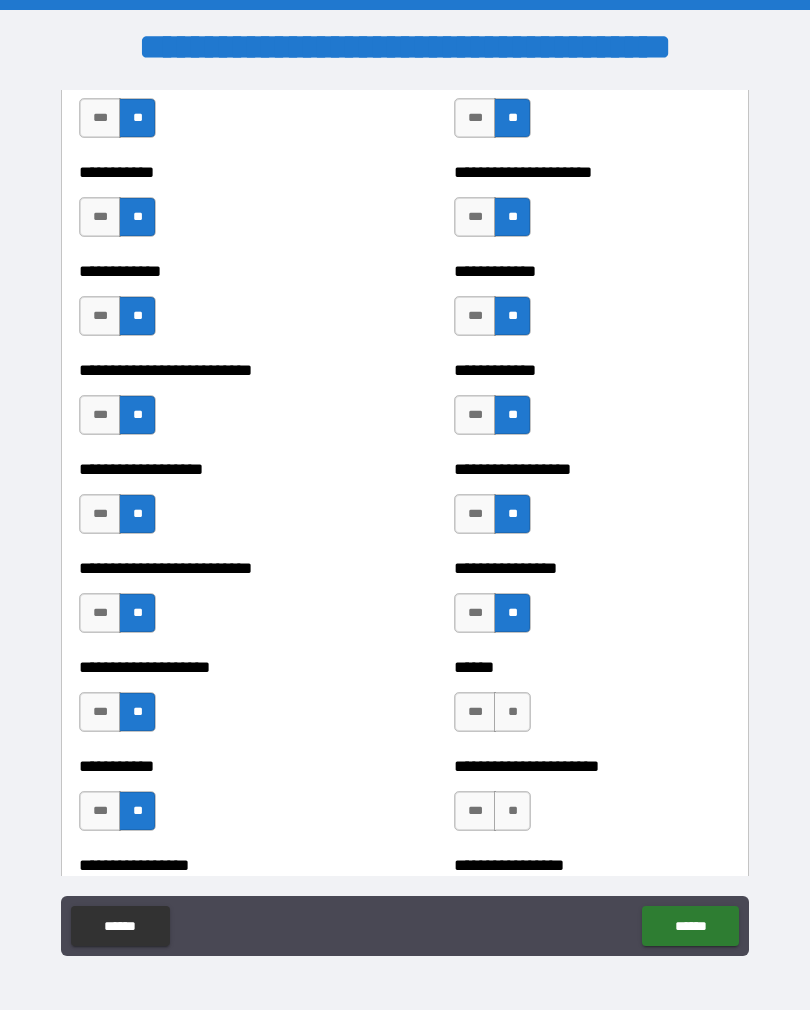 click on "**" at bounding box center [512, 712] 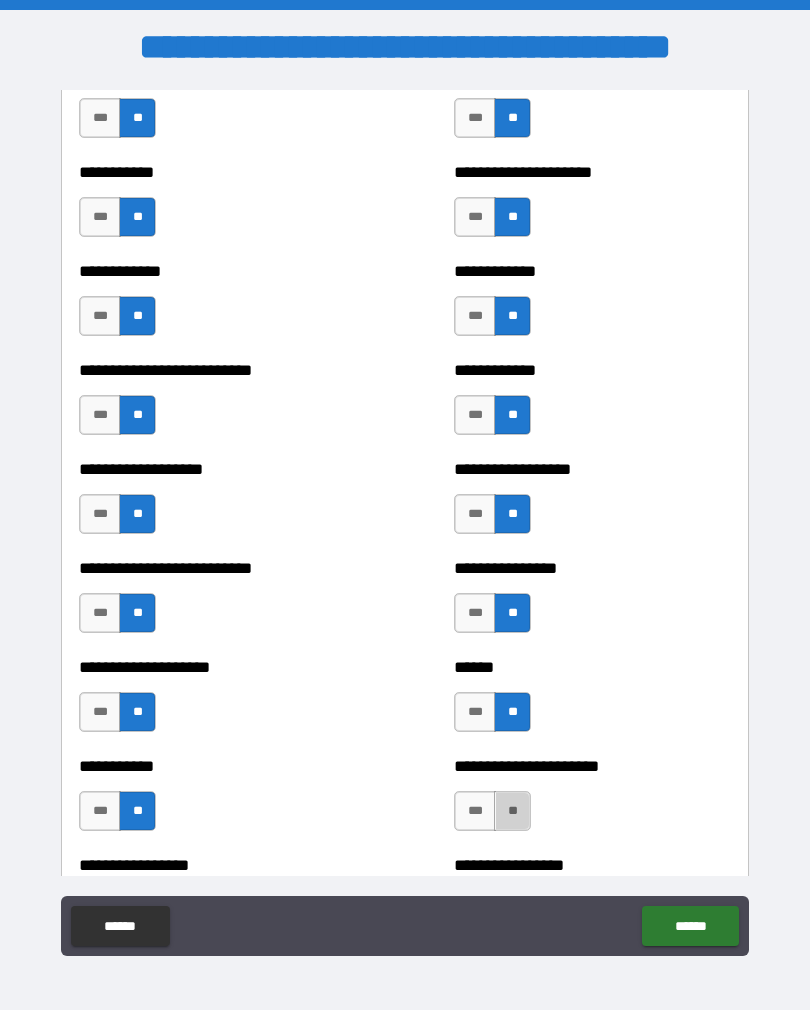 click on "**" at bounding box center (512, 811) 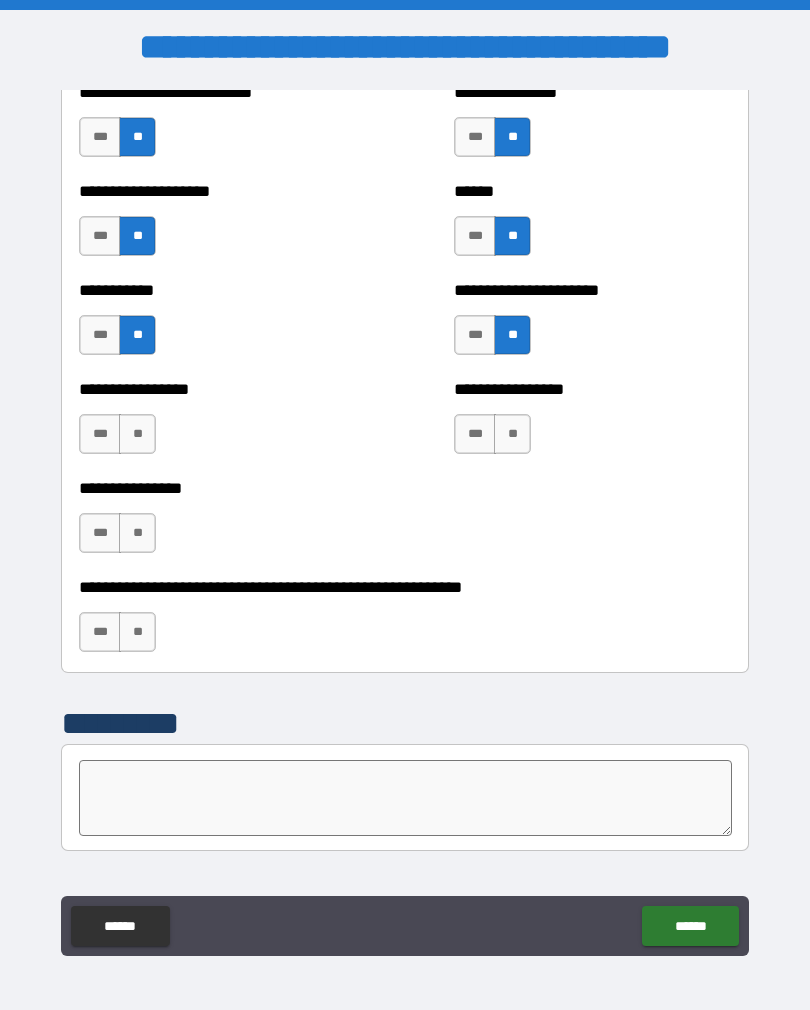 scroll, scrollTop: 5941, scrollLeft: 0, axis: vertical 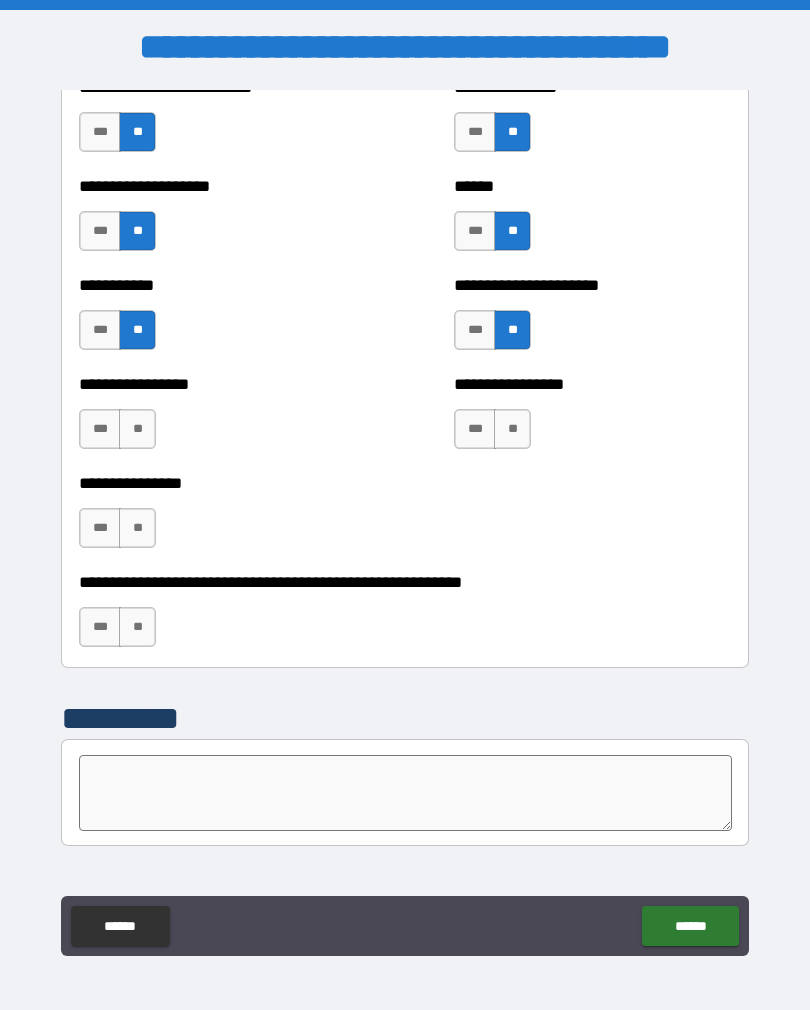 click on "**" at bounding box center (512, 429) 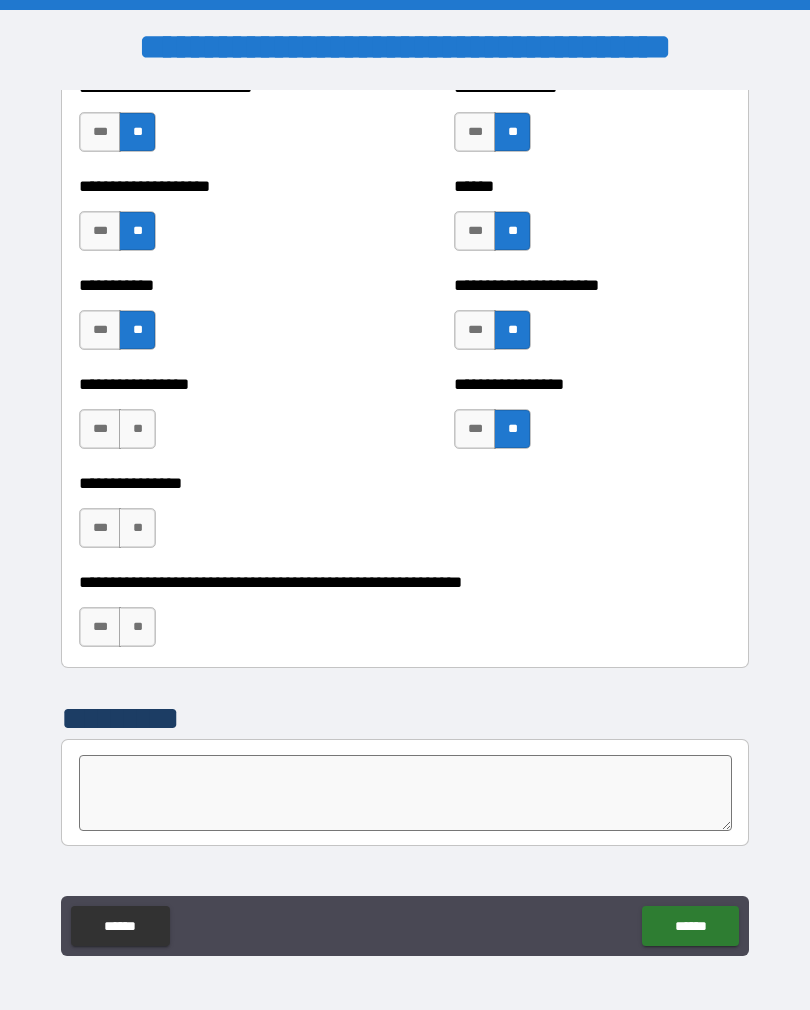 click on "**" at bounding box center (137, 429) 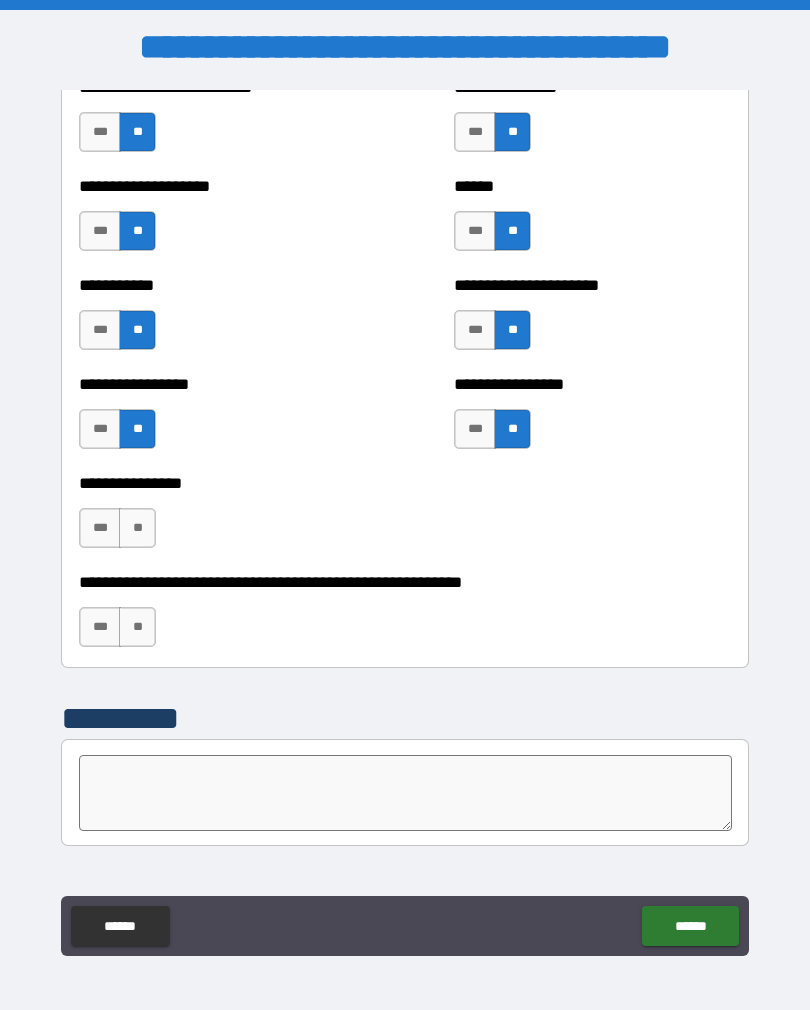 click on "**" at bounding box center (137, 528) 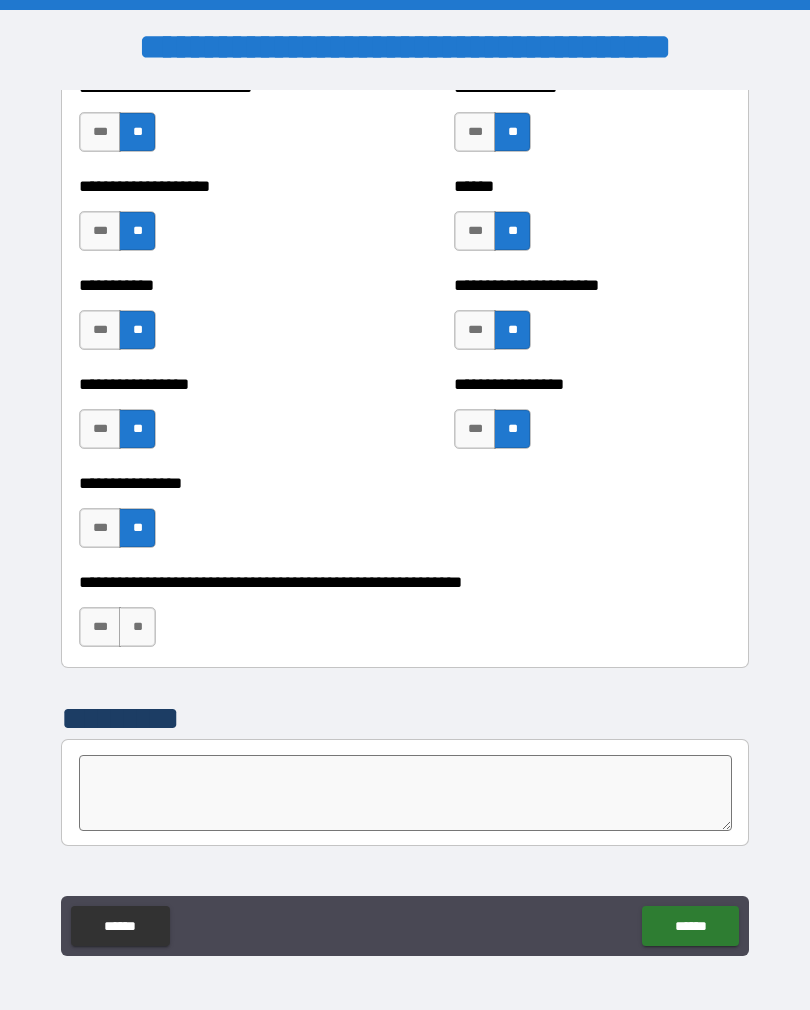 click on "**" at bounding box center (137, 627) 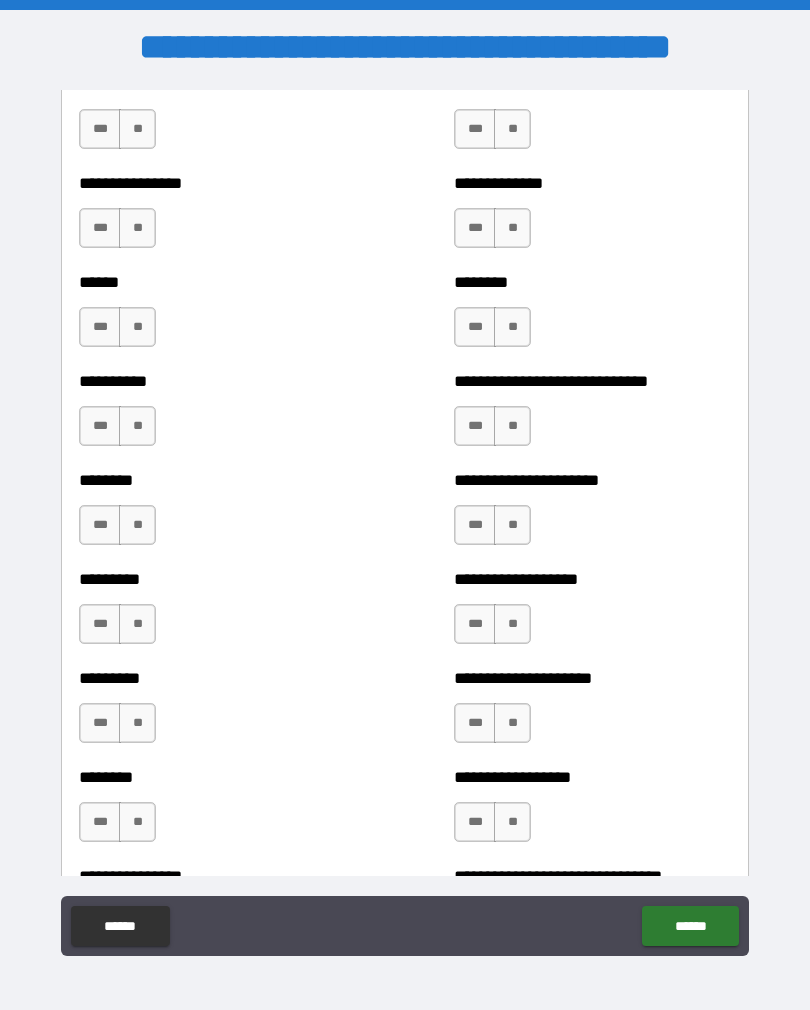 scroll, scrollTop: 6858, scrollLeft: 0, axis: vertical 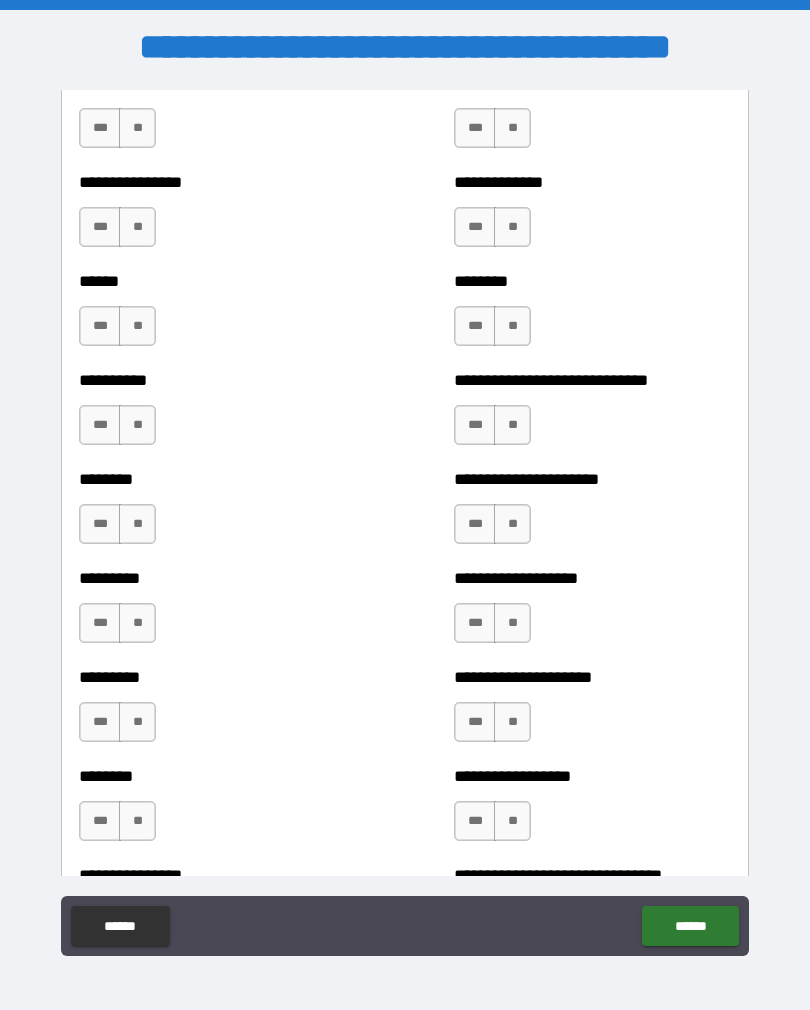 click on "***" at bounding box center [475, 425] 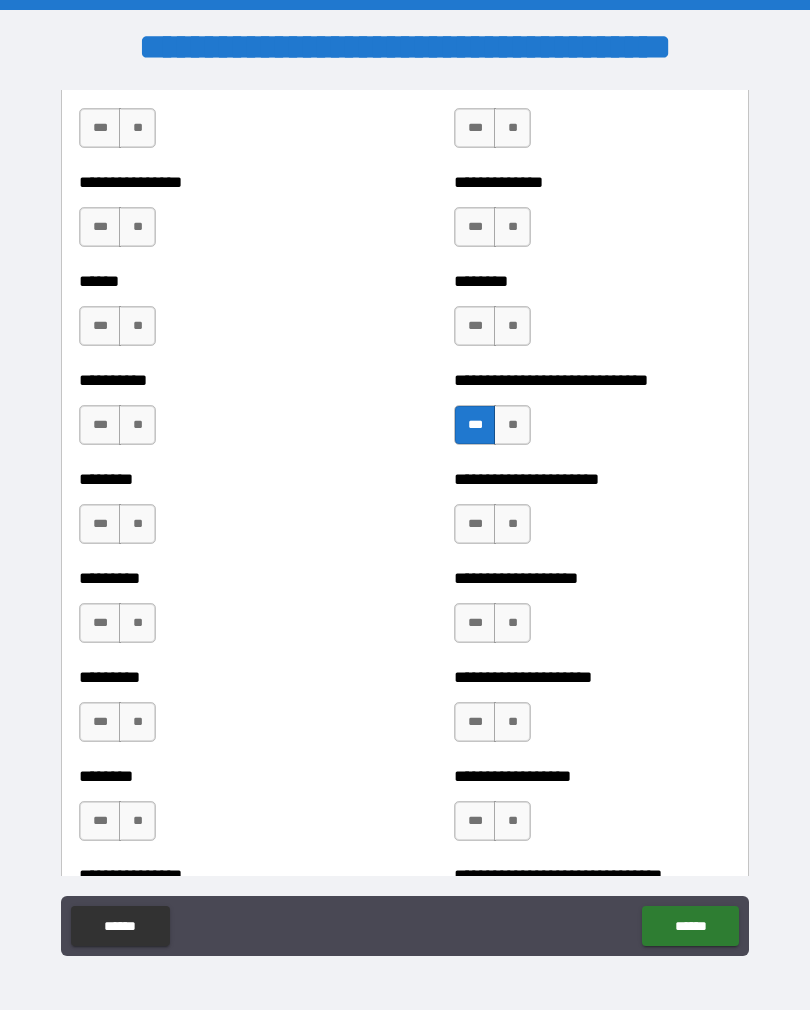 click on "***" at bounding box center (475, 524) 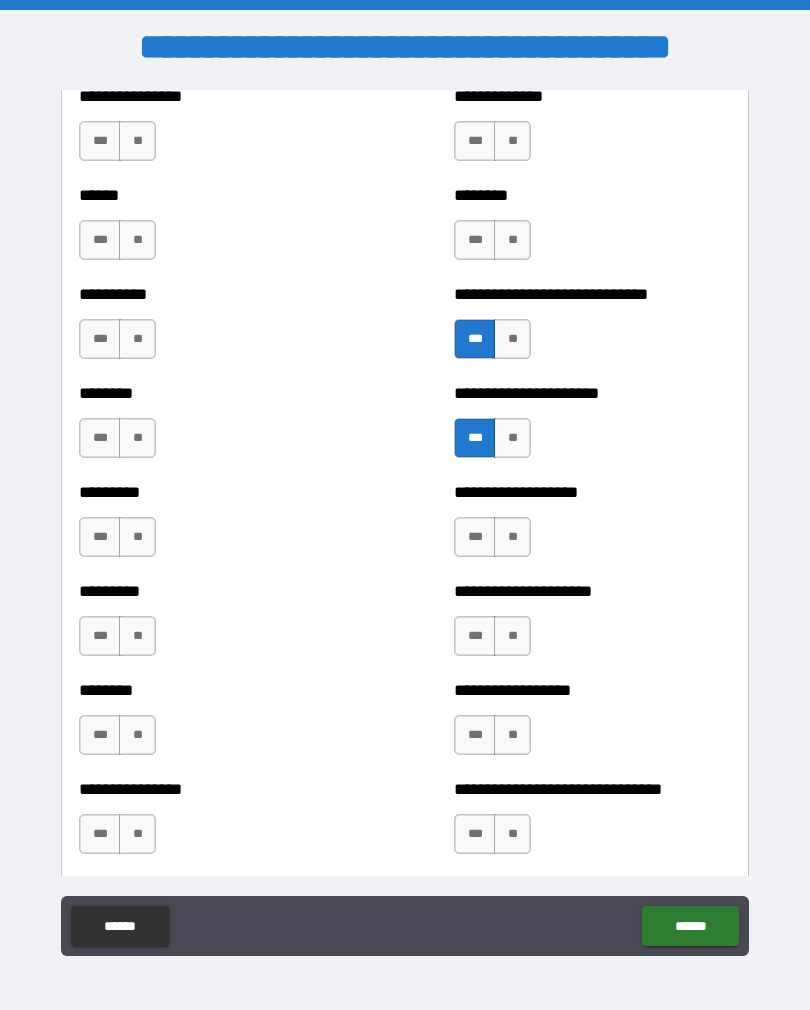 scroll, scrollTop: 6945, scrollLeft: 0, axis: vertical 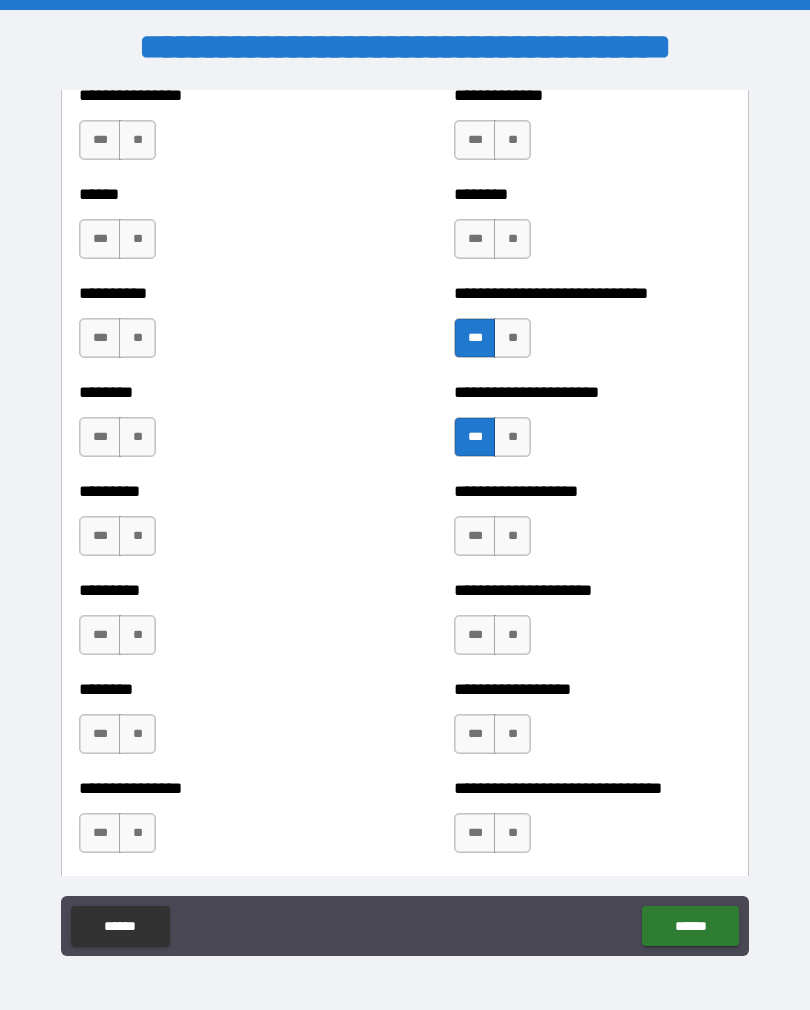 click on "***" at bounding box center (475, 536) 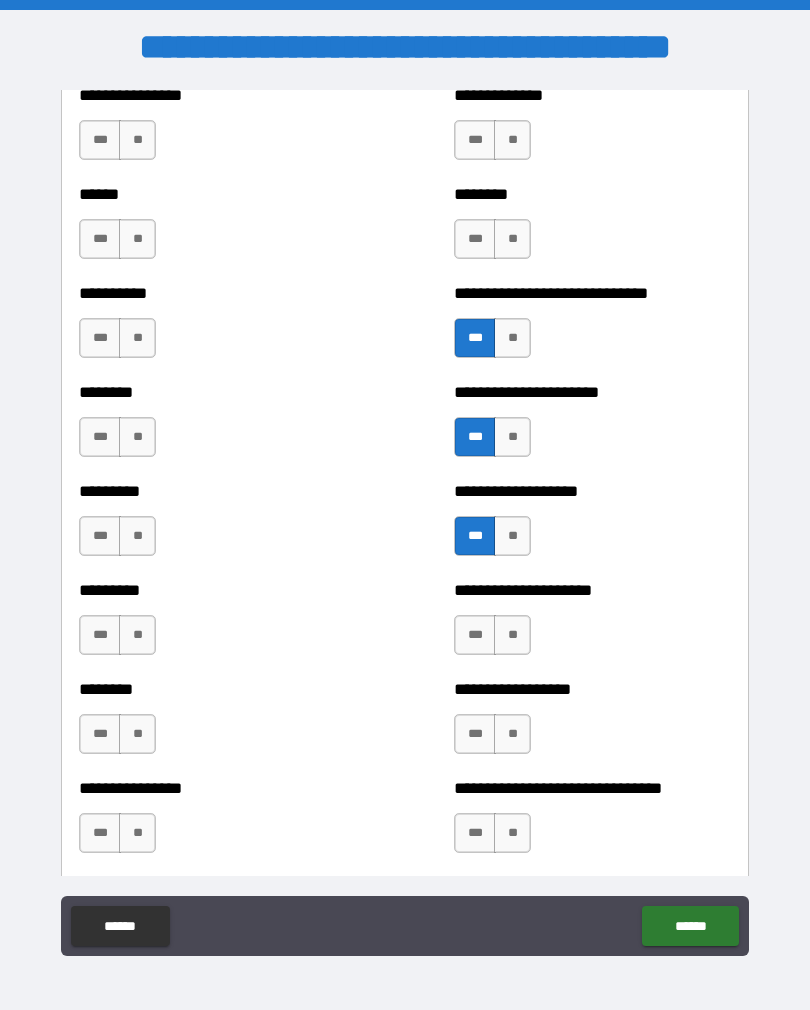 click on "**" at bounding box center [512, 635] 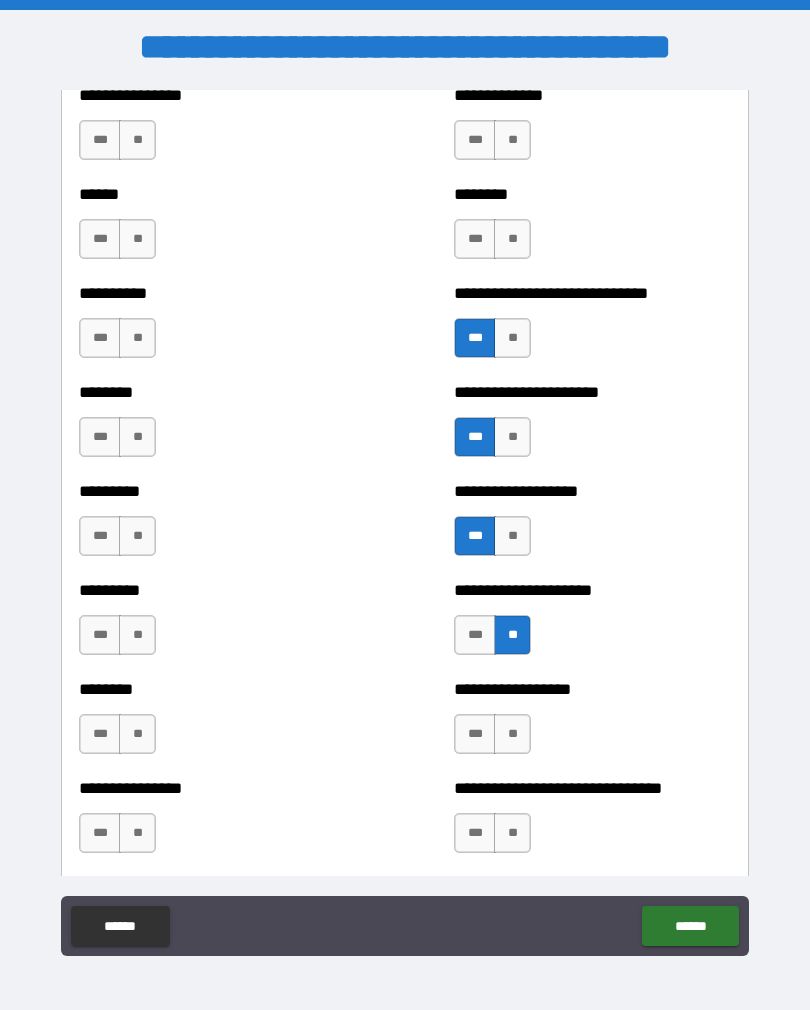 click on "**" at bounding box center [512, 734] 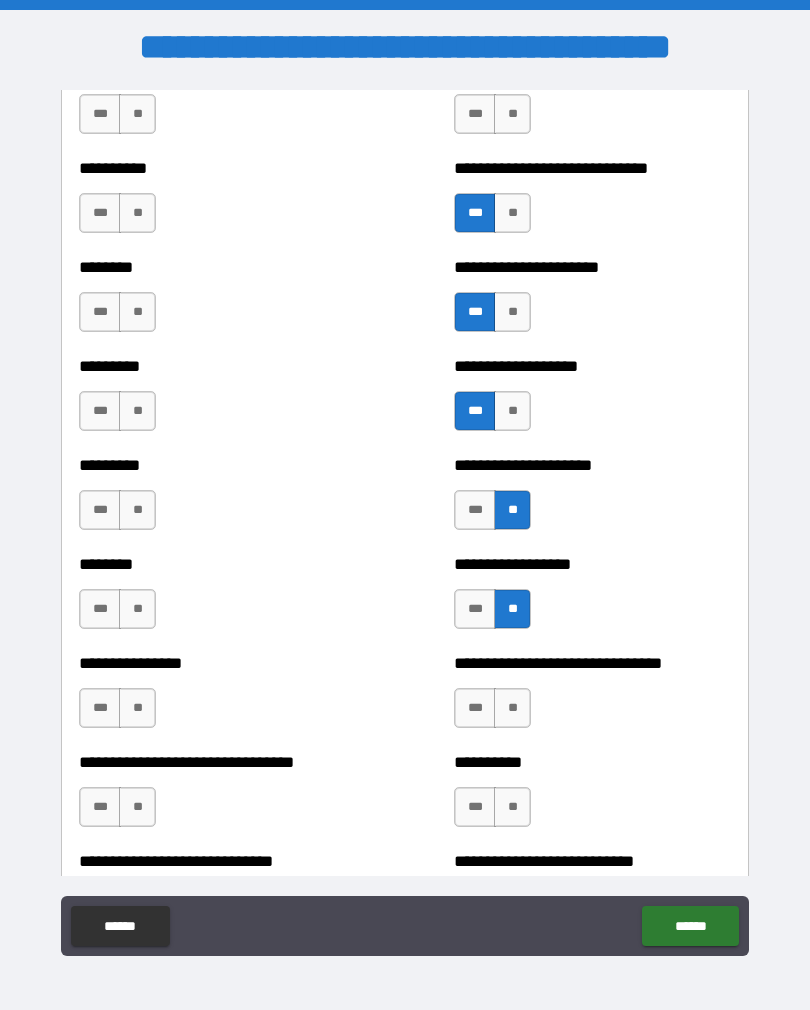 scroll, scrollTop: 7123, scrollLeft: 0, axis: vertical 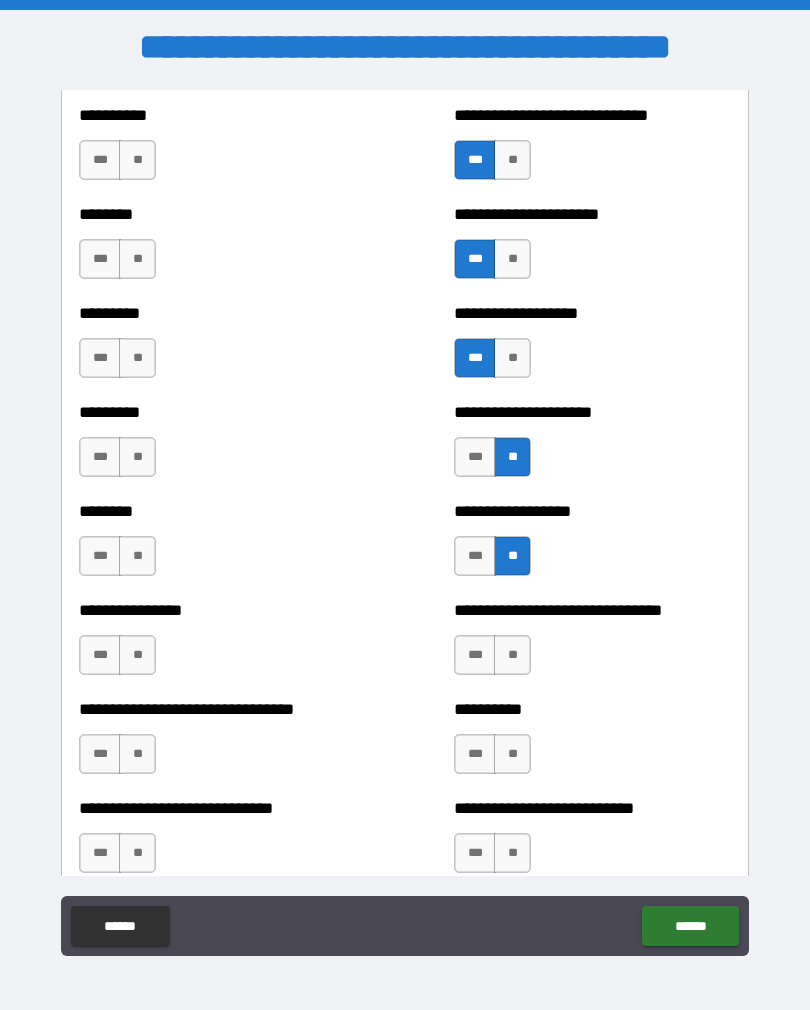 click on "**" at bounding box center [512, 655] 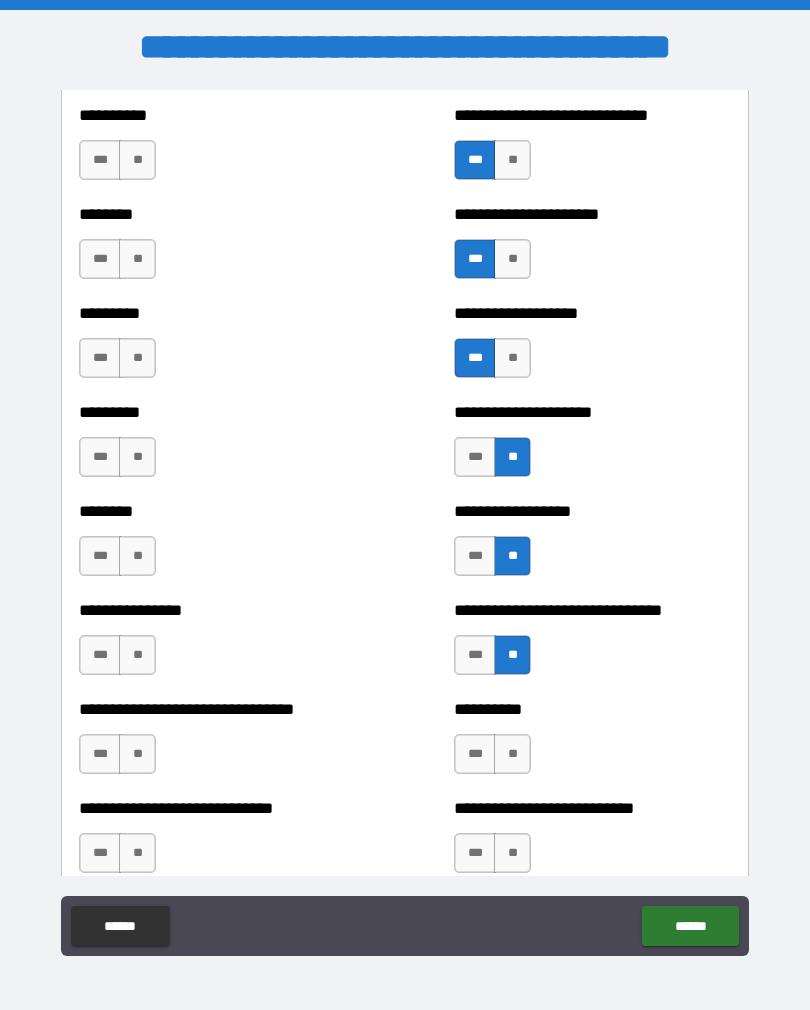 click on "**" at bounding box center (137, 160) 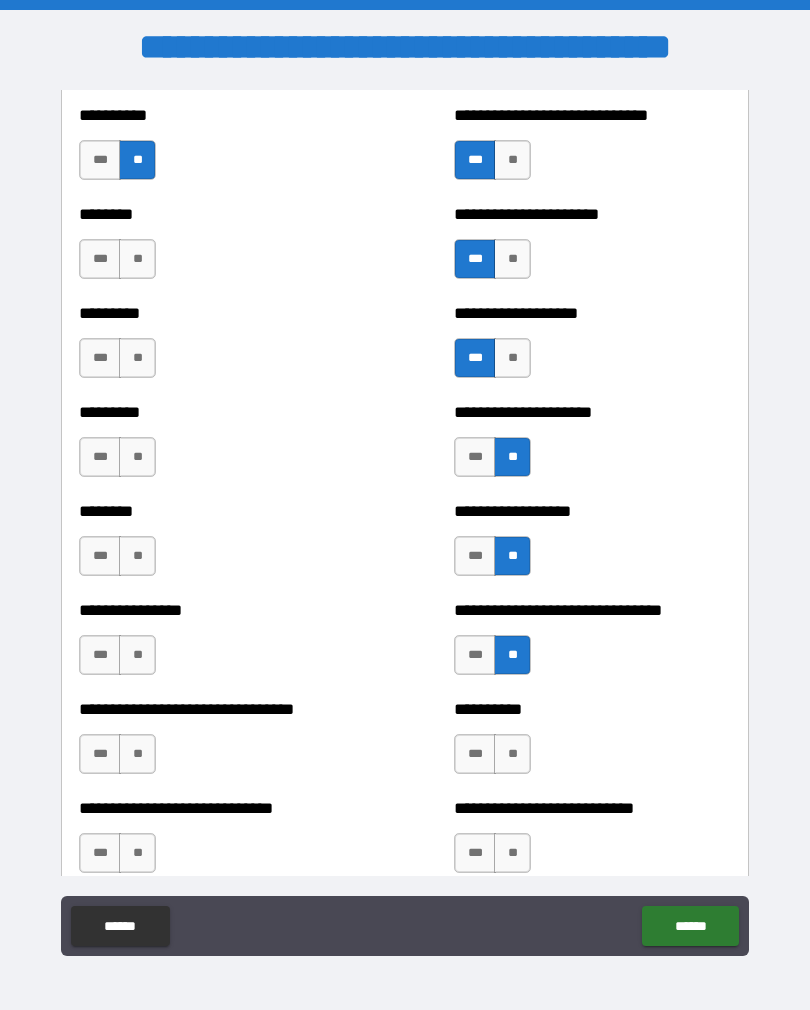 click on "**" at bounding box center [137, 259] 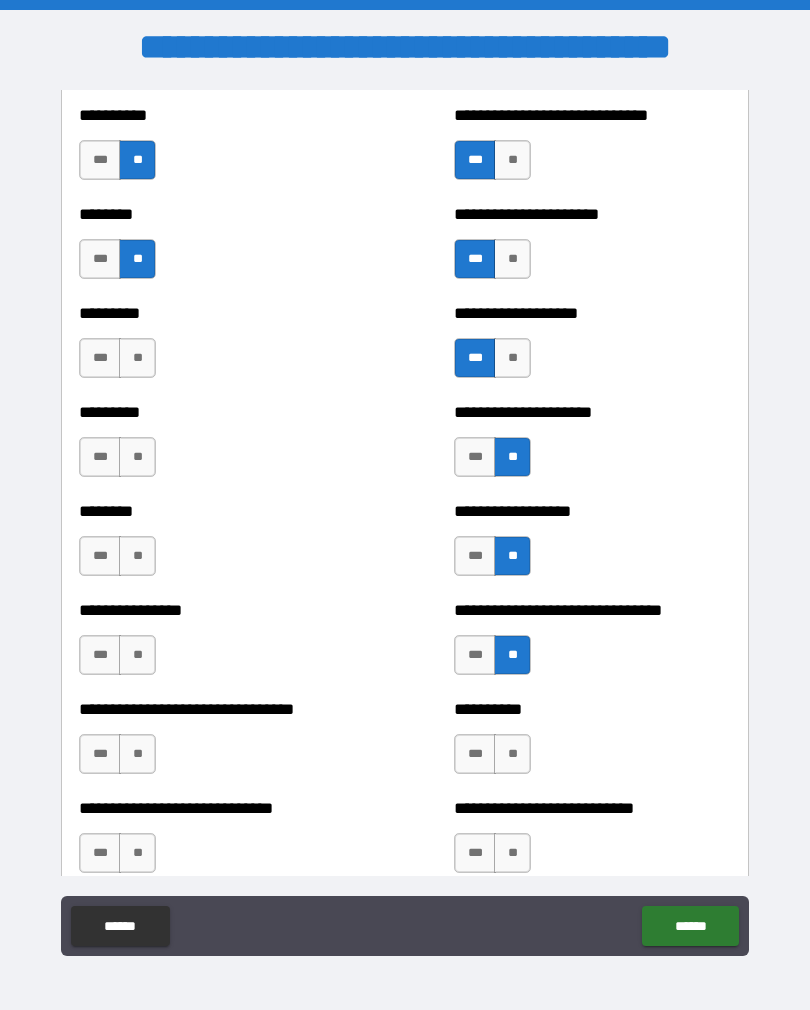 click on "**" at bounding box center [137, 358] 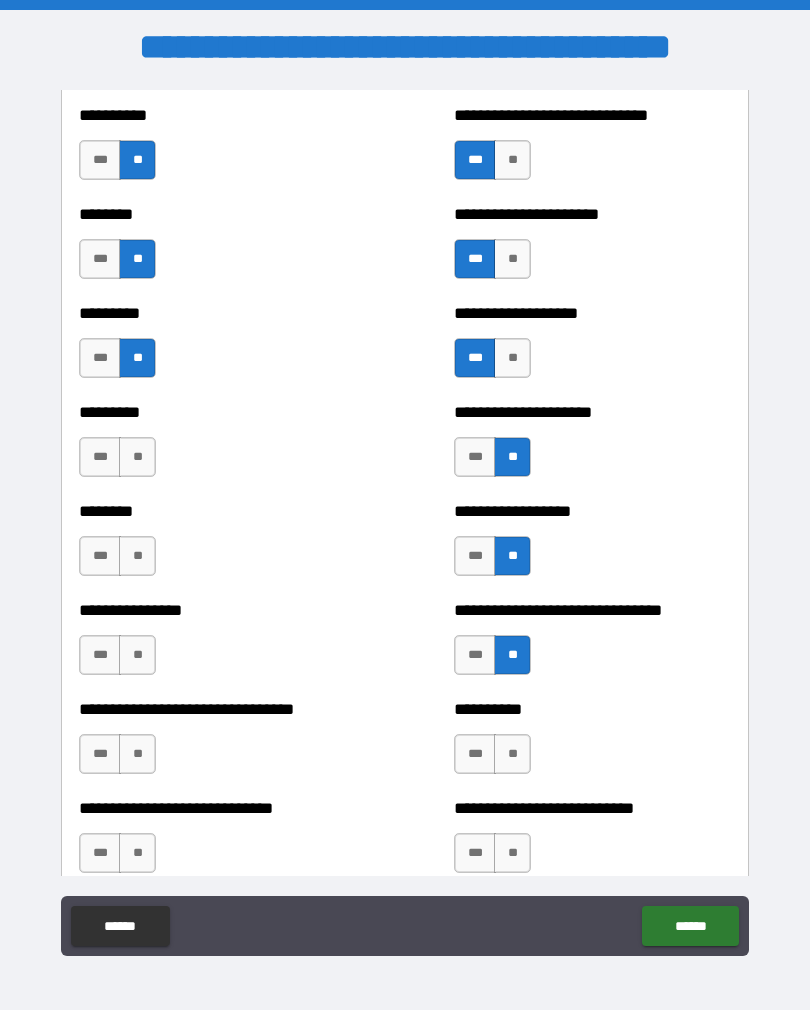 click on "*** **" at bounding box center (117, 457) 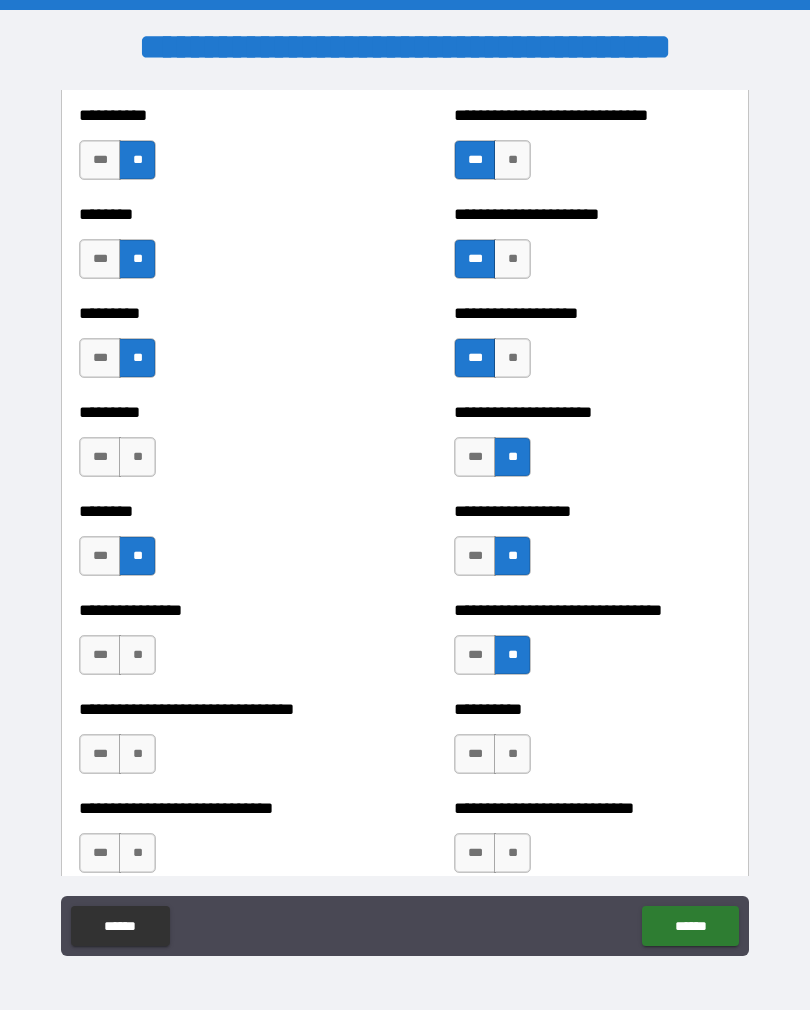 click on "**" at bounding box center [137, 457] 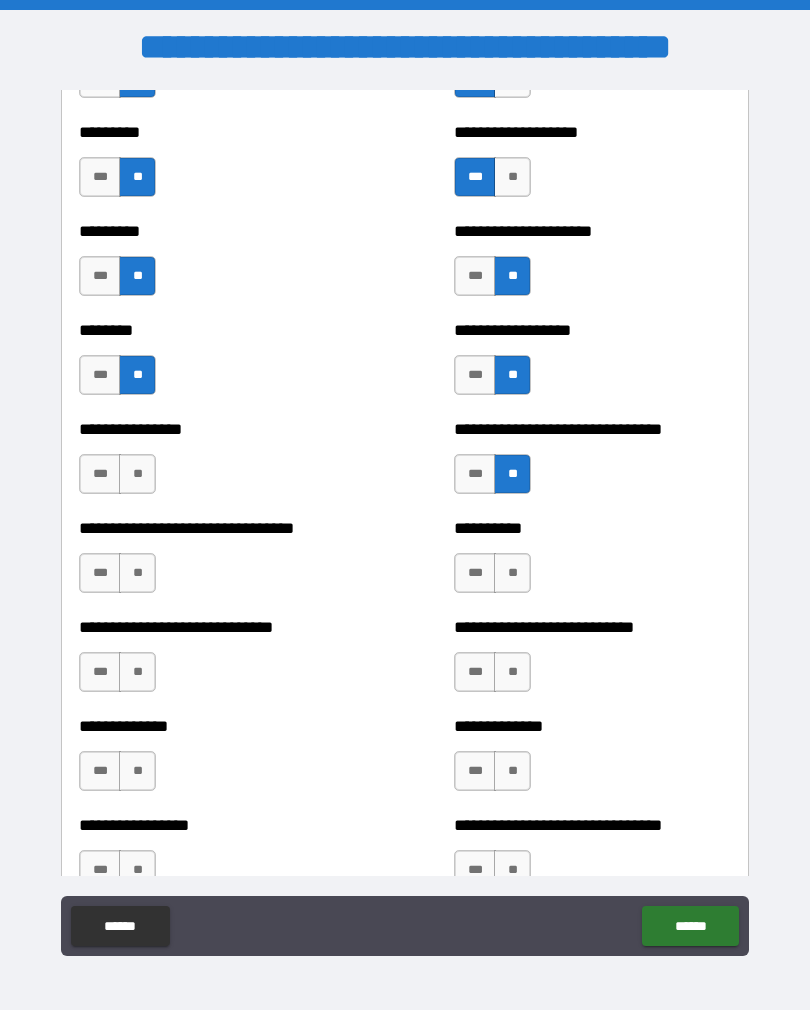 scroll, scrollTop: 7325, scrollLeft: 0, axis: vertical 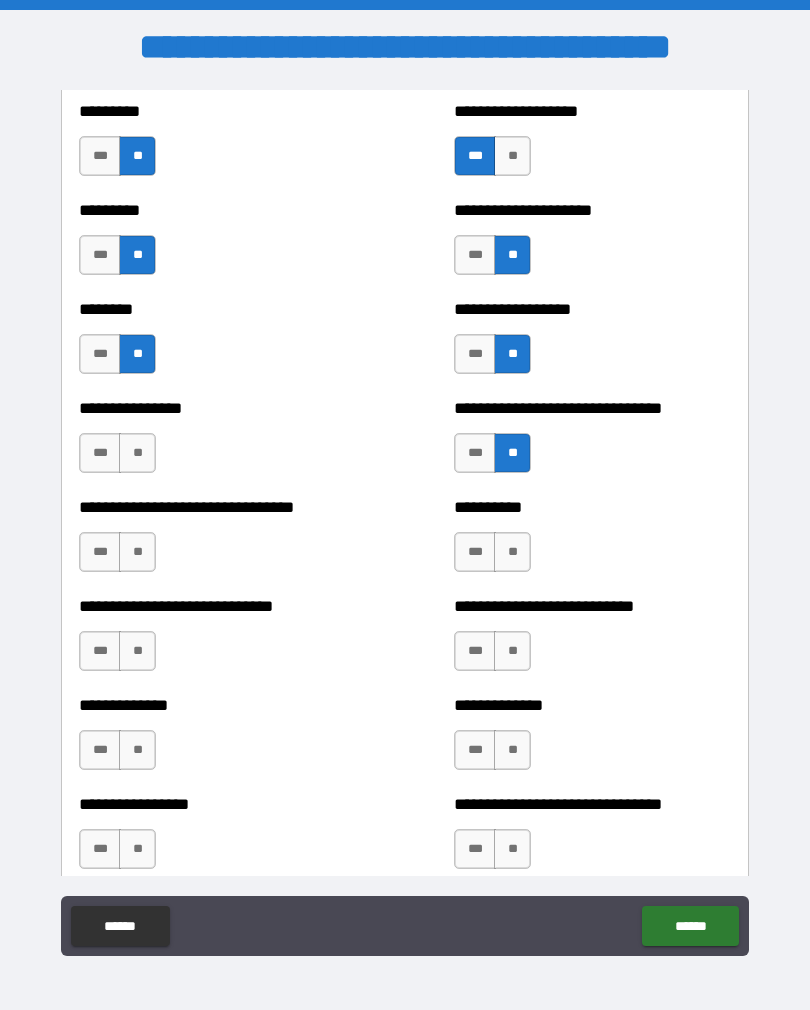 click on "**" at bounding box center [137, 453] 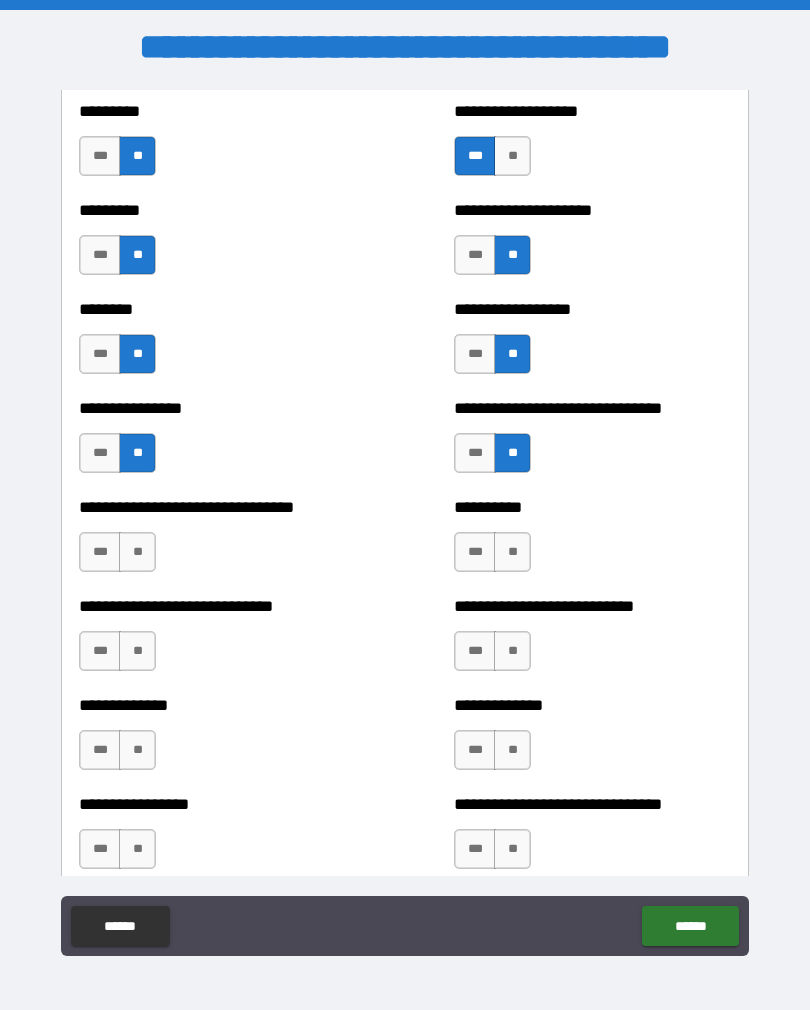 click on "**" at bounding box center [137, 552] 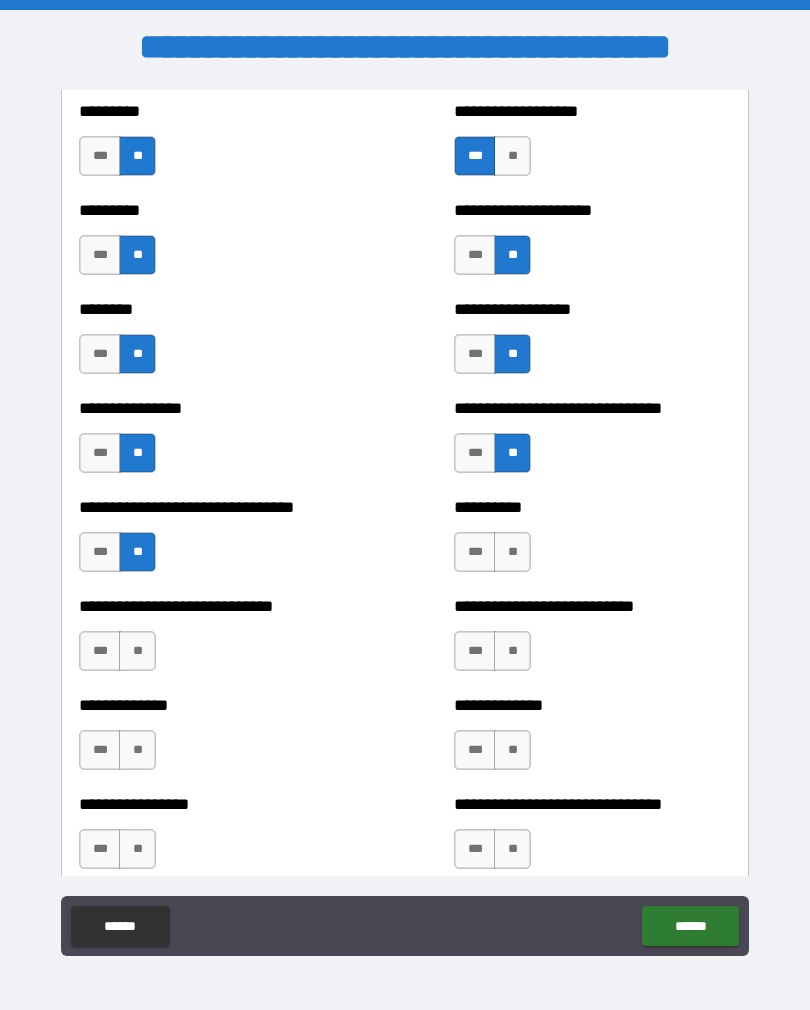 click on "**" at bounding box center [137, 651] 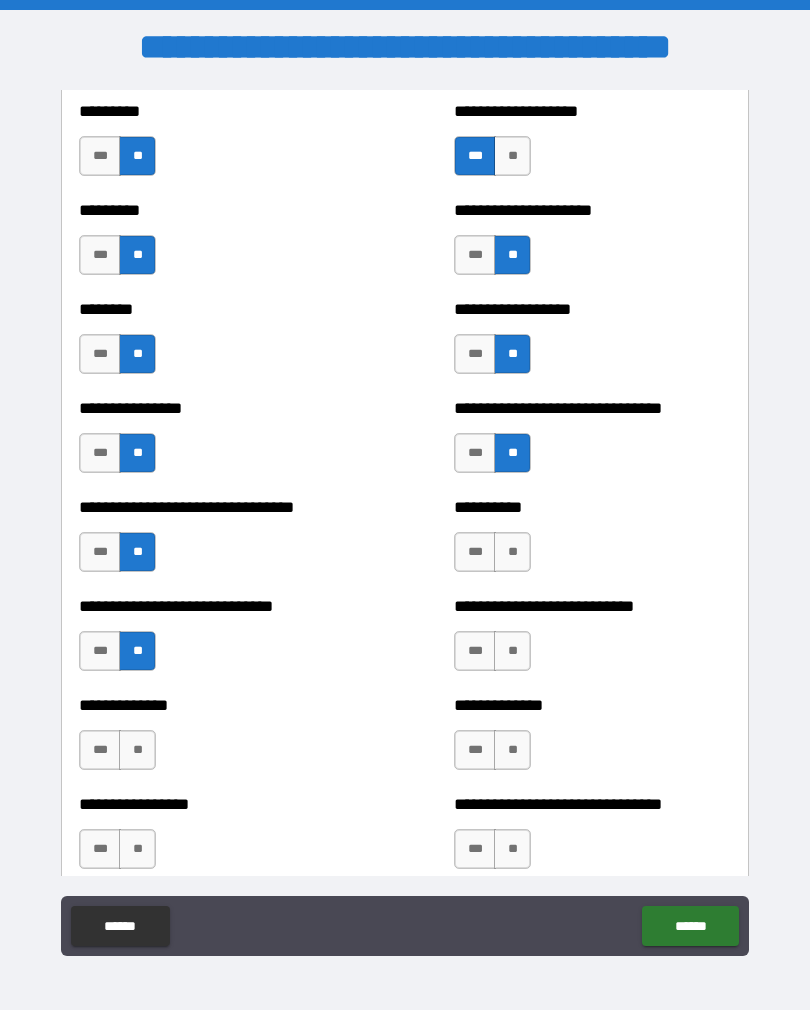 click on "**" at bounding box center [137, 750] 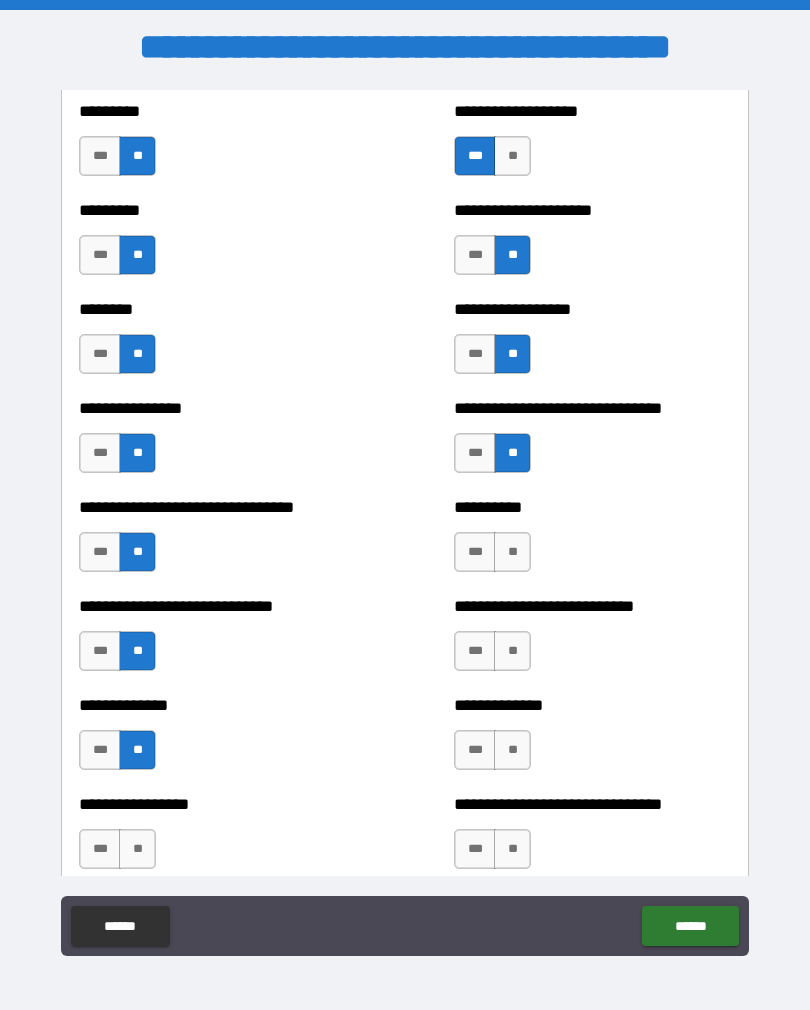 click on "**" at bounding box center (512, 552) 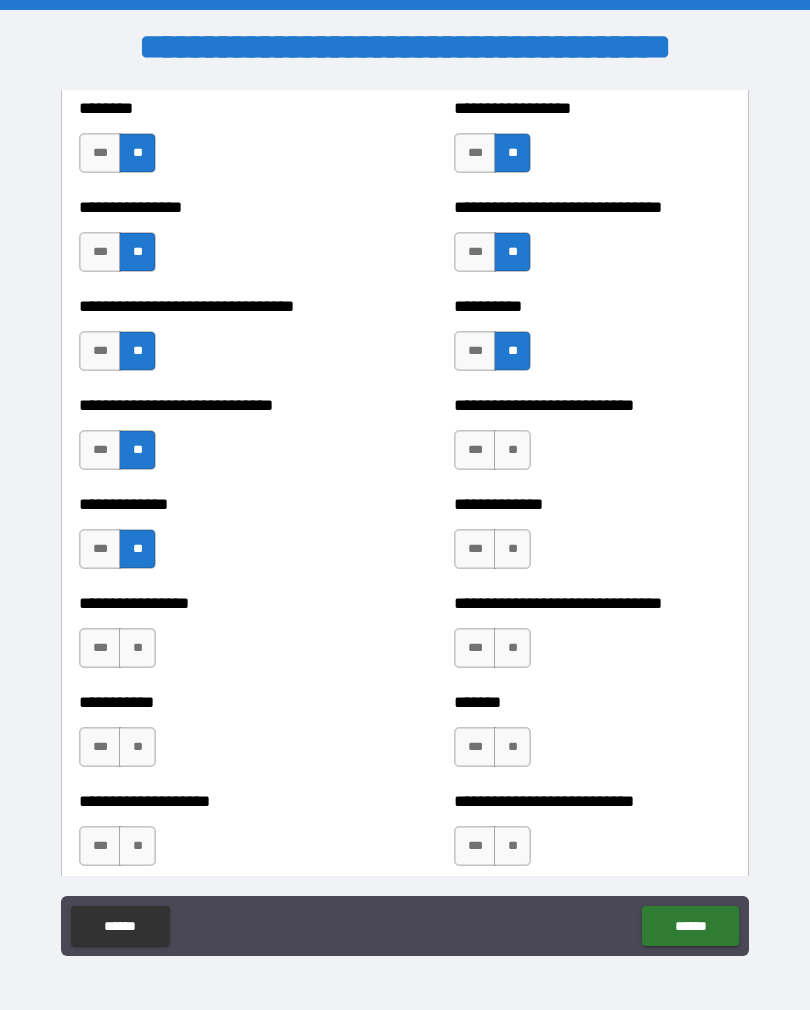 scroll, scrollTop: 7591, scrollLeft: 0, axis: vertical 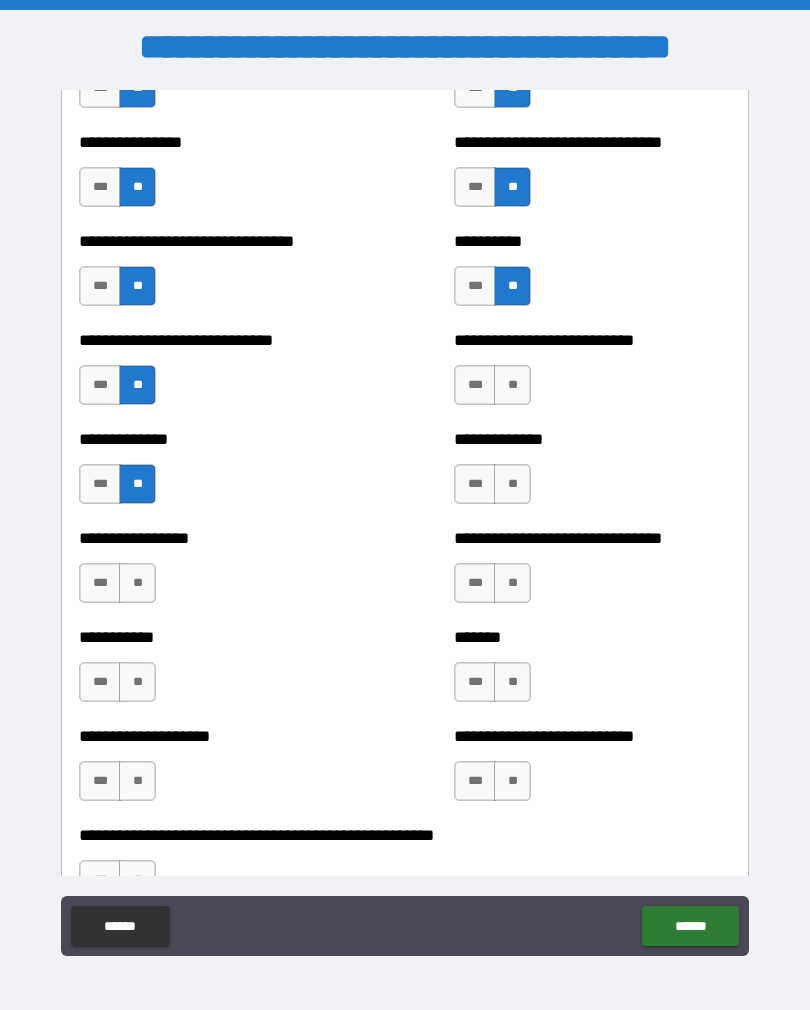 click on "**" at bounding box center (512, 385) 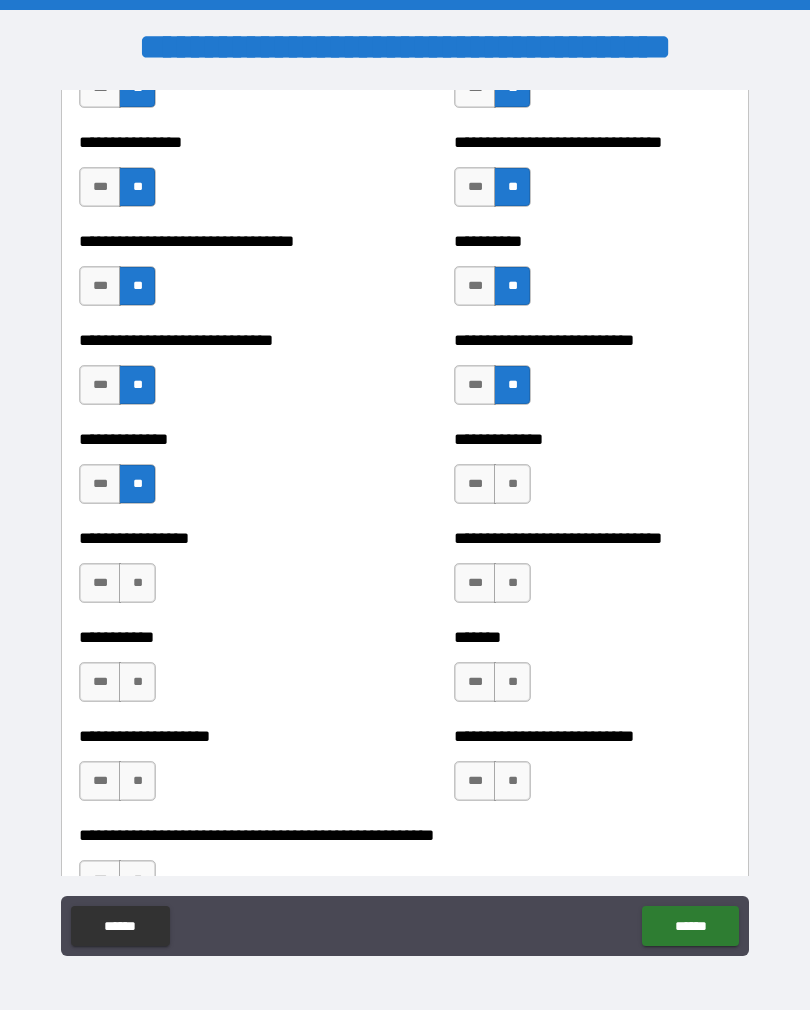 click on "**" at bounding box center [512, 484] 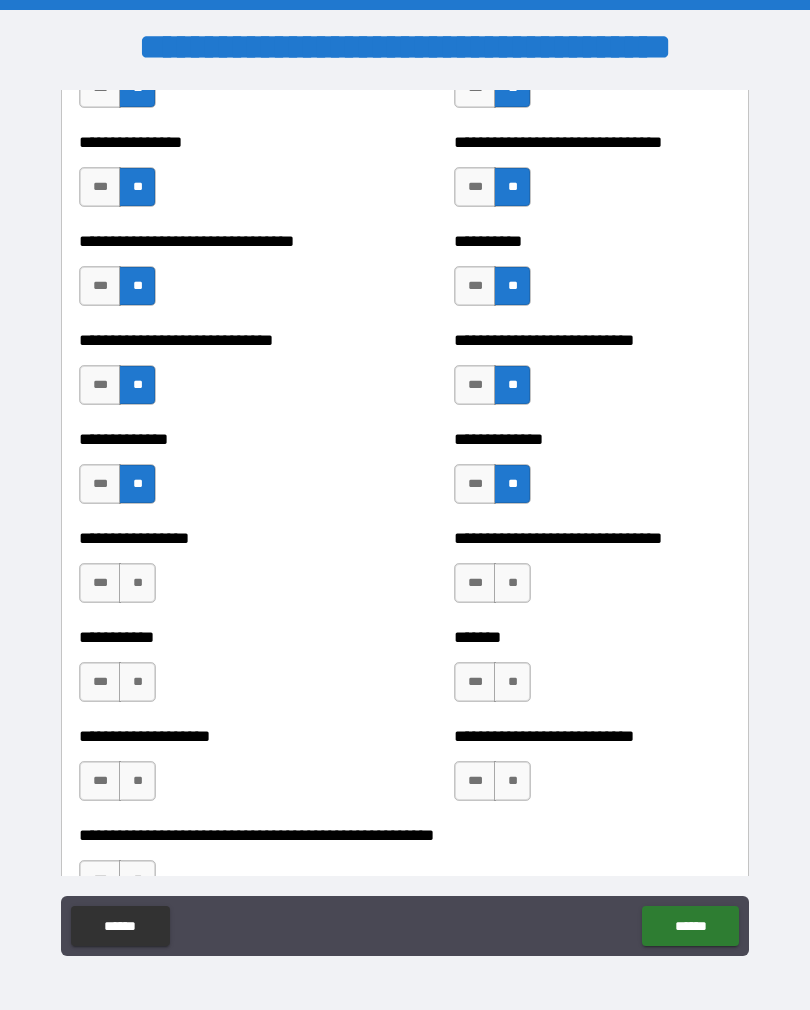 click on "**" at bounding box center [512, 583] 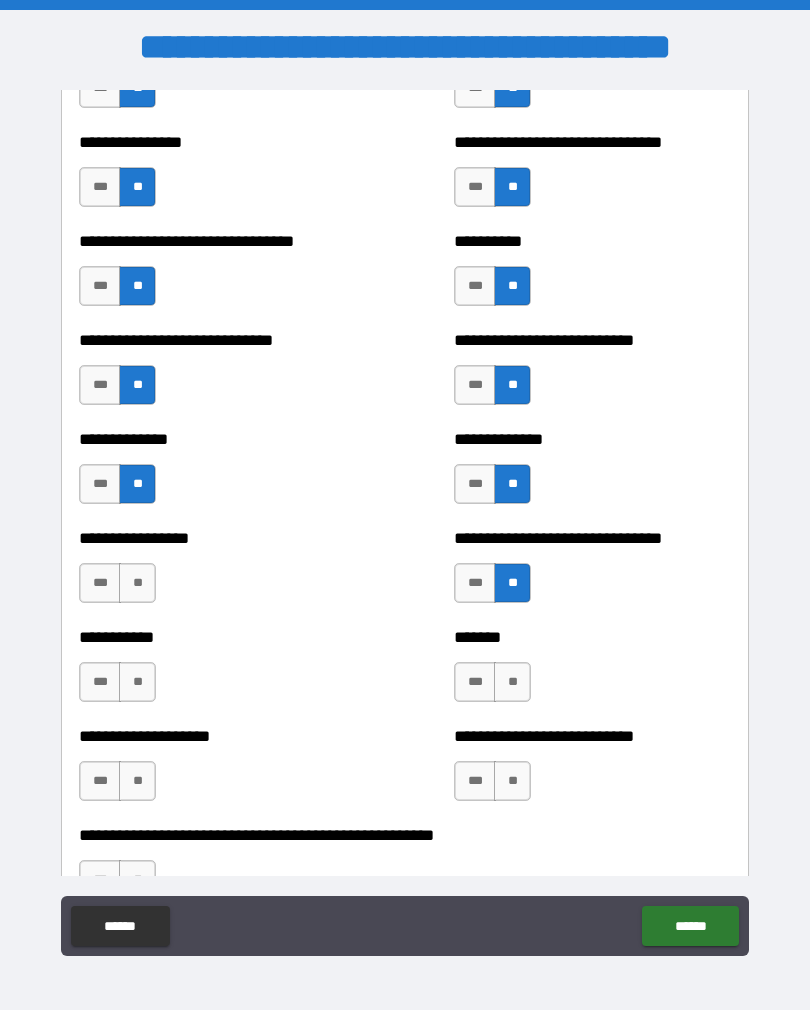 click on "**" at bounding box center [512, 682] 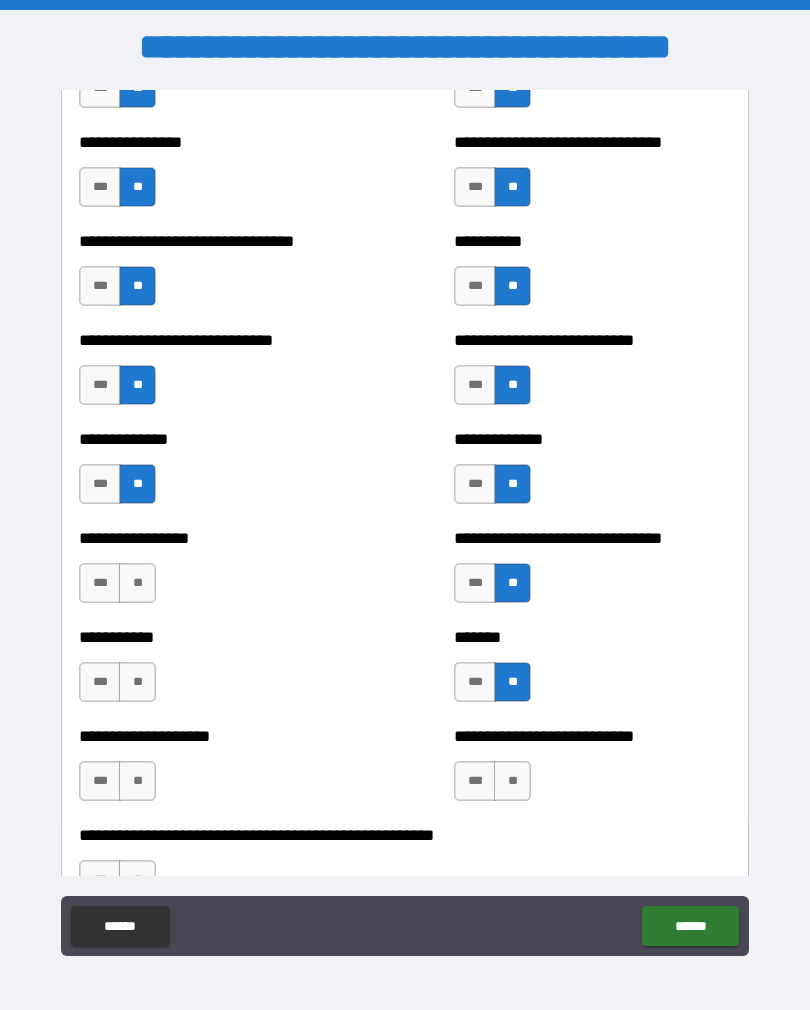 click on "**" at bounding box center [512, 781] 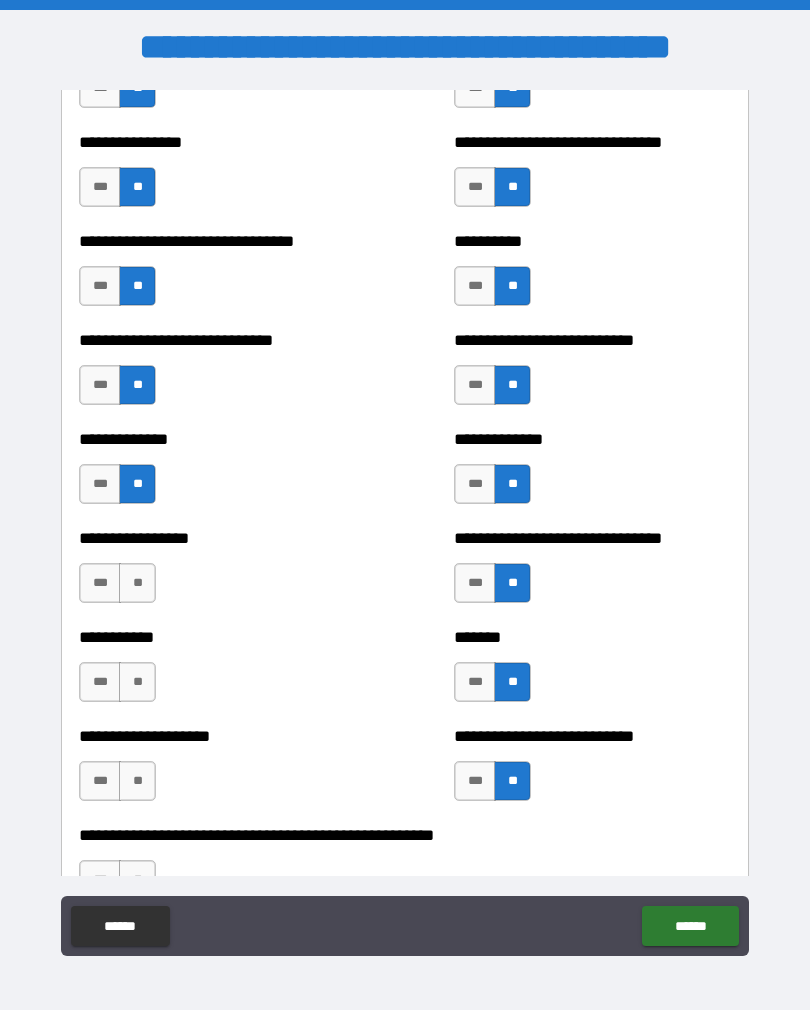 click on "**" at bounding box center [137, 583] 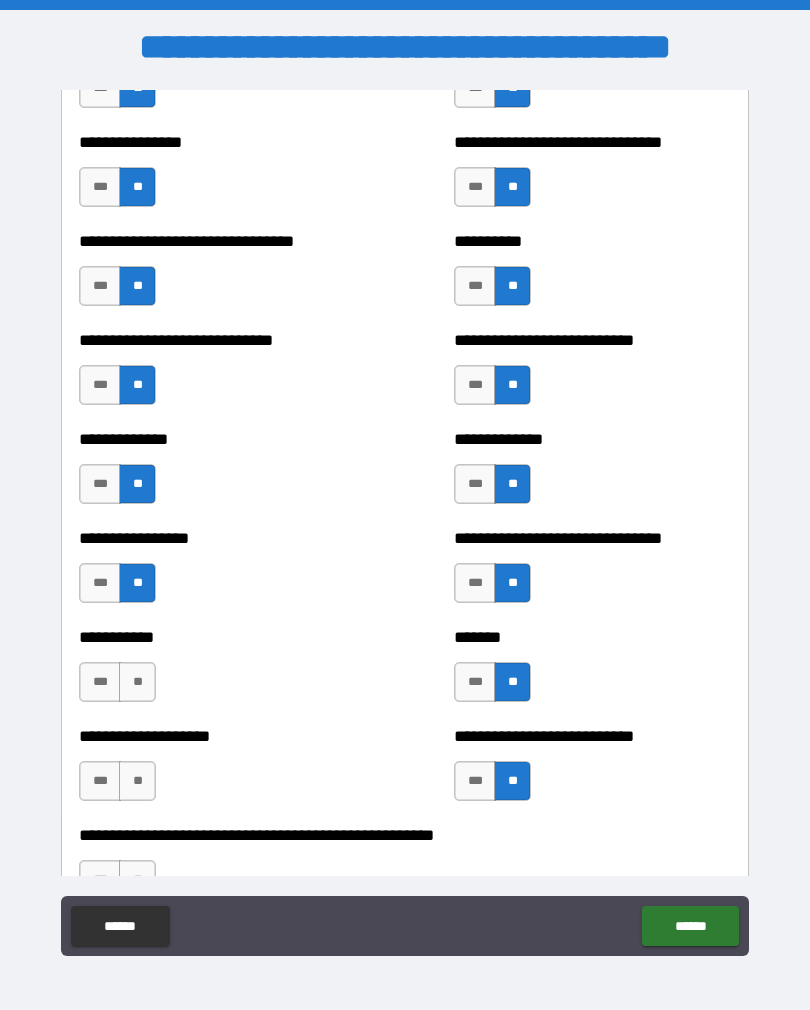 click on "**" at bounding box center [137, 682] 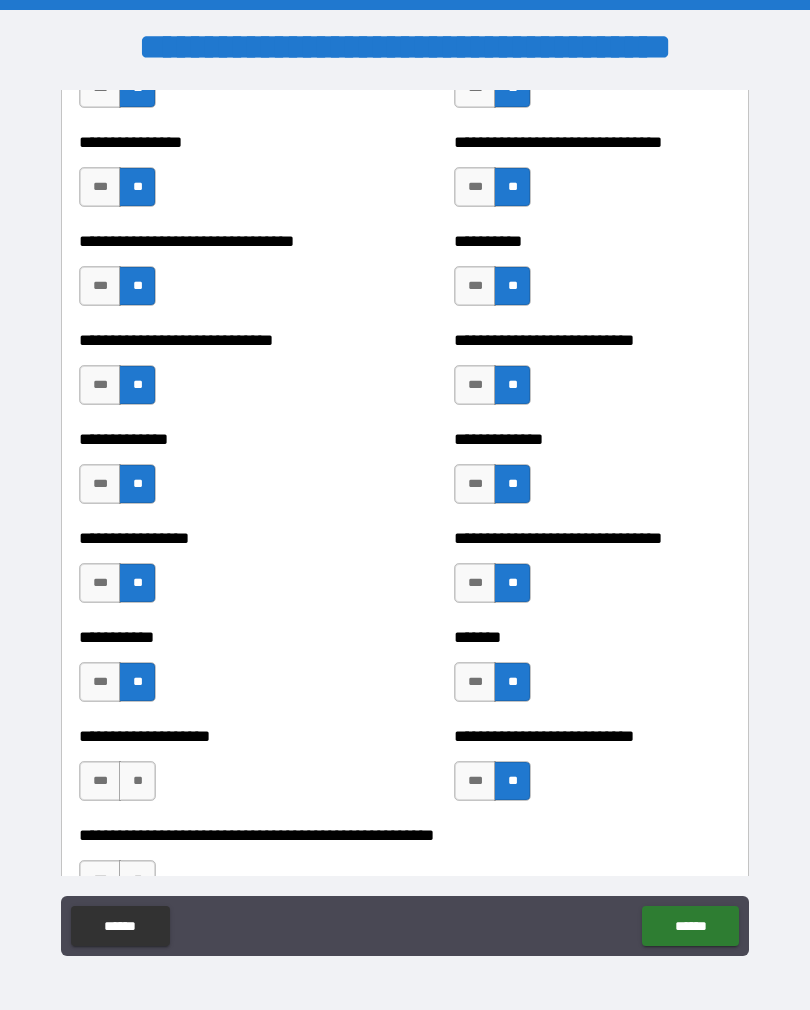 click on "**" at bounding box center [137, 781] 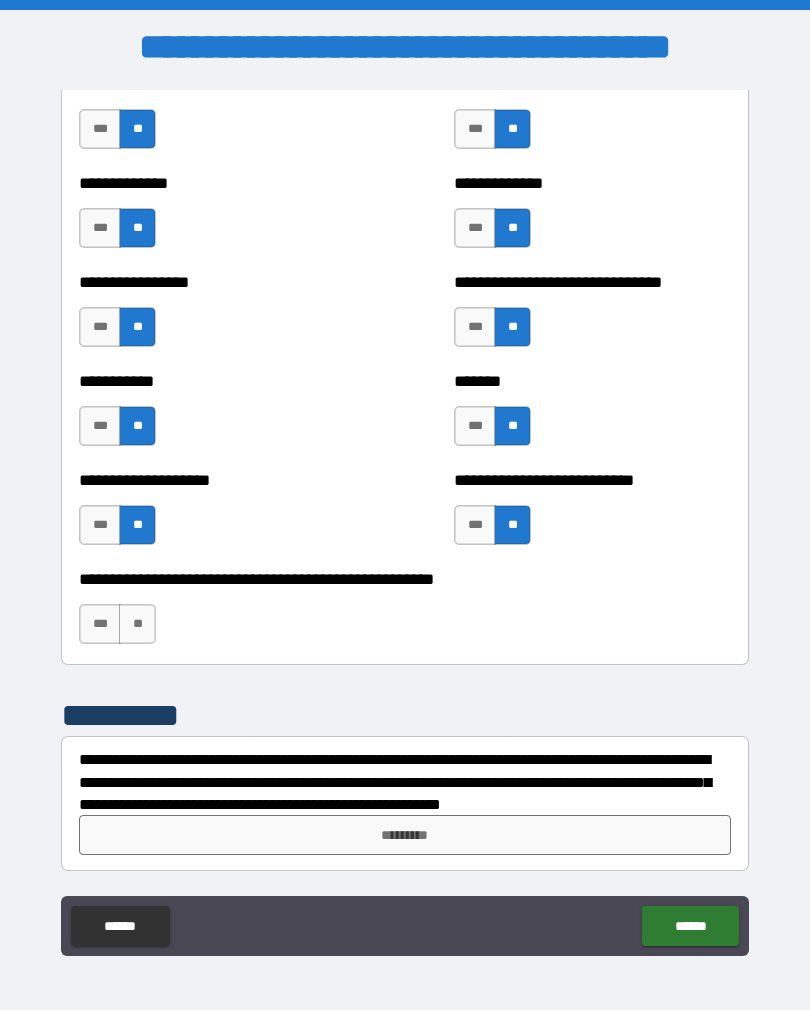 scroll, scrollTop: 7847, scrollLeft: 0, axis: vertical 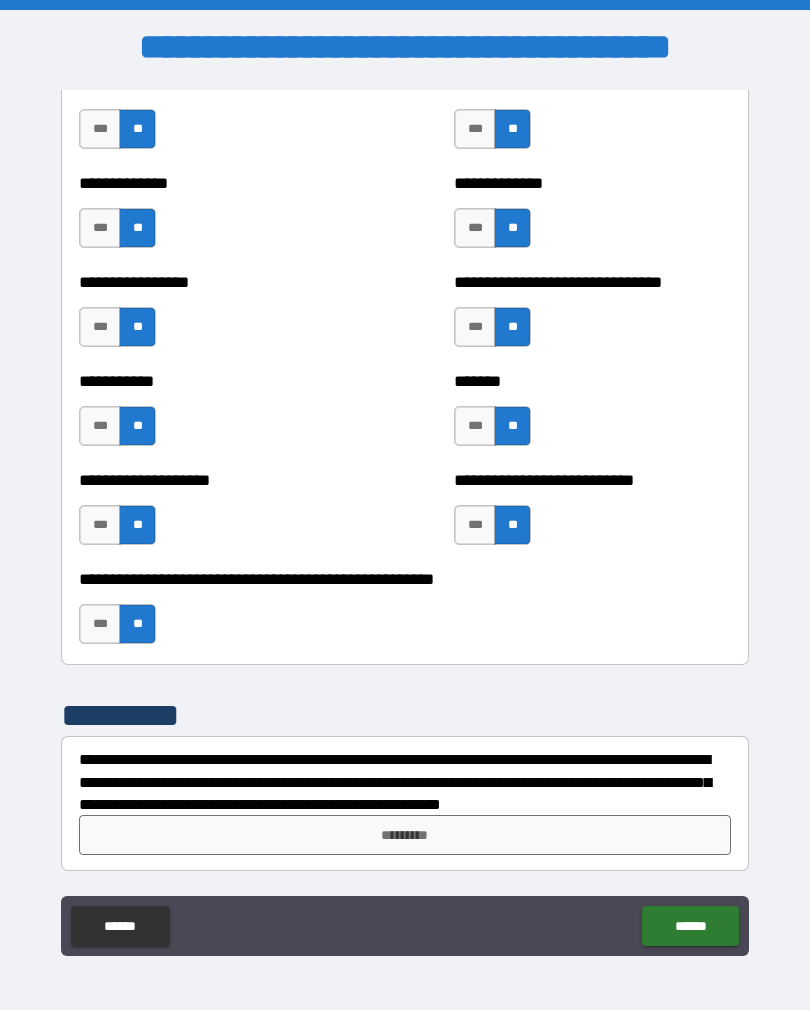 click on "*********" at bounding box center (405, 835) 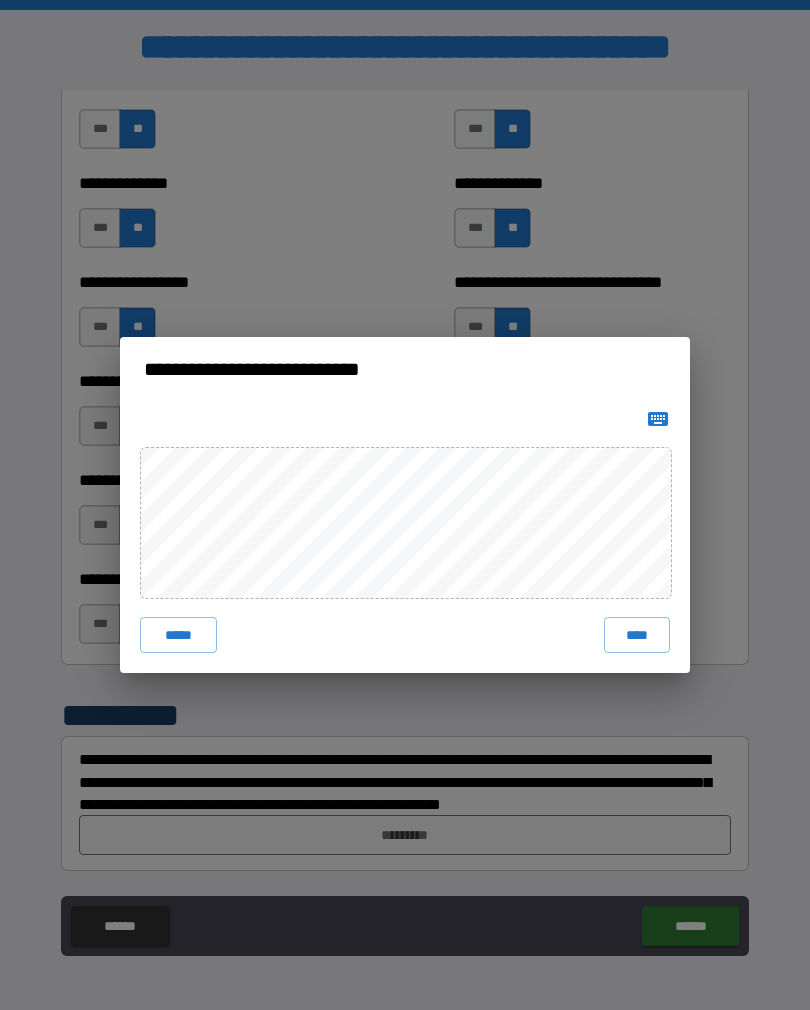 click on "****" at bounding box center [637, 635] 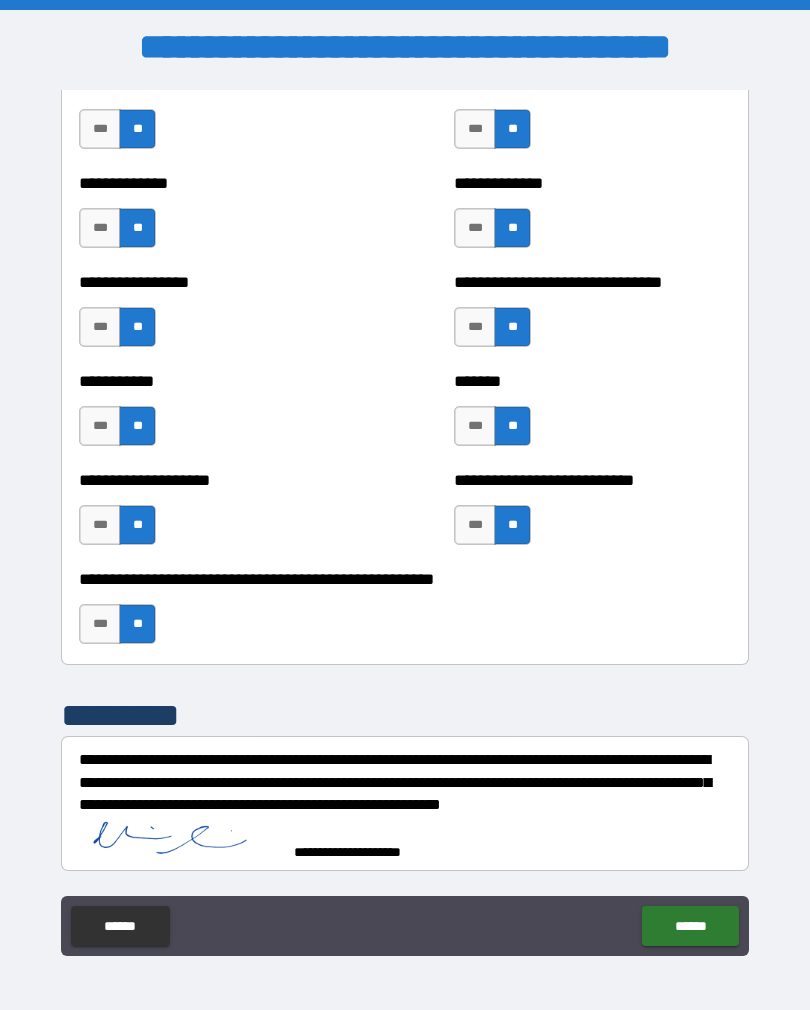 scroll, scrollTop: 7837, scrollLeft: 0, axis: vertical 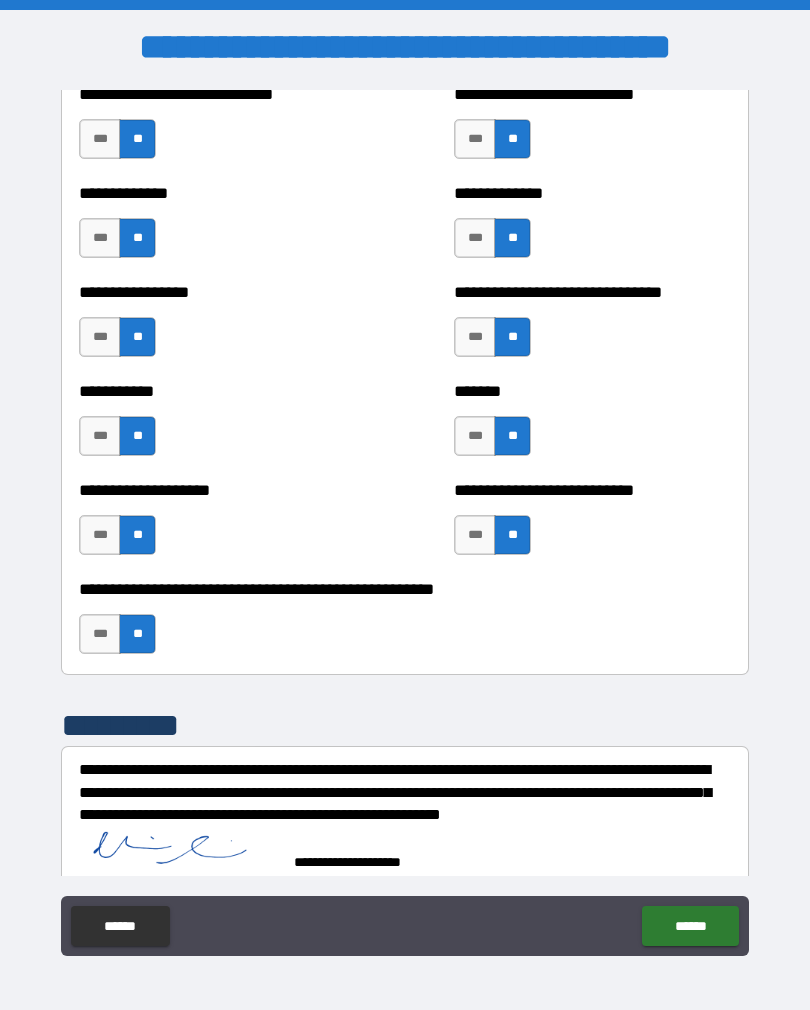 click on "******" at bounding box center [690, 926] 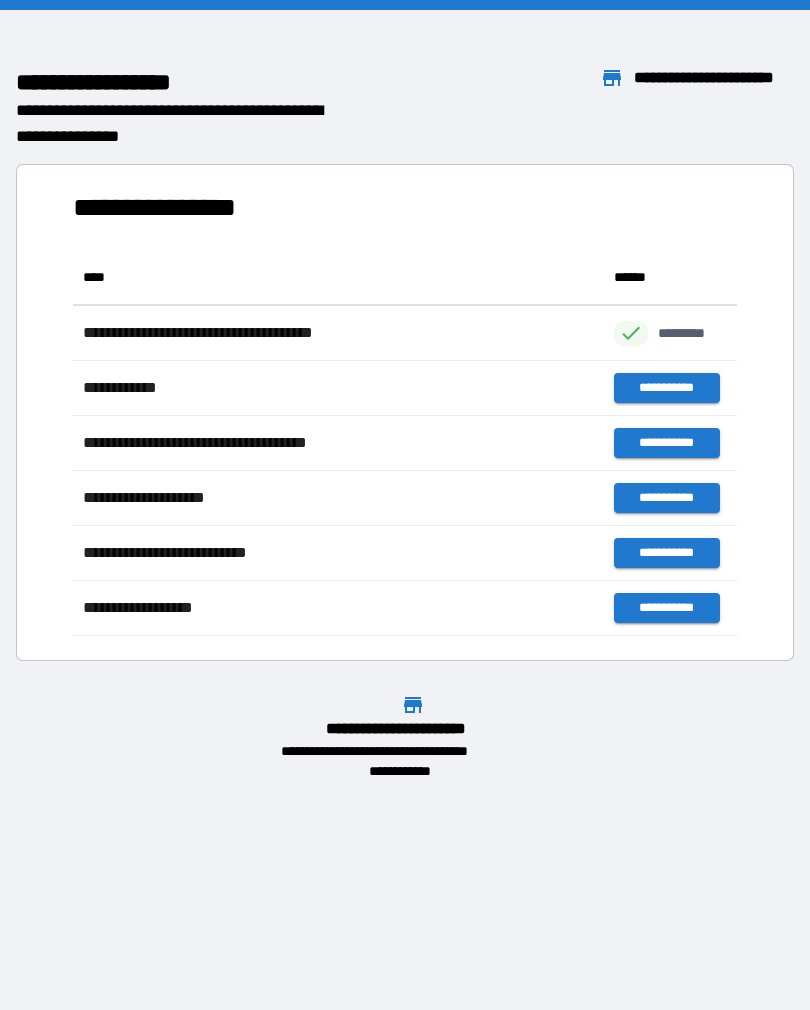 scroll, scrollTop: 1, scrollLeft: 1, axis: both 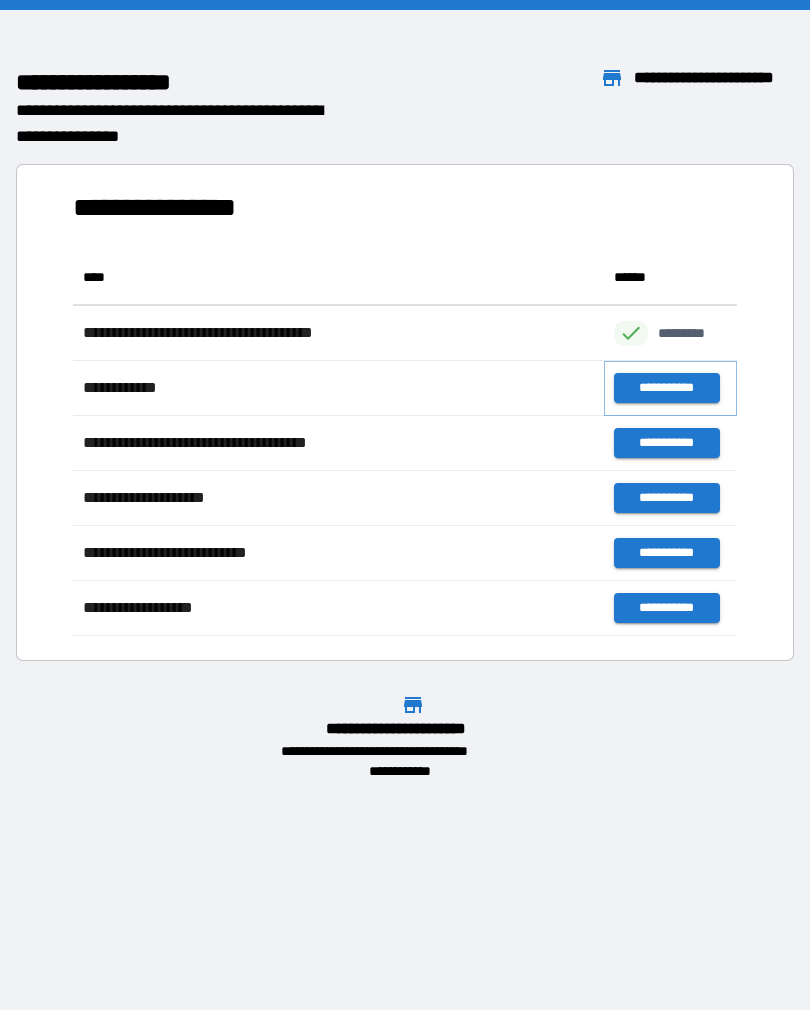 click on "**********" at bounding box center [666, 388] 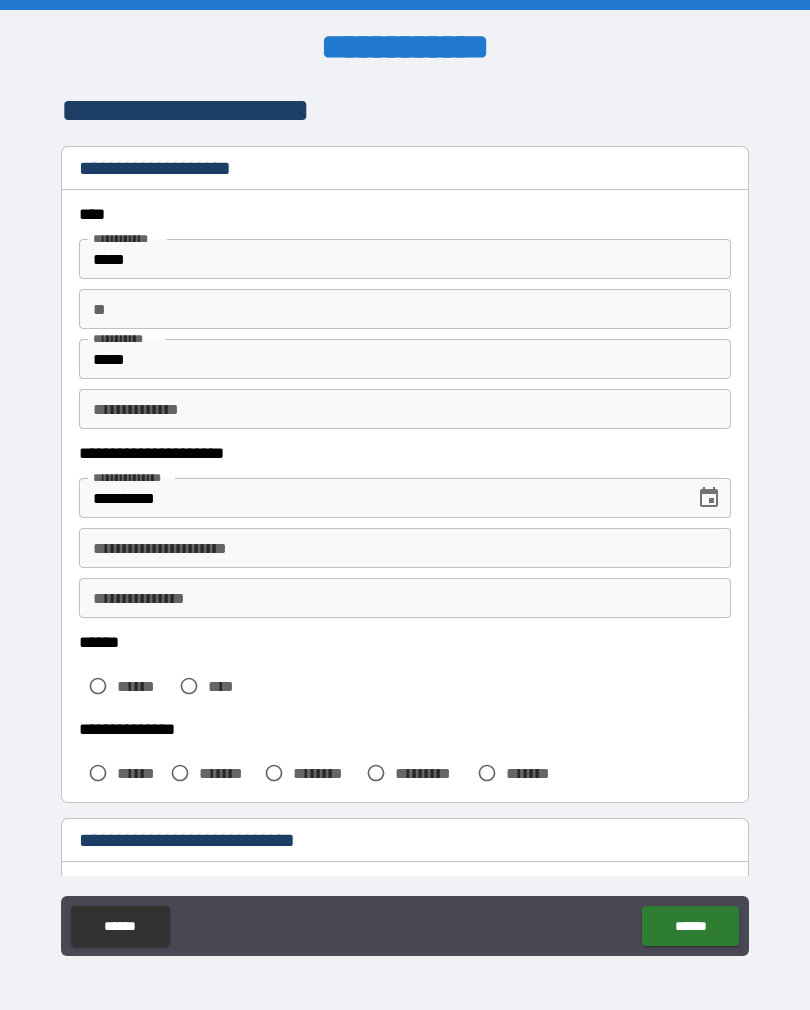 click on "**" at bounding box center (405, 309) 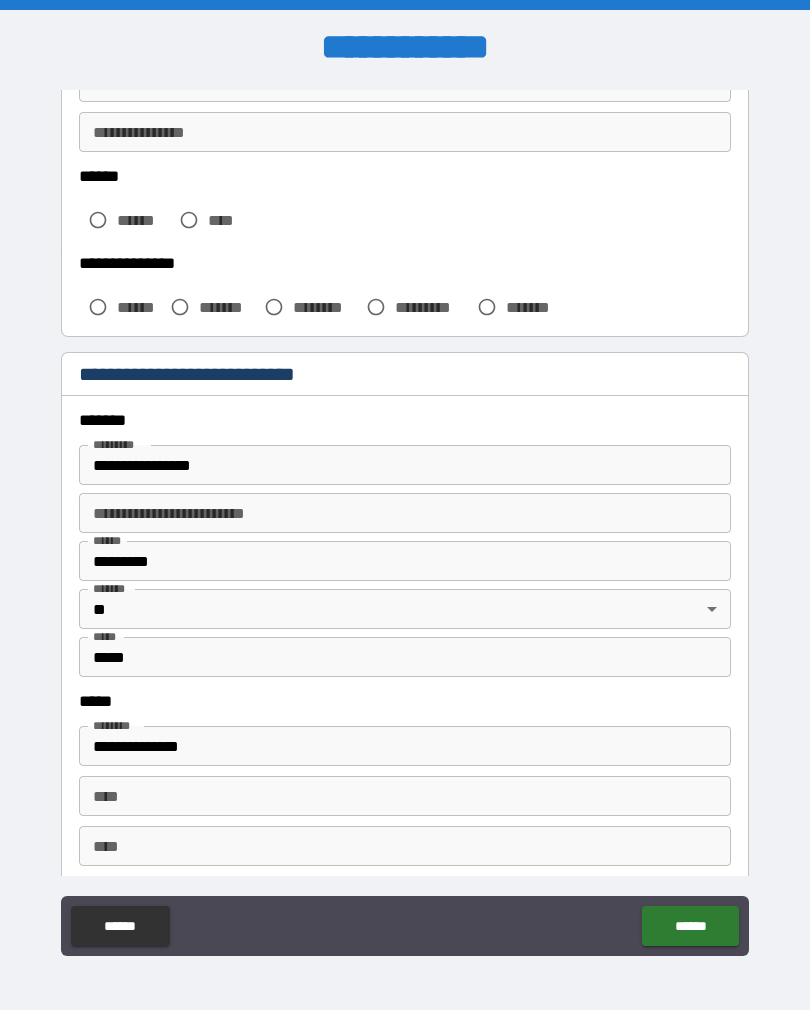 scroll, scrollTop: 467, scrollLeft: 0, axis: vertical 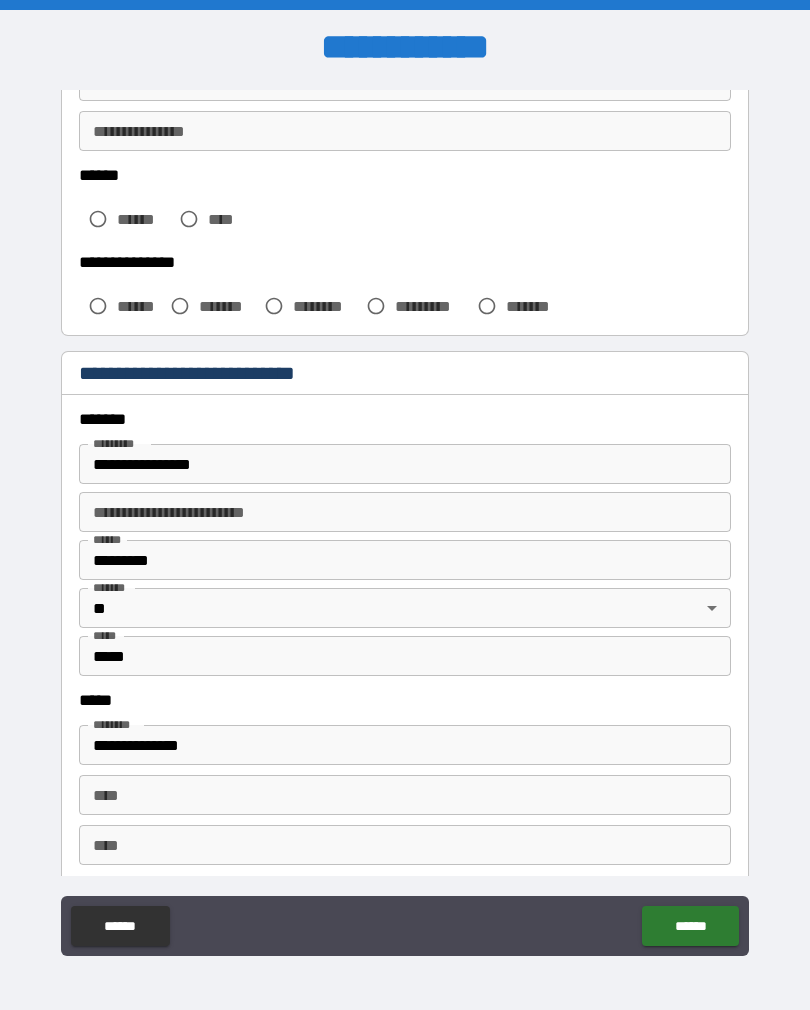 type on "*" 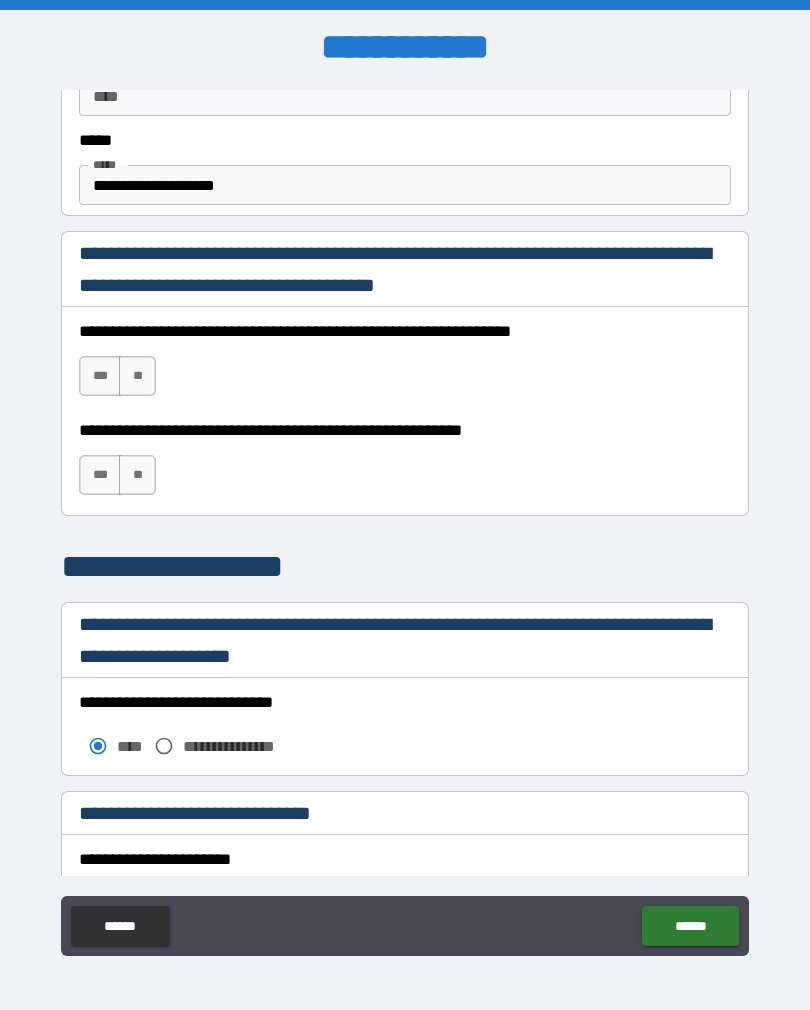 scroll, scrollTop: 1217, scrollLeft: 0, axis: vertical 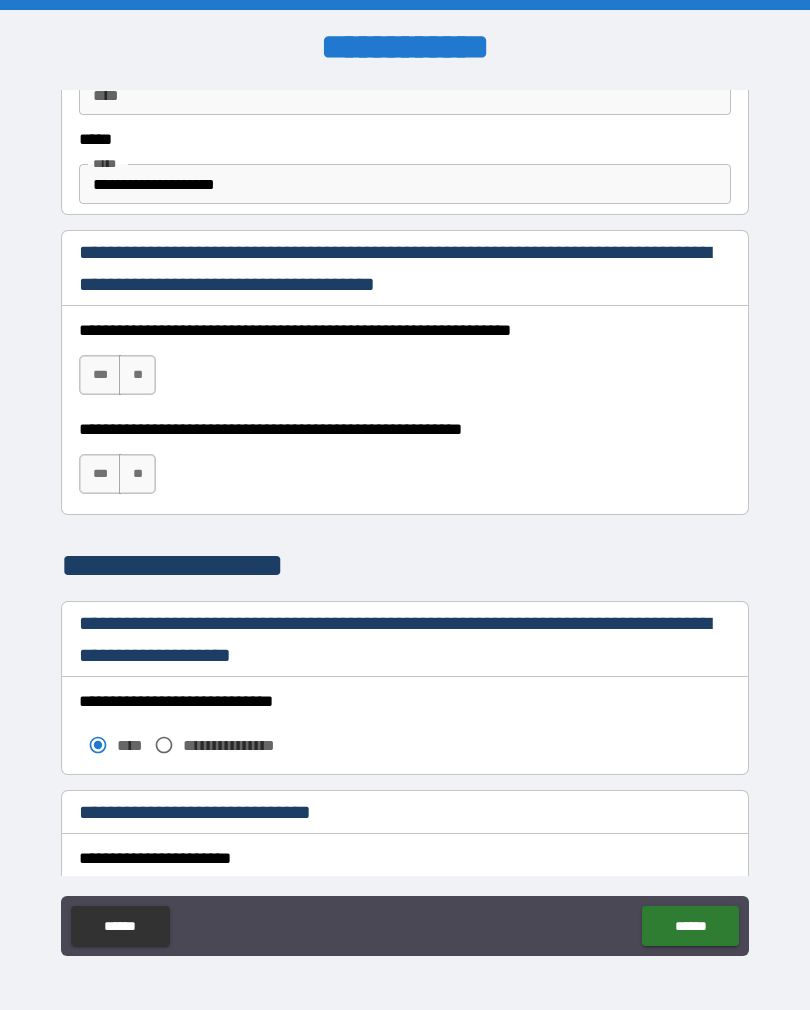 click on "***" at bounding box center (100, 375) 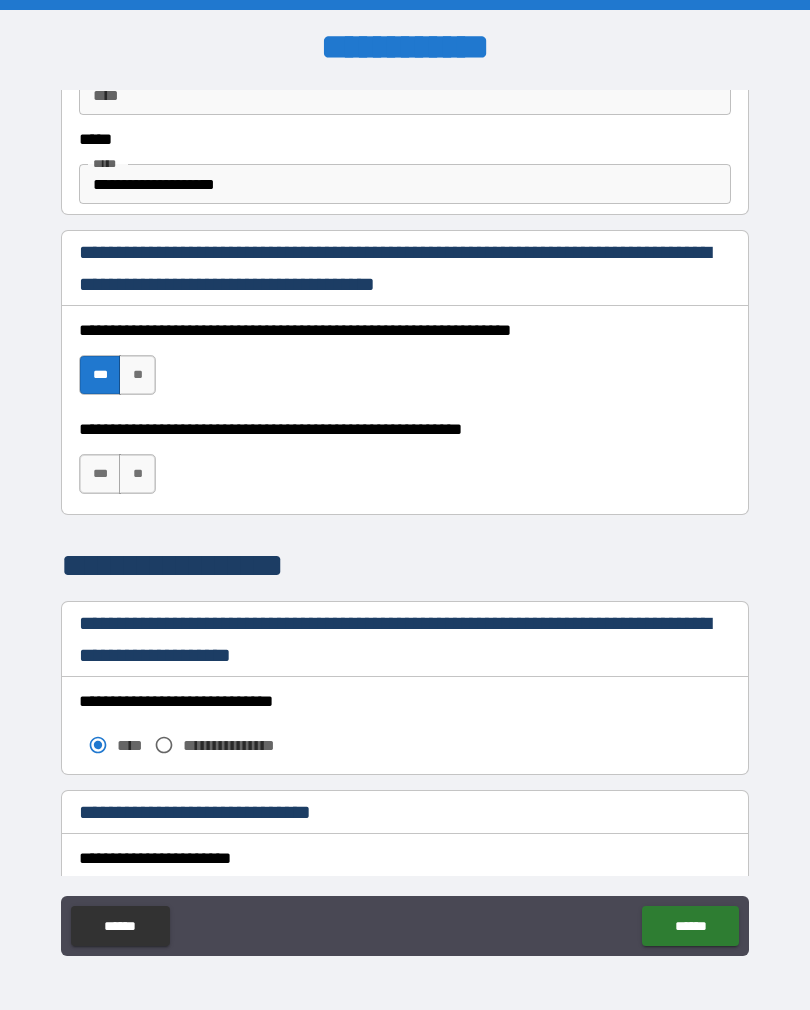 click on "***" at bounding box center (100, 474) 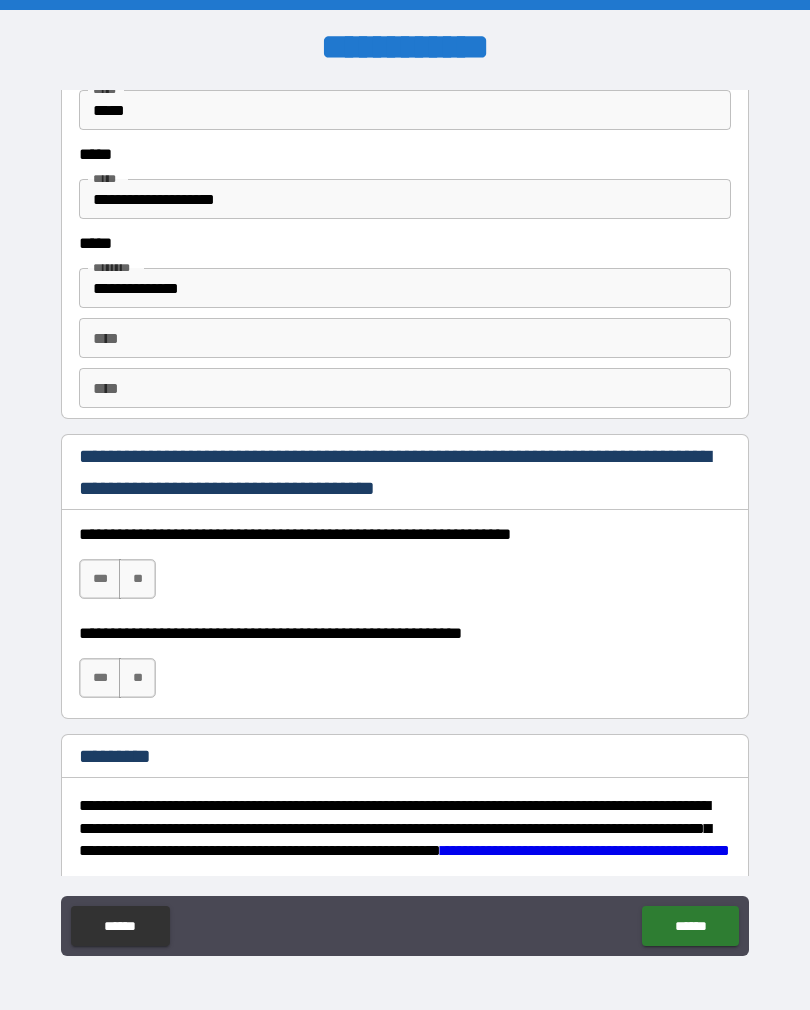 scroll, scrollTop: 2653, scrollLeft: 0, axis: vertical 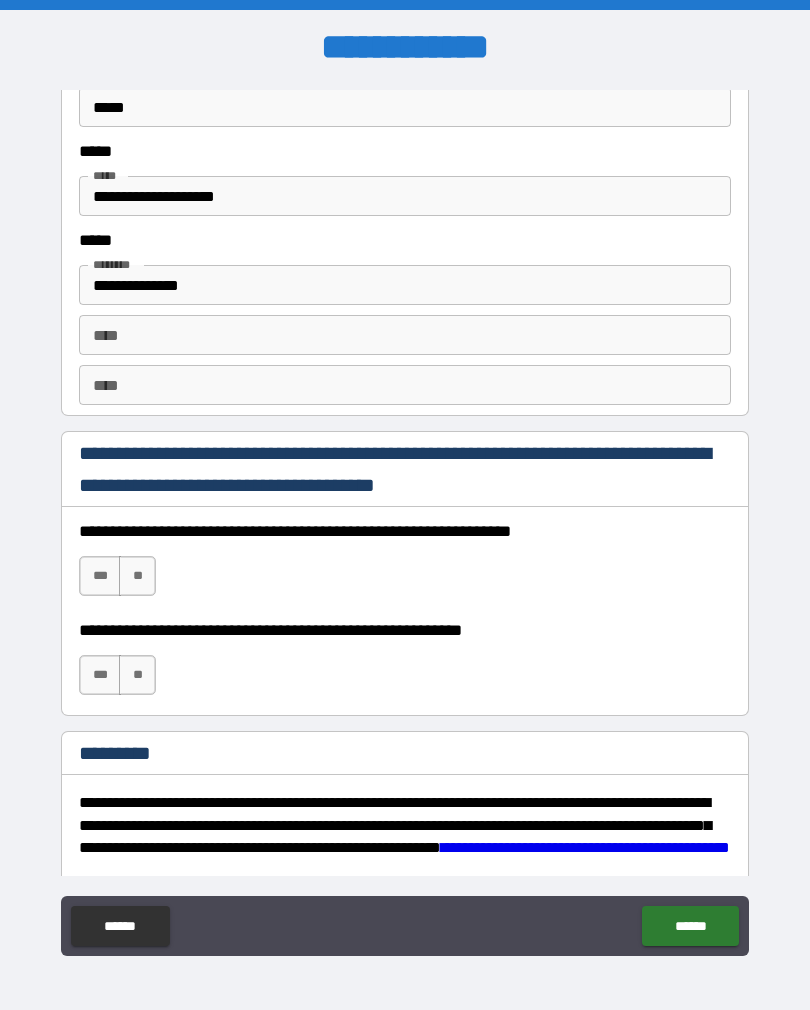 click on "***" at bounding box center [100, 576] 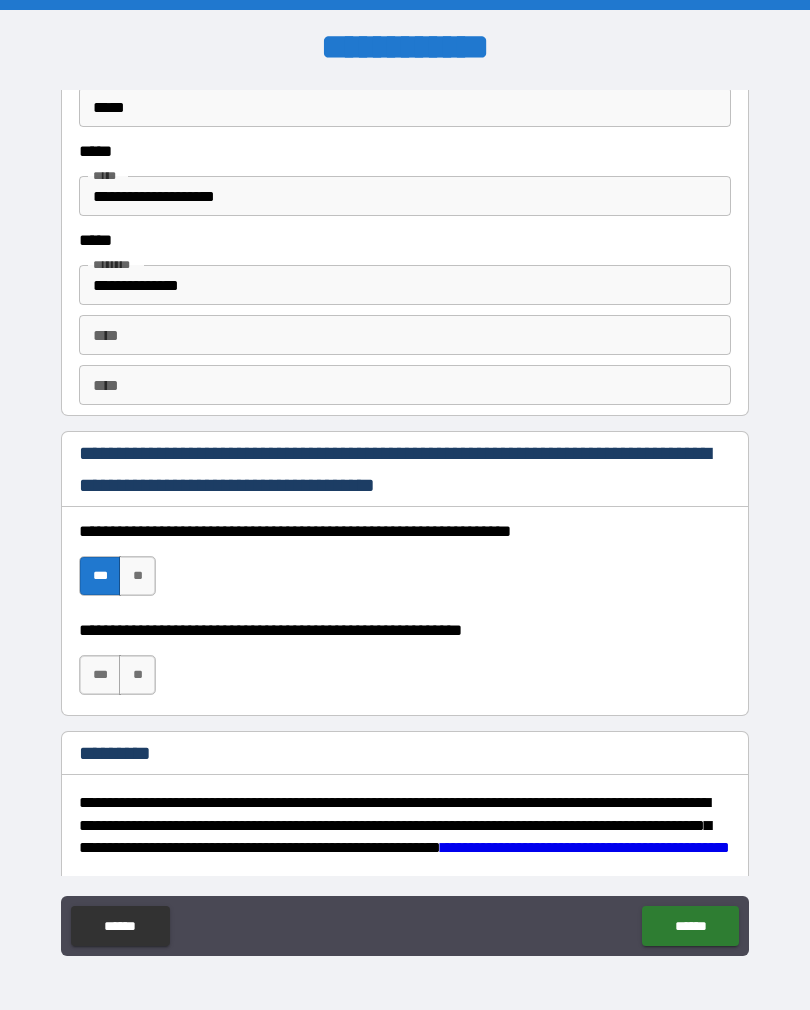 click on "***" at bounding box center (100, 675) 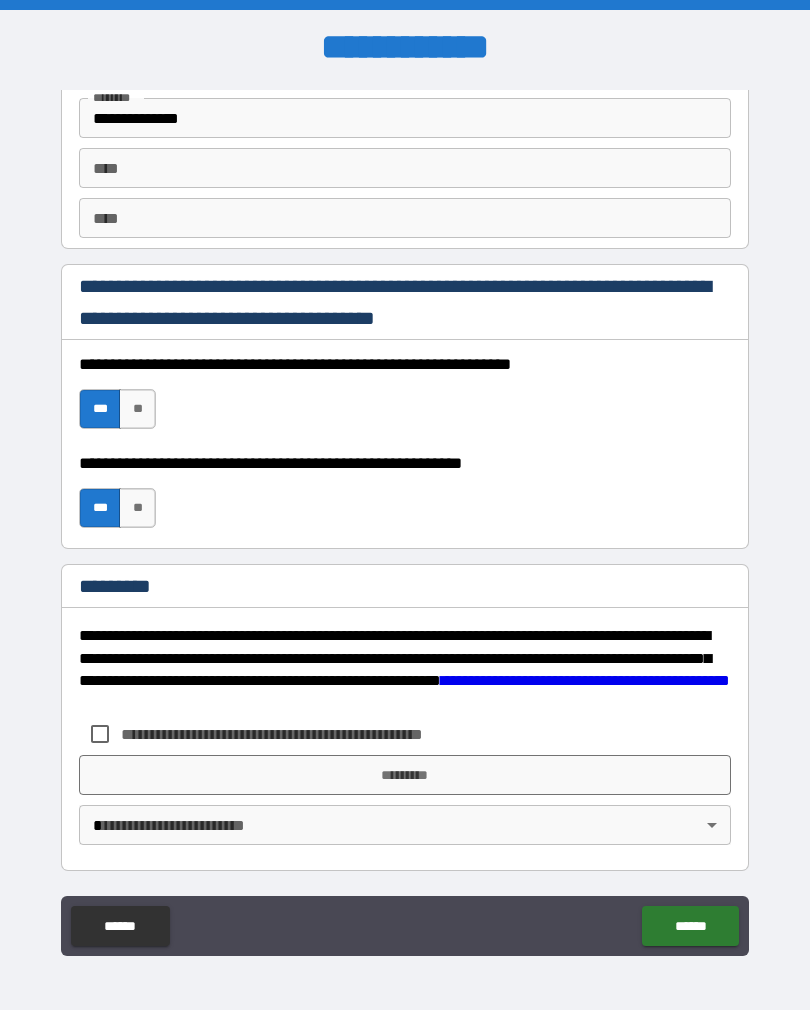 scroll, scrollTop: 2820, scrollLeft: 0, axis: vertical 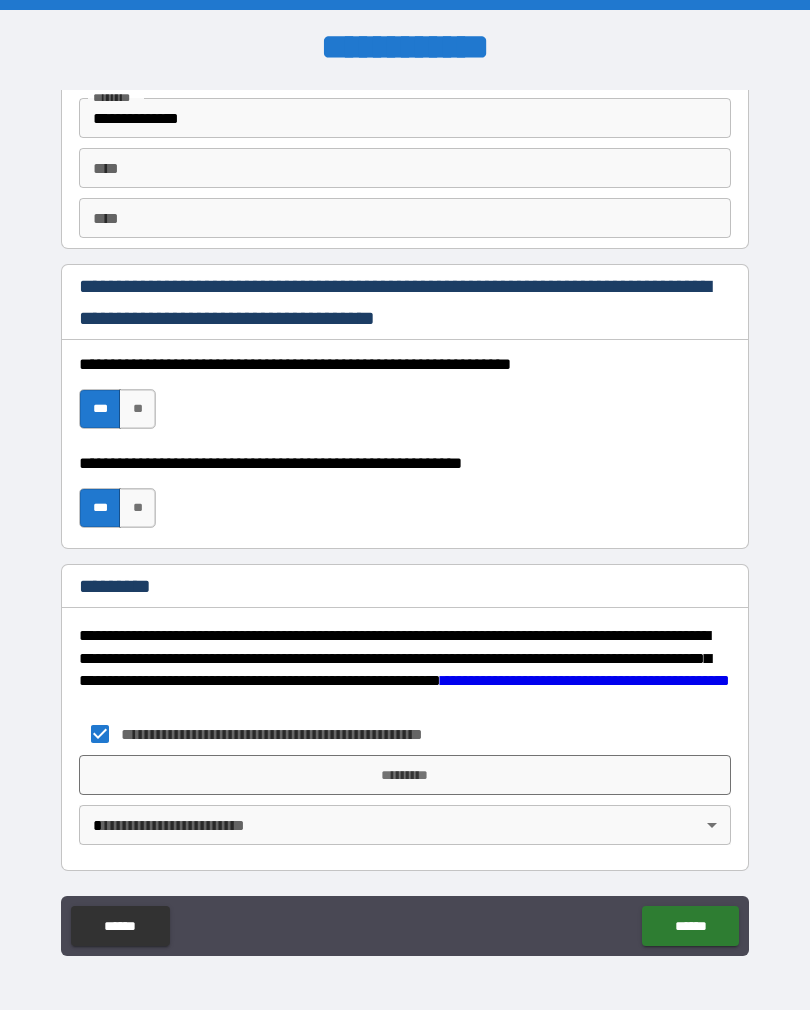 click on "*********" at bounding box center [405, 775] 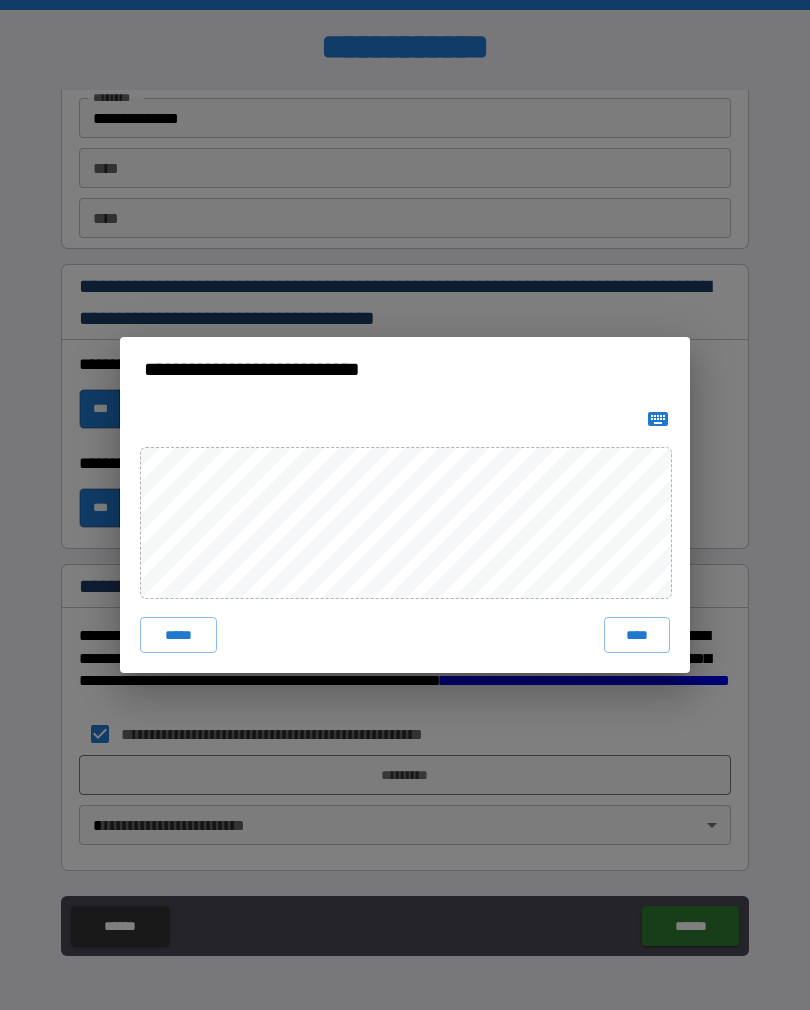 click on "****" at bounding box center (637, 635) 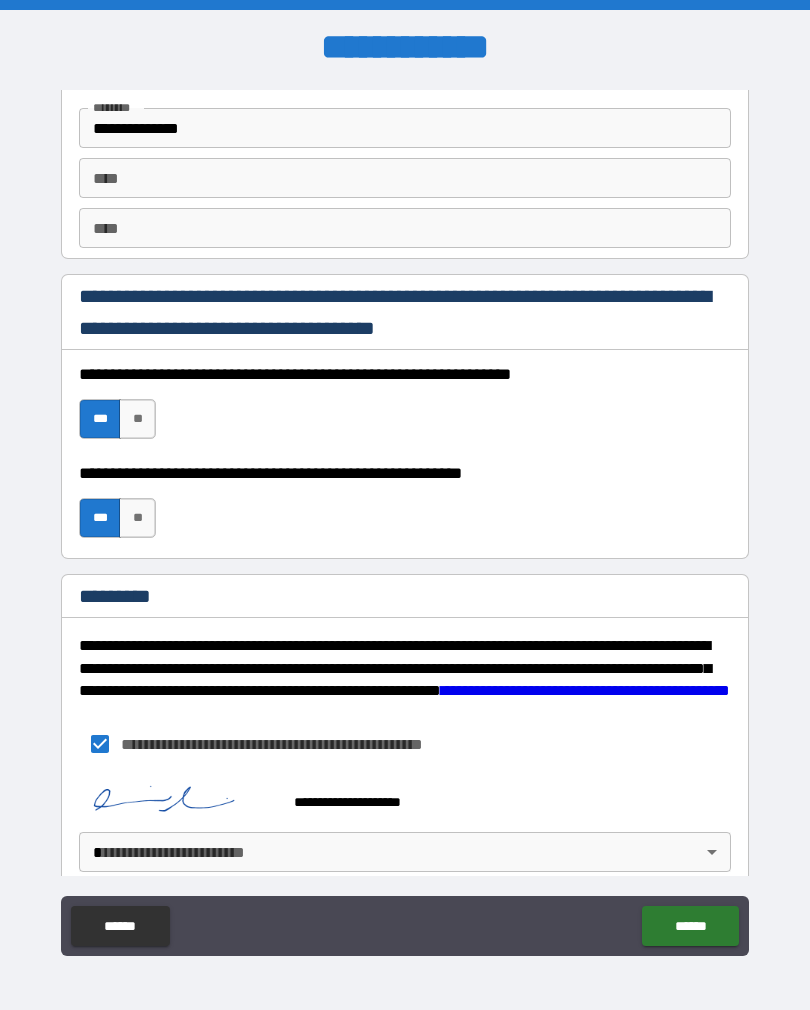 click on "******" at bounding box center [690, 926] 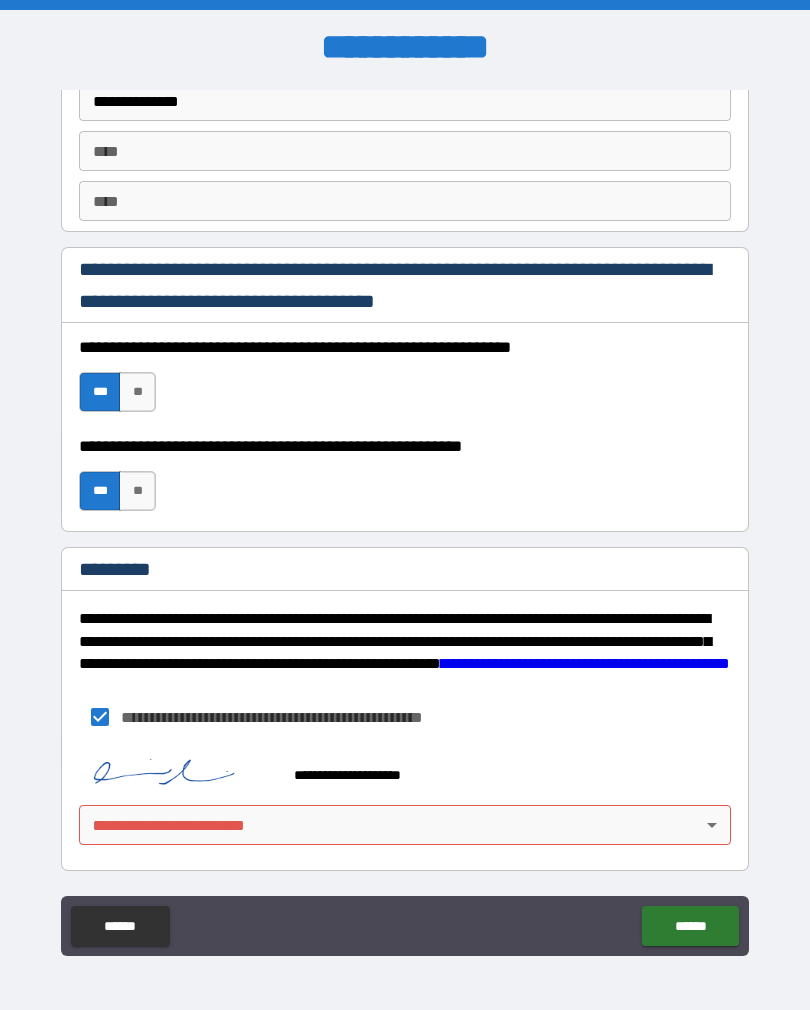 scroll, scrollTop: 2837, scrollLeft: 0, axis: vertical 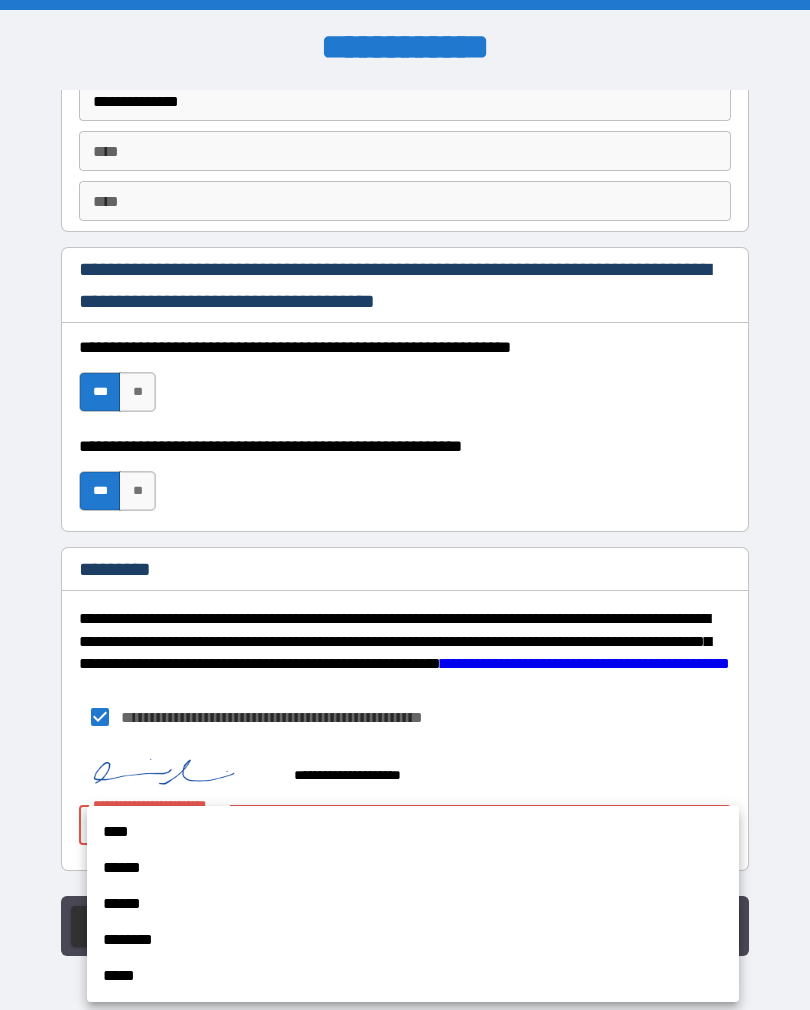 click on "****" at bounding box center (413, 832) 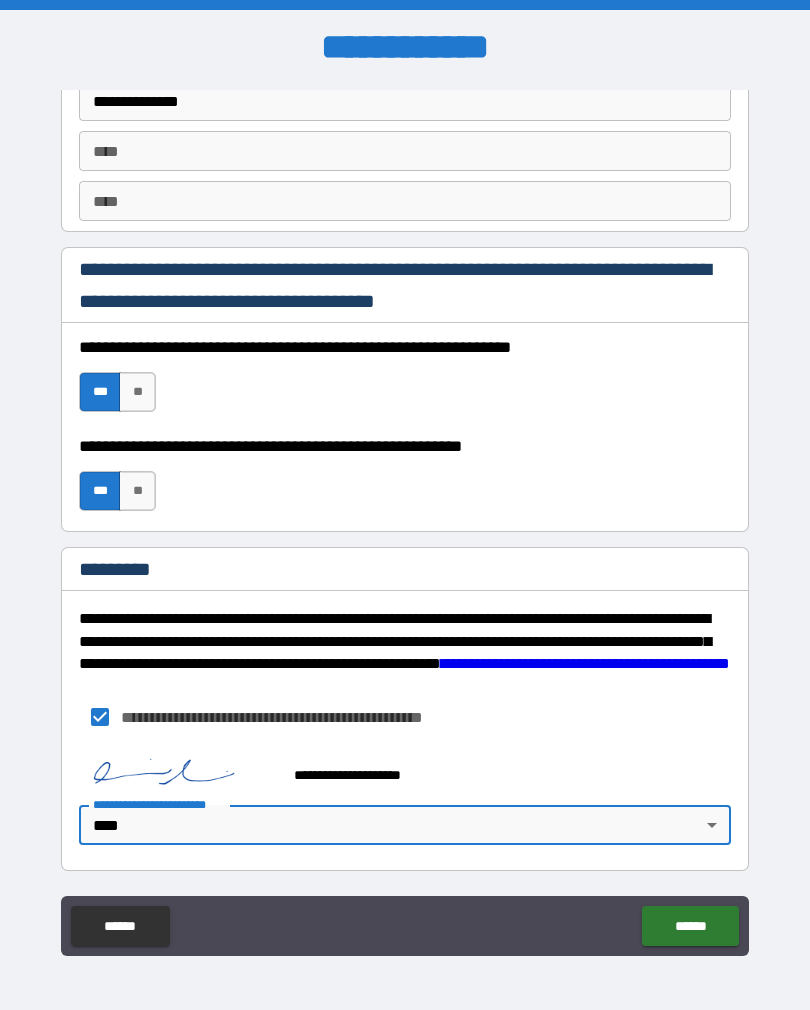 click on "******" at bounding box center (690, 926) 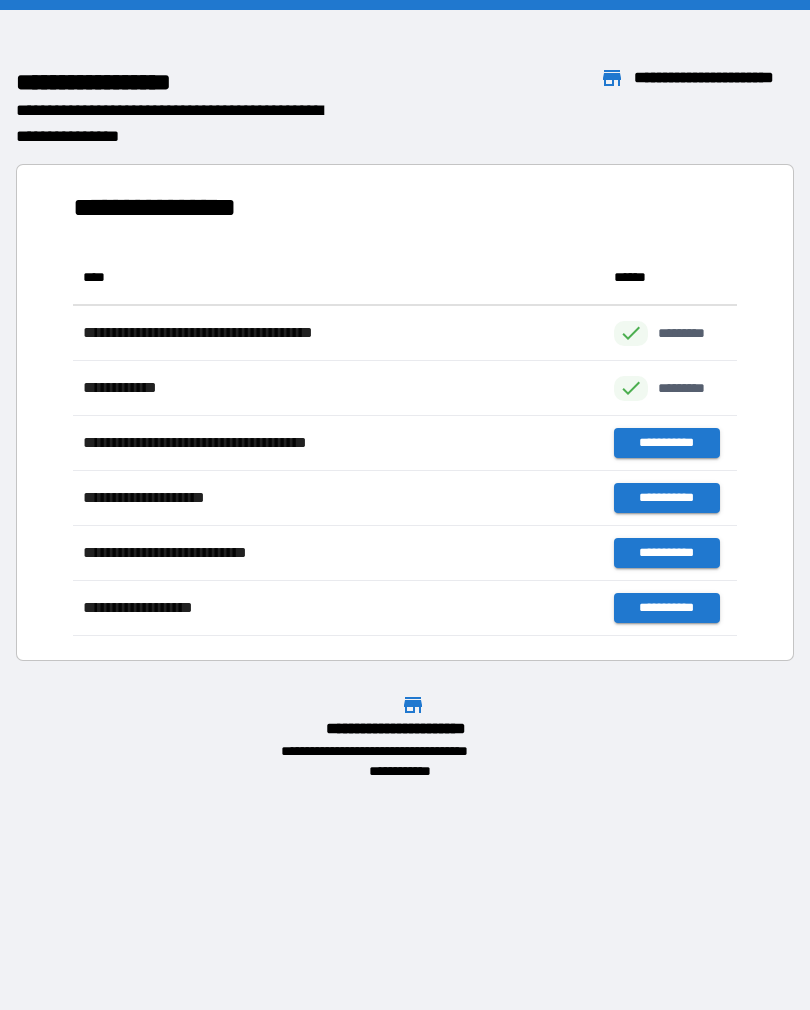 scroll, scrollTop: 386, scrollLeft: 664, axis: both 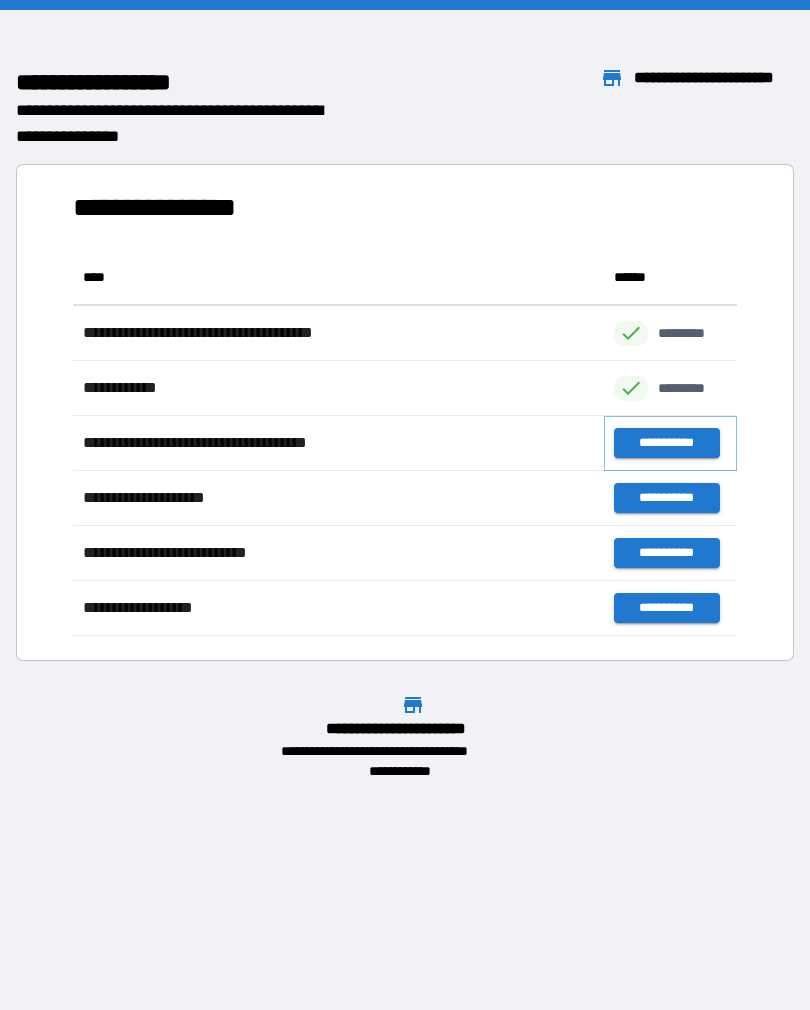click on "**********" at bounding box center (666, 443) 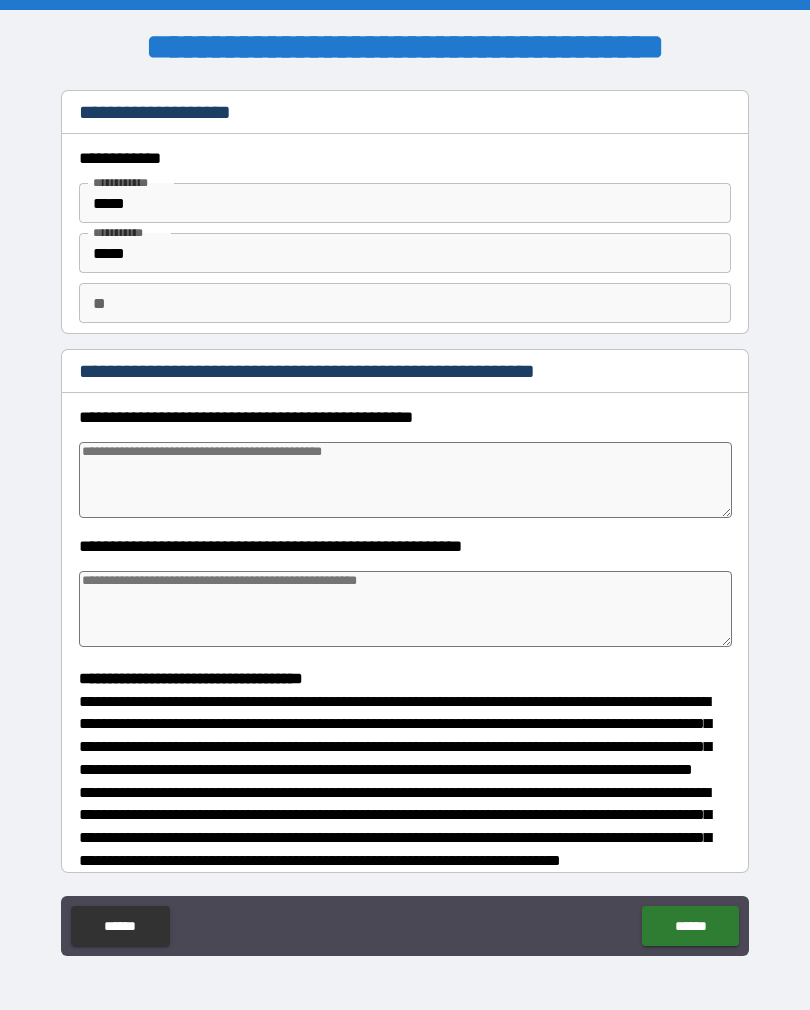 type on "*" 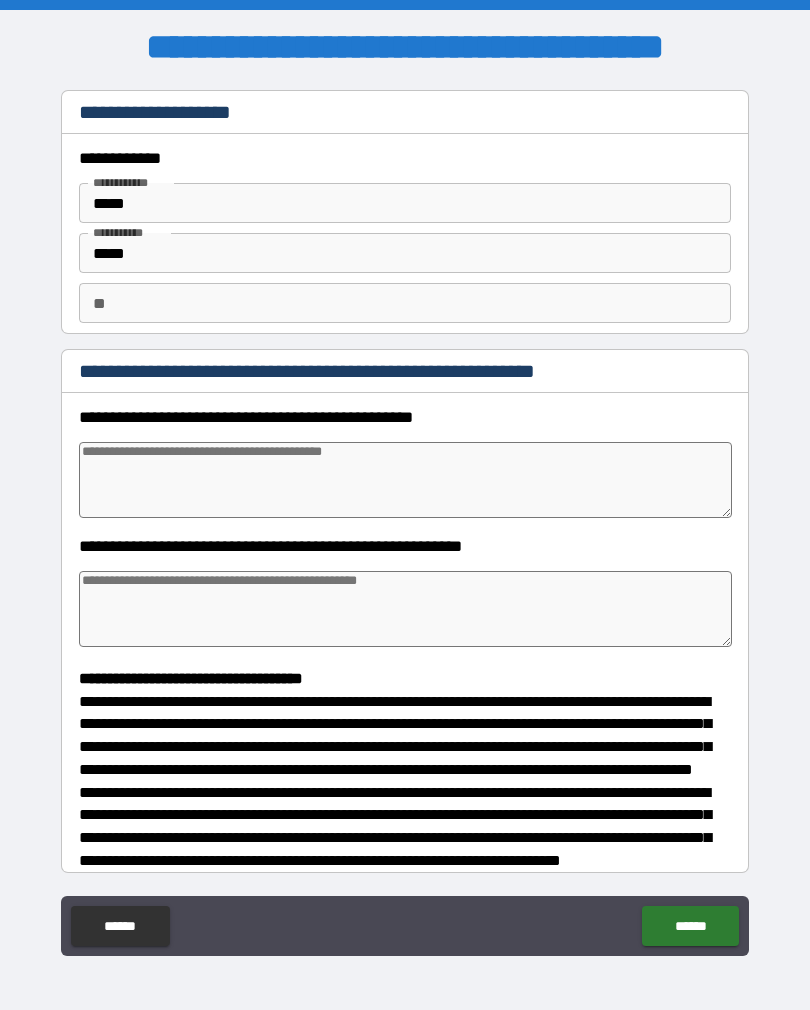 type on "*" 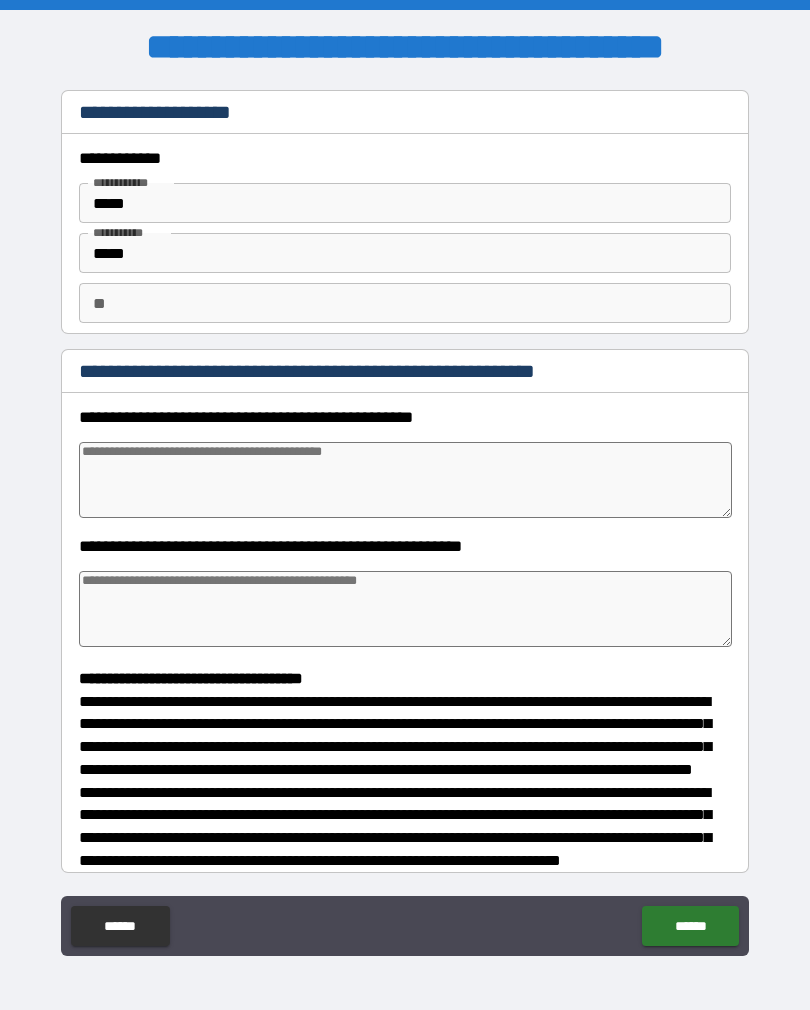 type on "*" 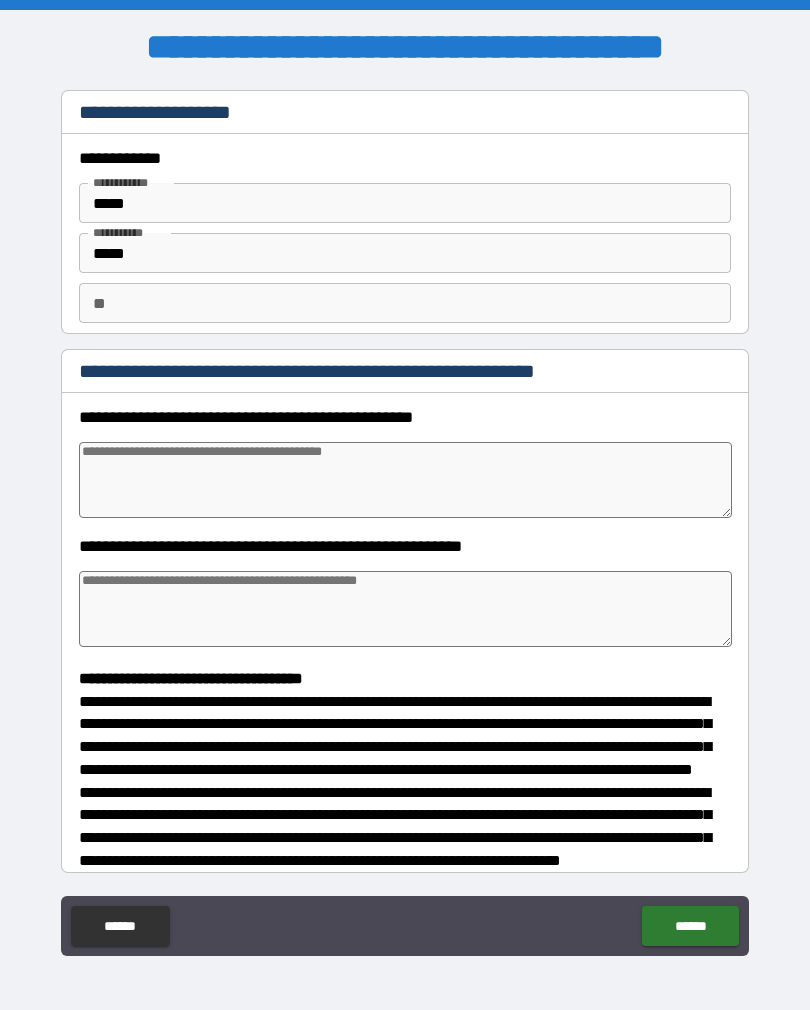 type on "*" 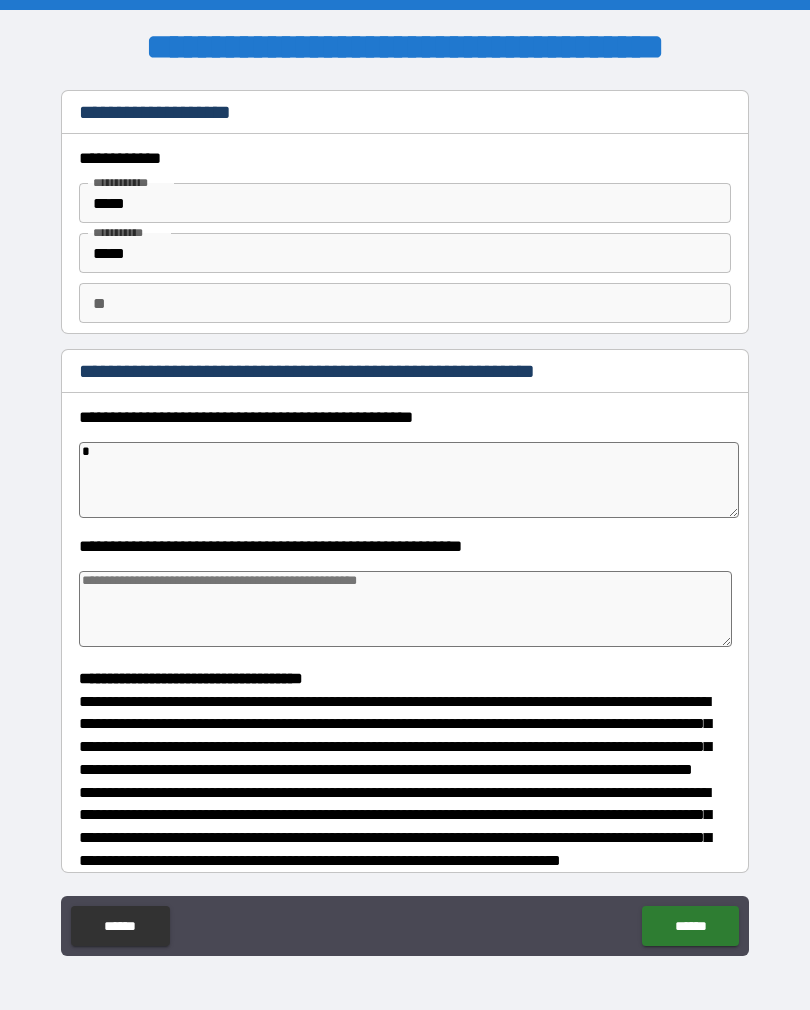 type on "*" 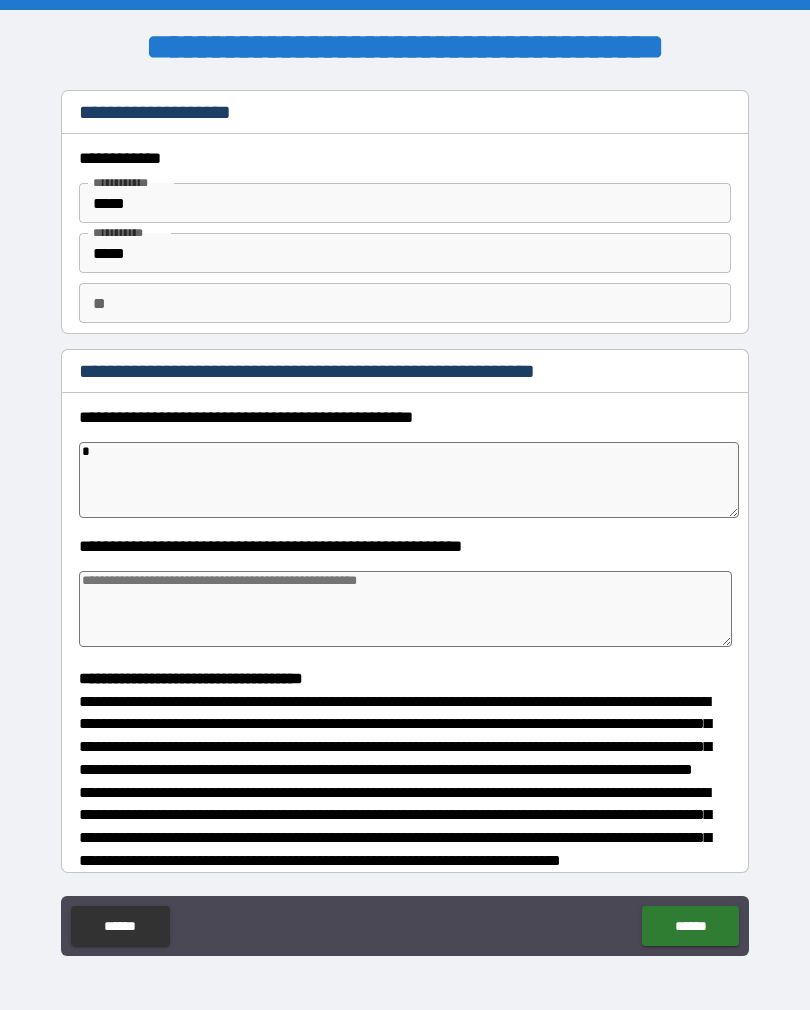 type on "*" 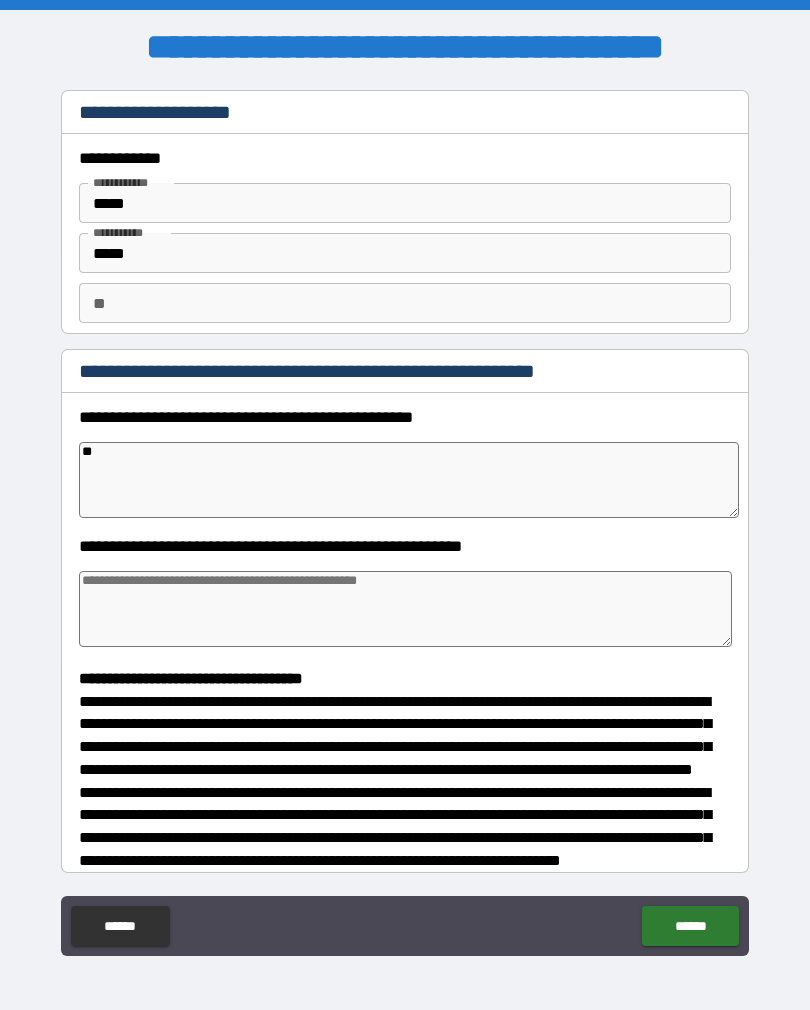 type on "*" 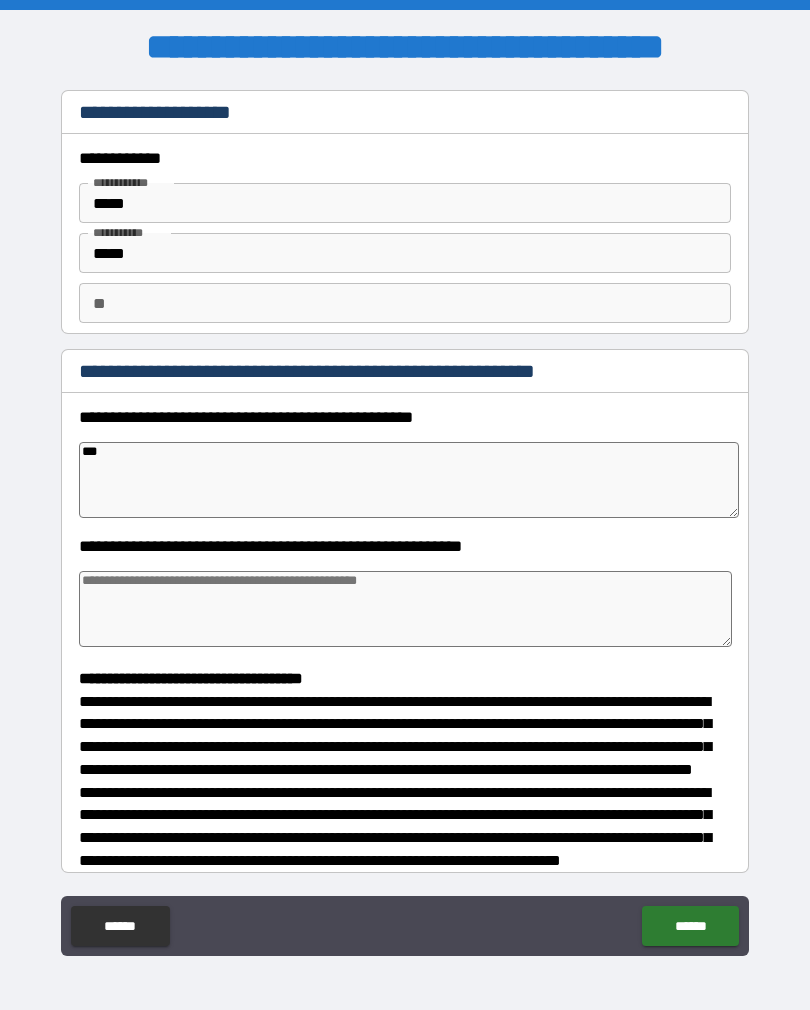 type on "*" 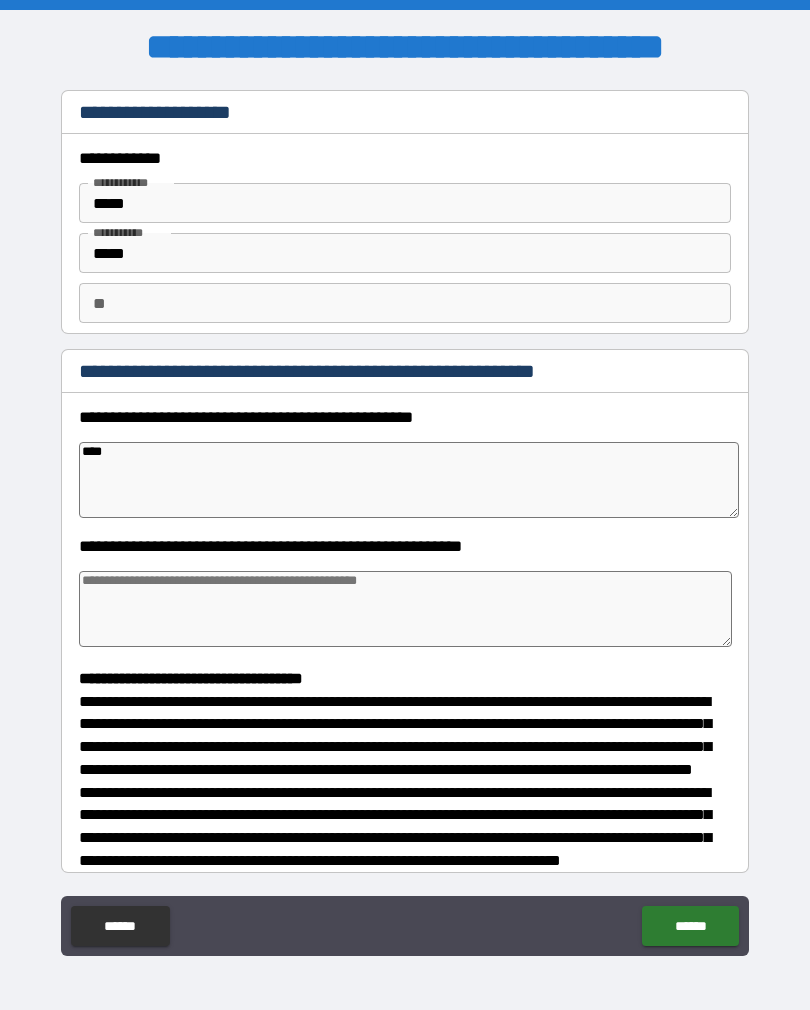 type on "*" 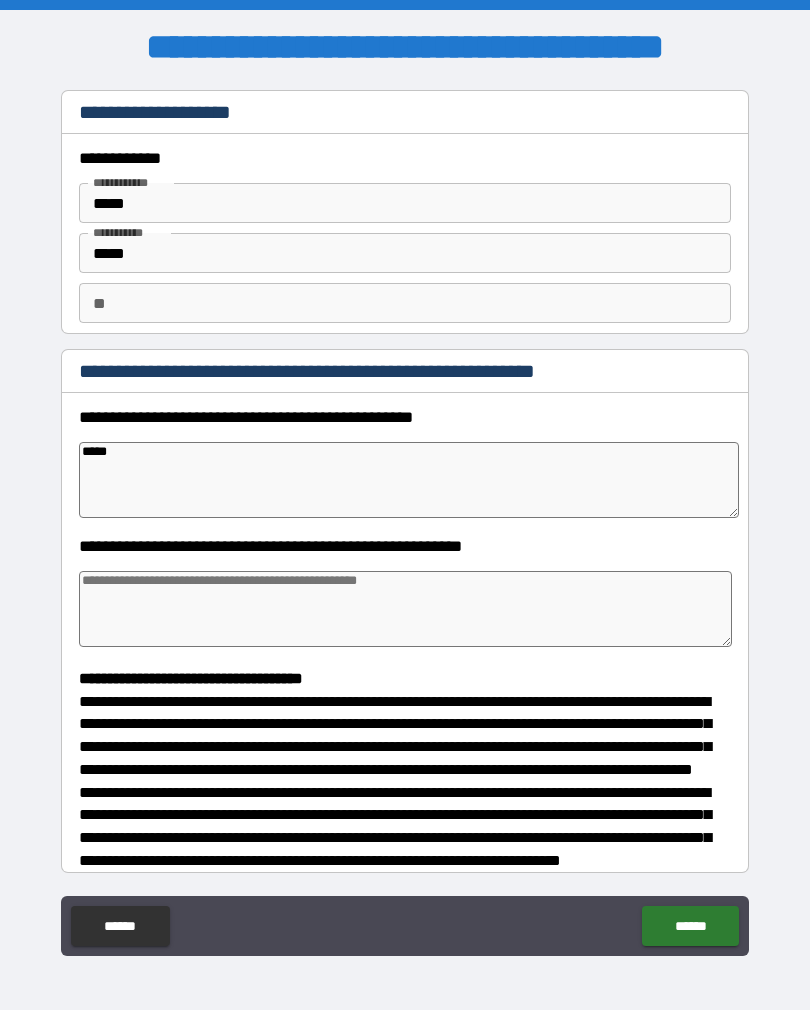 type on "*" 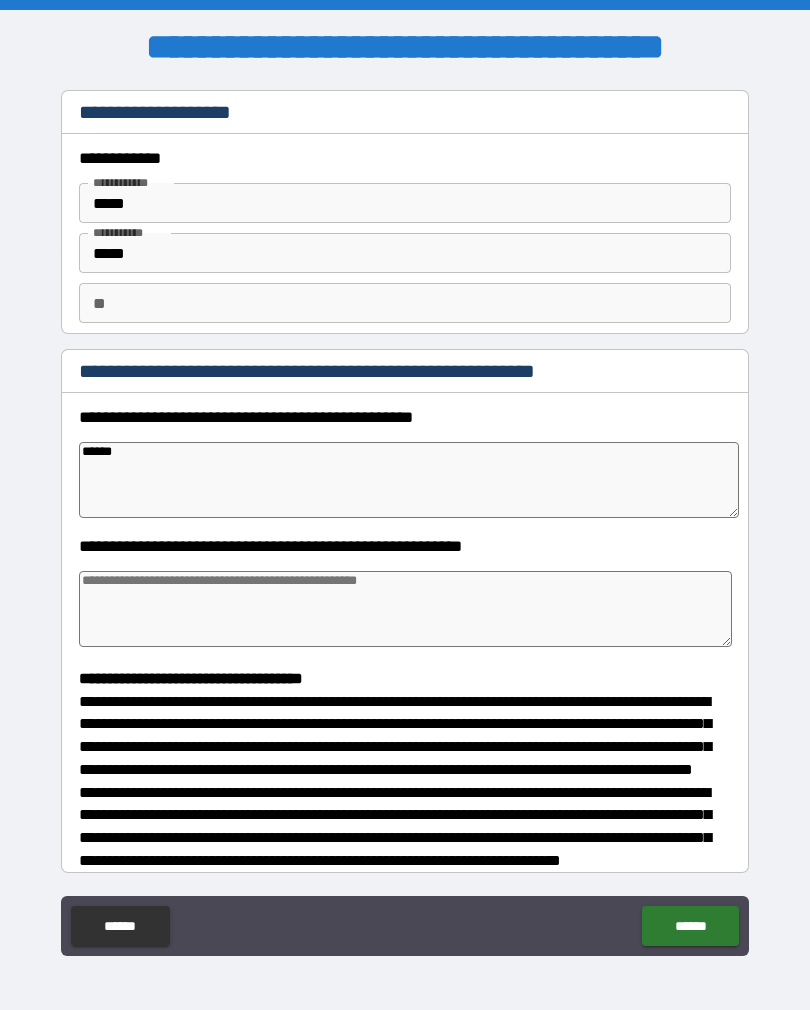 type on "*" 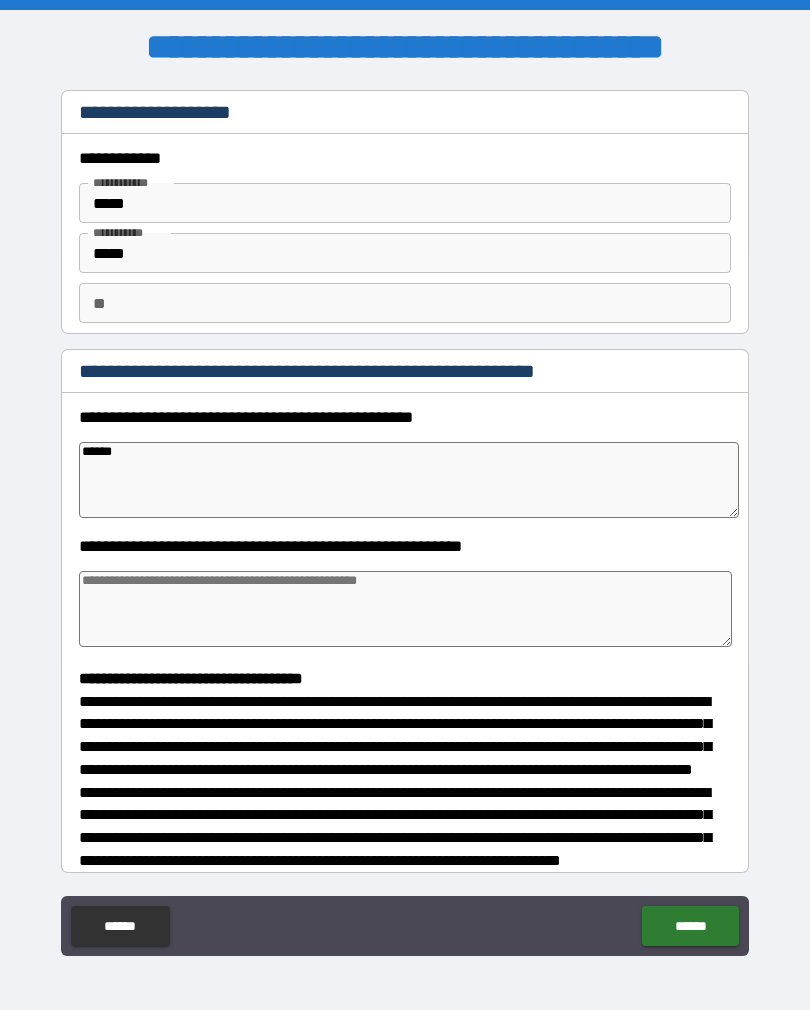 type on "*******" 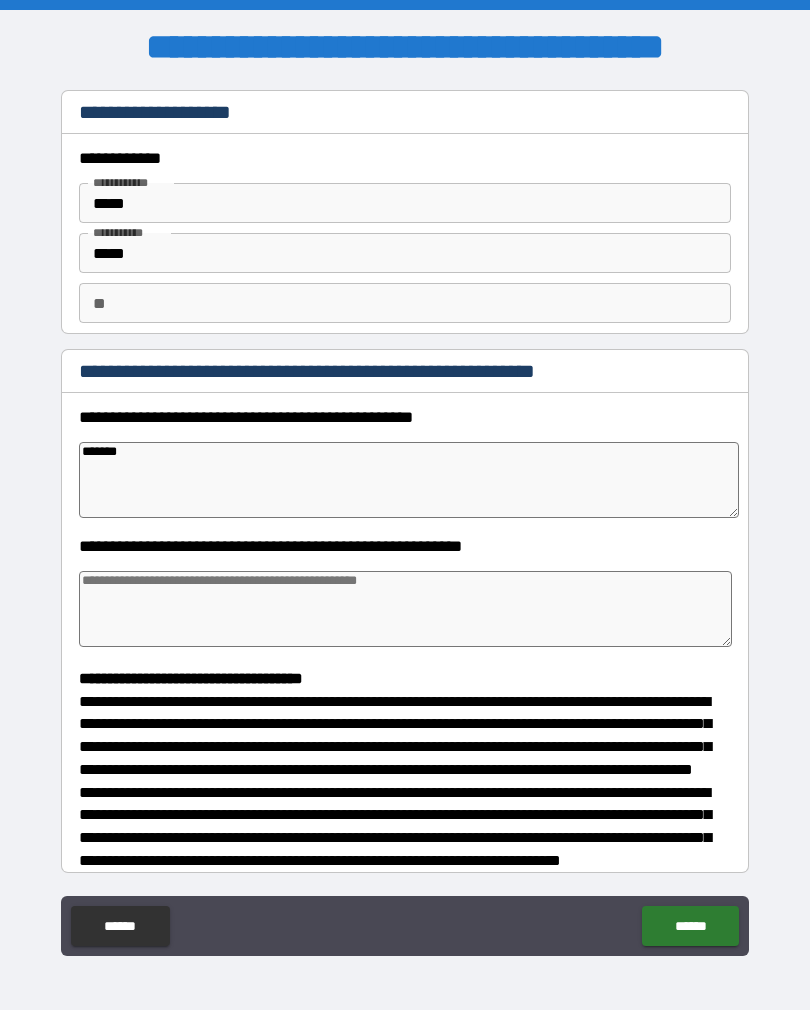 type on "*" 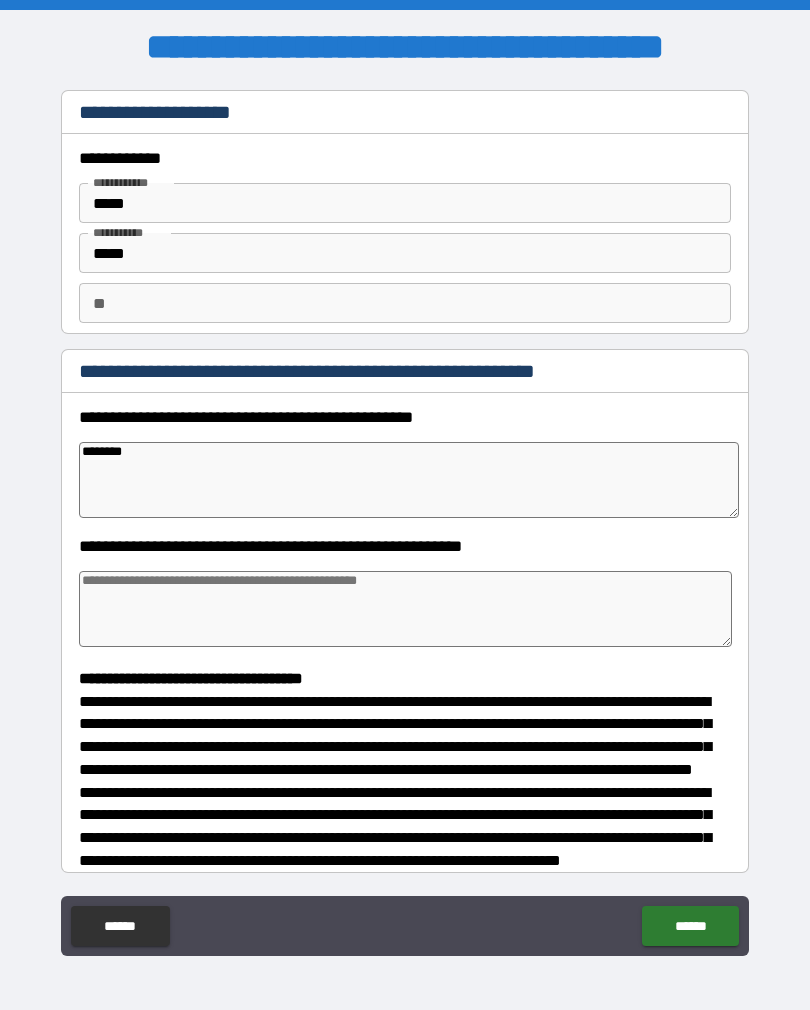 type on "*" 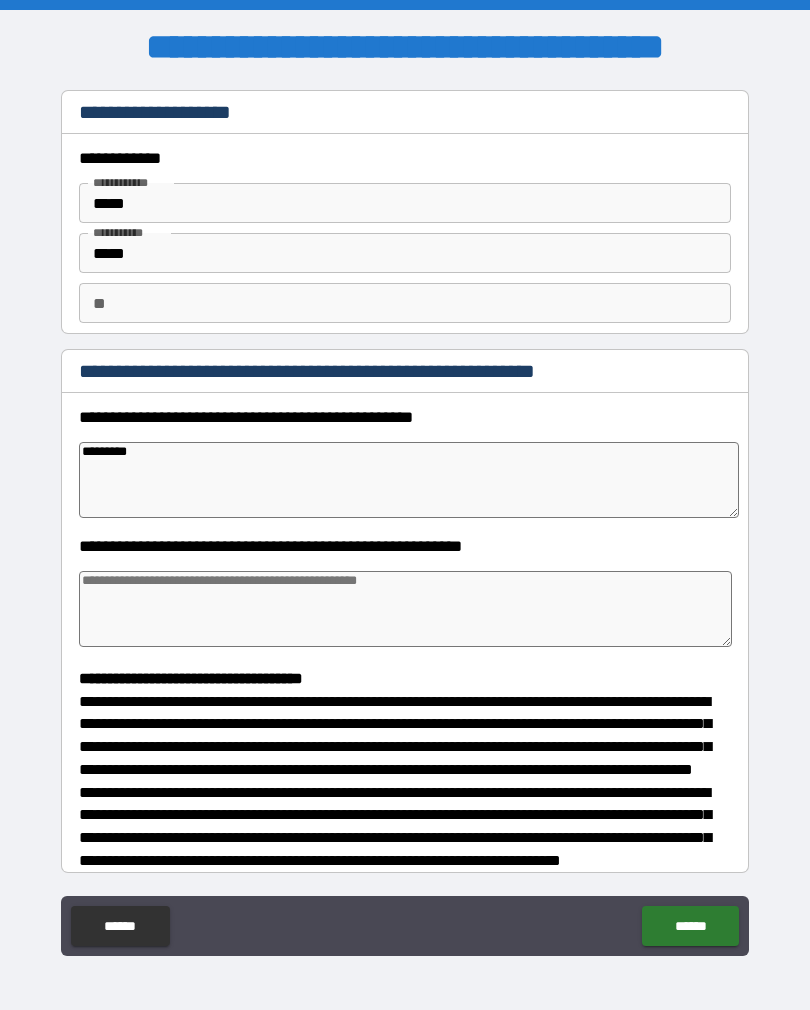 type on "*" 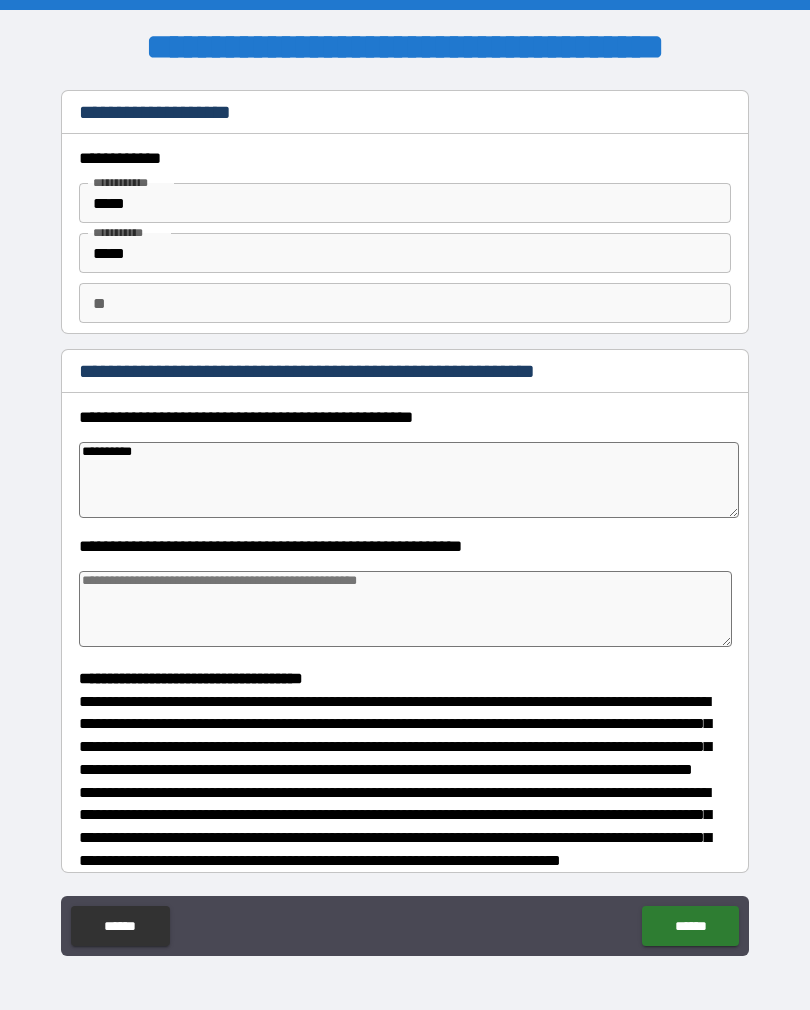 type on "*" 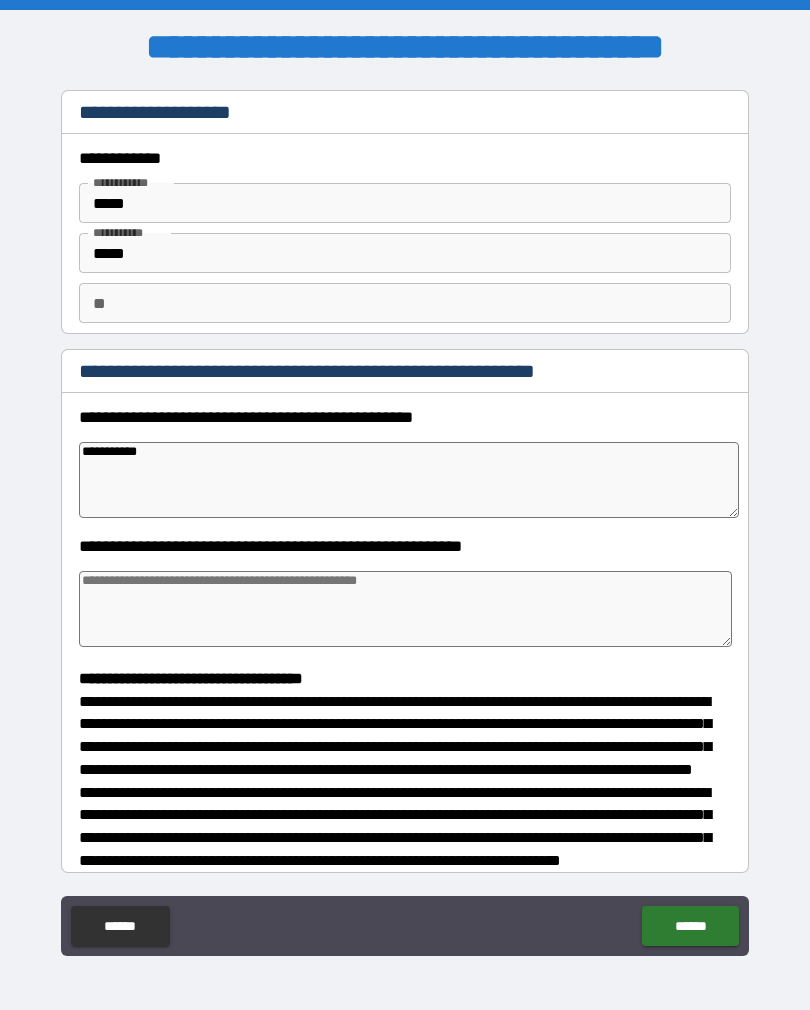type on "*" 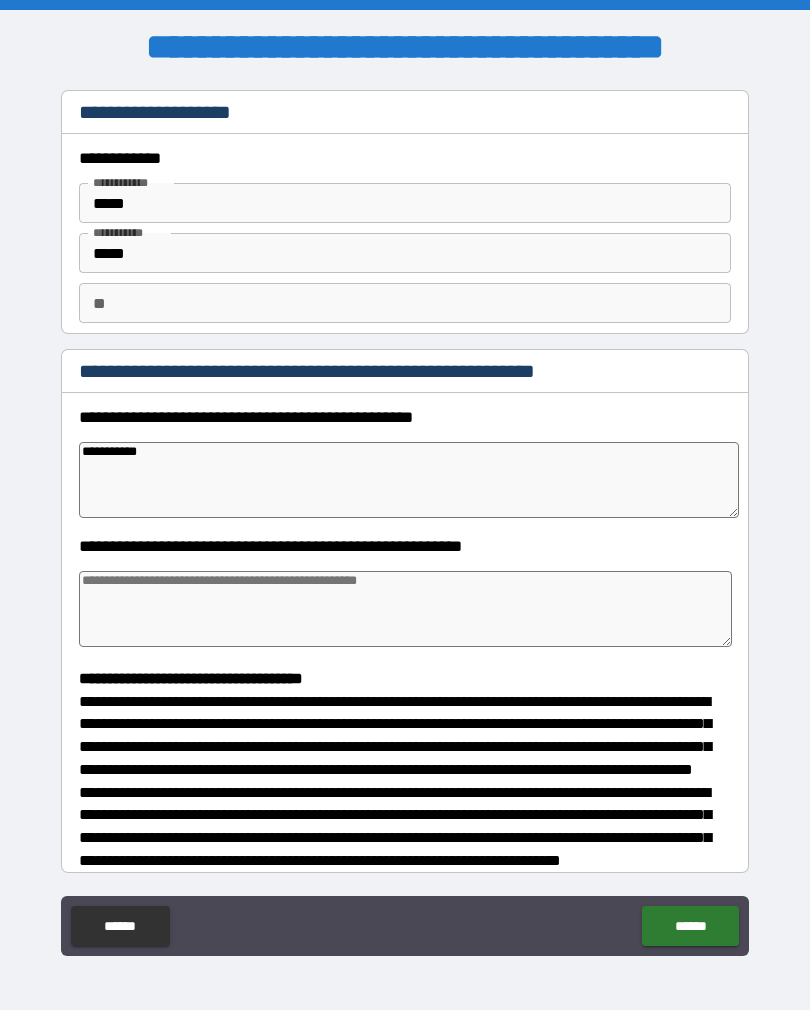 type on "**********" 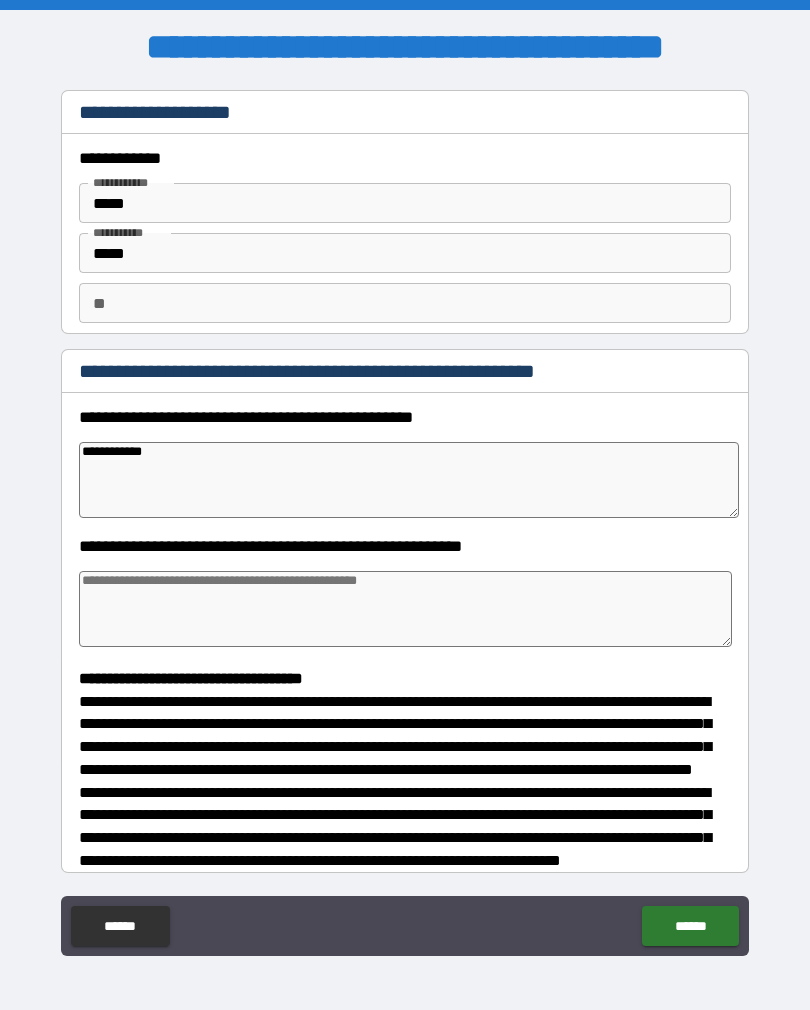 type on "*" 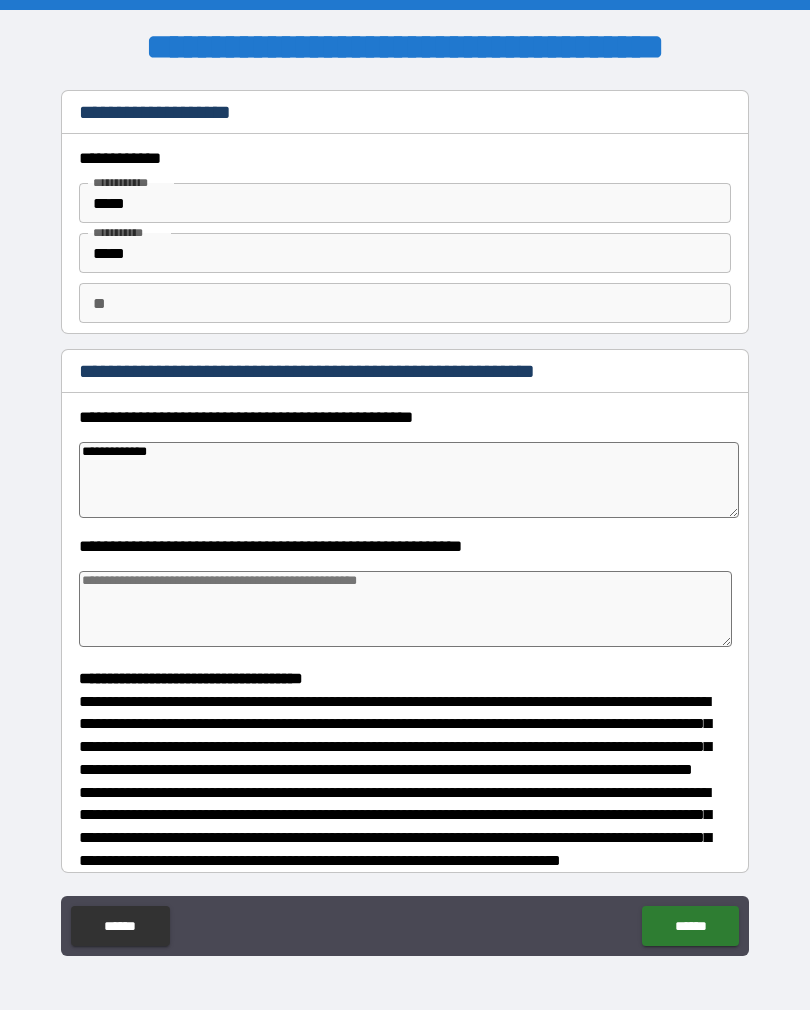 type on "**********" 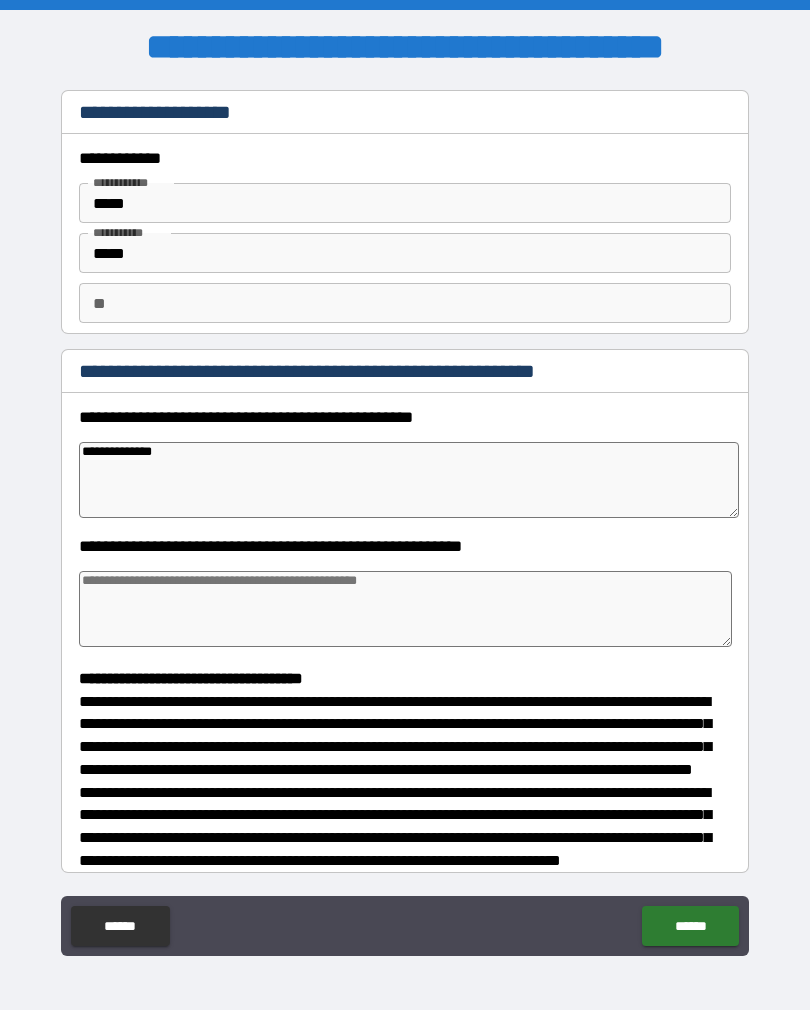 type on "*" 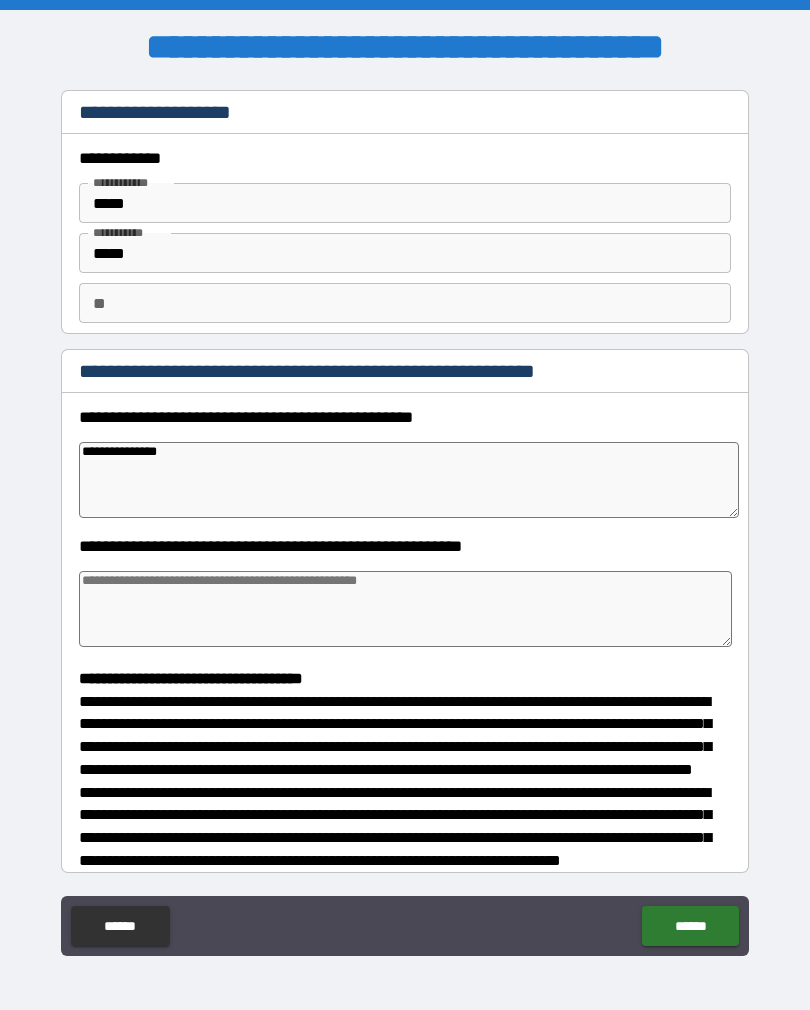 type on "*" 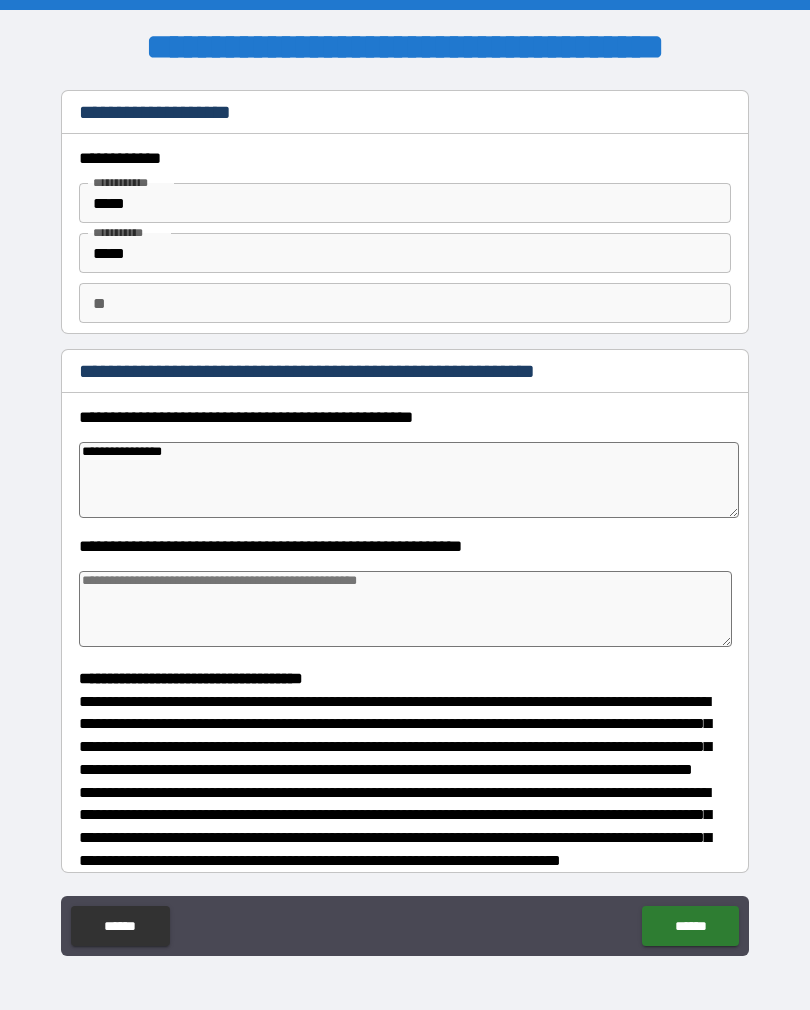 type on "*" 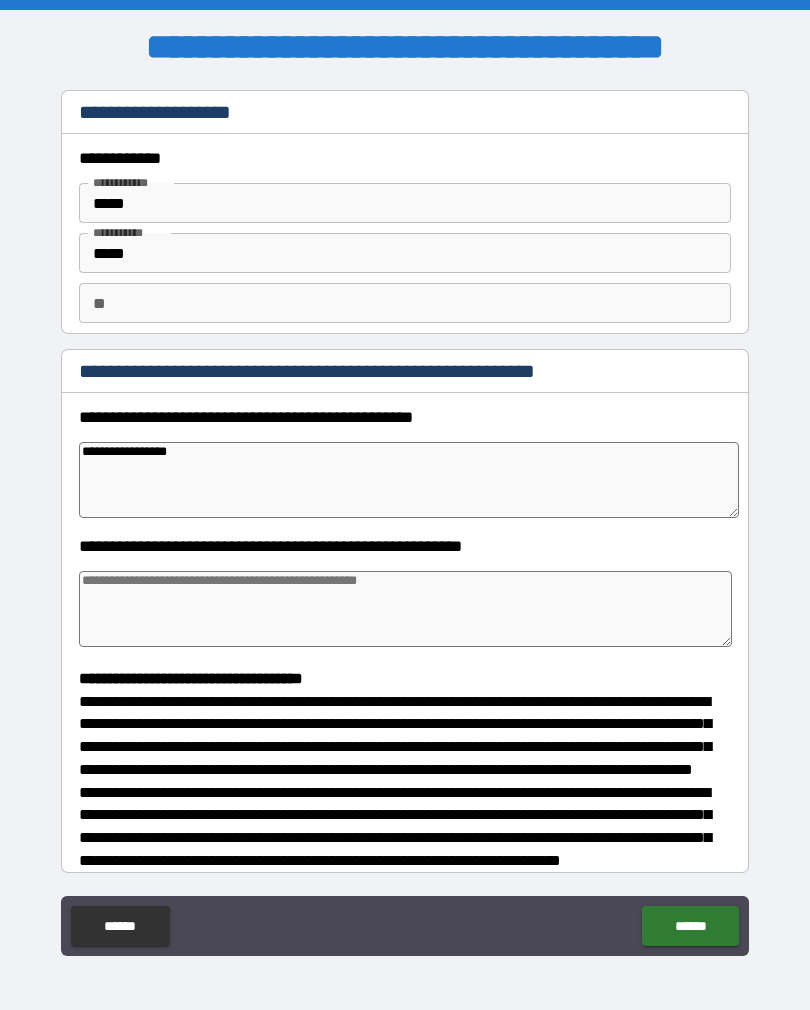 type on "*" 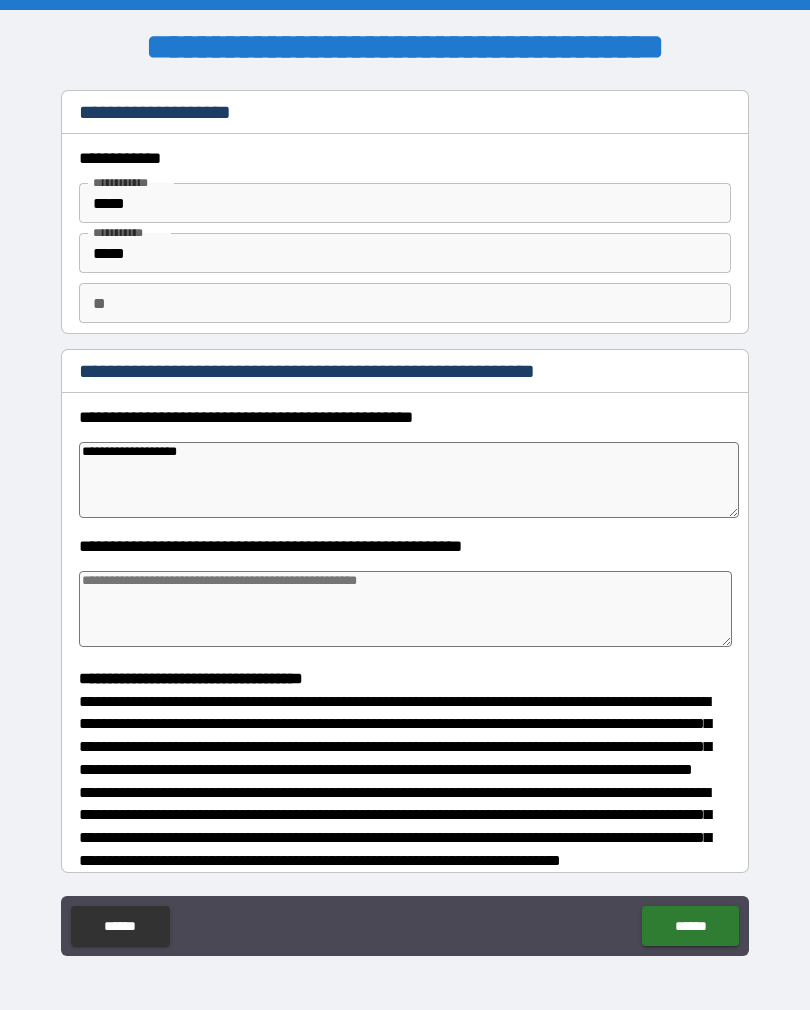 type on "**********" 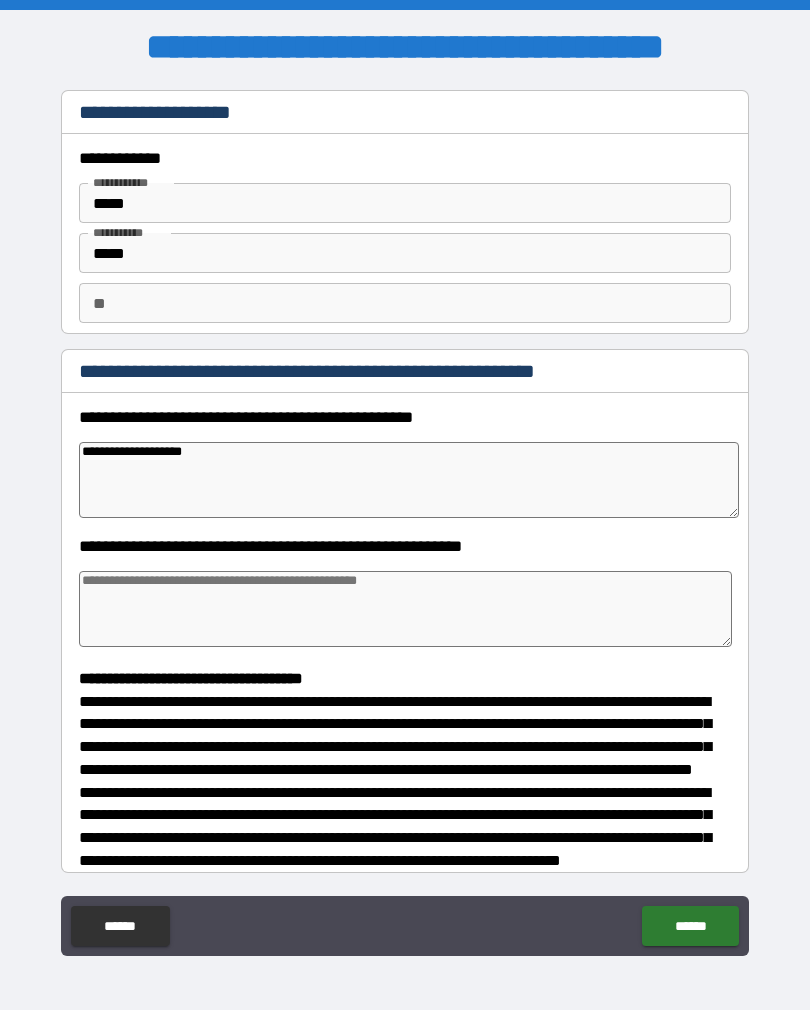 type on "*" 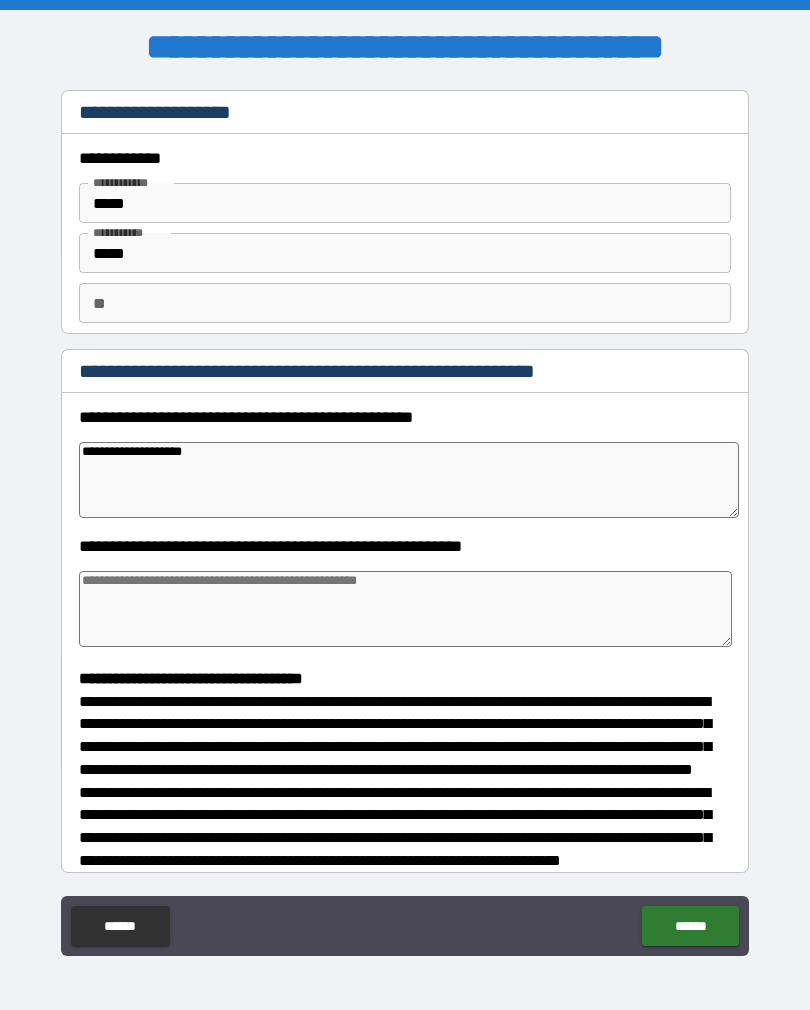 type on "**********" 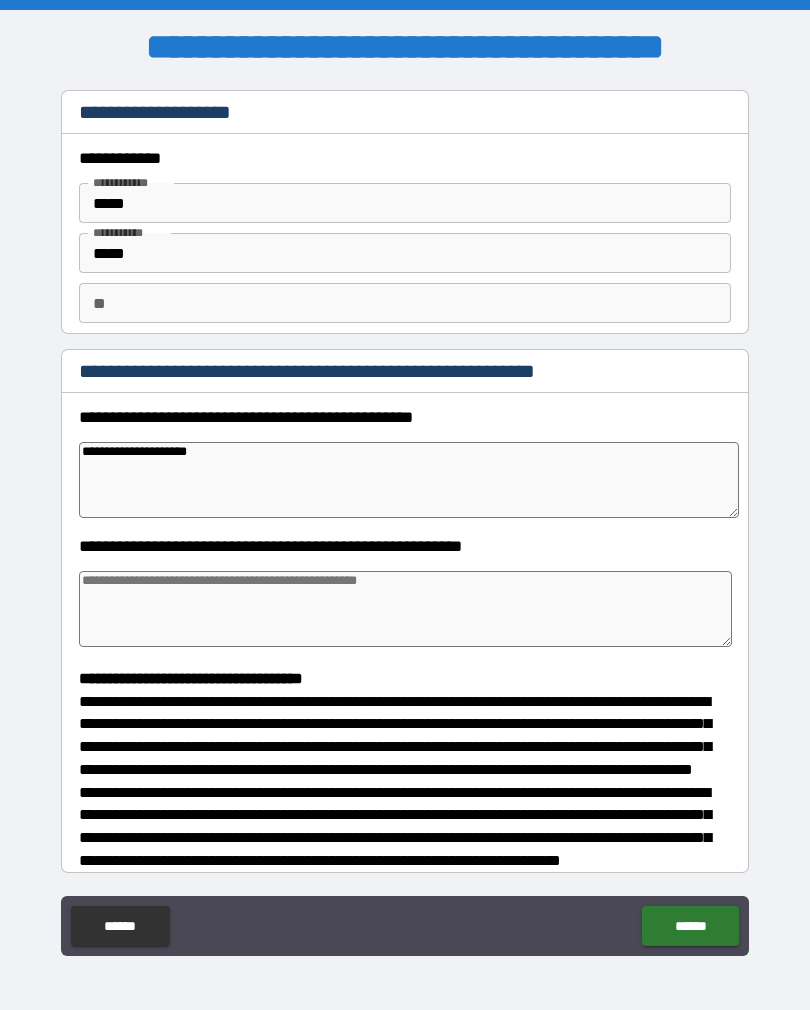 type on "*" 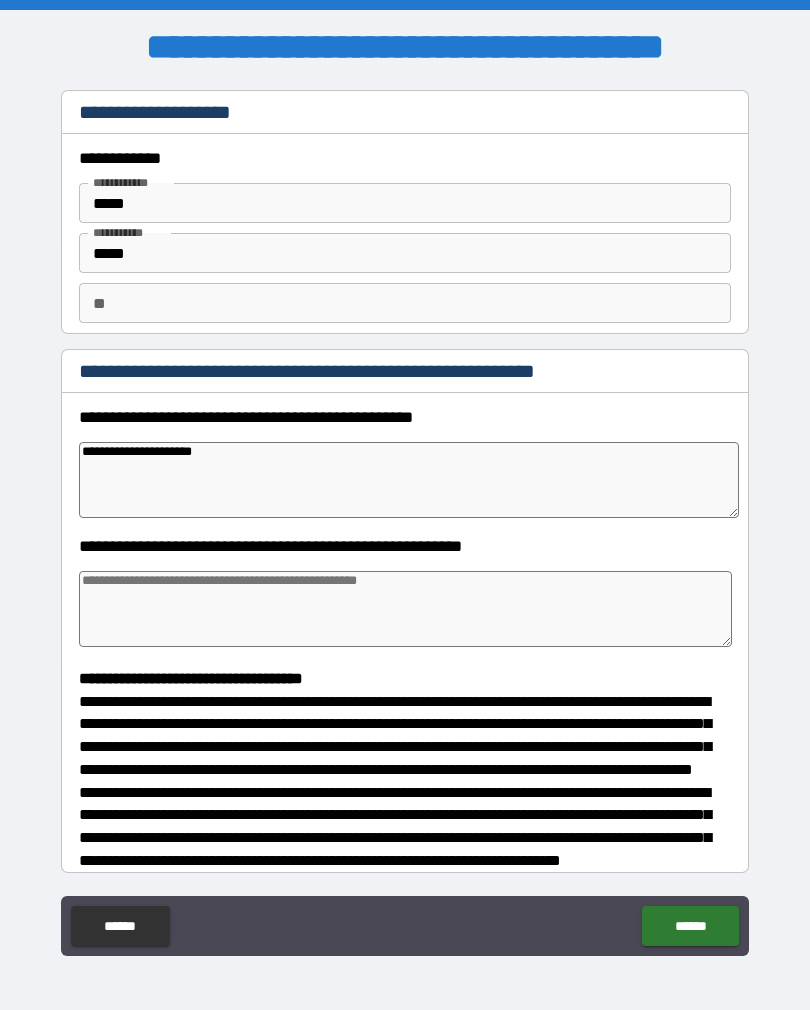 type on "**********" 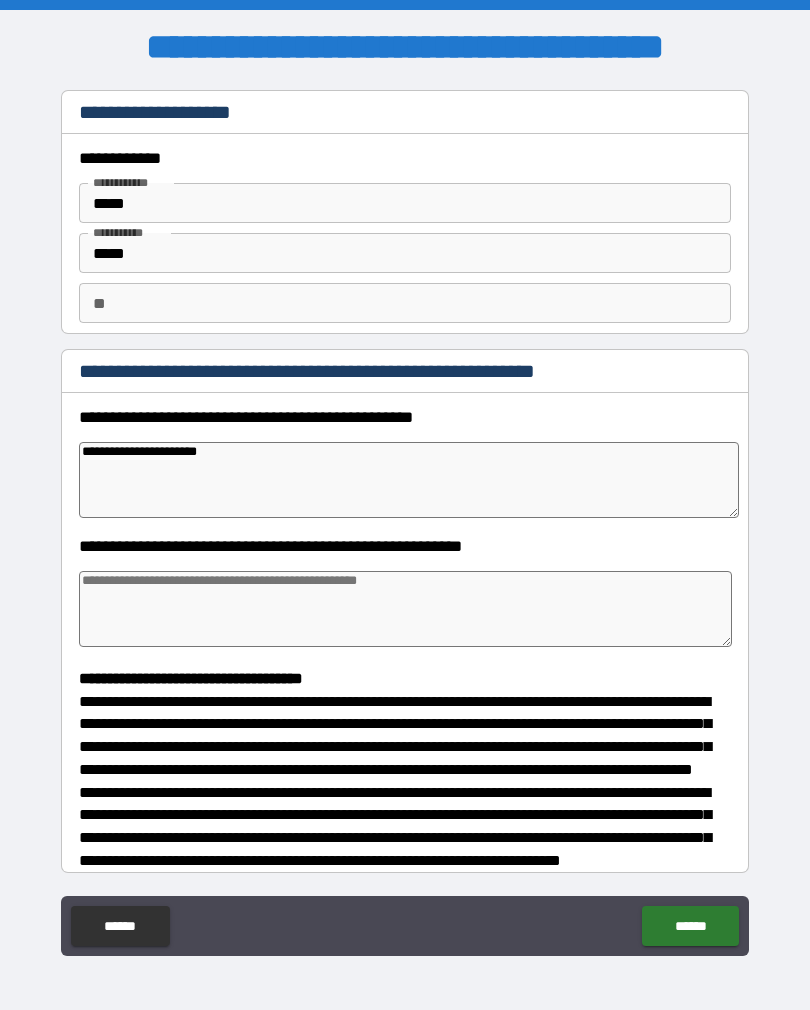 type on "*" 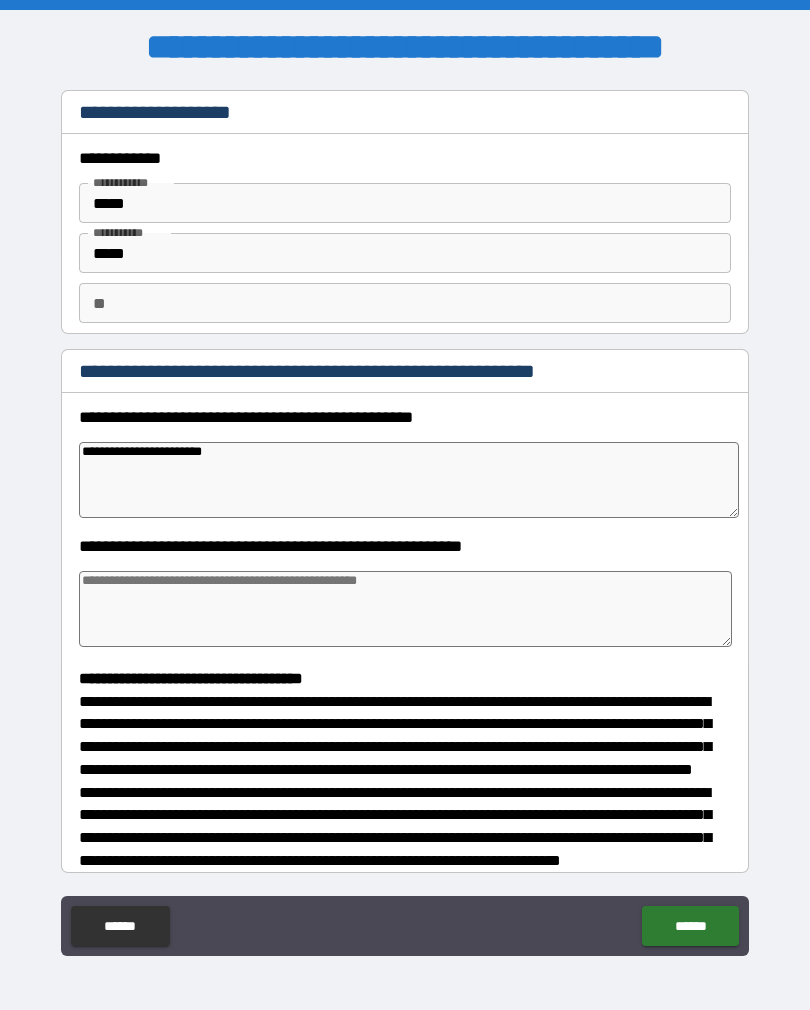 type on "*" 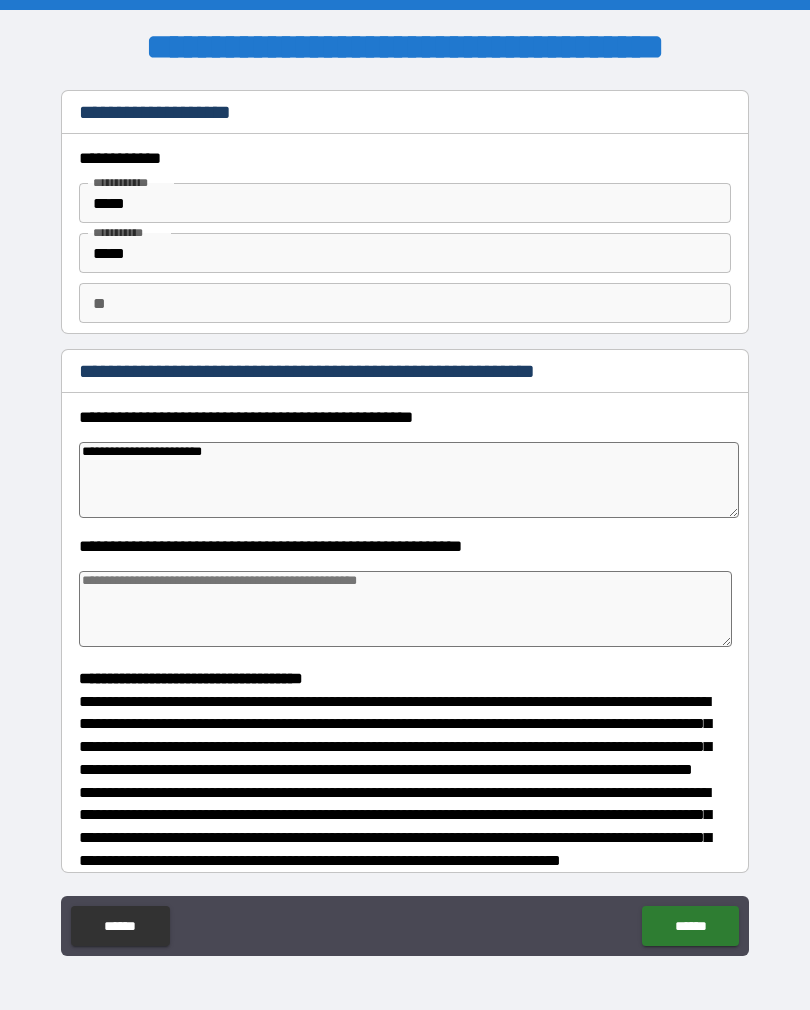 type on "**********" 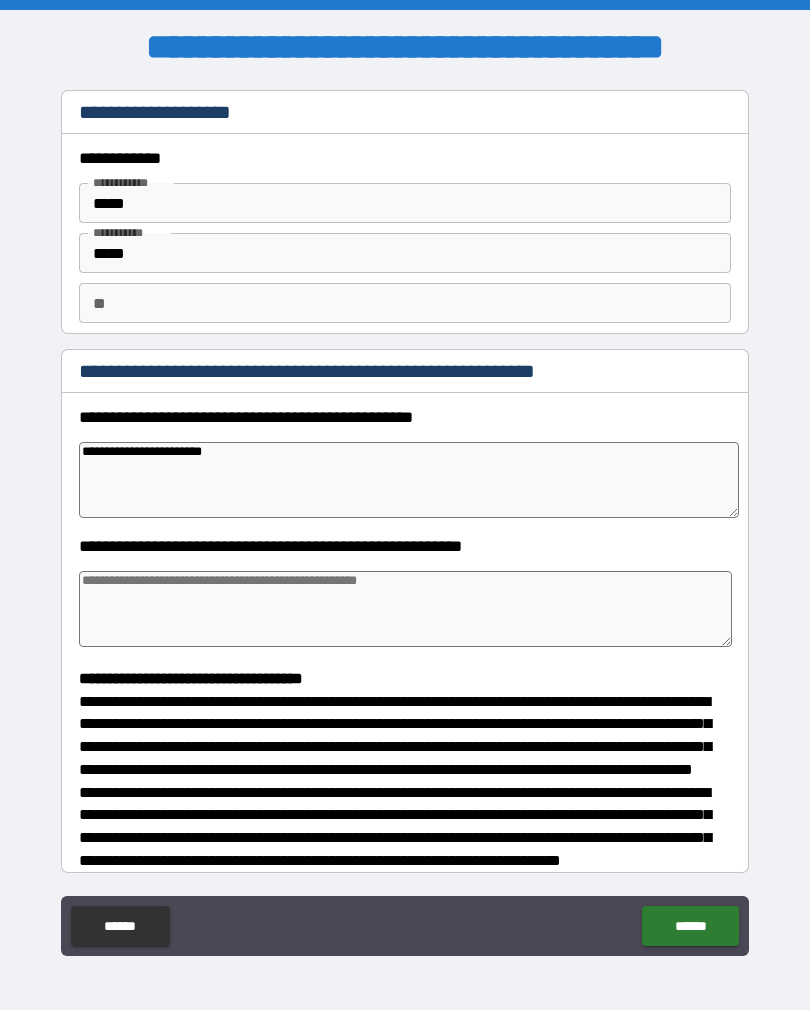 type on "*" 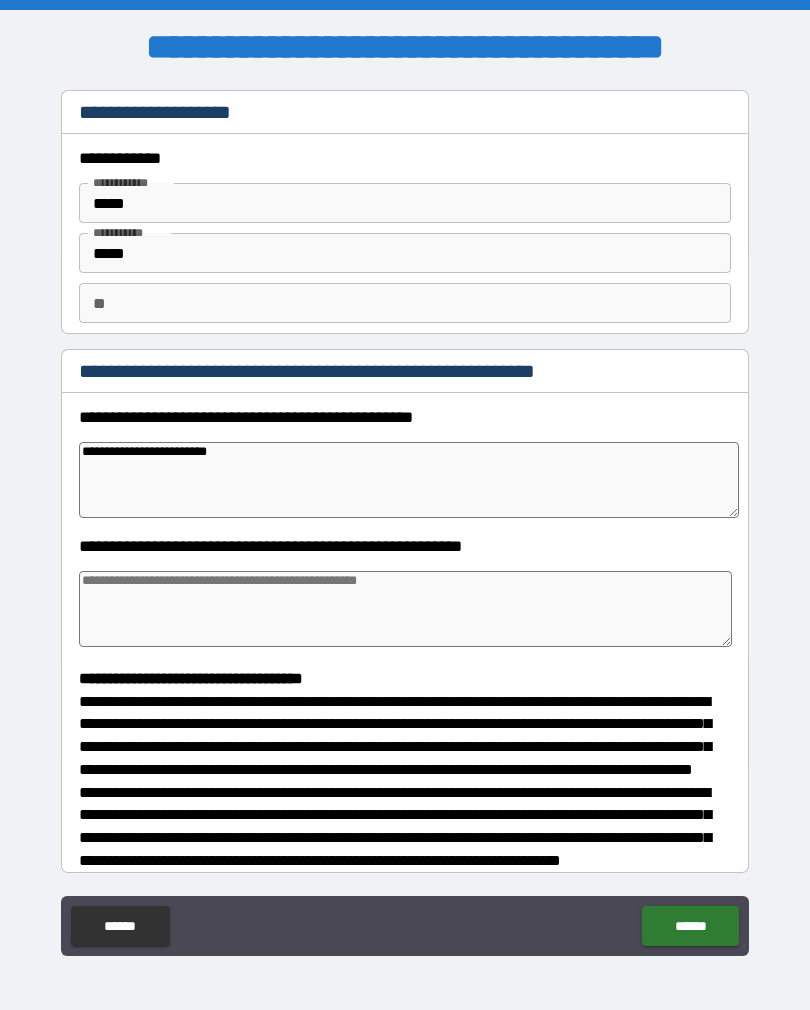 type on "*" 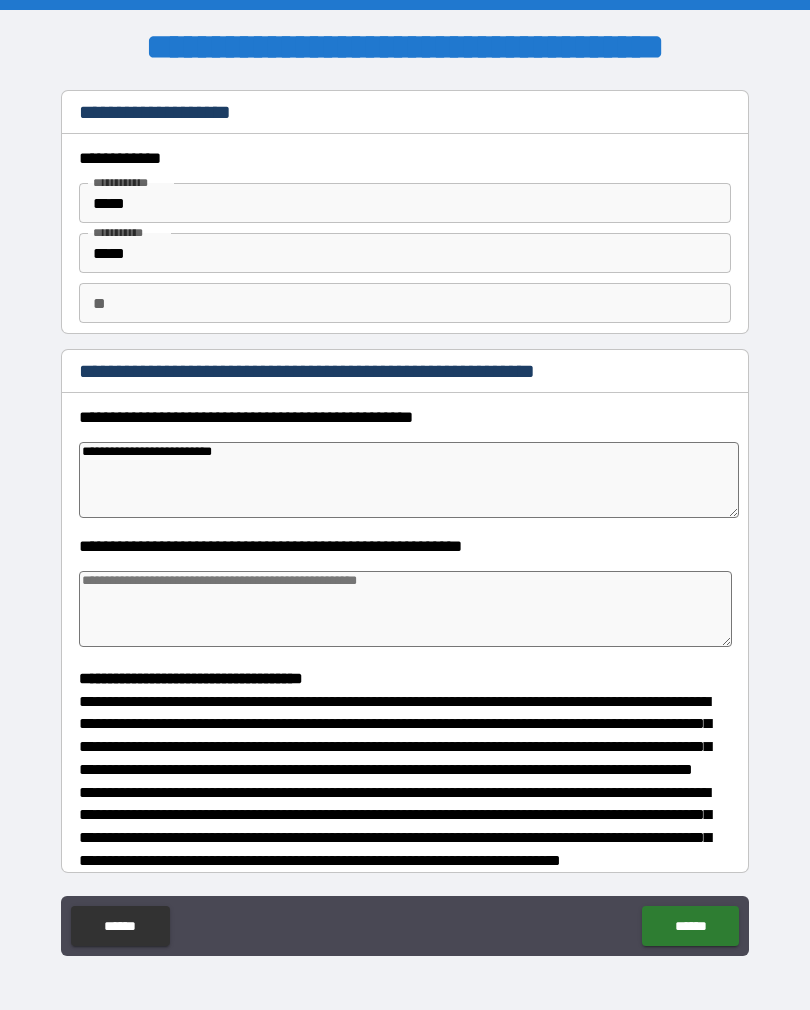 type on "*" 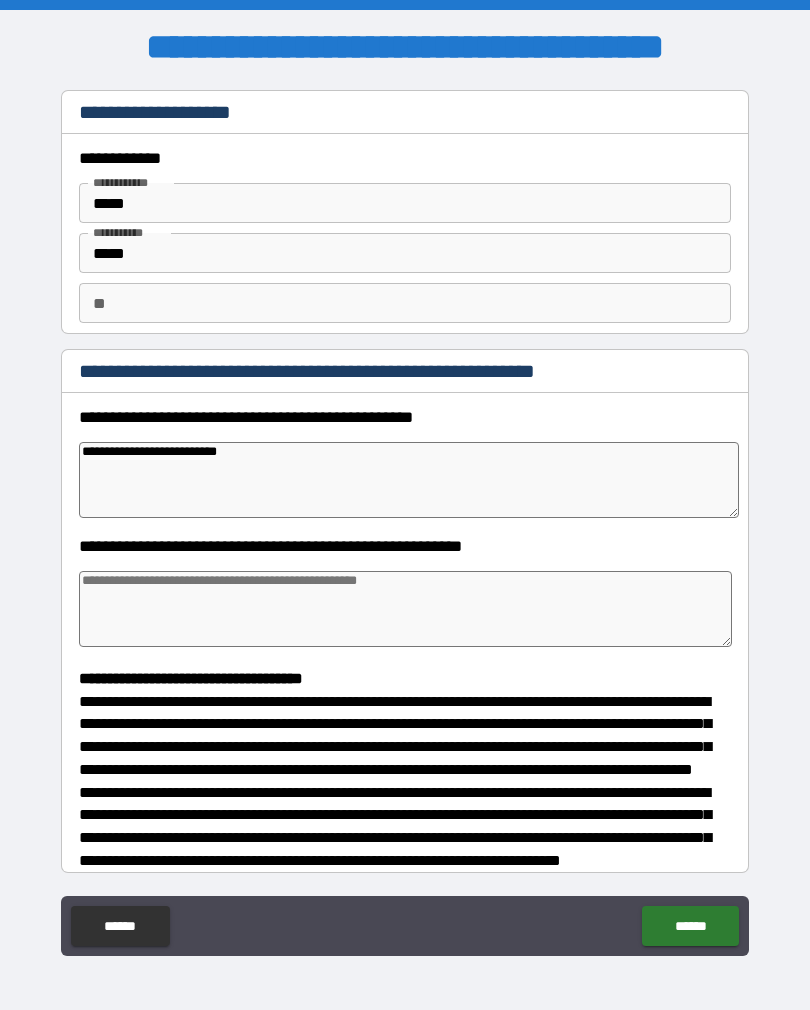 type on "*" 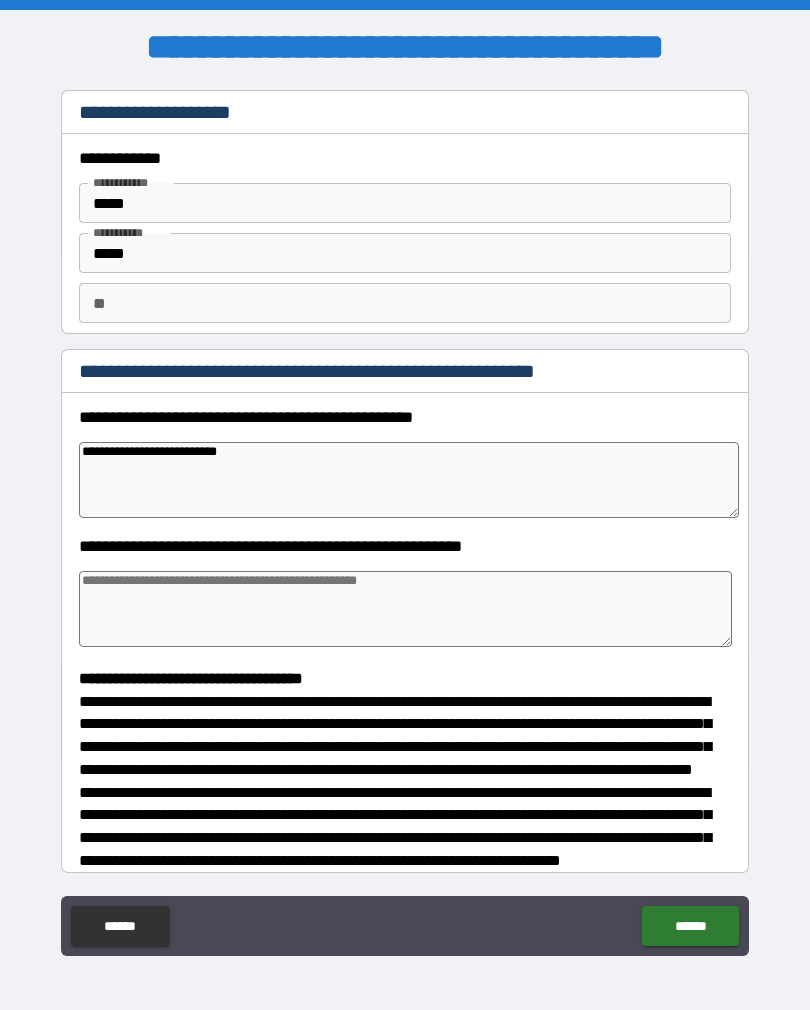 type on "**********" 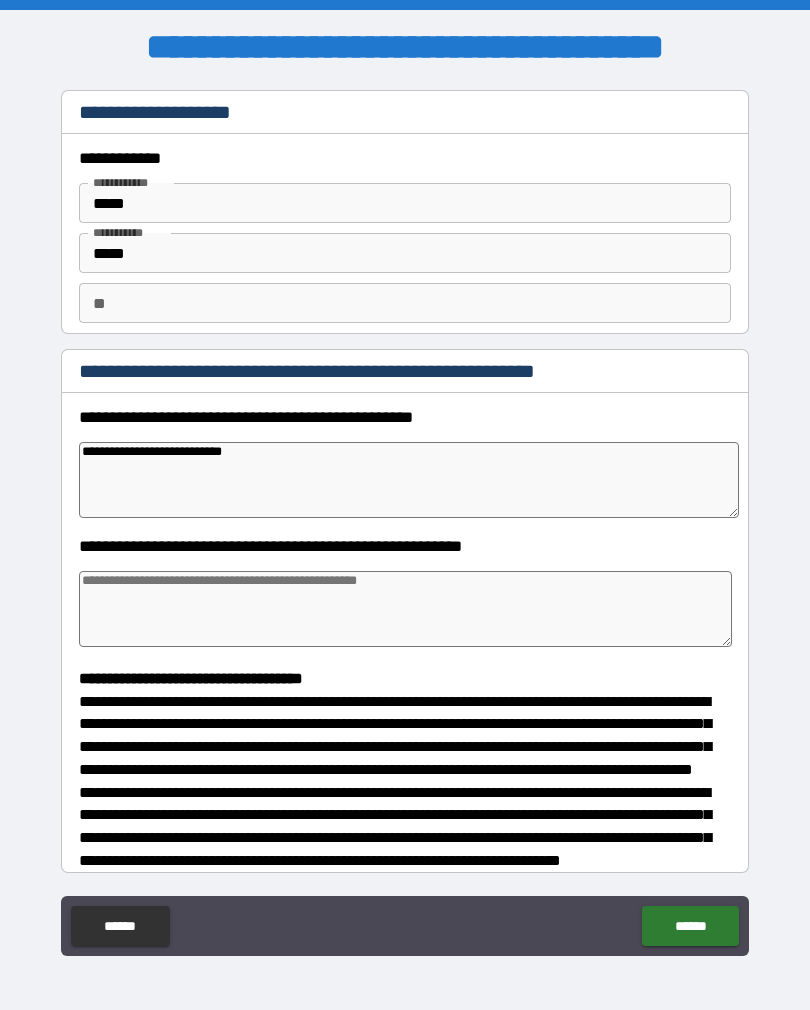 type on "*" 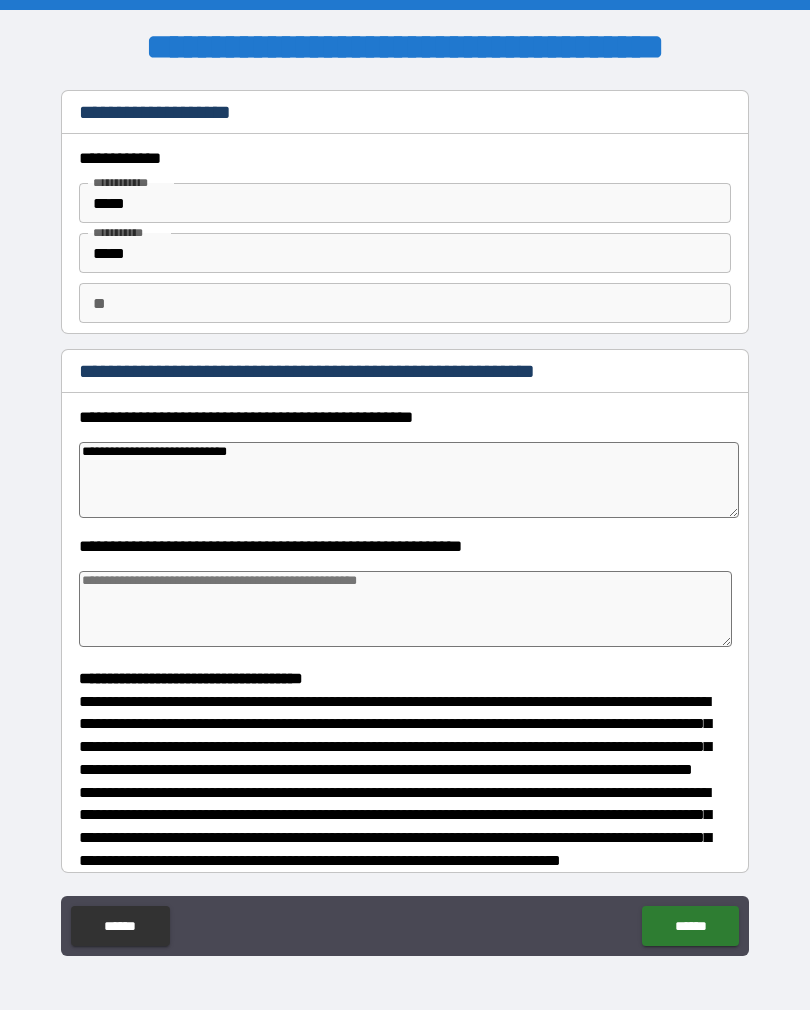 type on "*" 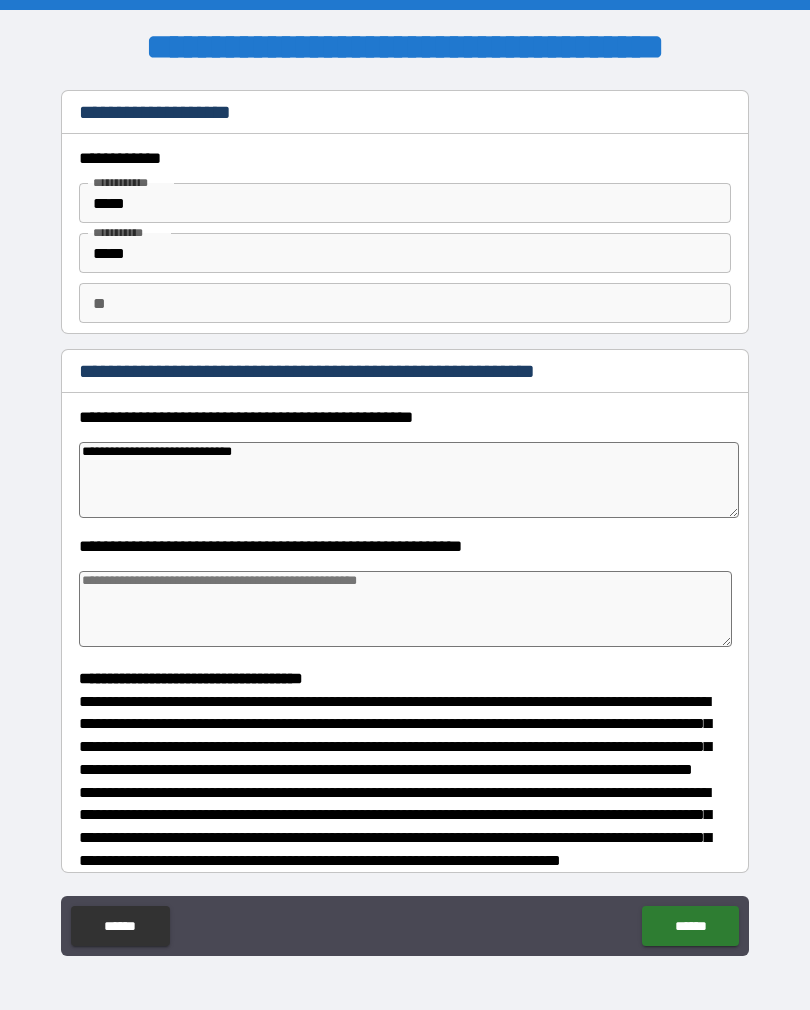 type on "*" 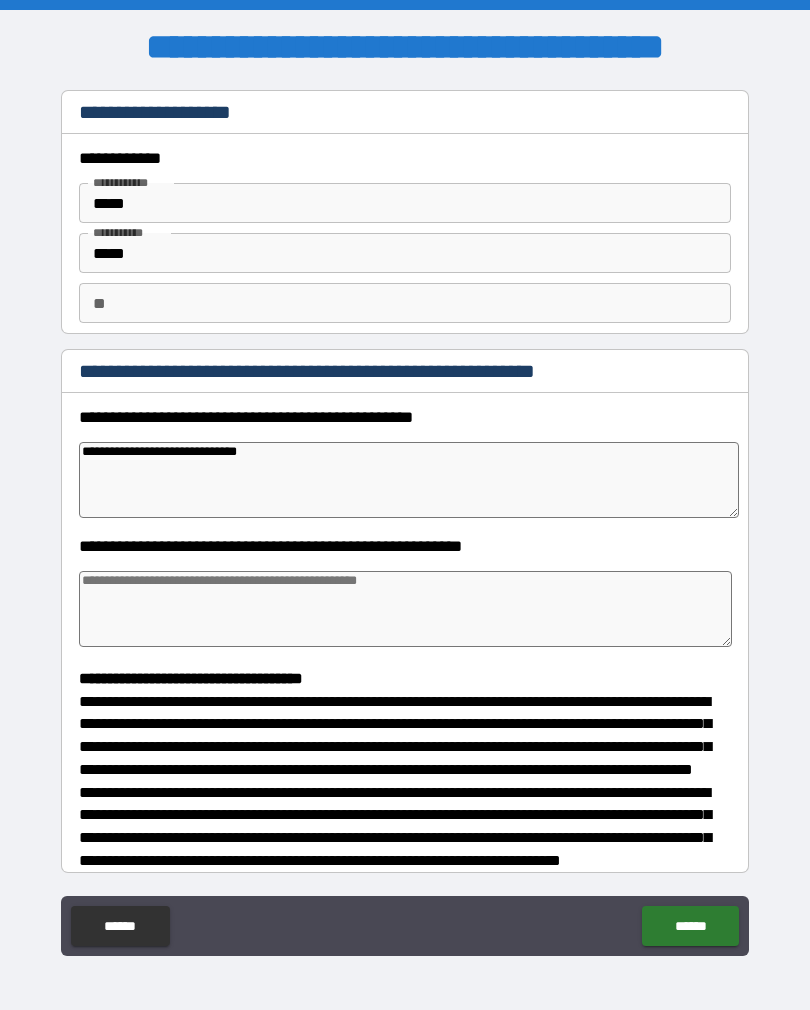 type on "*" 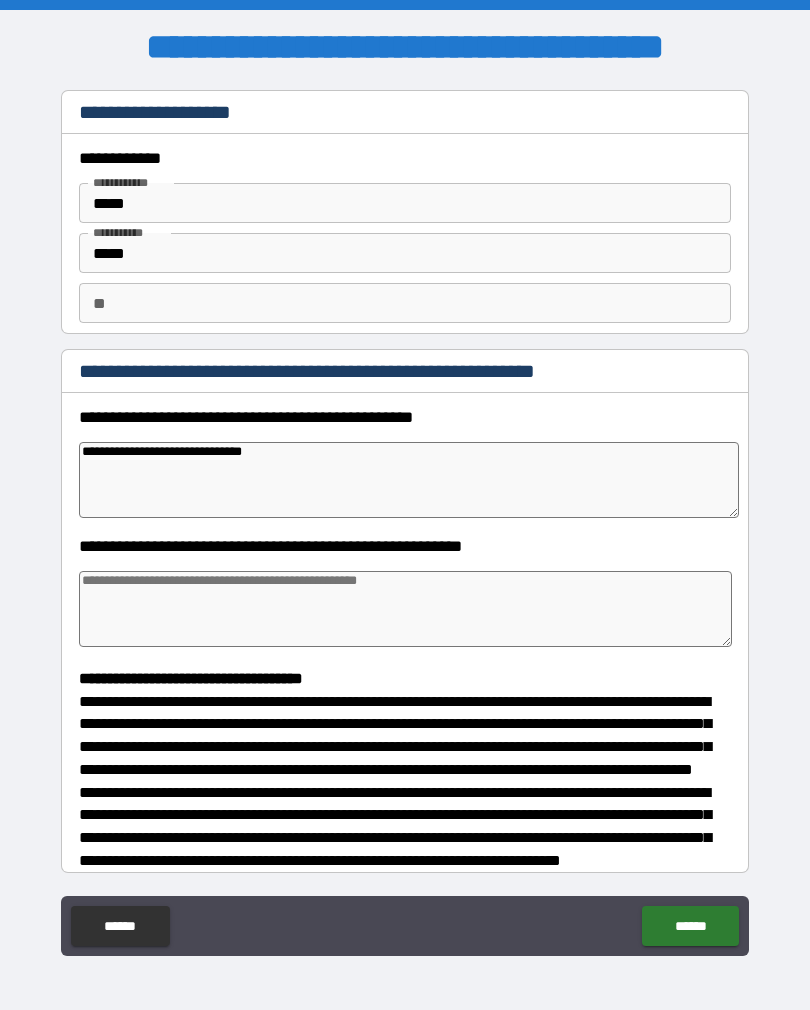 type on "*" 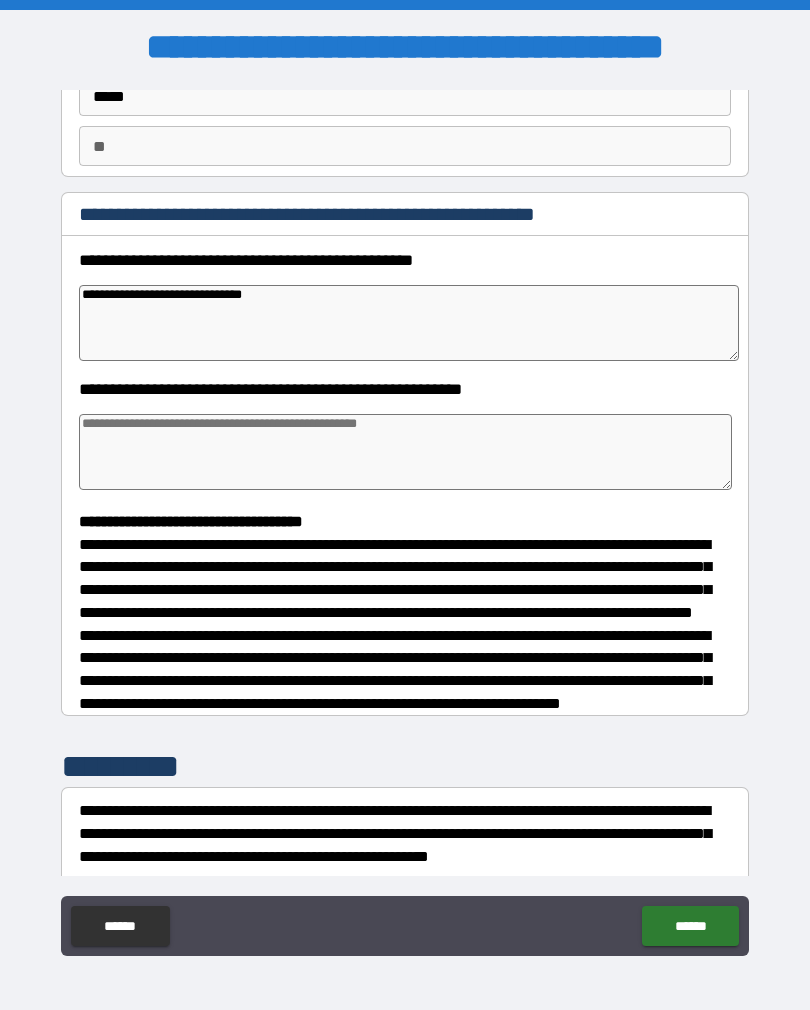 scroll, scrollTop: 160, scrollLeft: 0, axis: vertical 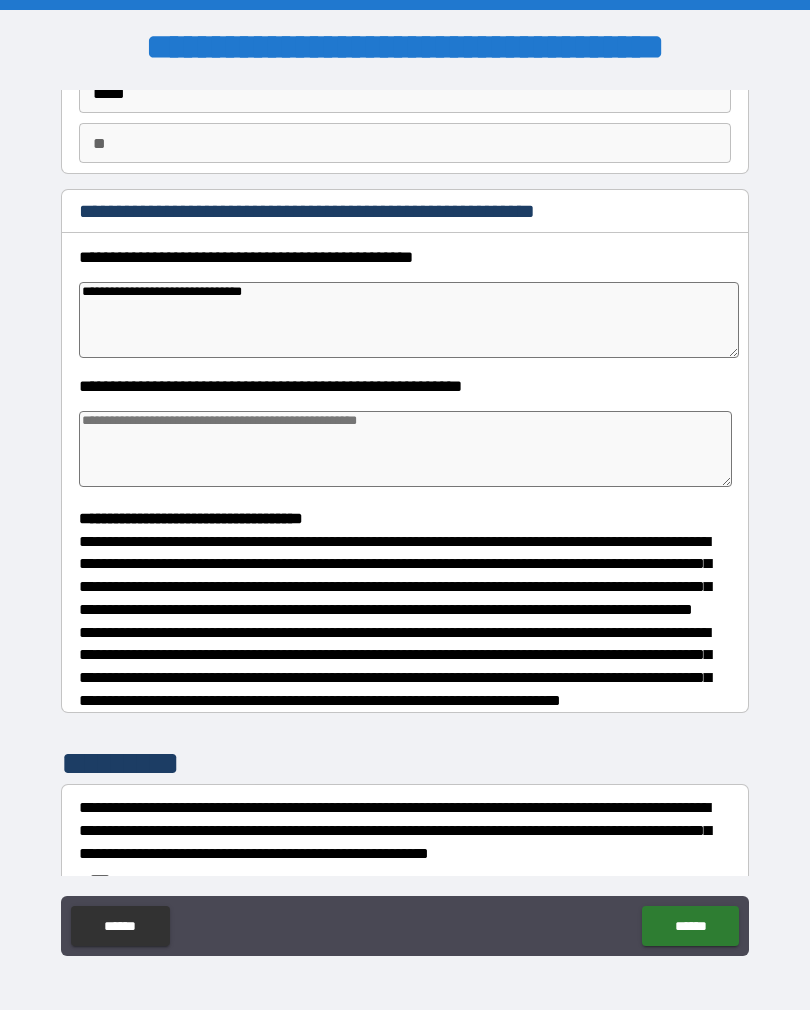 type on "**********" 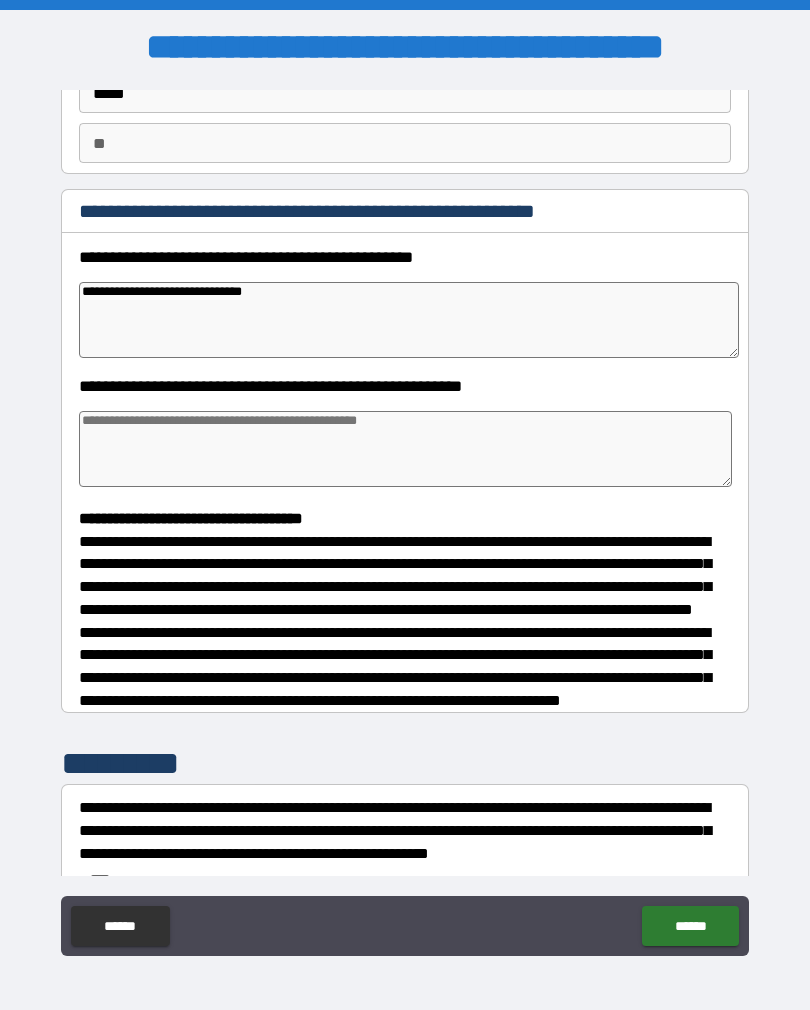 type on "*" 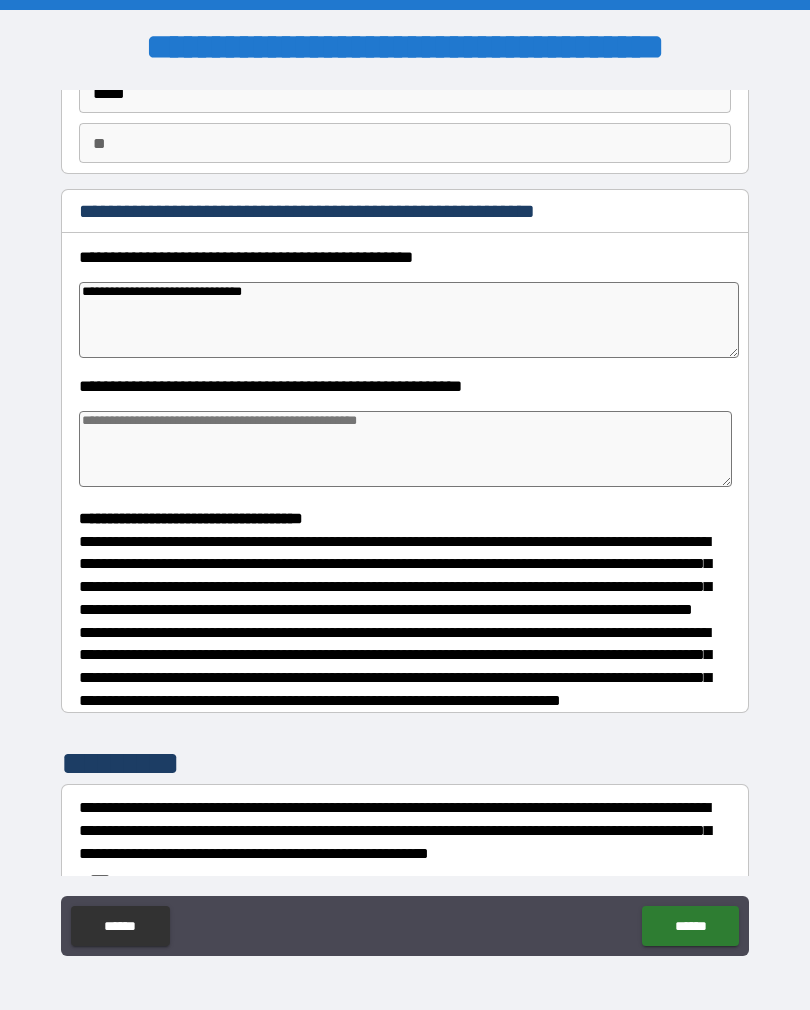 type on "*" 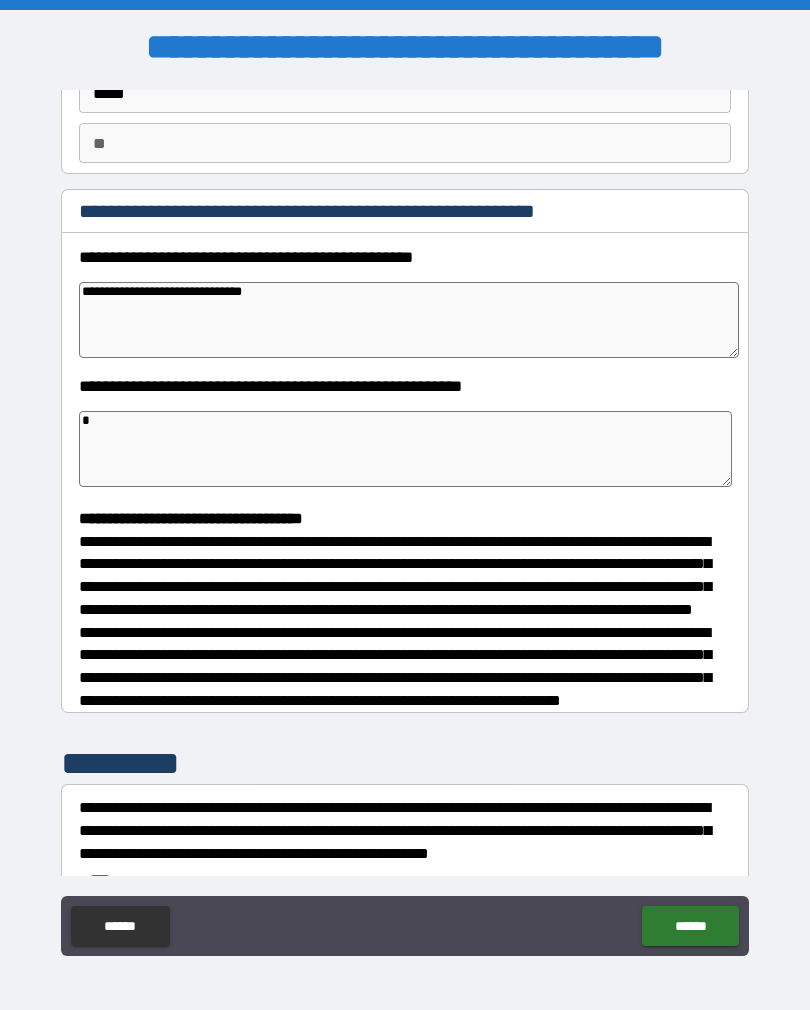 type on "*" 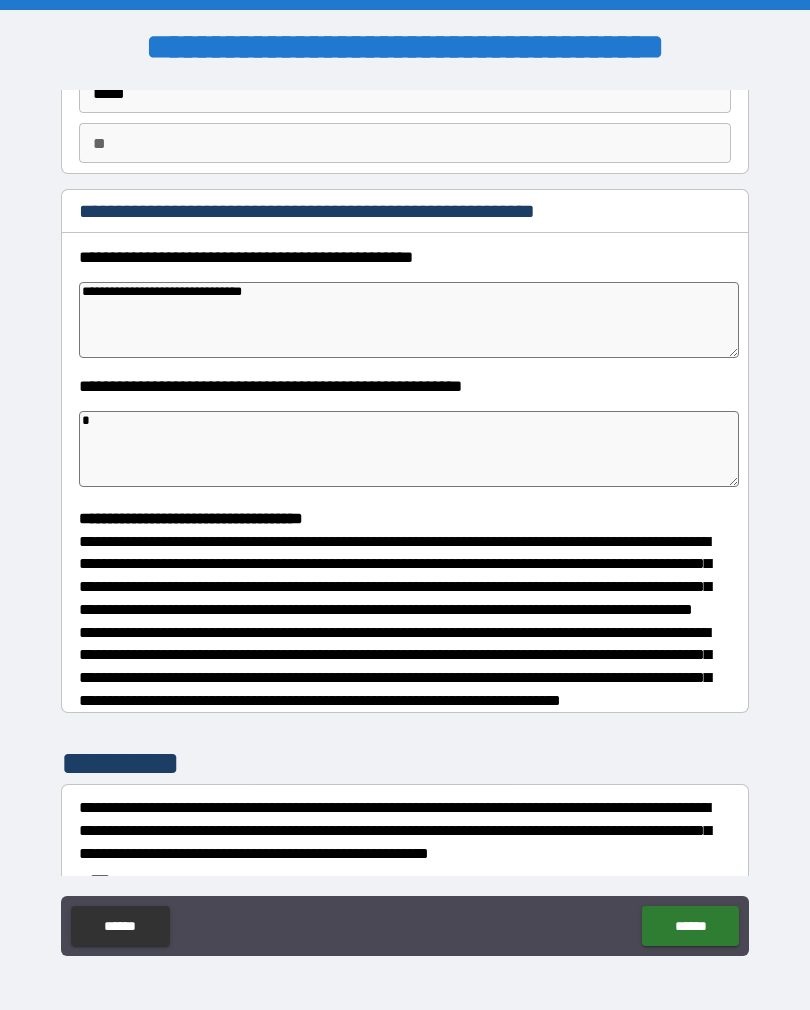 type on "**" 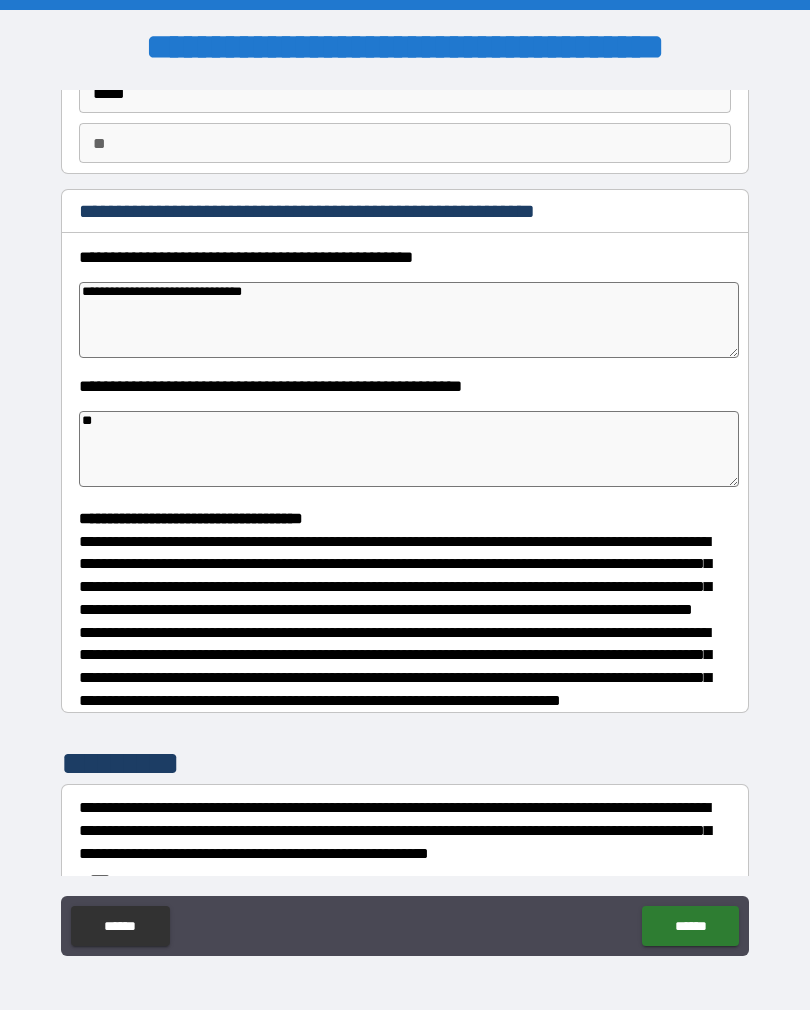 type on "*" 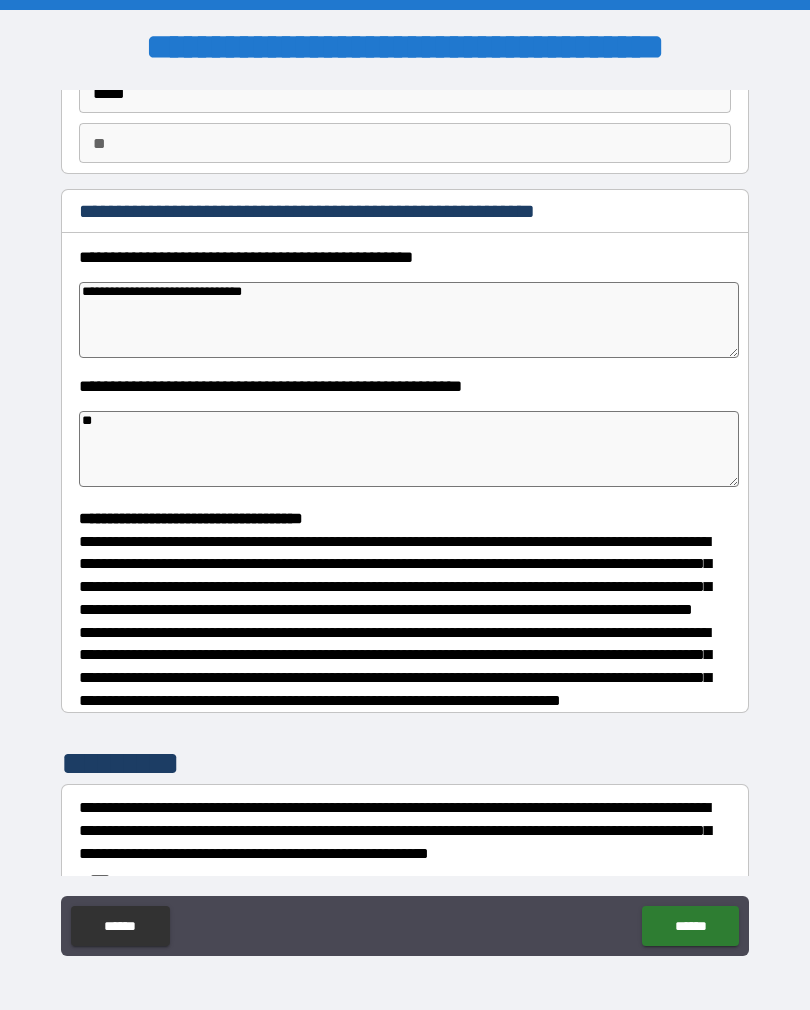 type on "*" 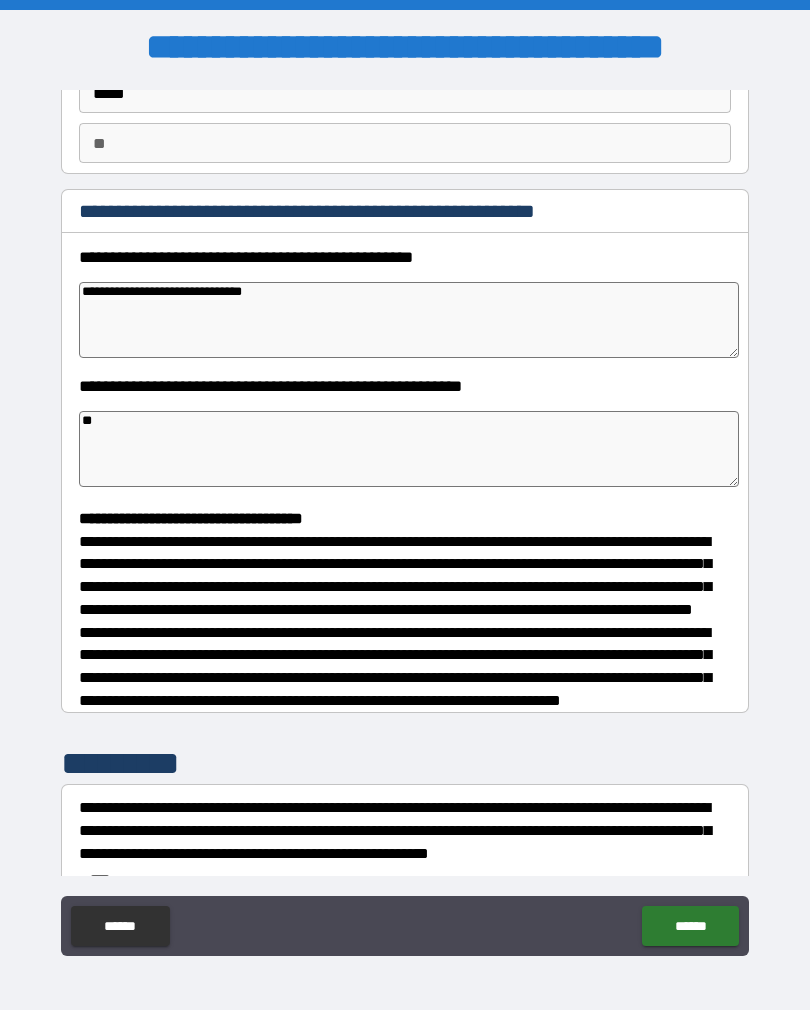 type on "*" 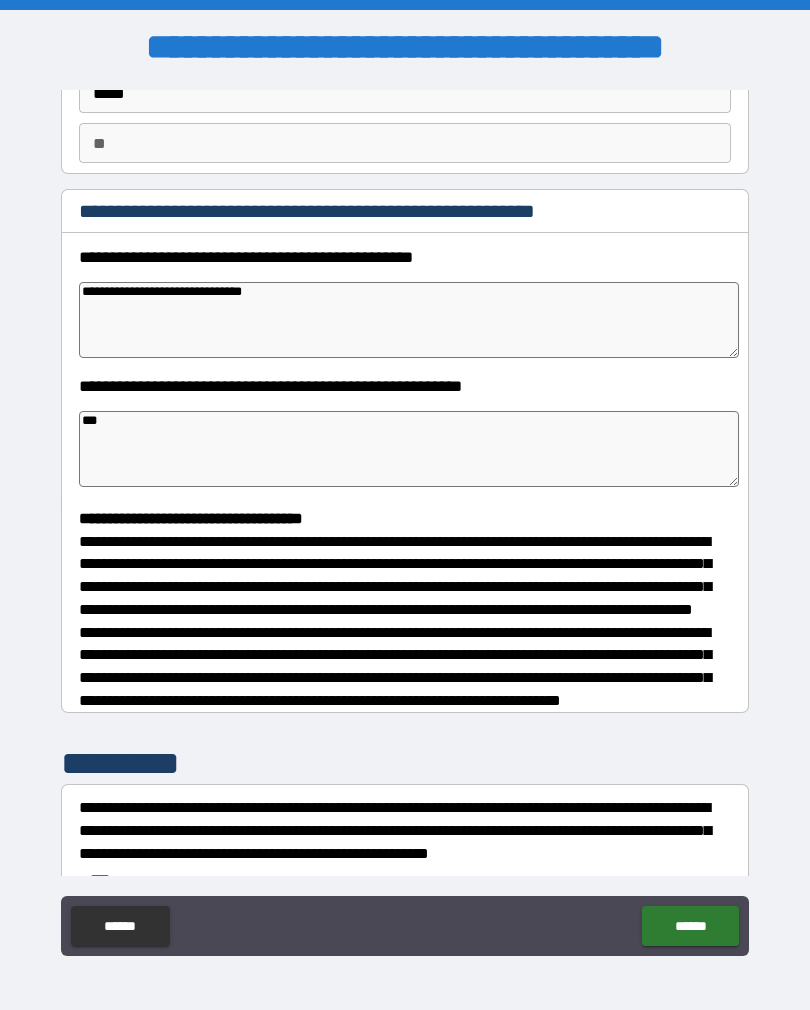 type on "*" 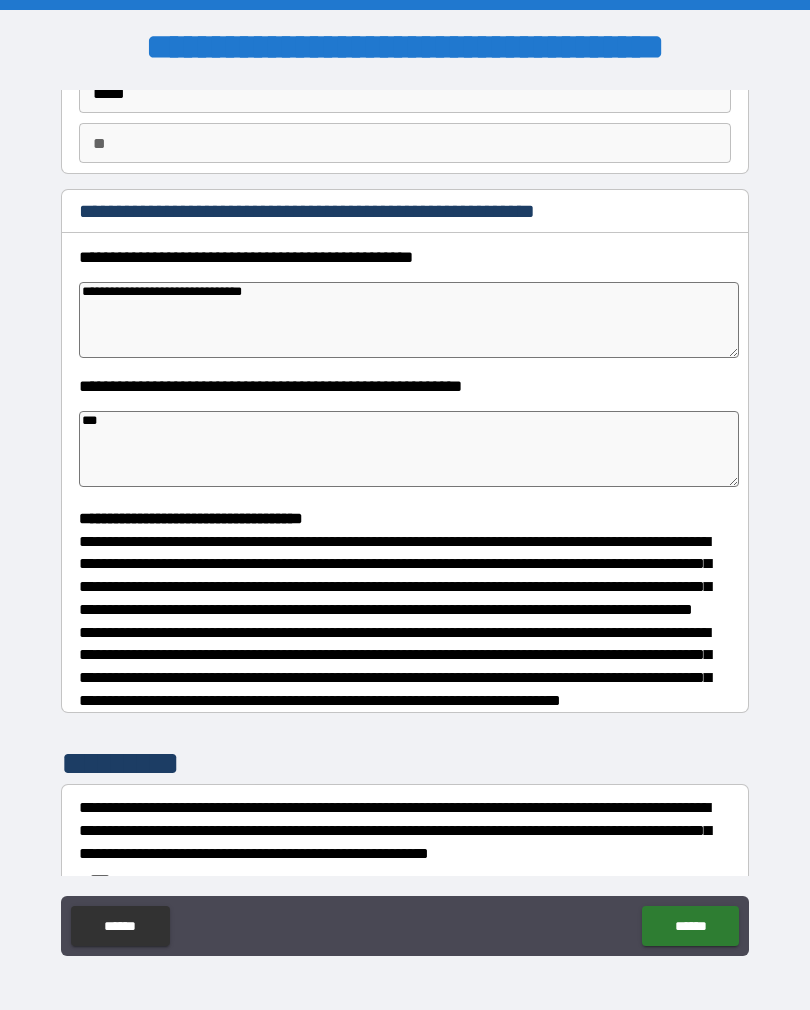 type on "*" 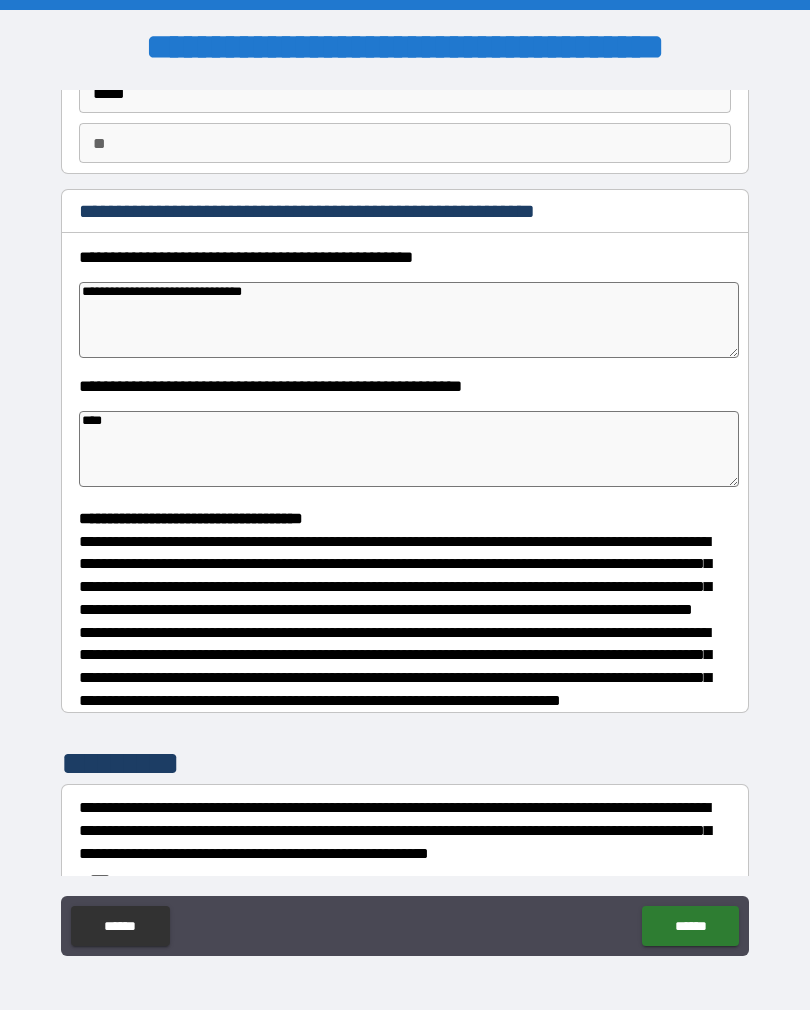 type on "*" 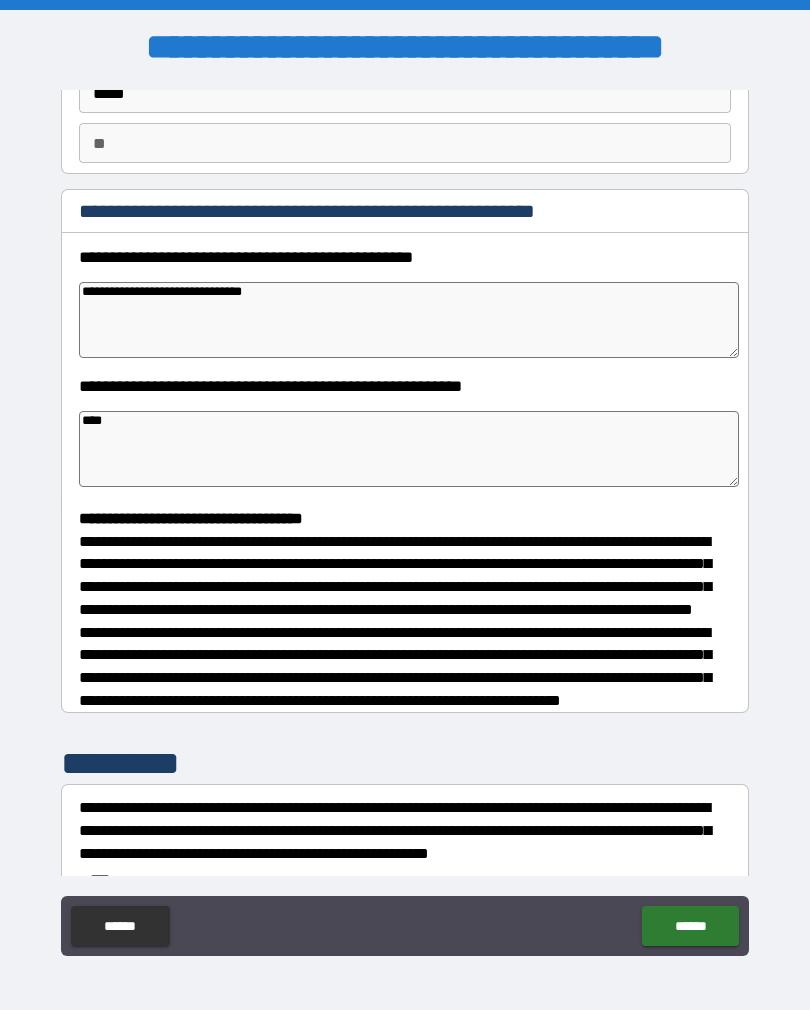 type on "*" 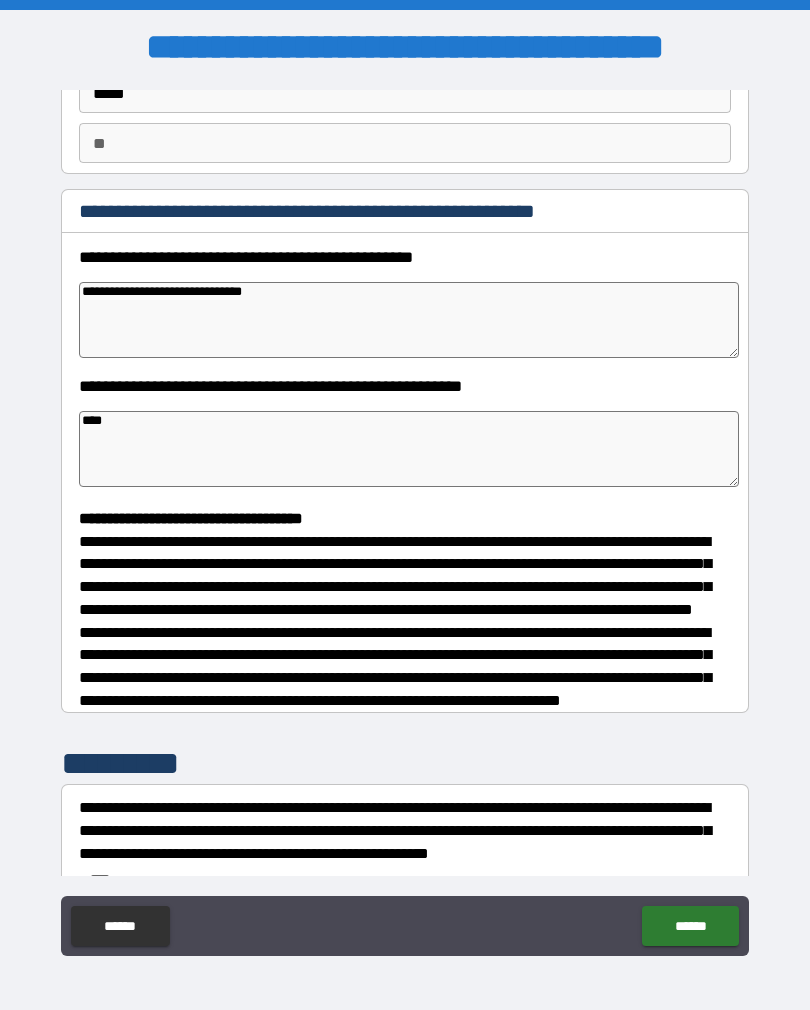 type on "*" 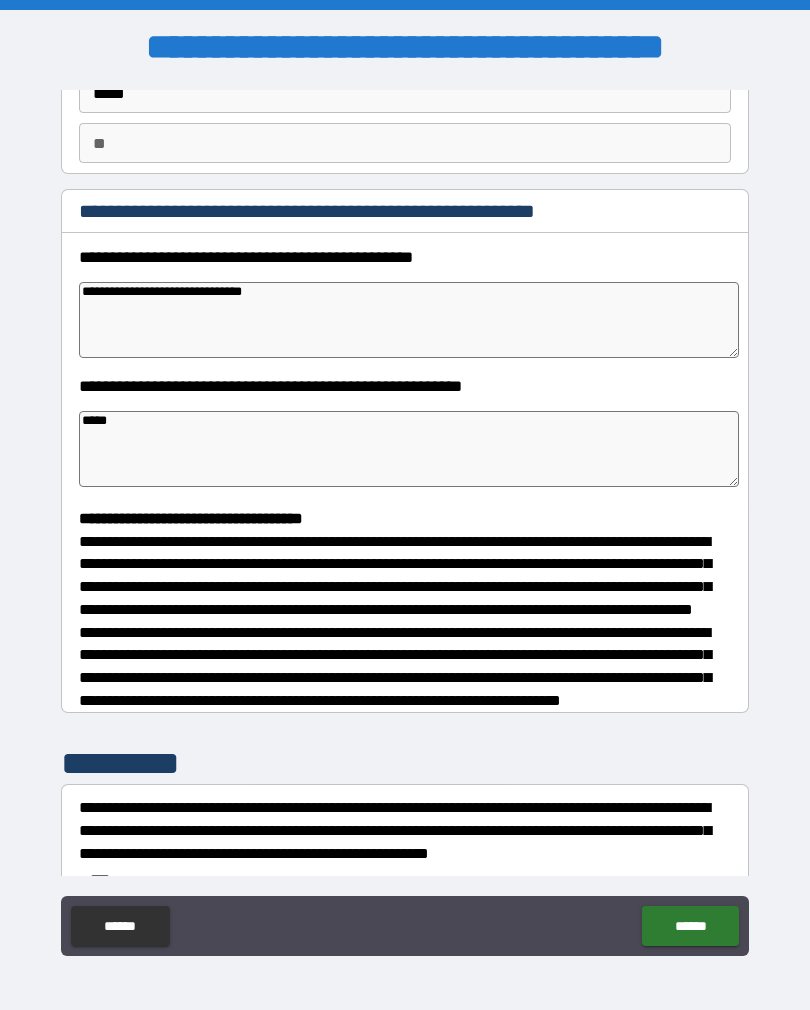 type on "*" 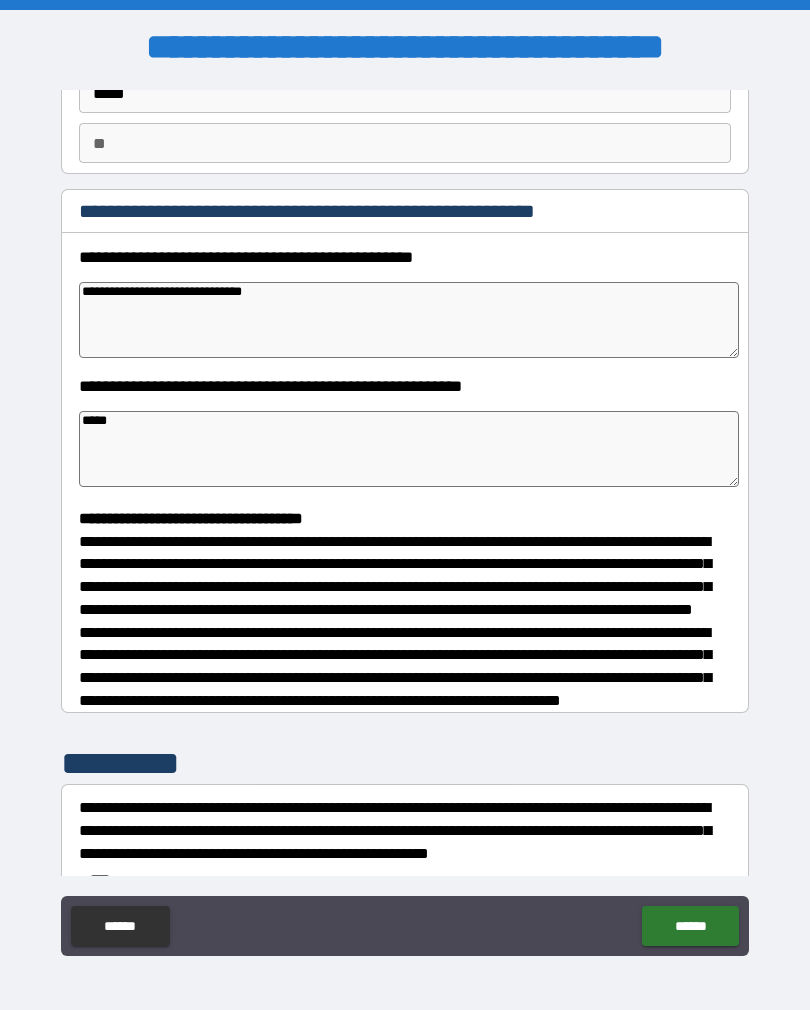 type on "*" 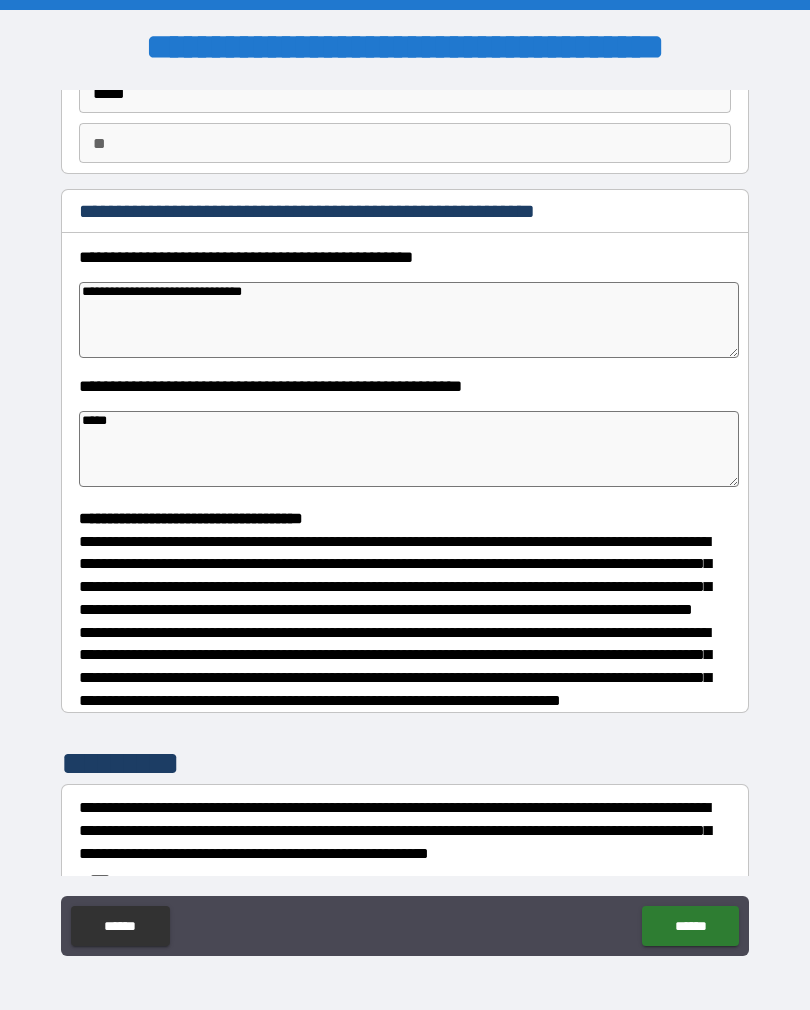type on "*" 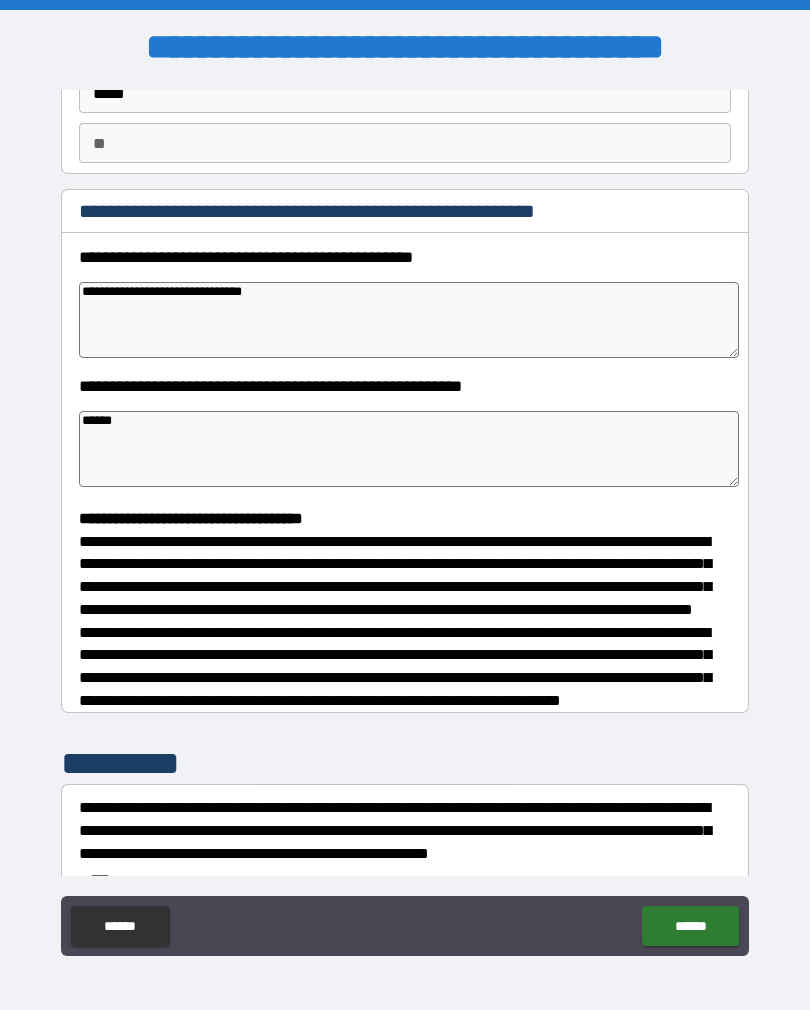 type on "*" 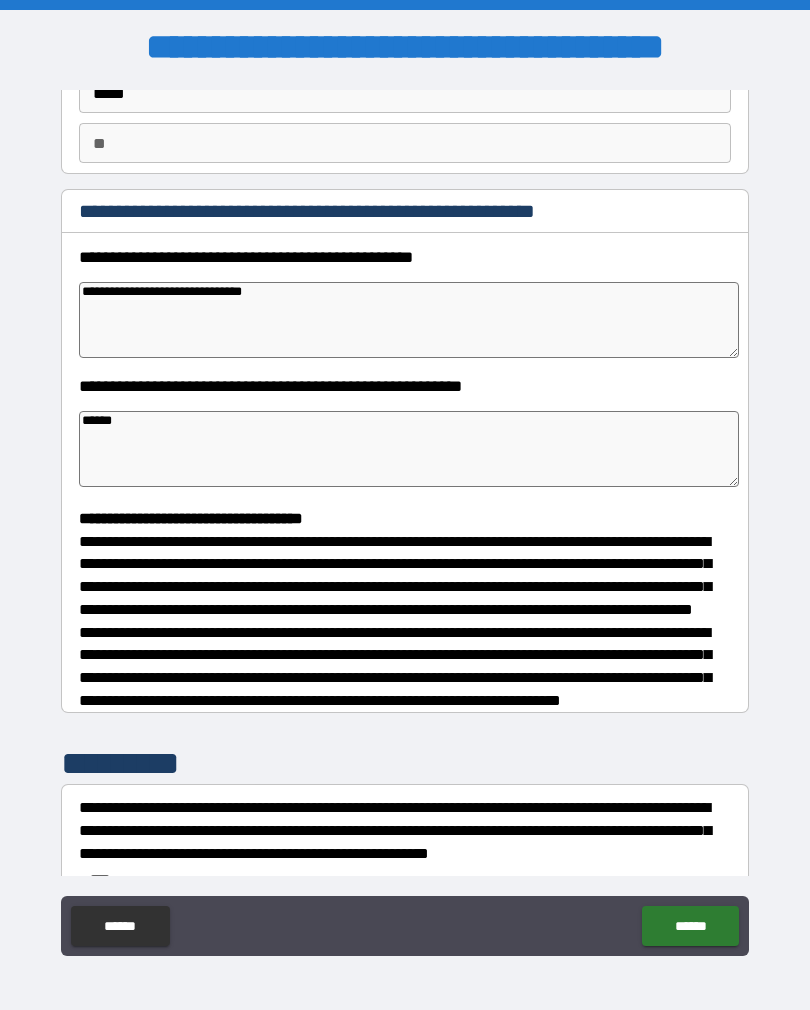 type on "*" 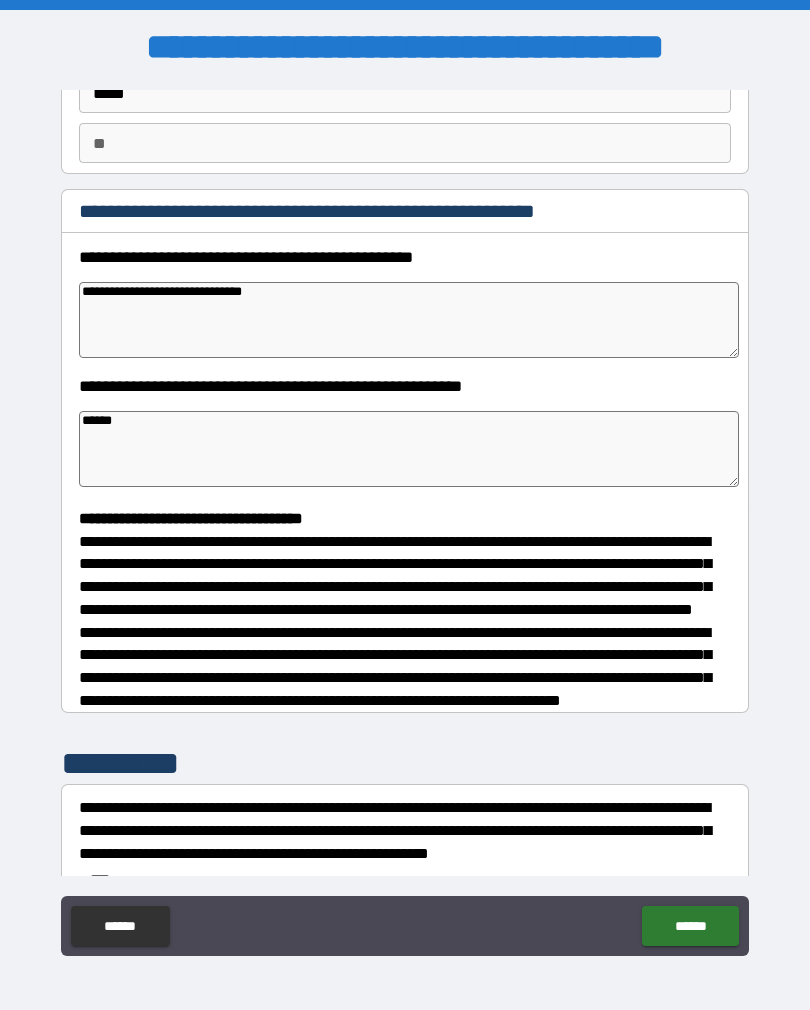type on "*" 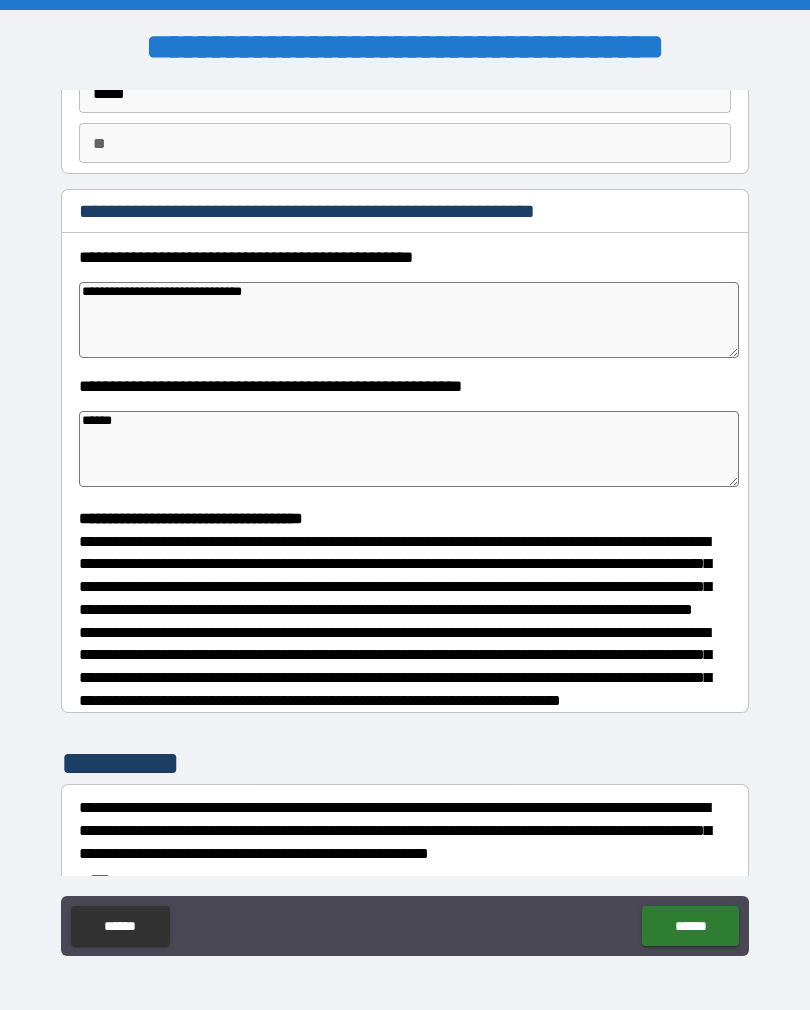 type on "*******" 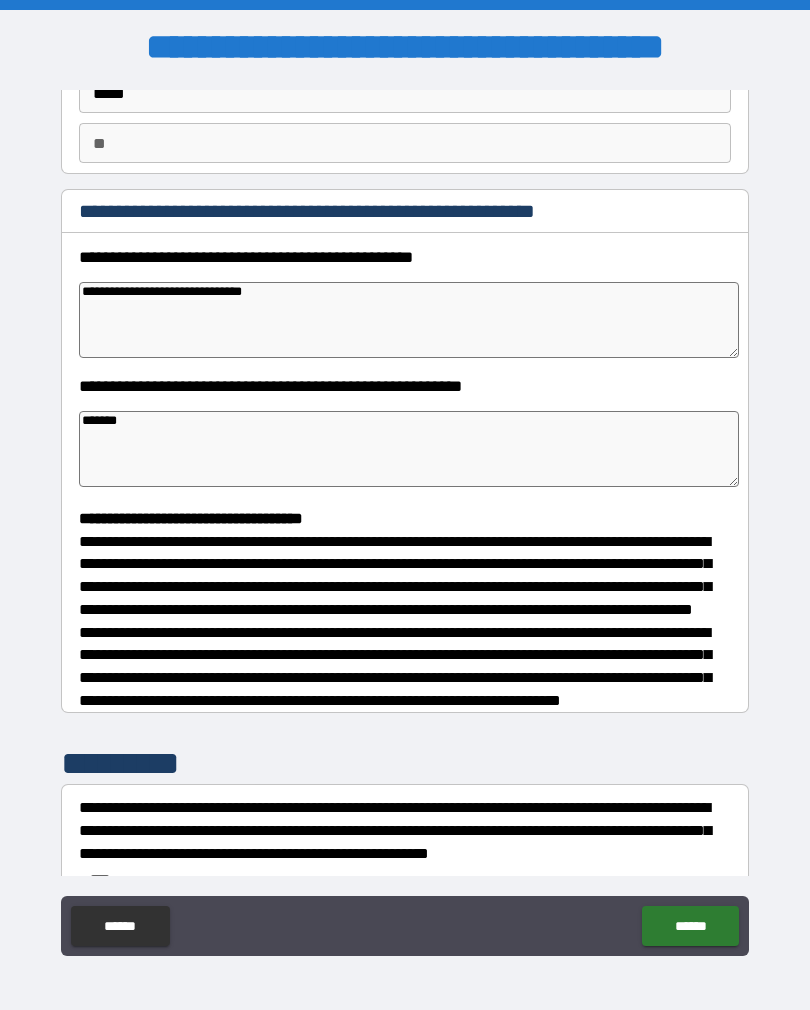 type on "*" 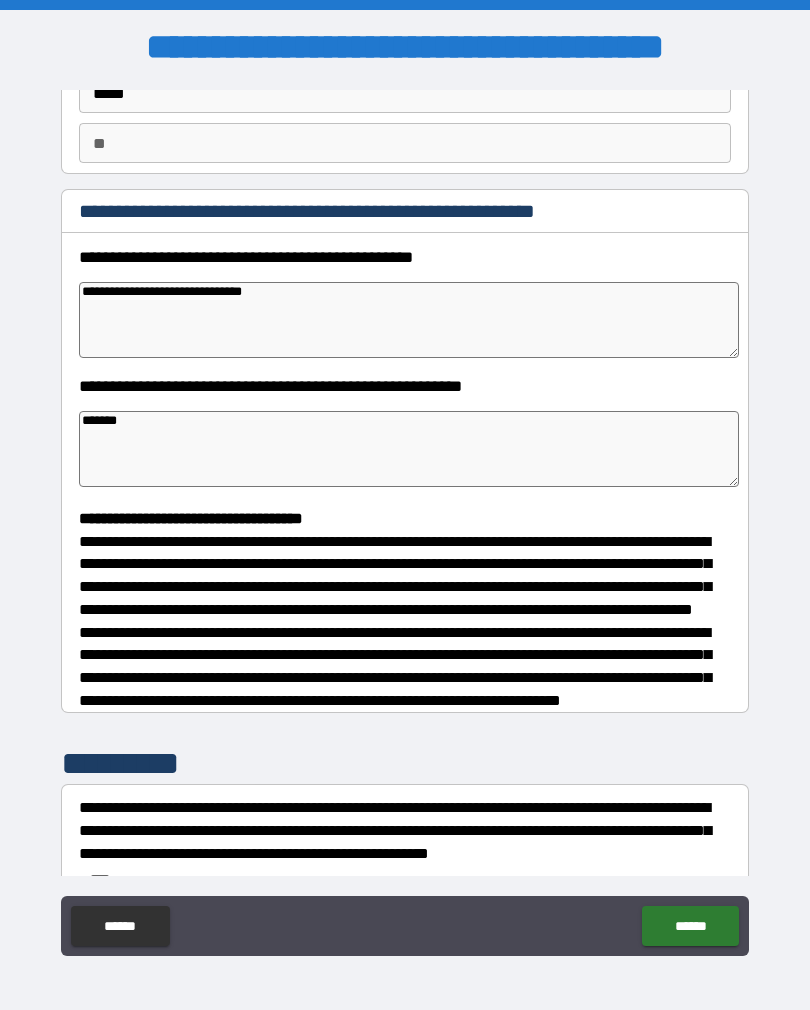 type on "*" 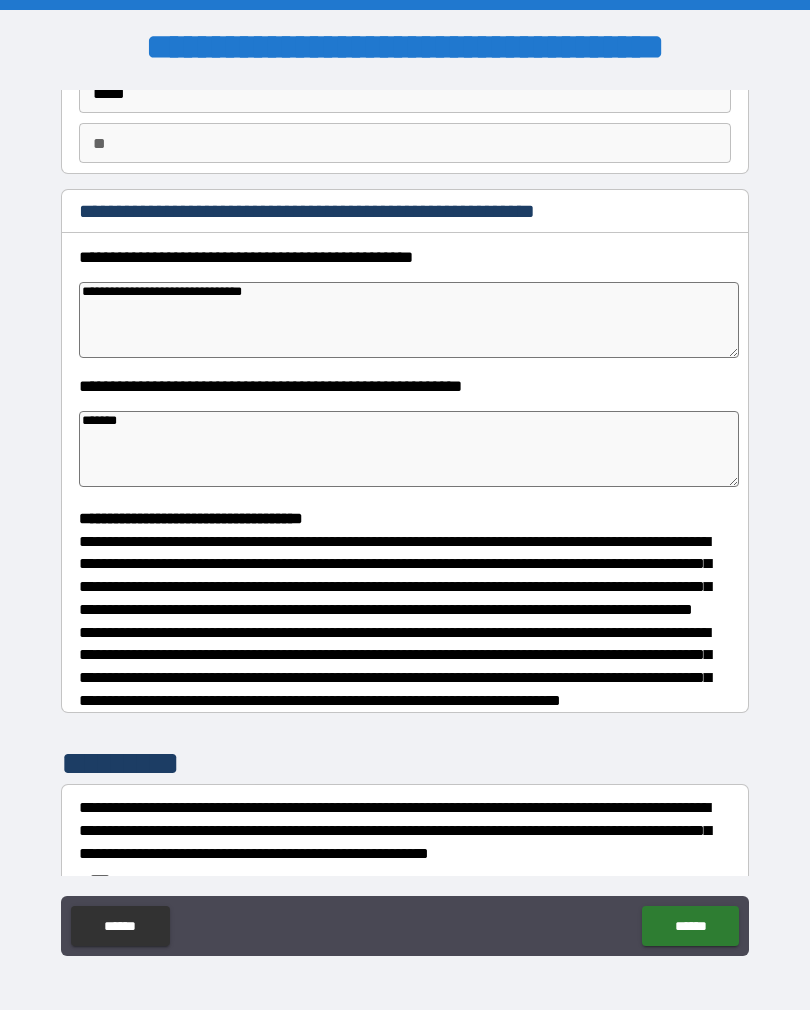 type on "*" 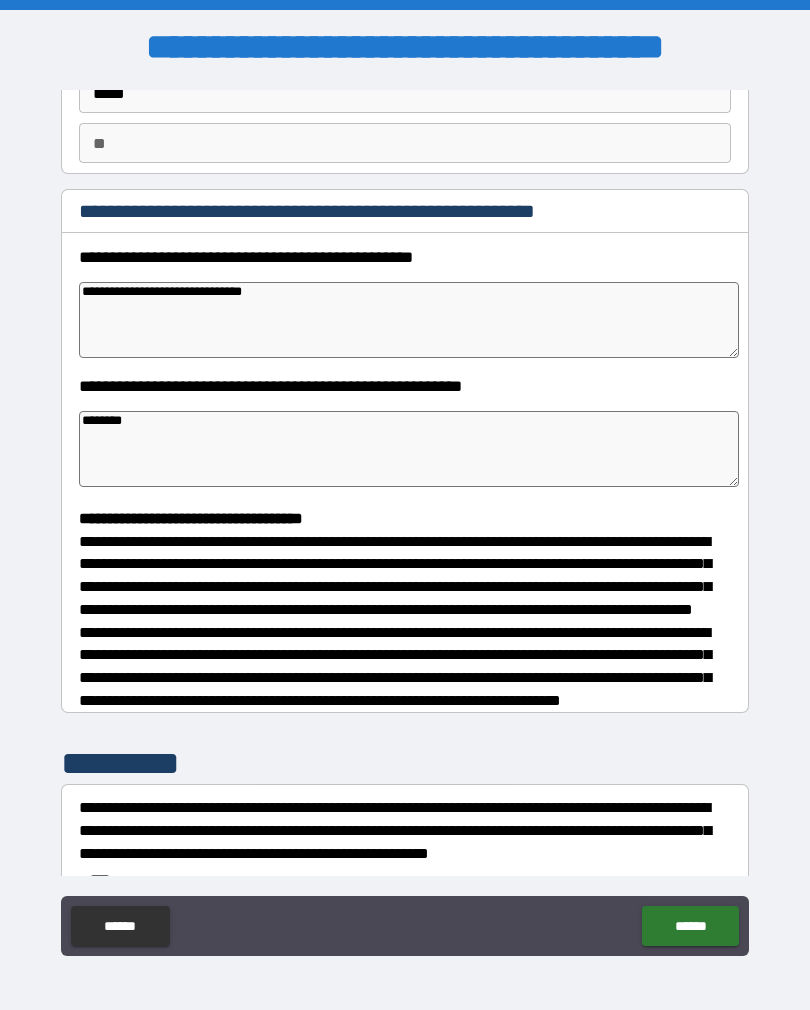 type on "*" 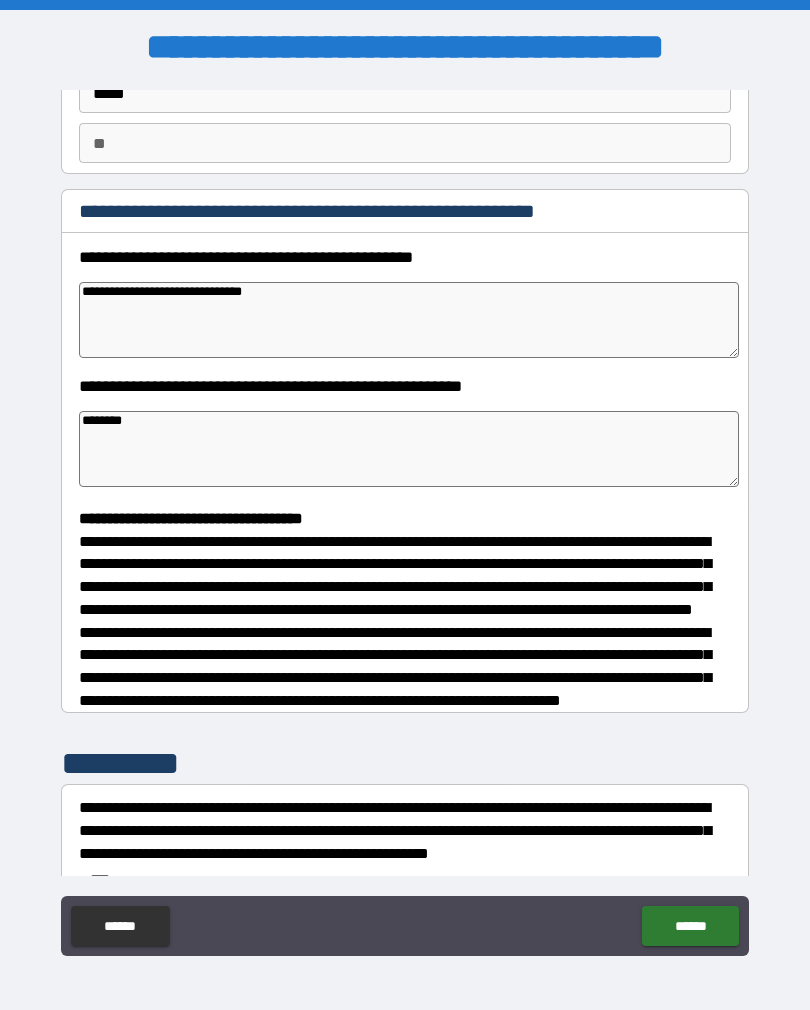 type on "*" 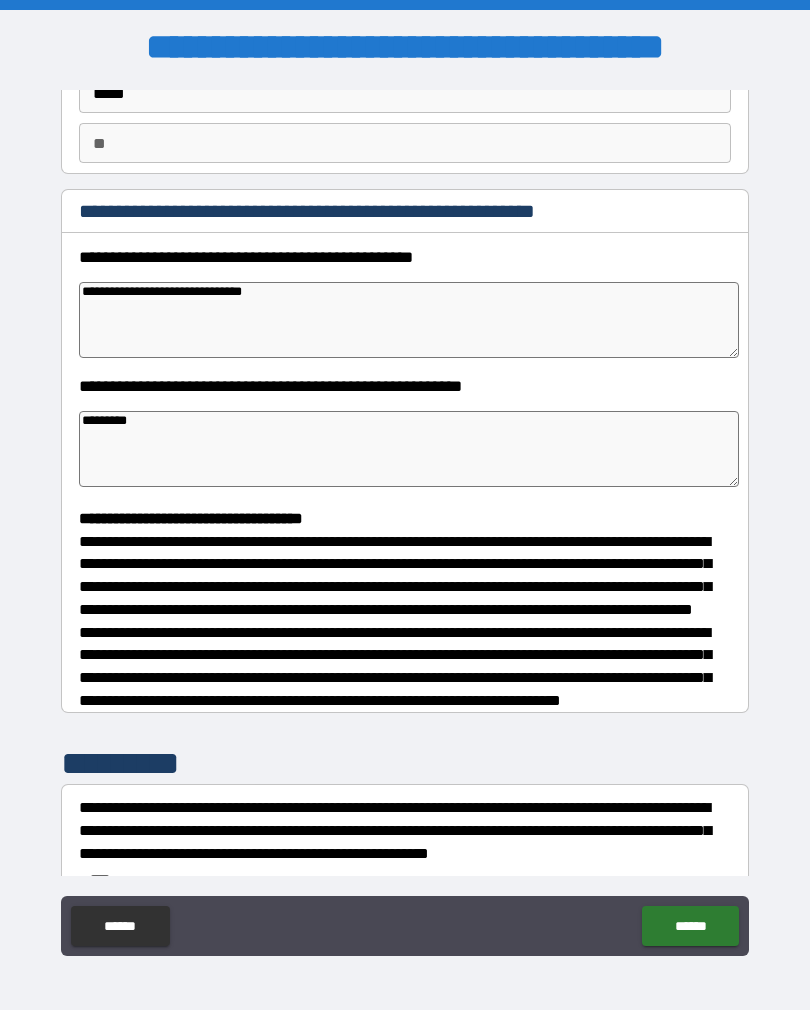 type on "*" 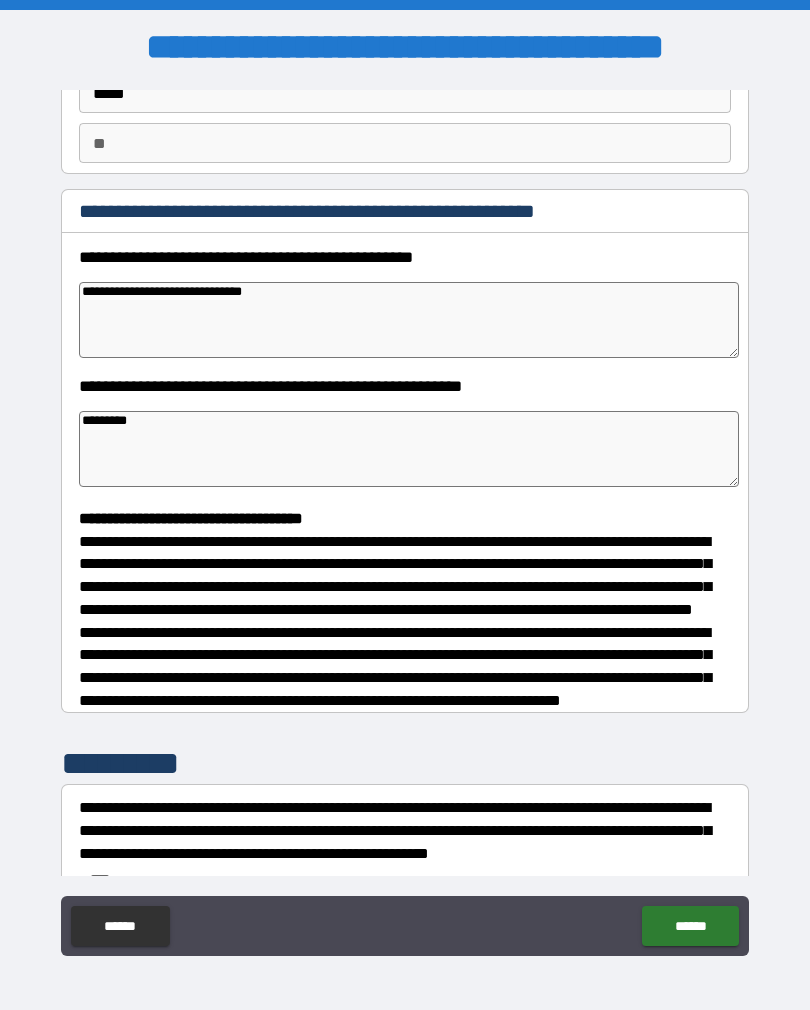 type on "*" 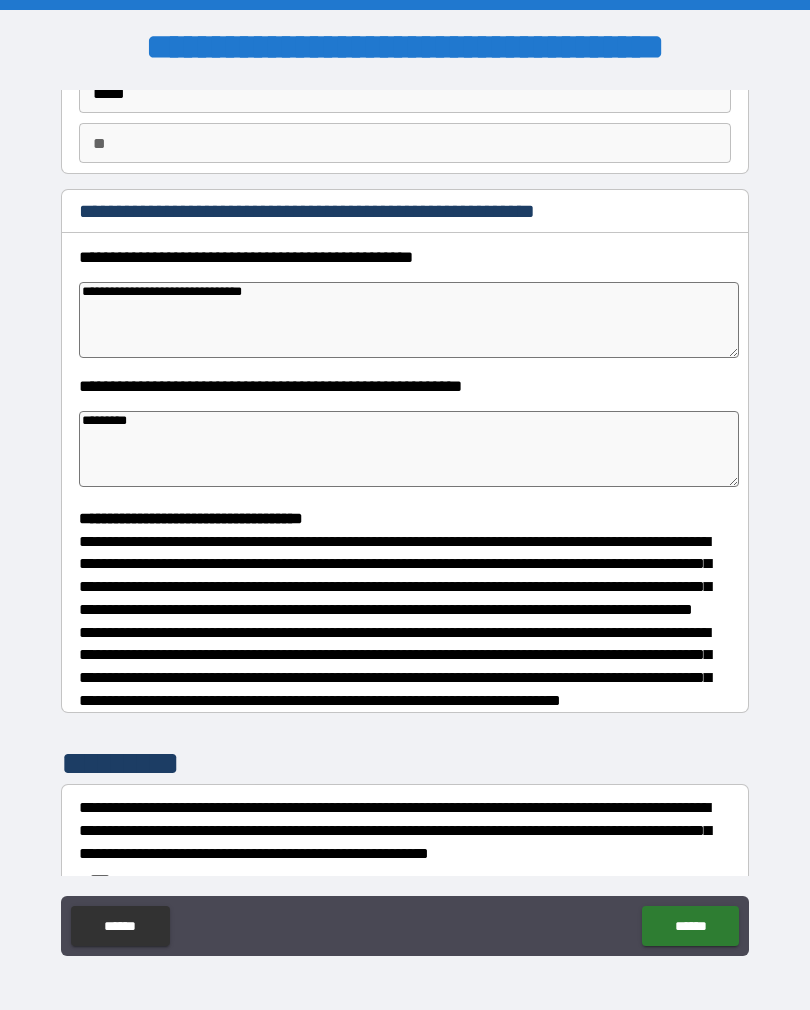 type on "*" 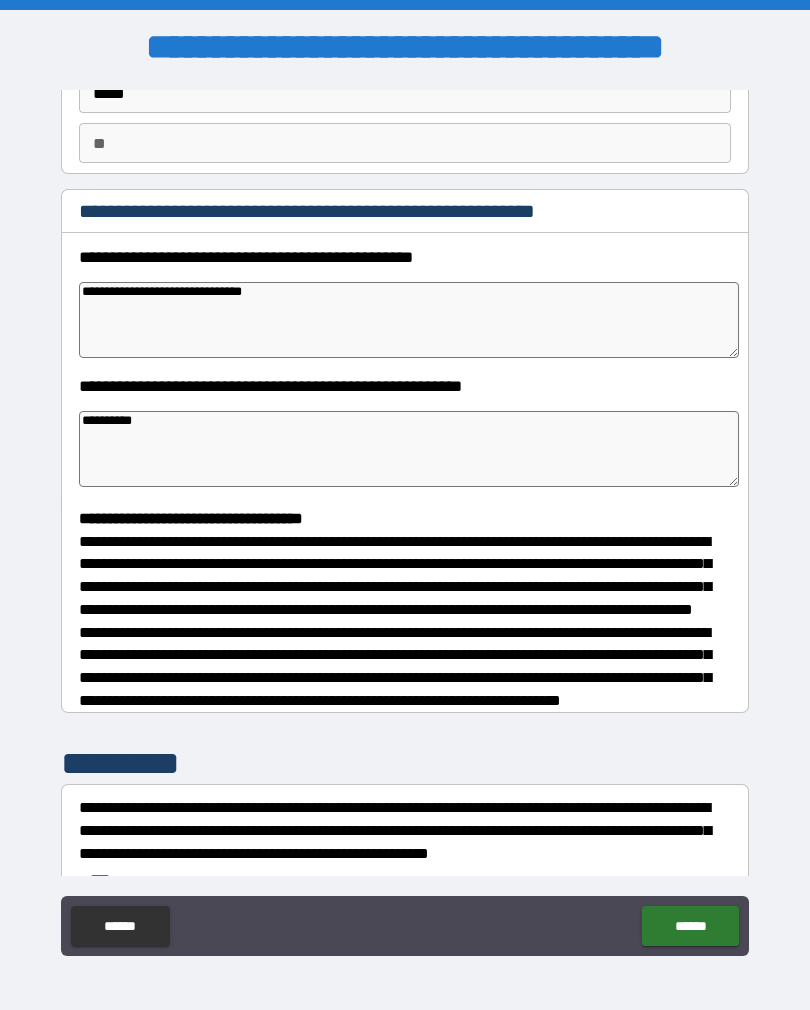 type 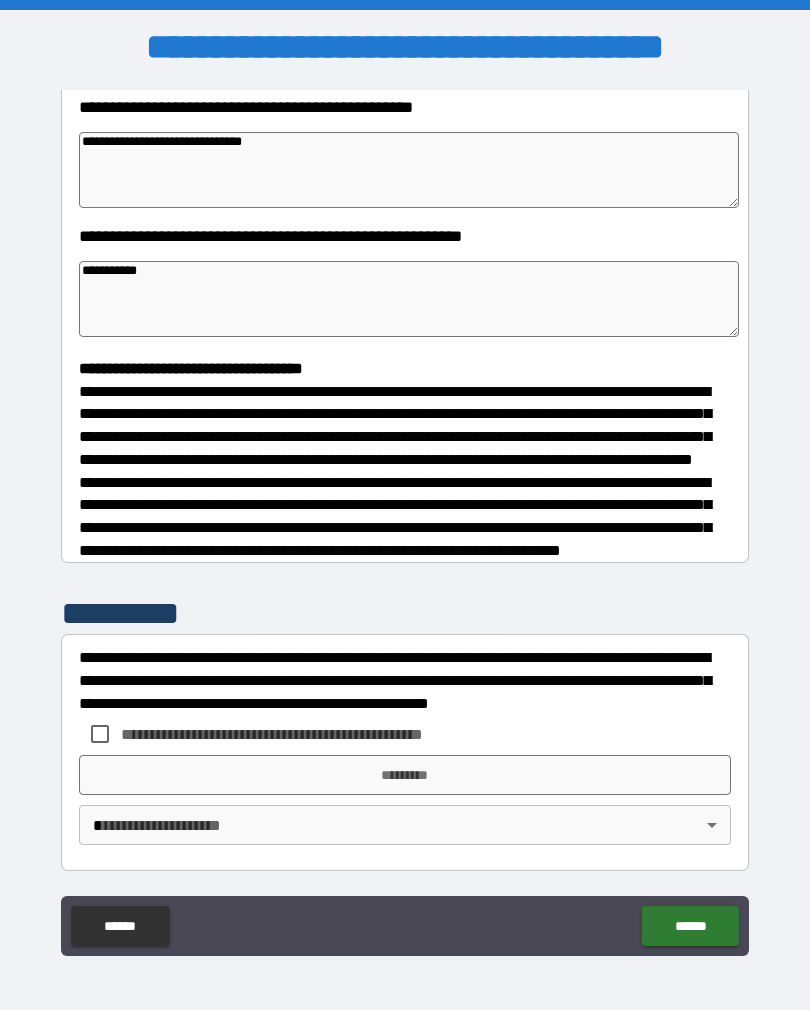 scroll, scrollTop: 348, scrollLeft: 0, axis: vertical 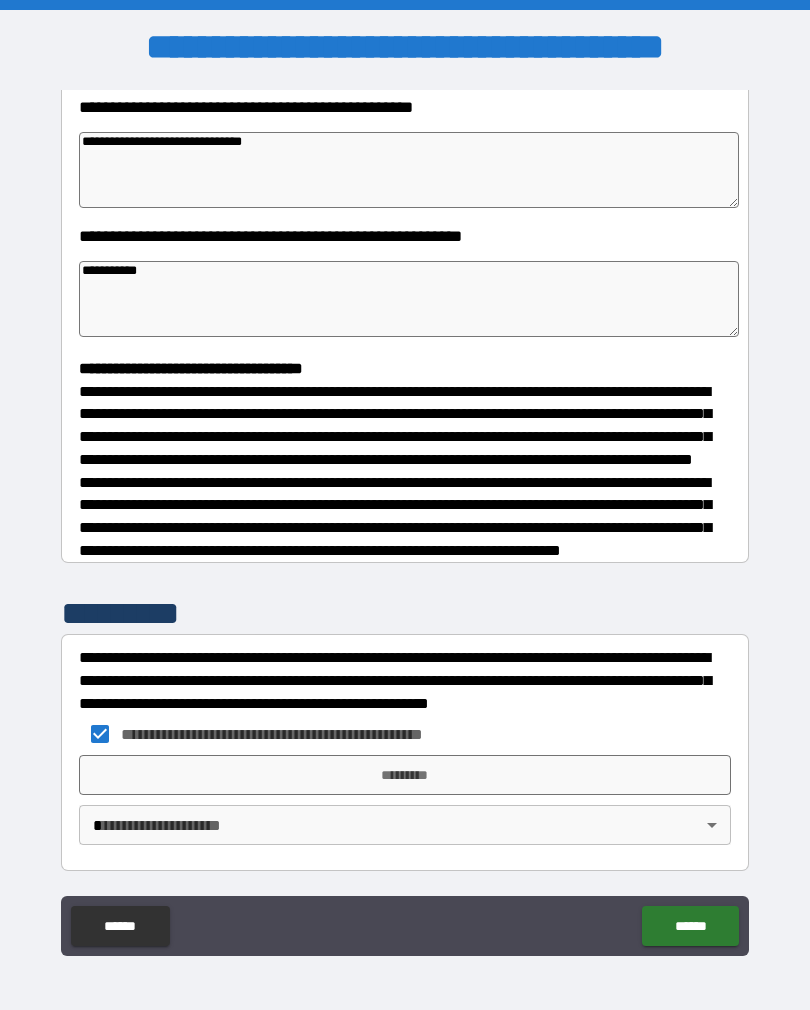 click on "**********" at bounding box center (405, 520) 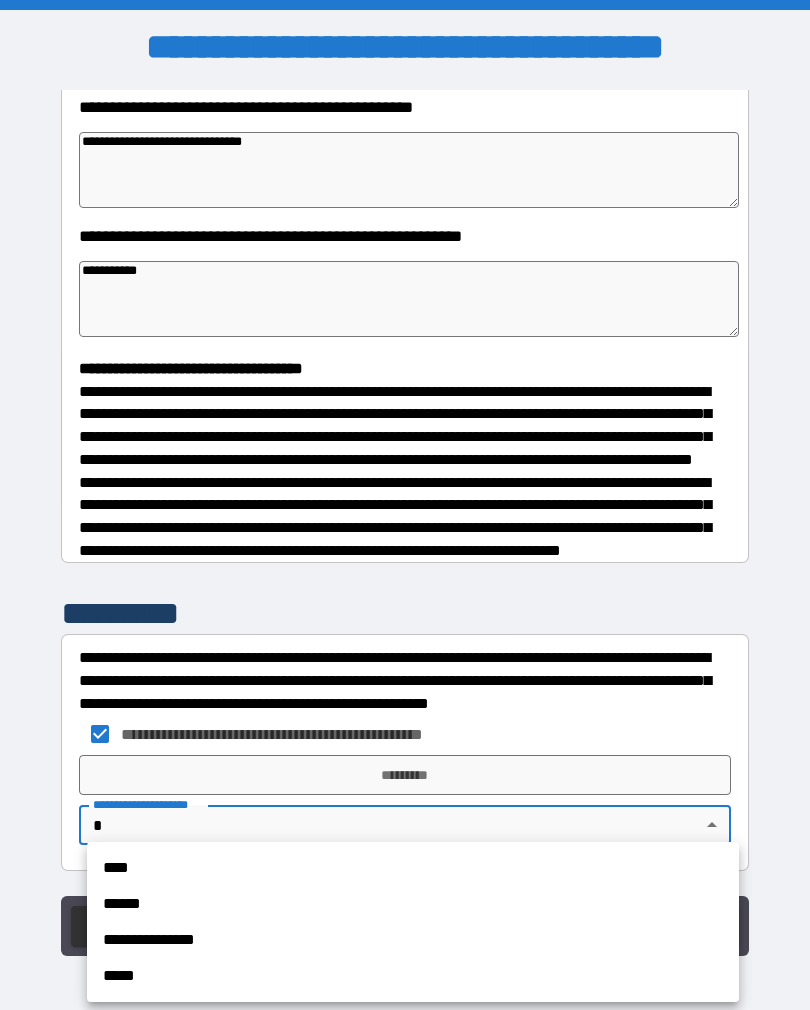 click on "****" at bounding box center (413, 868) 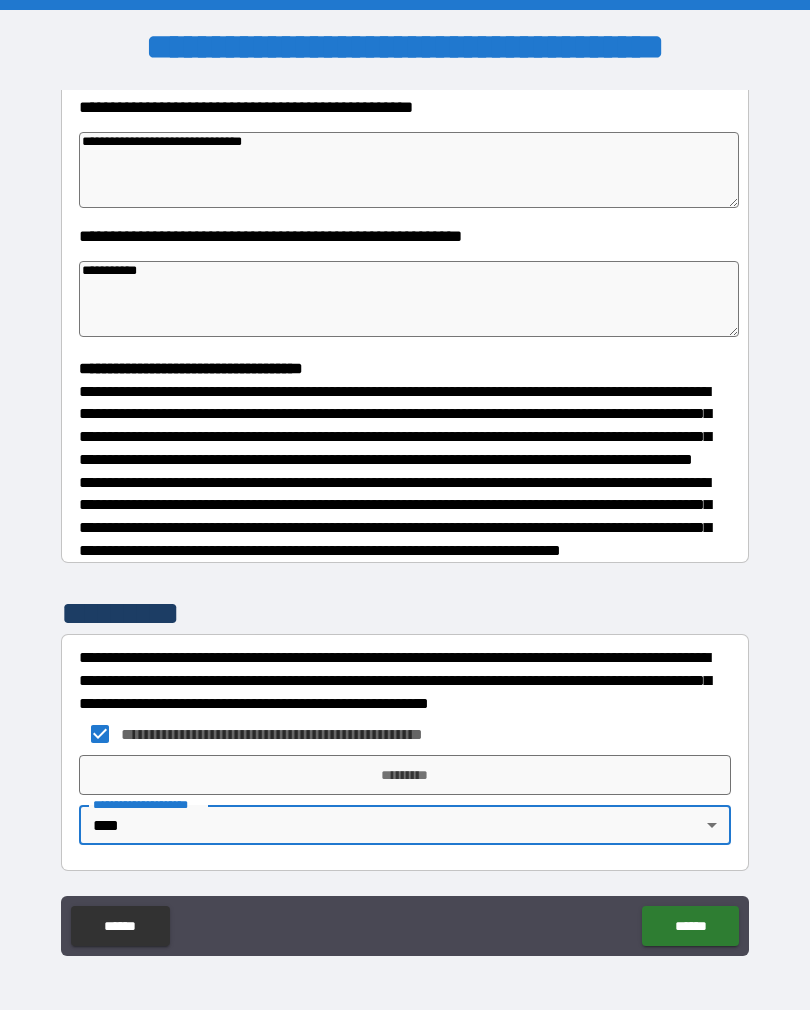 click on "*********" at bounding box center [405, 775] 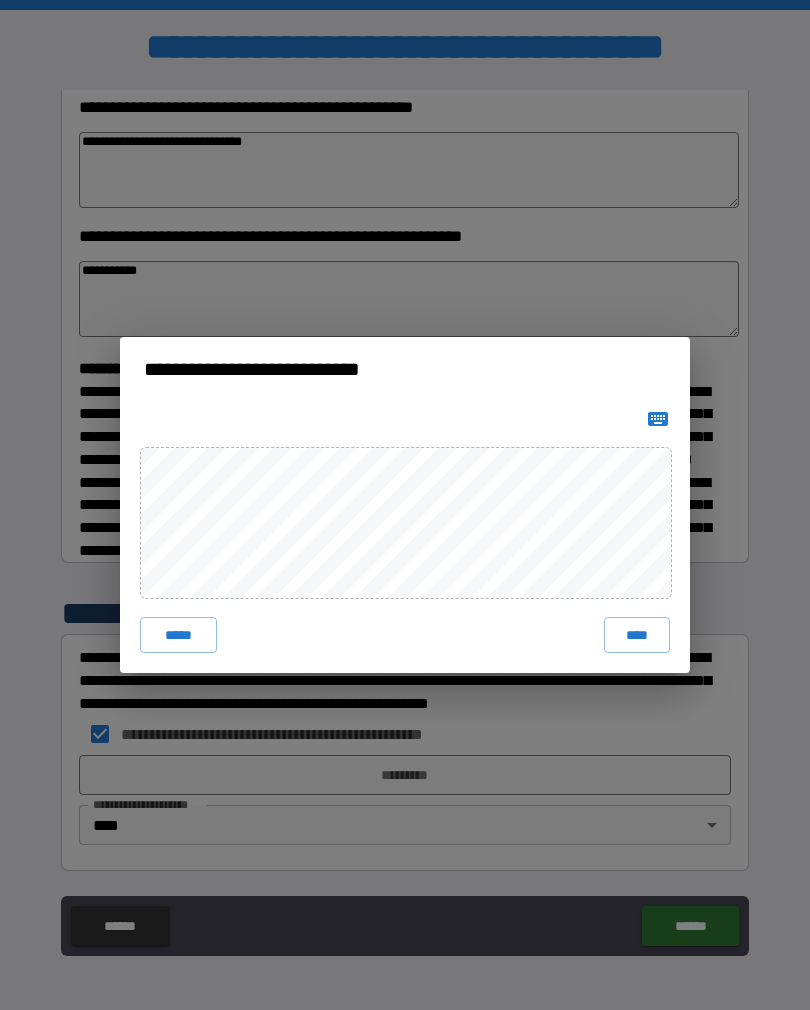 click on "****" at bounding box center [637, 635] 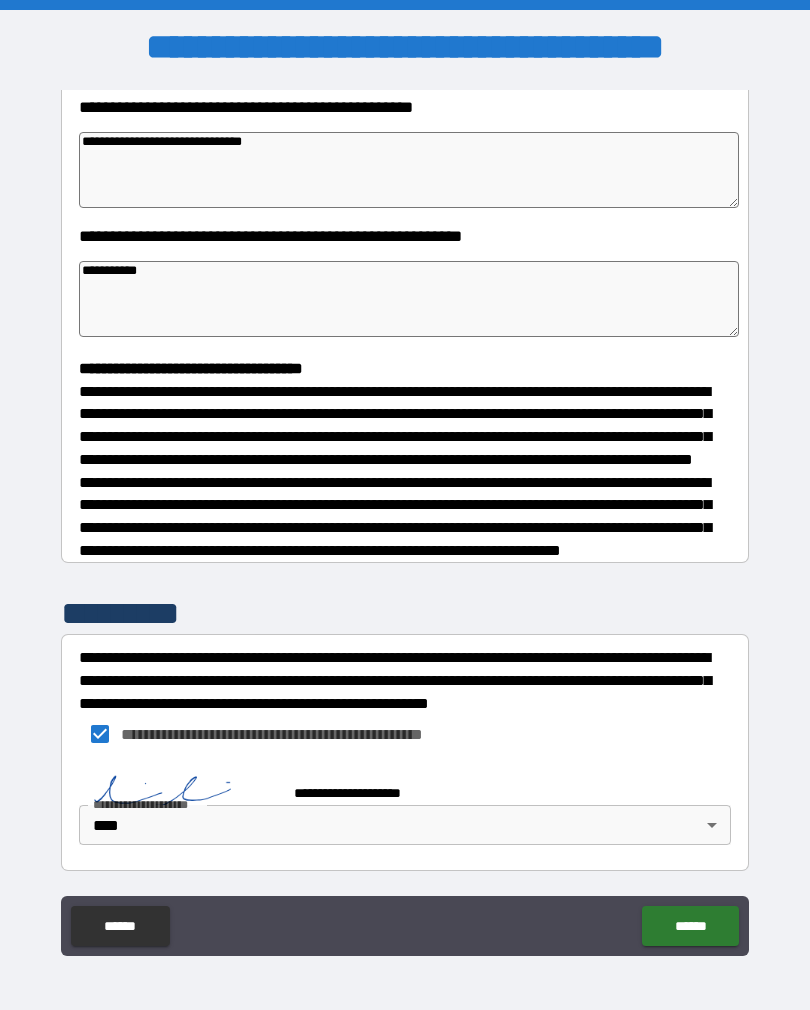 scroll, scrollTop: 338, scrollLeft: 0, axis: vertical 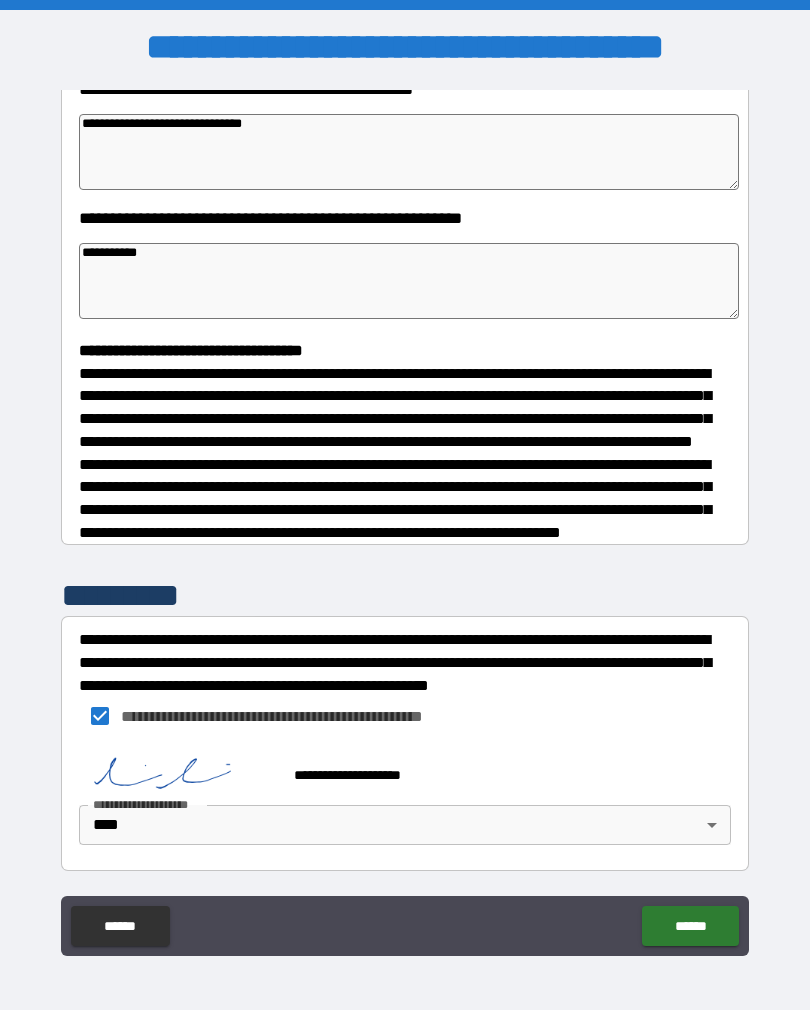click on "******" at bounding box center (690, 926) 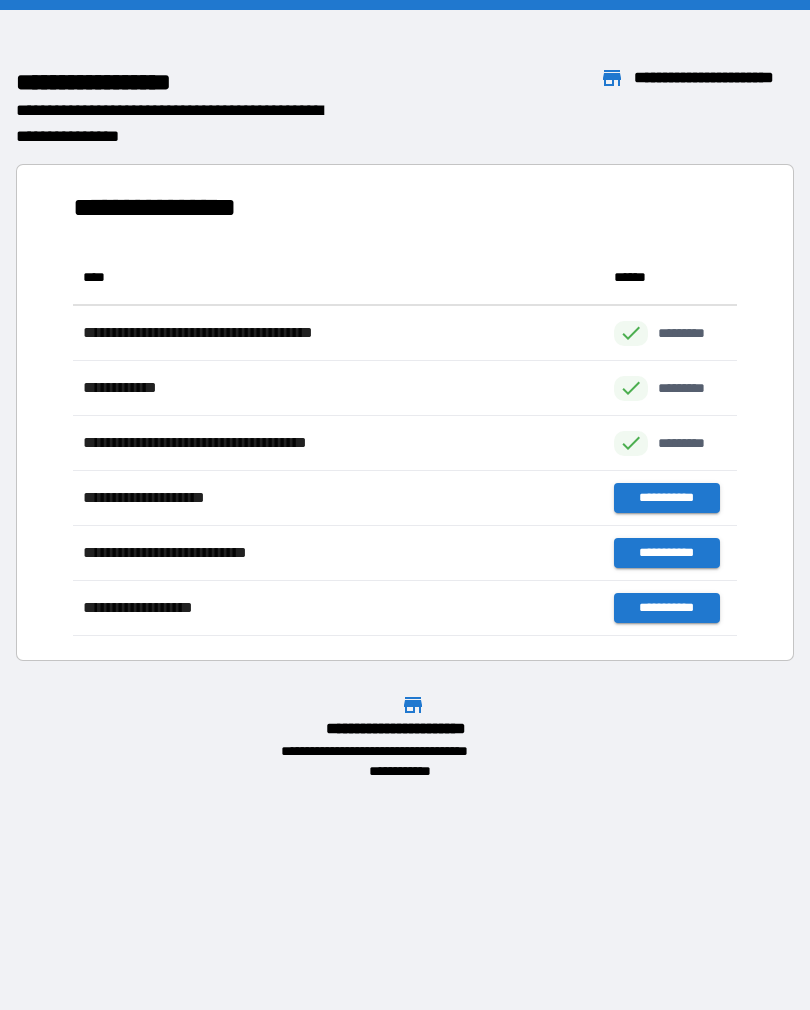 scroll, scrollTop: 1, scrollLeft: 1, axis: both 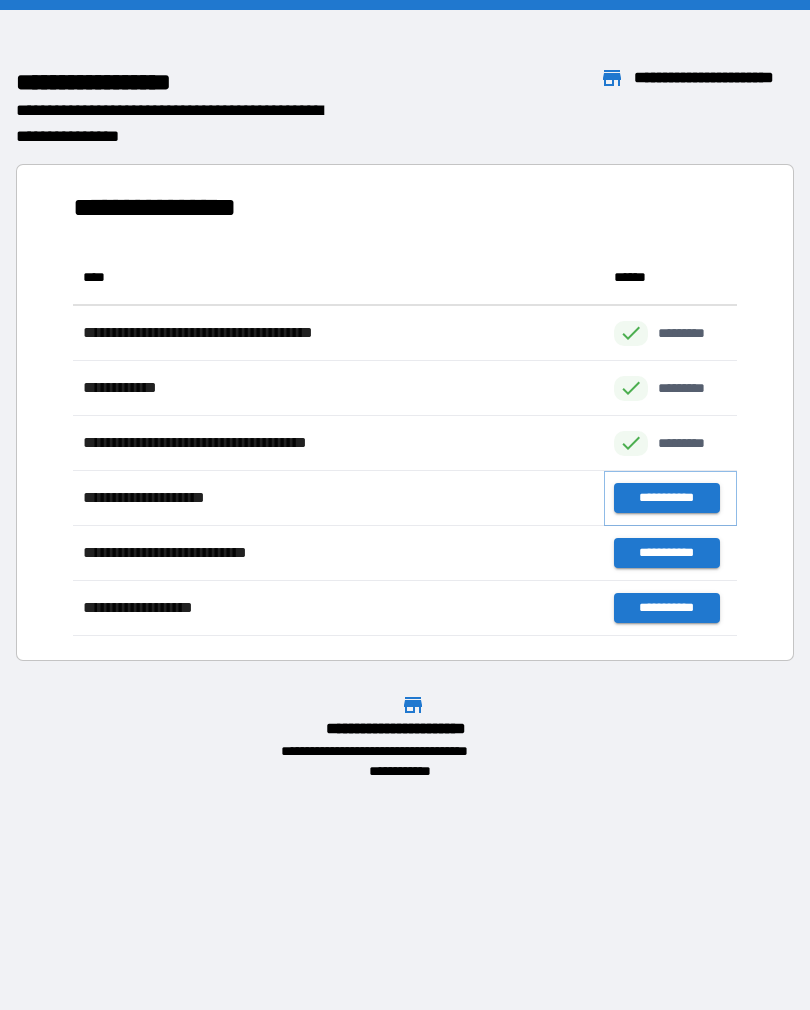 click on "**********" at bounding box center (666, 498) 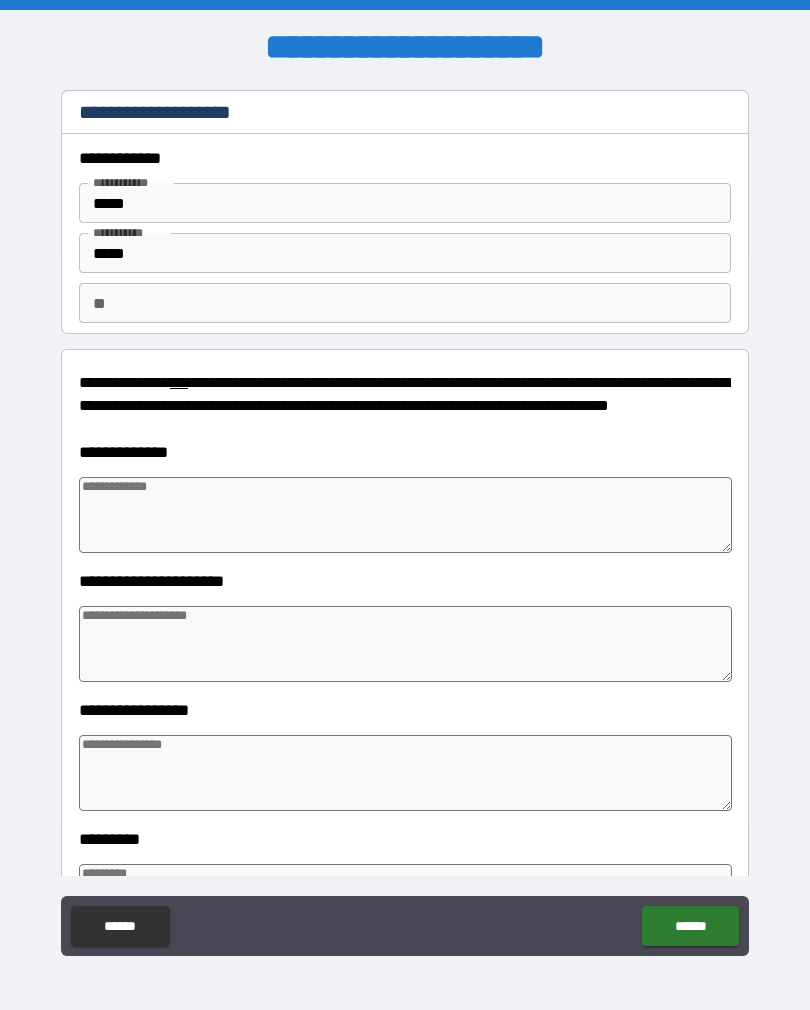 click at bounding box center [405, 515] 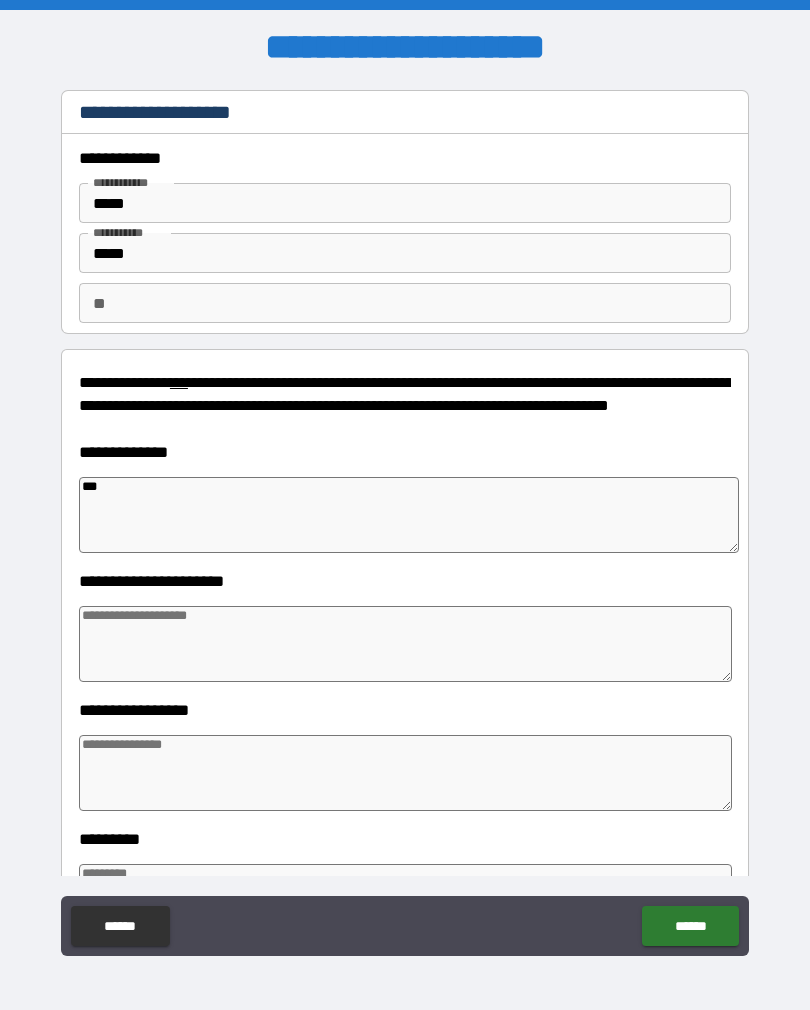 click at bounding box center [405, 644] 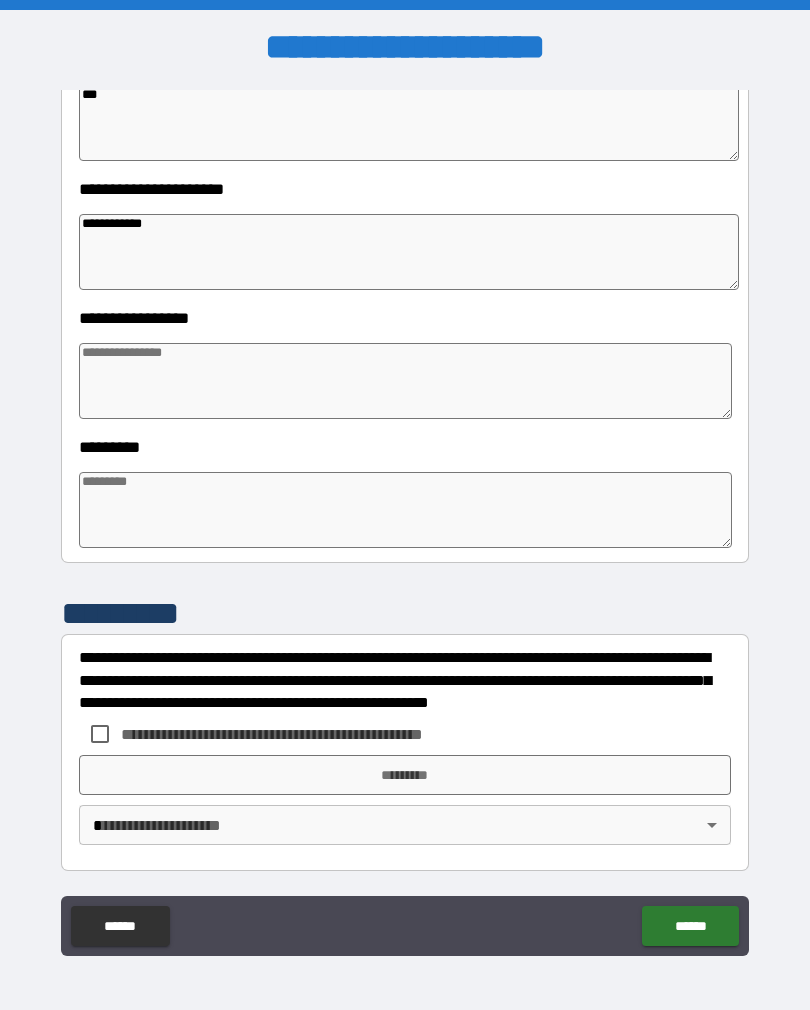 scroll, scrollTop: 392, scrollLeft: 0, axis: vertical 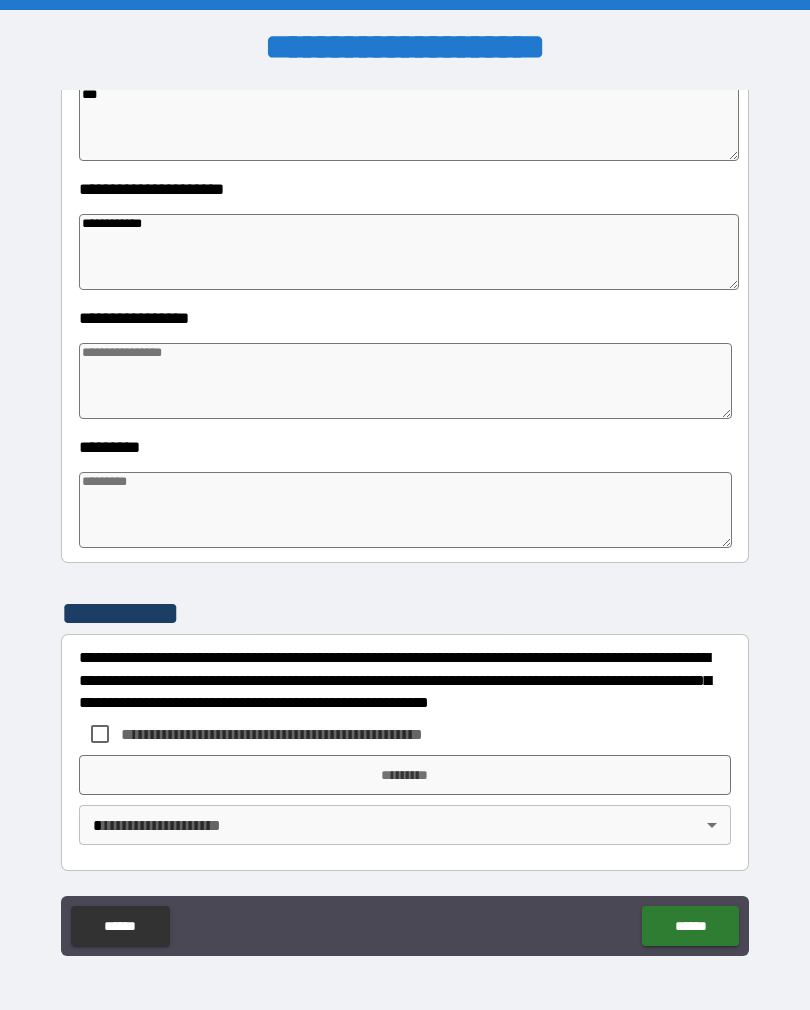 click at bounding box center (405, 381) 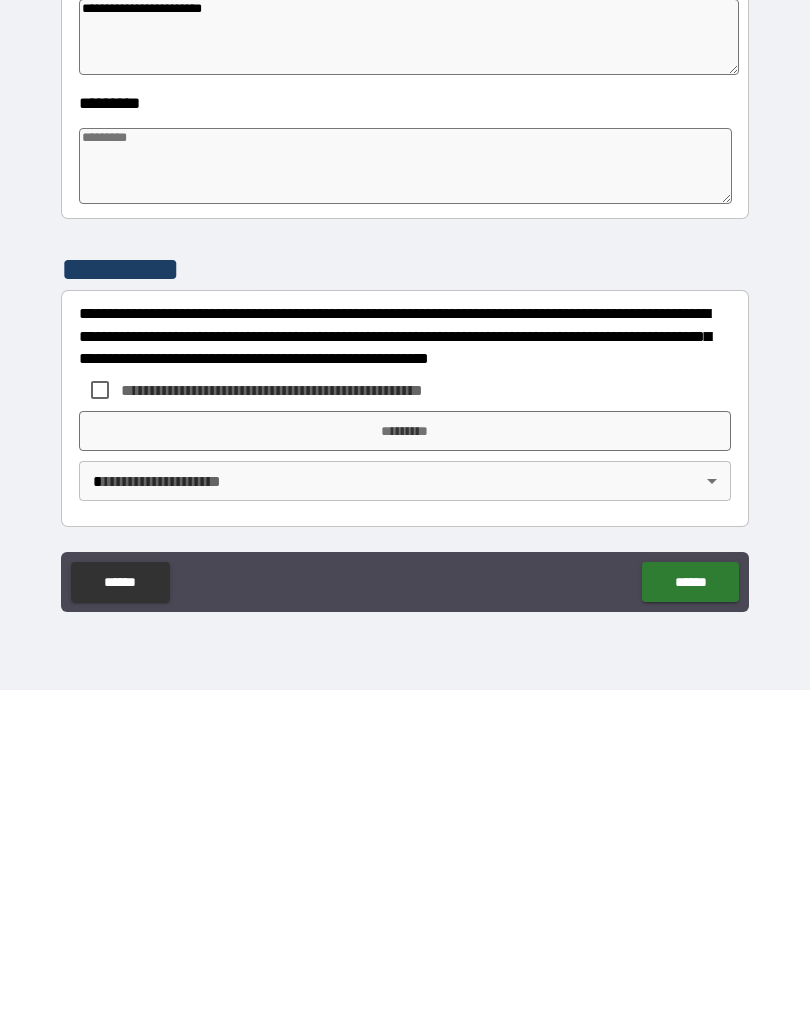 scroll, scrollTop: 31, scrollLeft: 0, axis: vertical 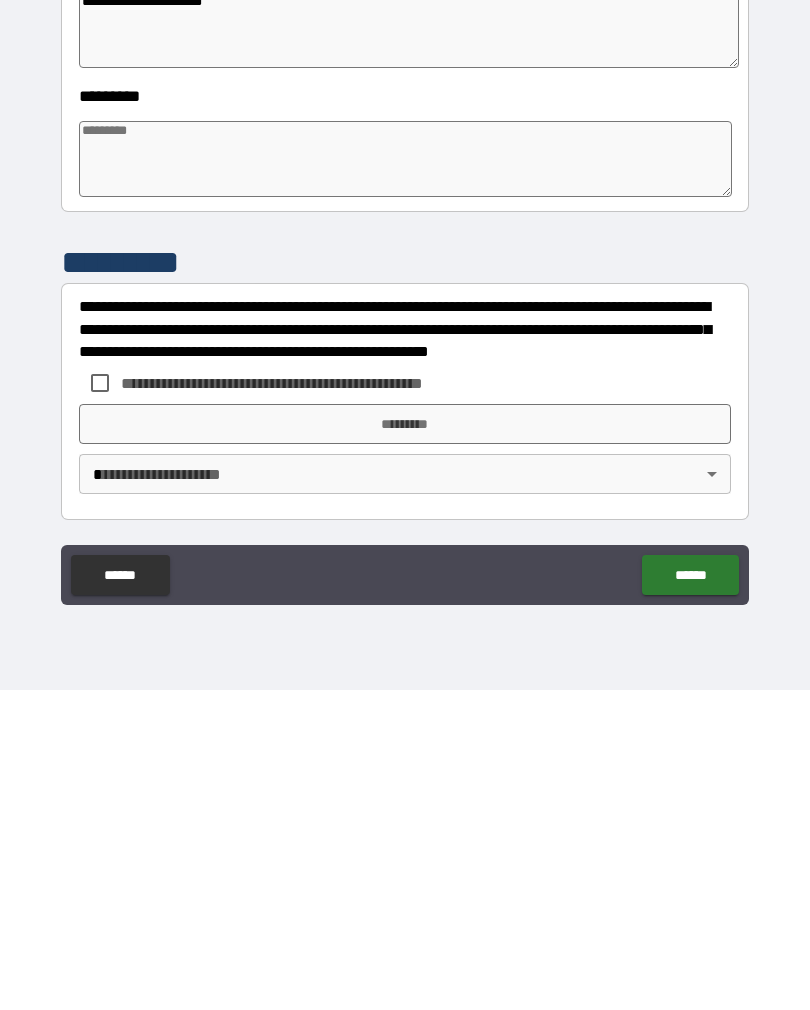click at bounding box center [405, 479] 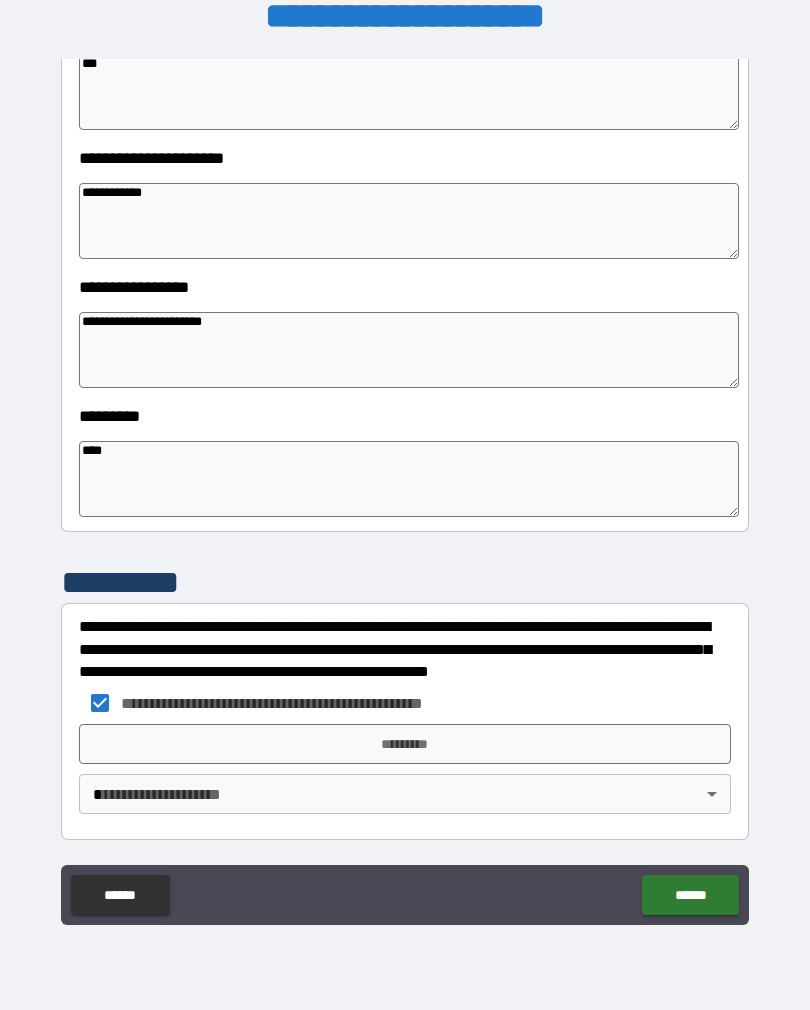 click on "**********" at bounding box center [405, 489] 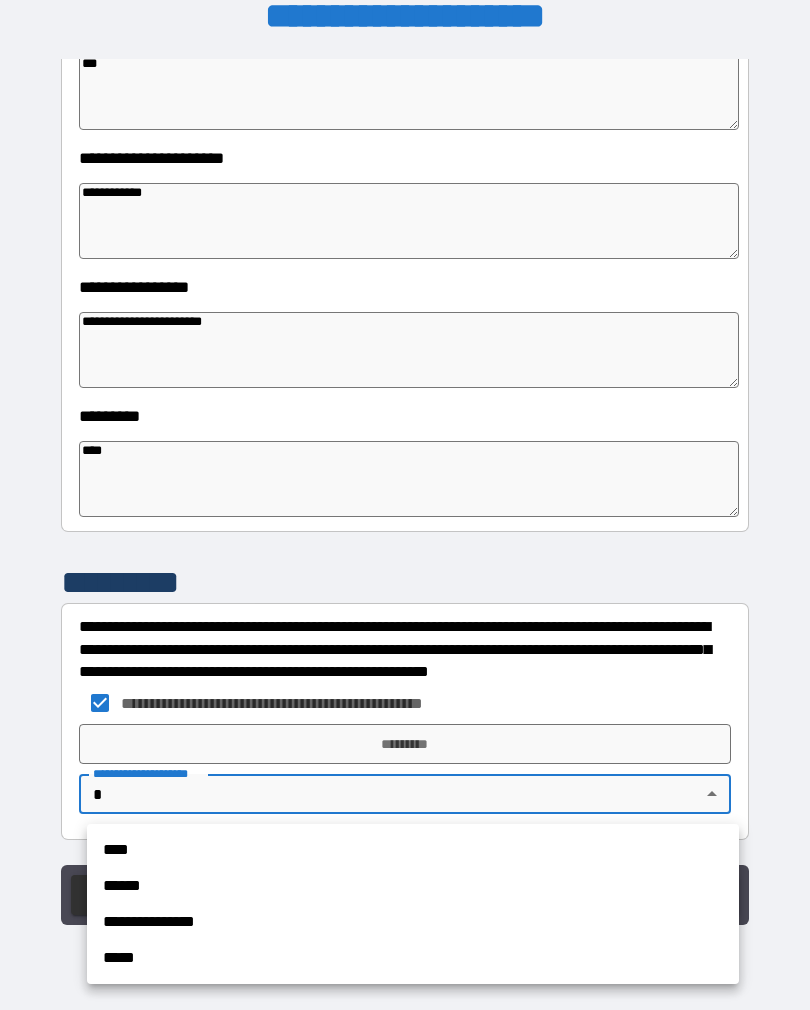 click on "****" at bounding box center [413, 850] 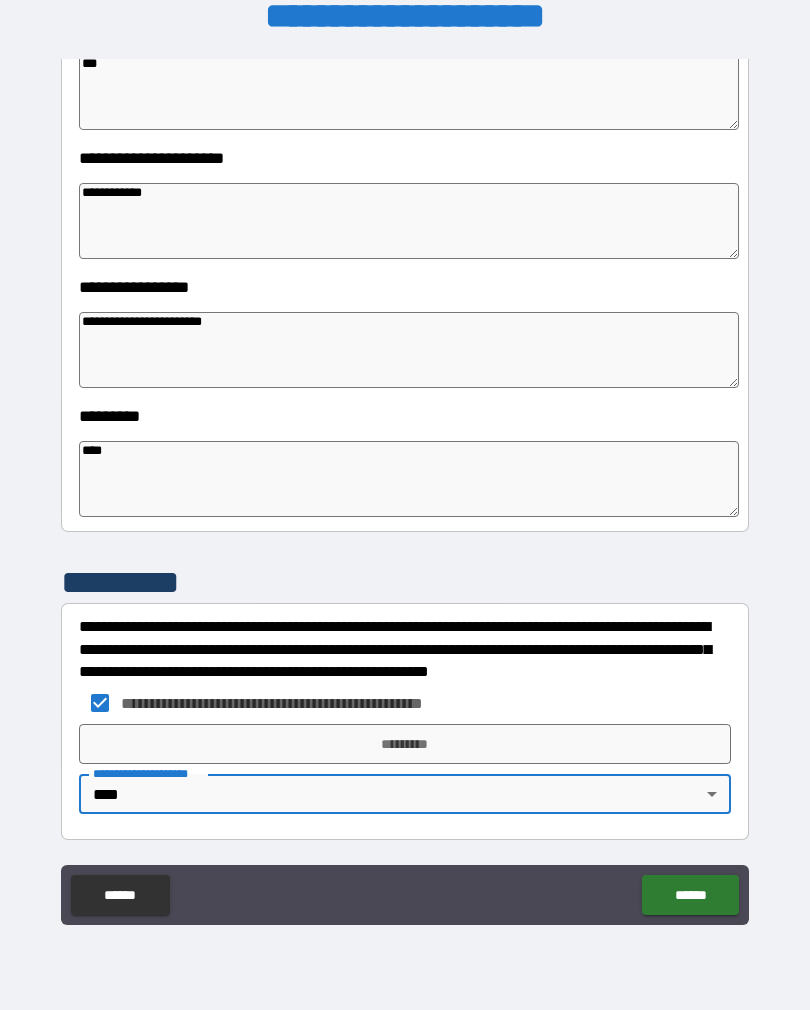 click on "*********" at bounding box center (405, 744) 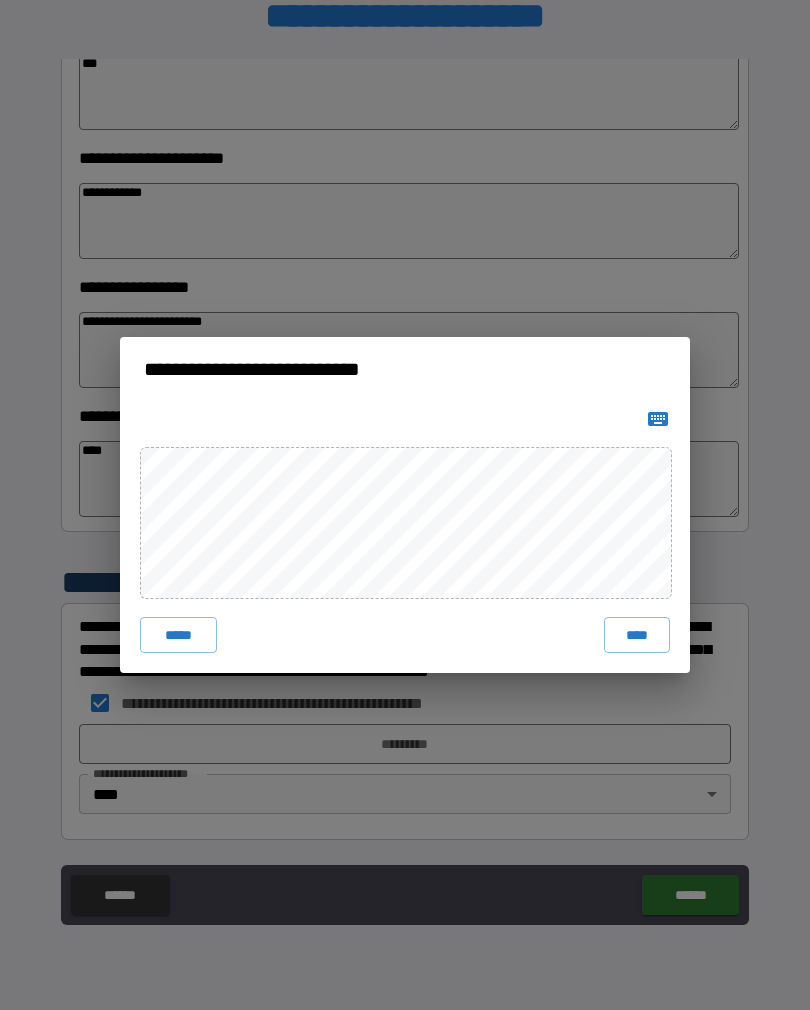 click on "****" at bounding box center (637, 635) 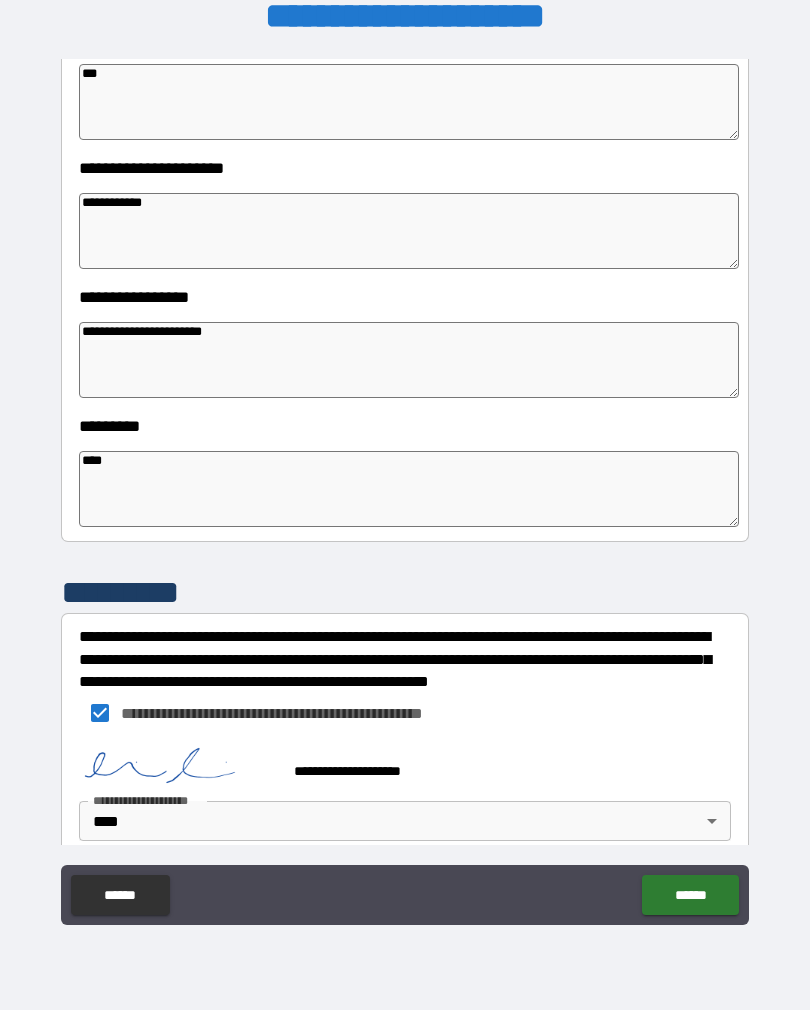 click on "******" at bounding box center (690, 895) 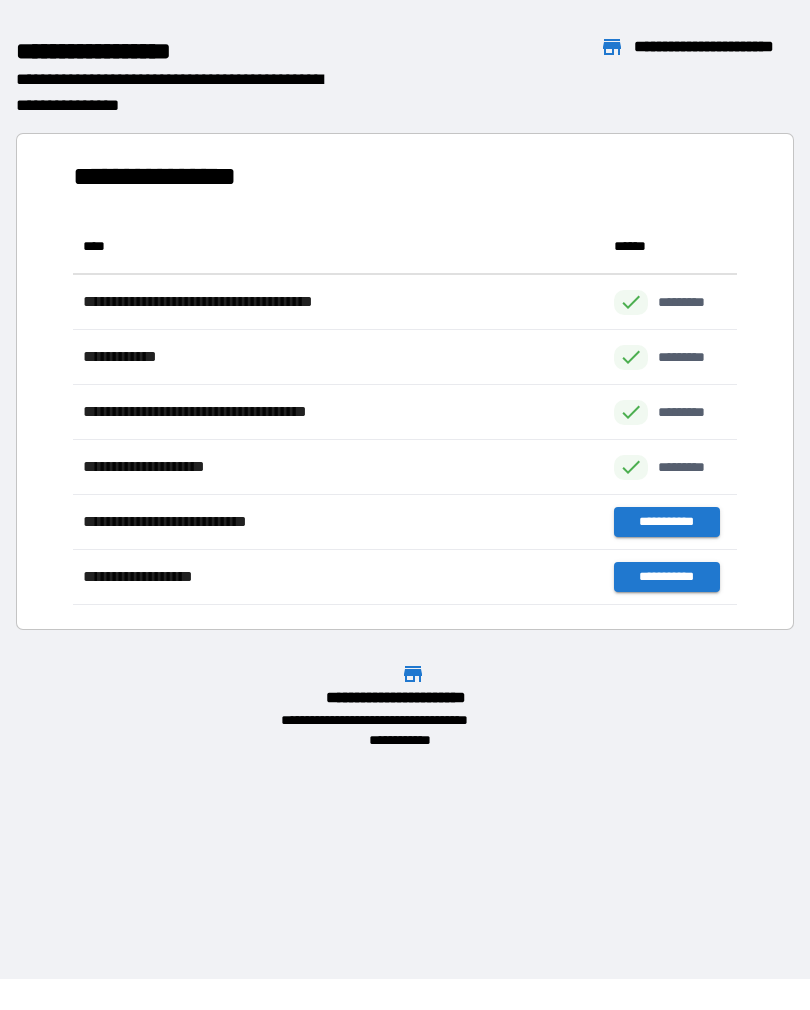 scroll, scrollTop: 1, scrollLeft: 1, axis: both 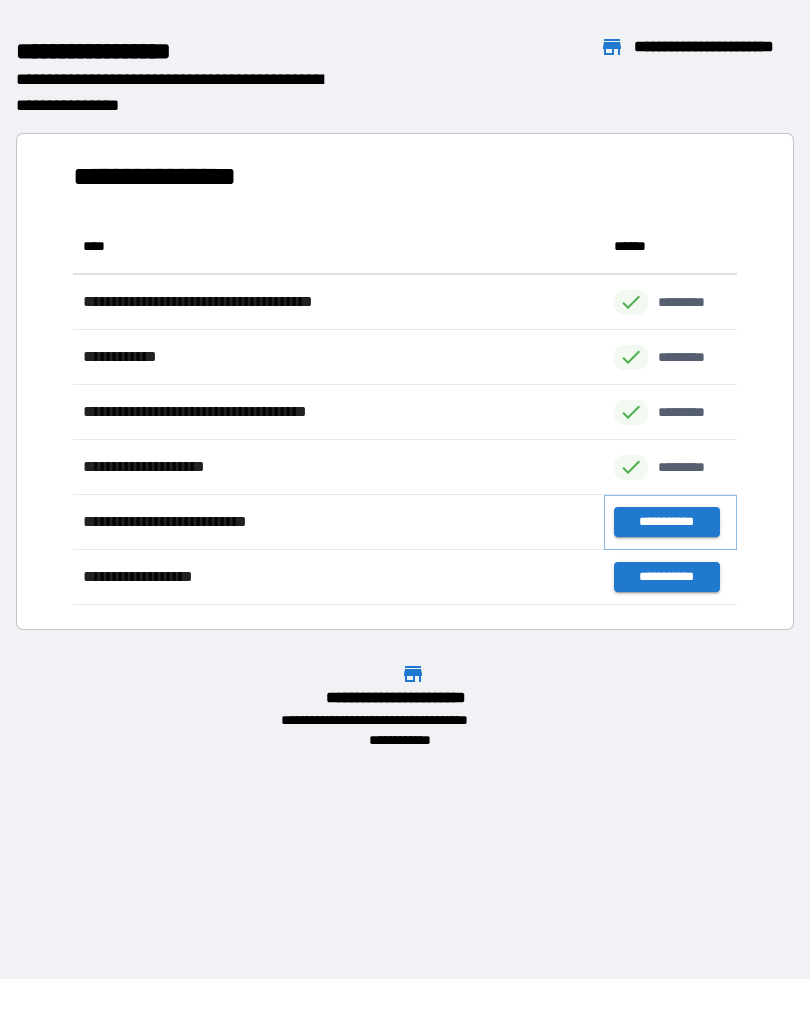 click on "**********" at bounding box center [666, 522] 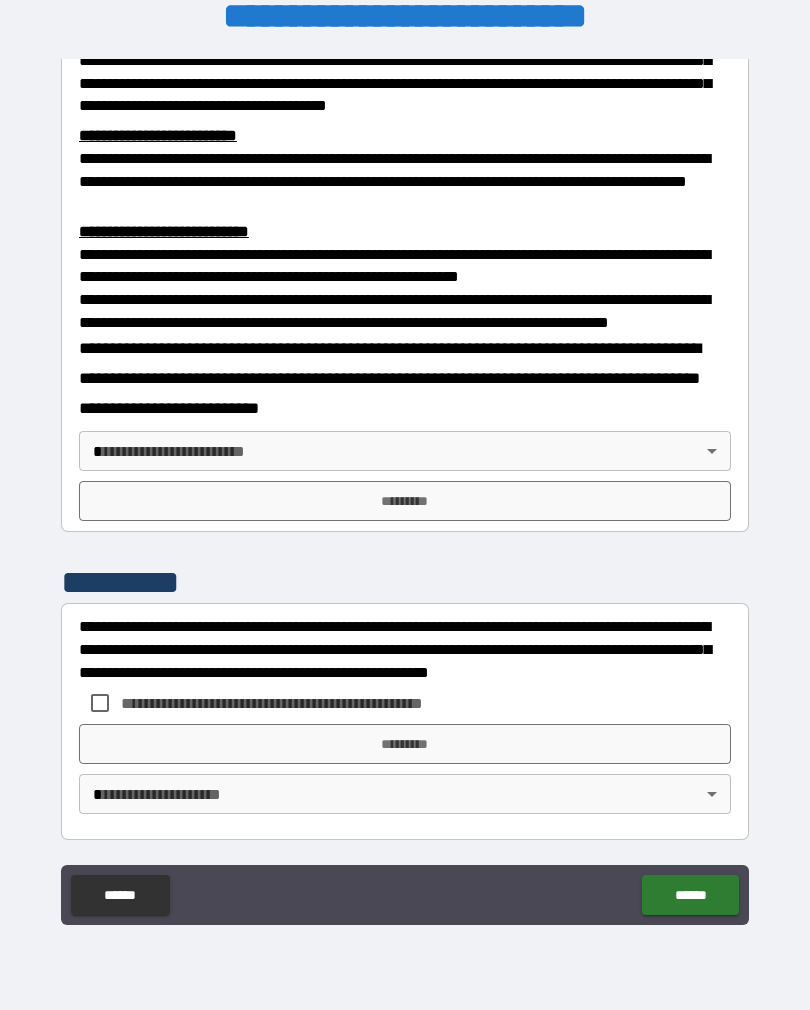 scroll, scrollTop: 660, scrollLeft: 0, axis: vertical 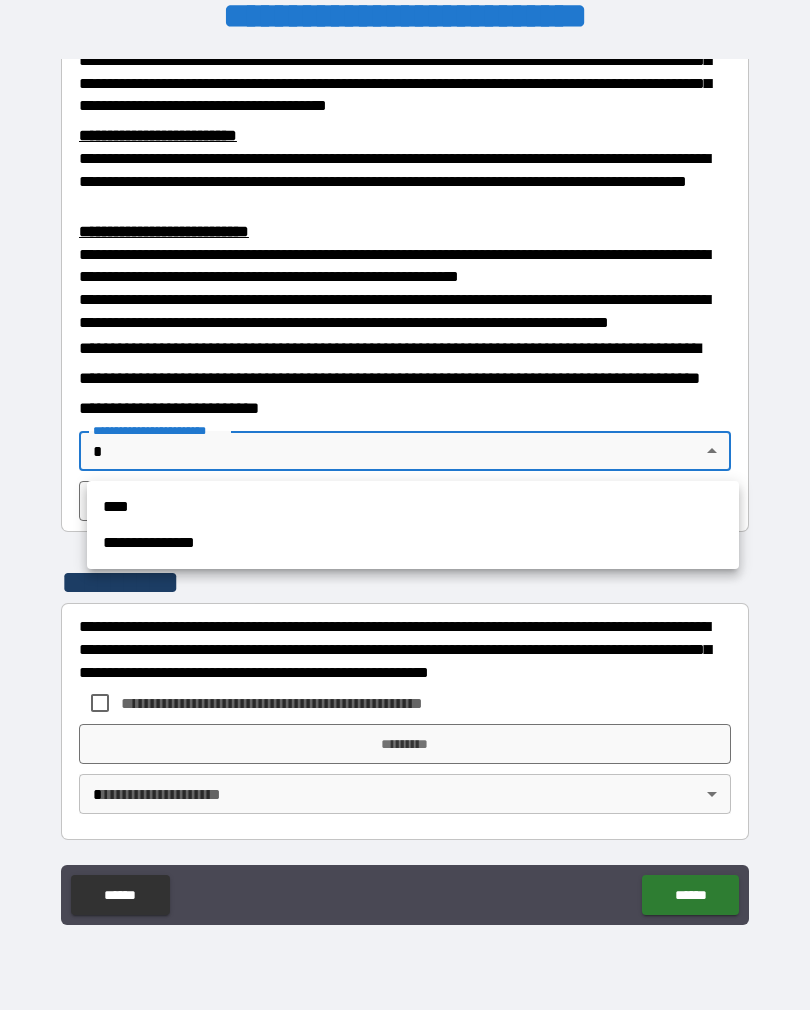 click on "****" at bounding box center [413, 507] 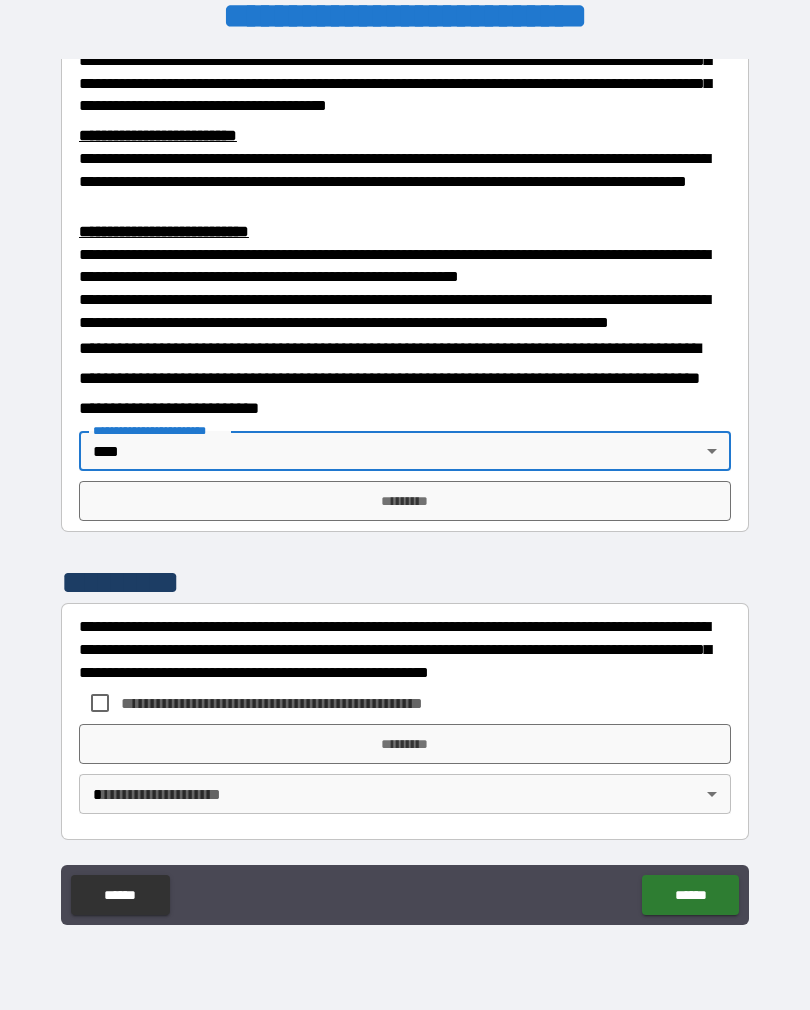 click on "*********" at bounding box center (405, 501) 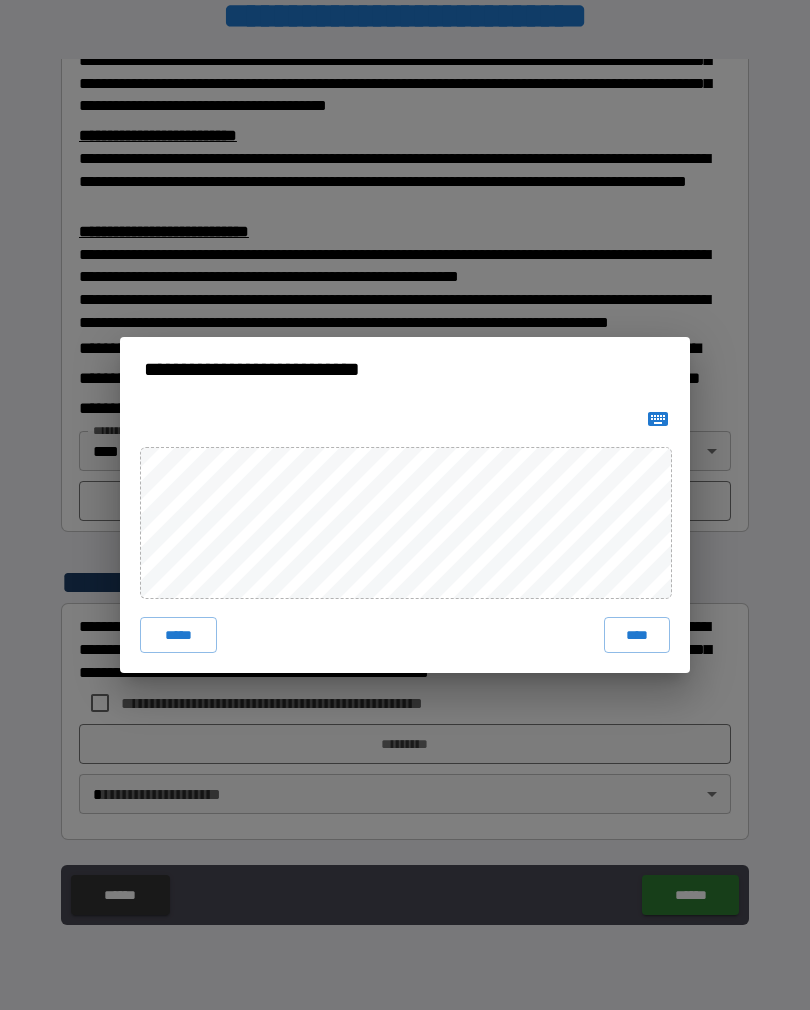 click on "****" at bounding box center [637, 635] 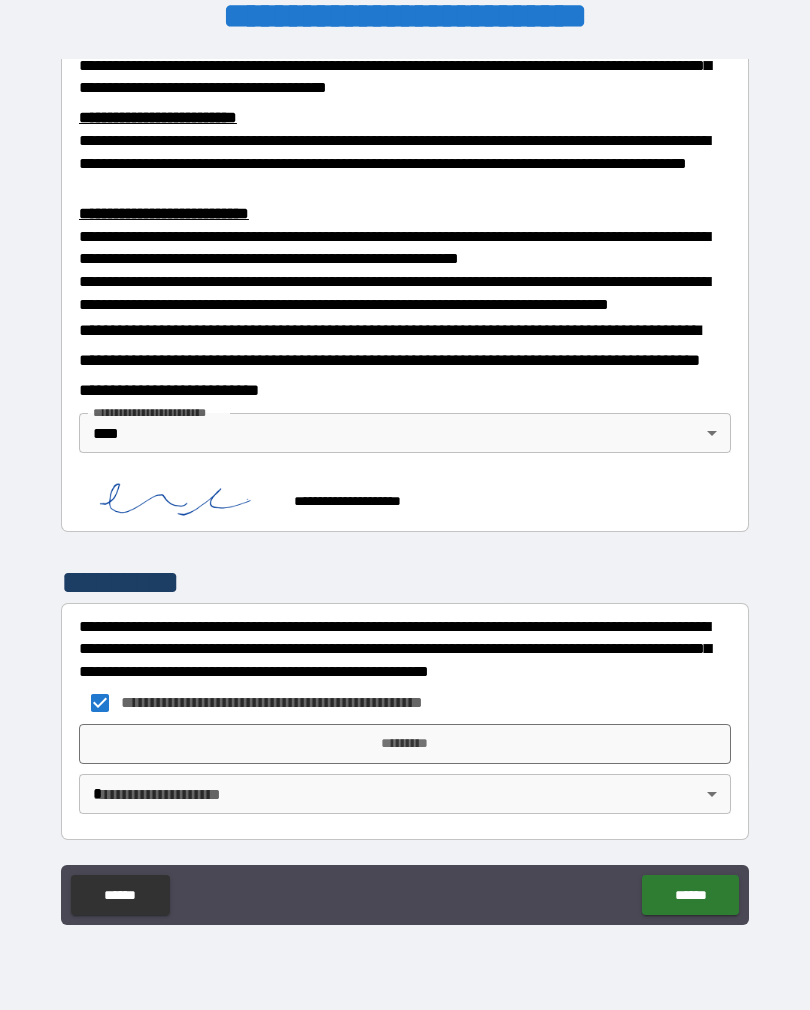 scroll, scrollTop: 677, scrollLeft: 0, axis: vertical 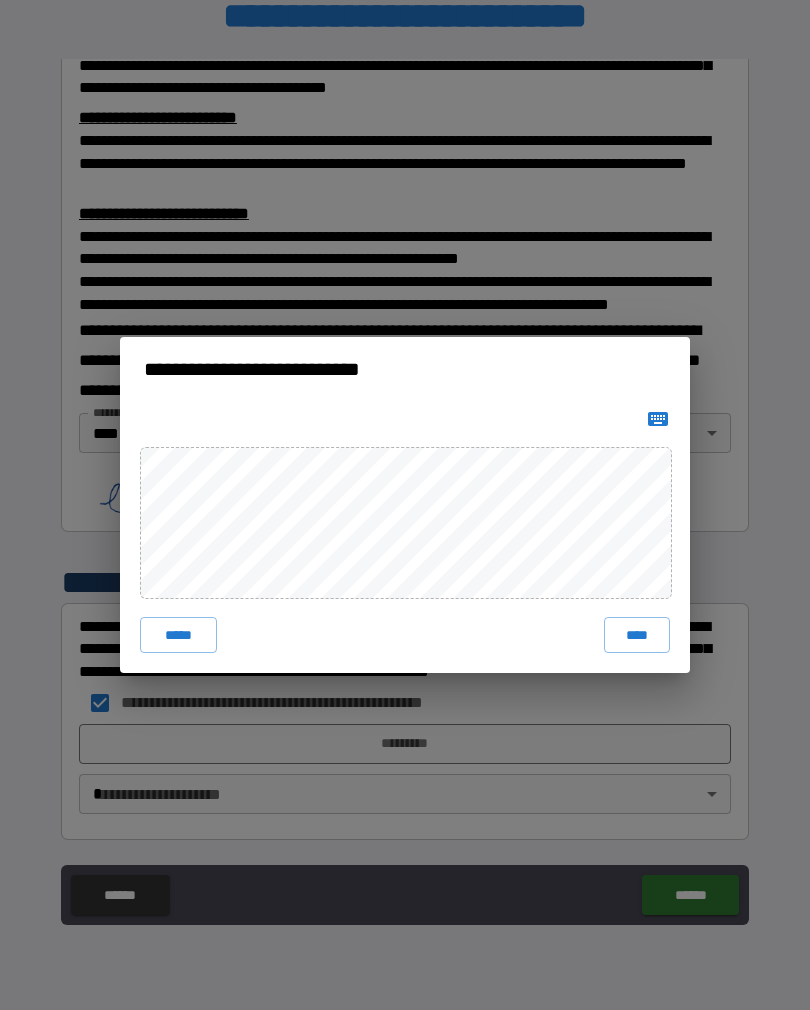 click on "****" at bounding box center (637, 635) 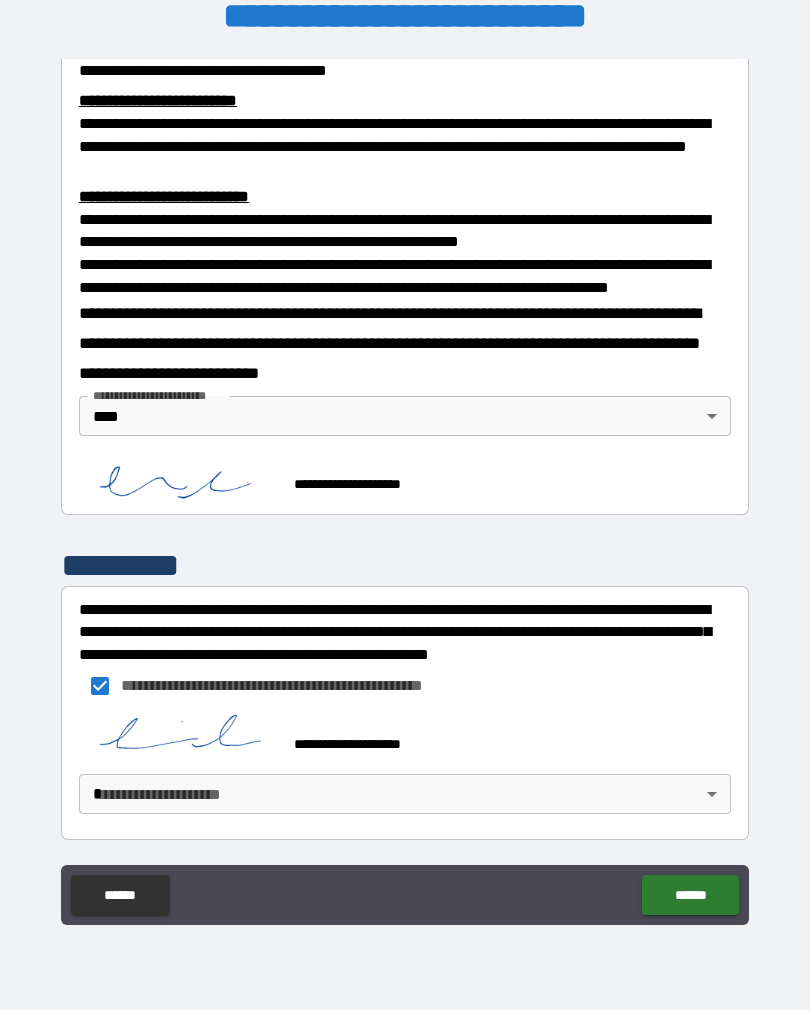 scroll, scrollTop: 667, scrollLeft: 0, axis: vertical 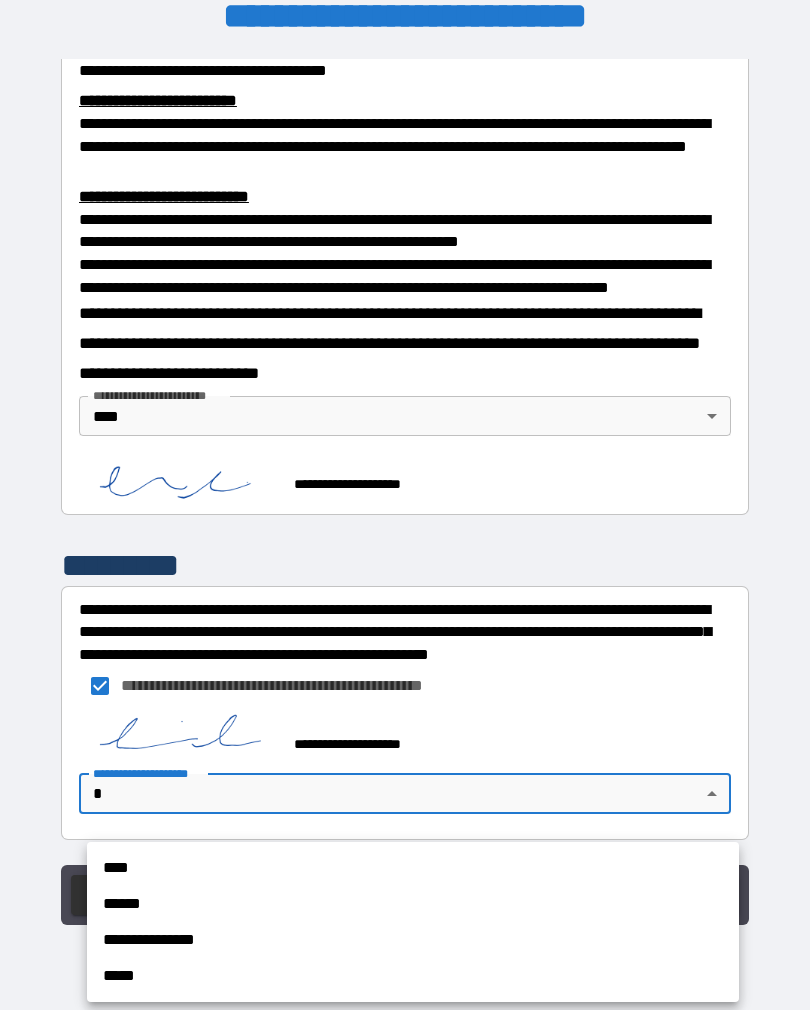 click on "****" at bounding box center [413, 868] 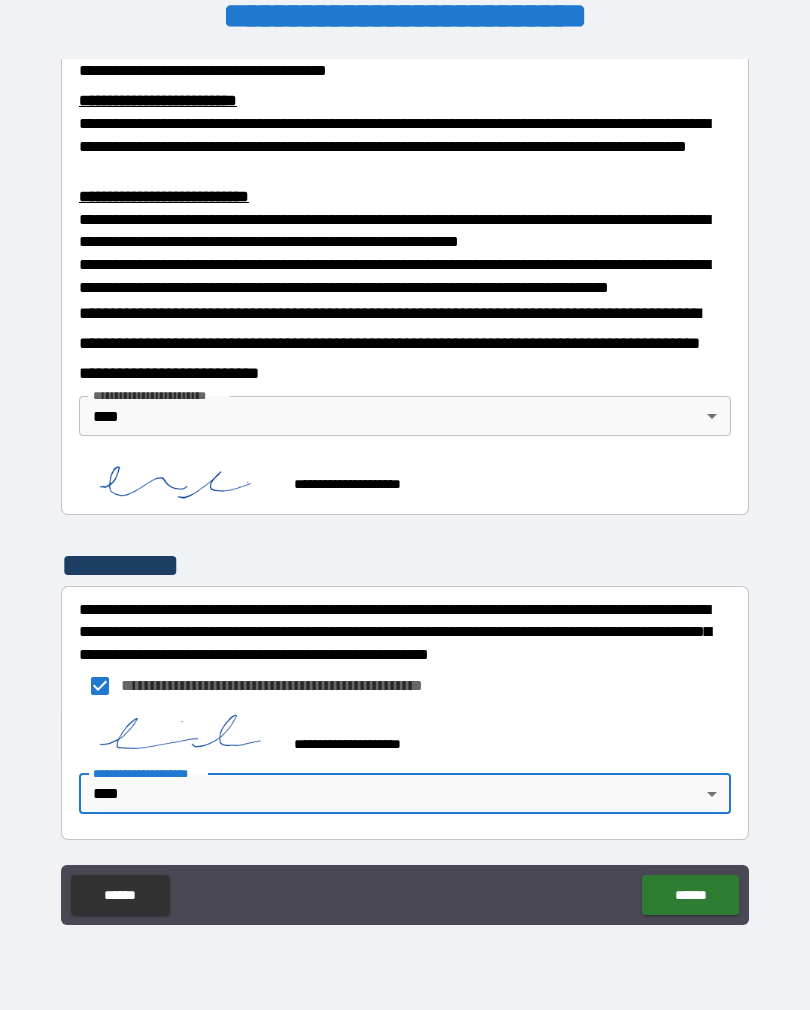 click on "******" at bounding box center [690, 895] 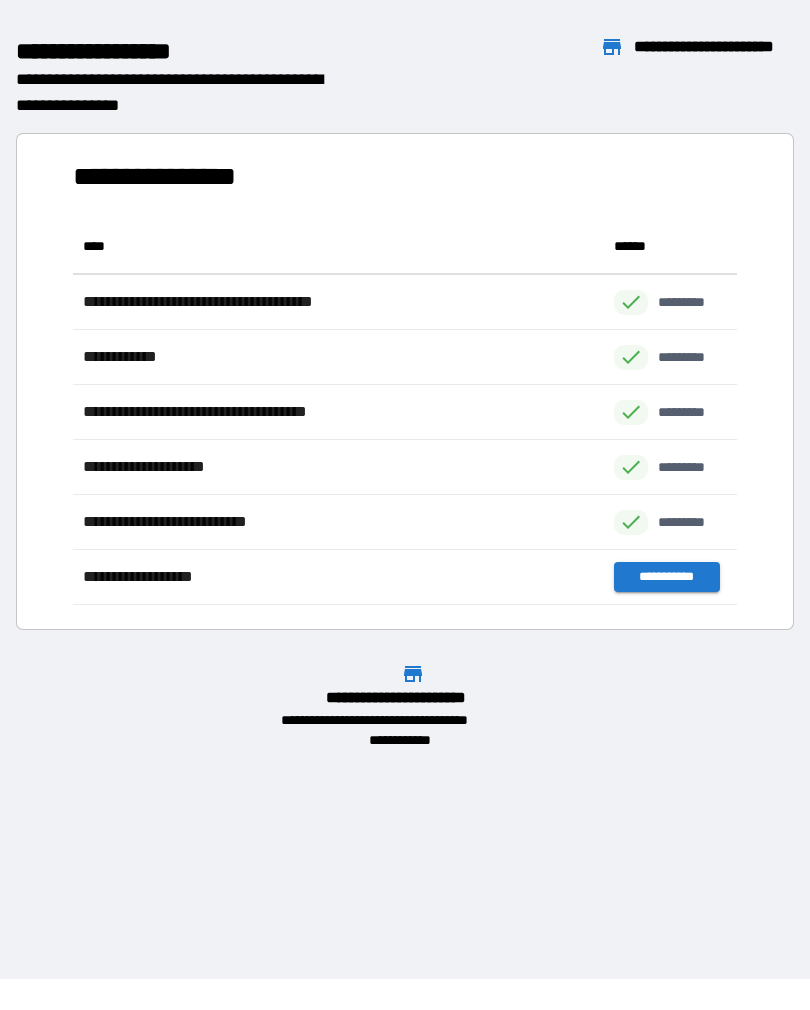 scroll, scrollTop: 386, scrollLeft: 664, axis: both 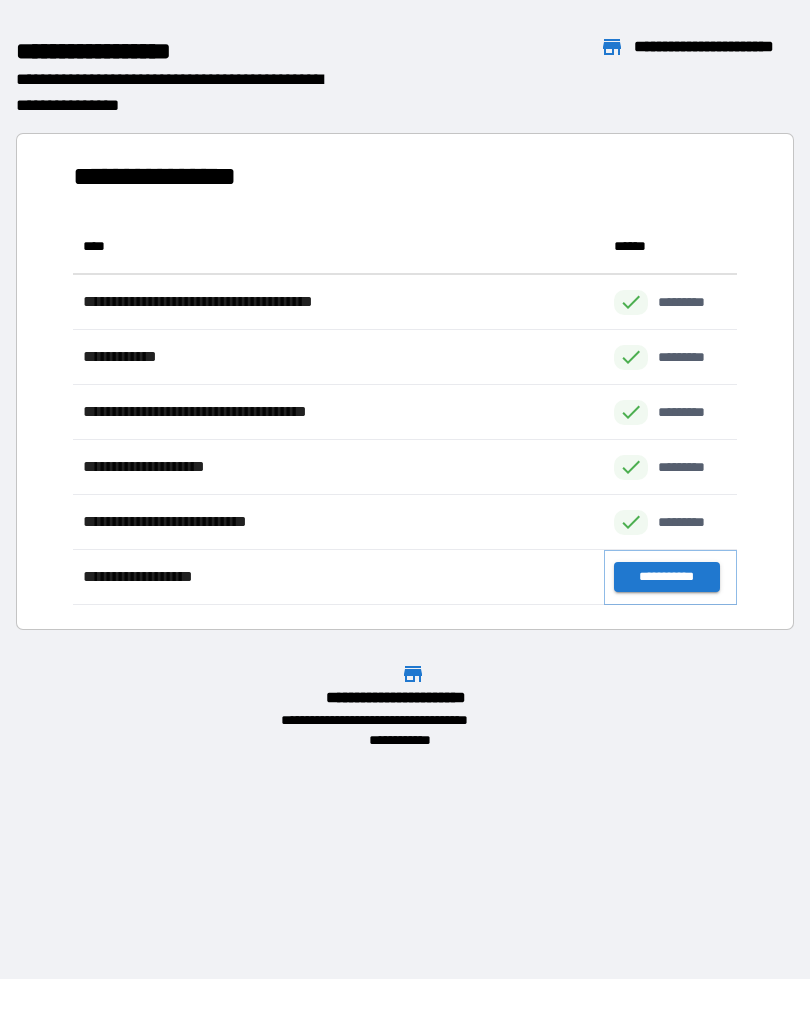 click on "**********" at bounding box center (666, 577) 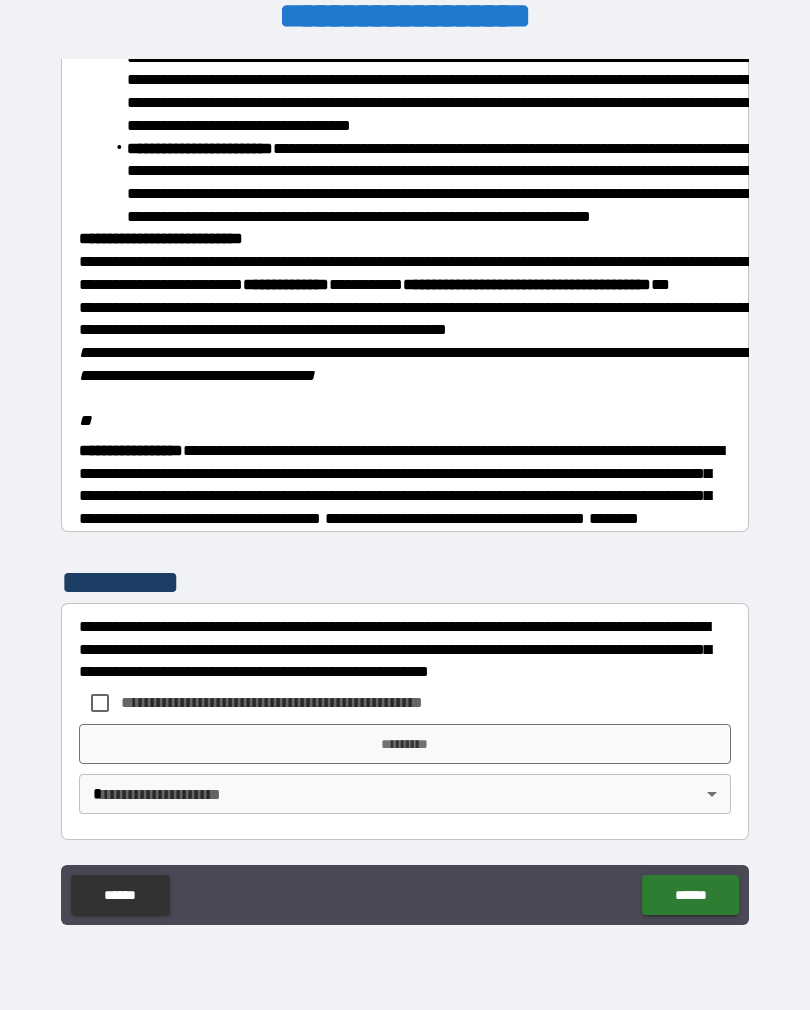 scroll, scrollTop: 2206, scrollLeft: 0, axis: vertical 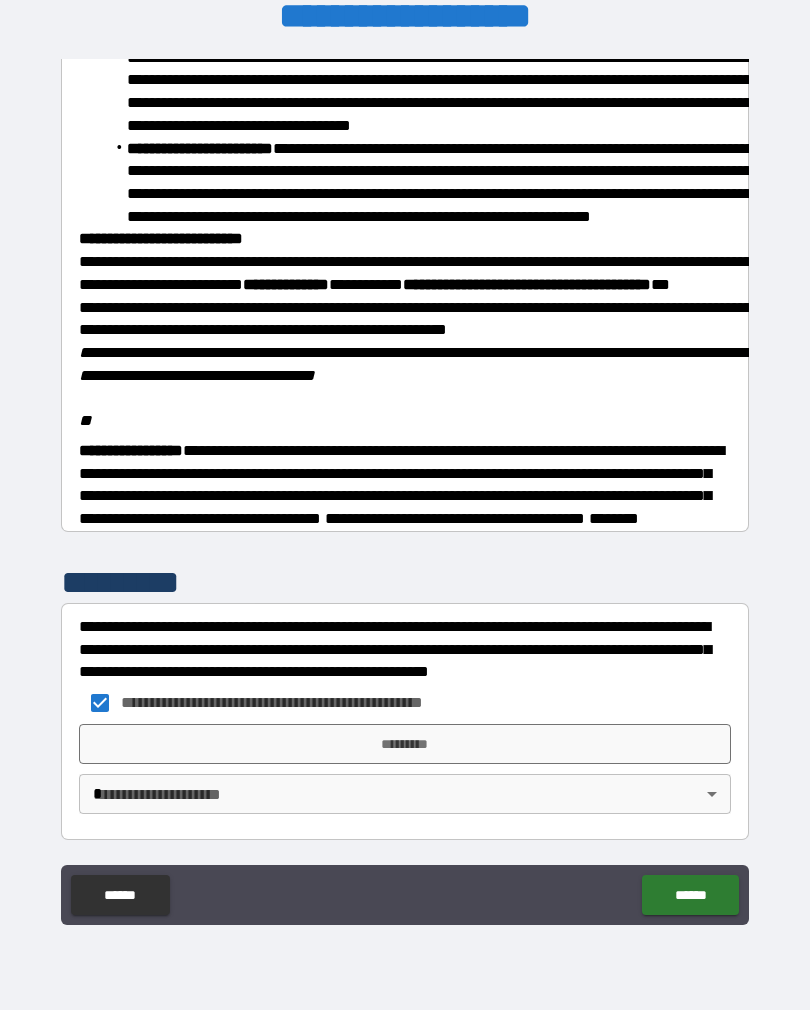 click on "*********" at bounding box center (405, 744) 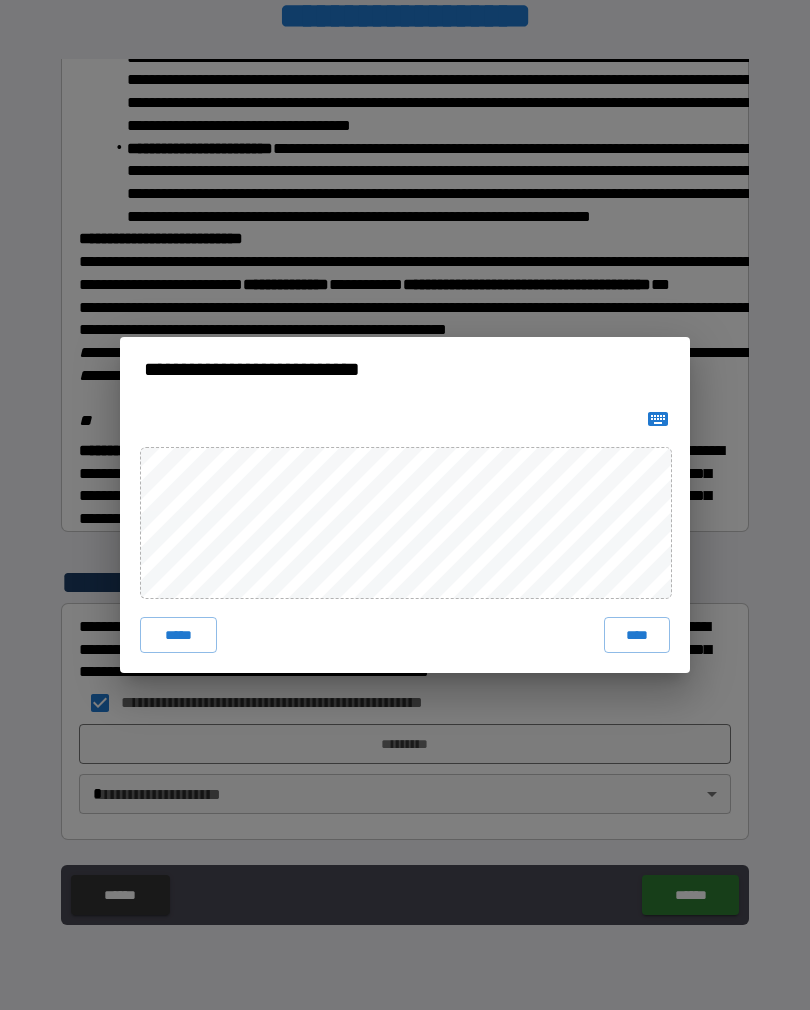 click on "****" at bounding box center [637, 635] 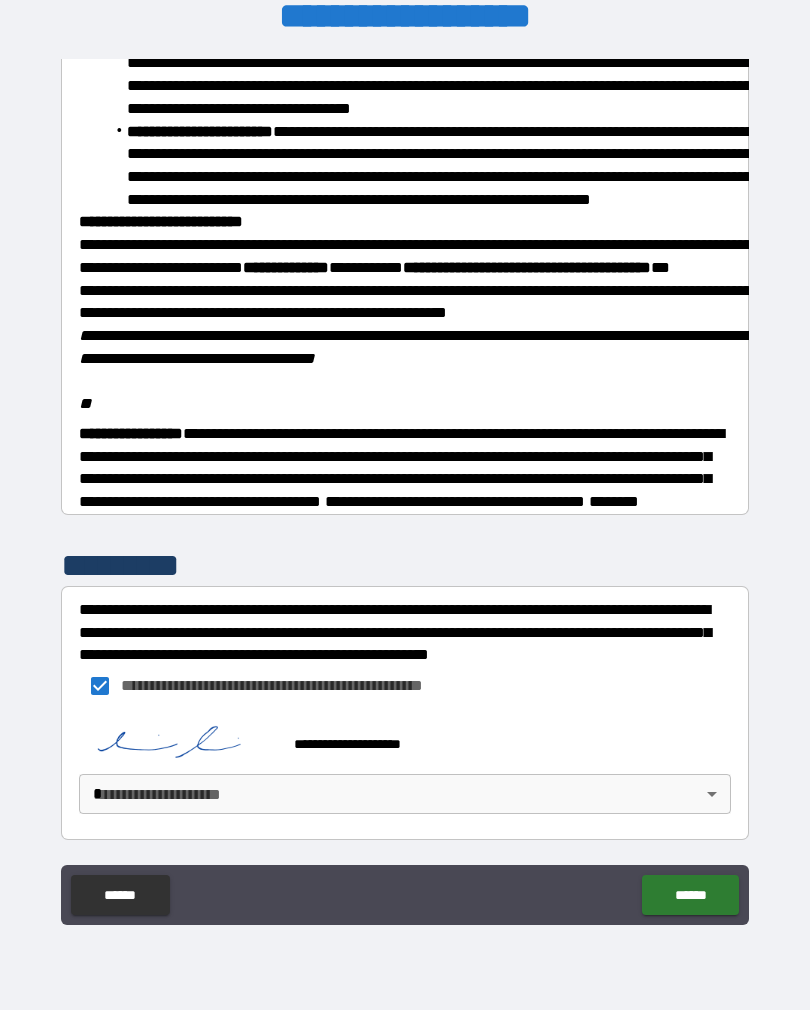 scroll, scrollTop: 2223, scrollLeft: 0, axis: vertical 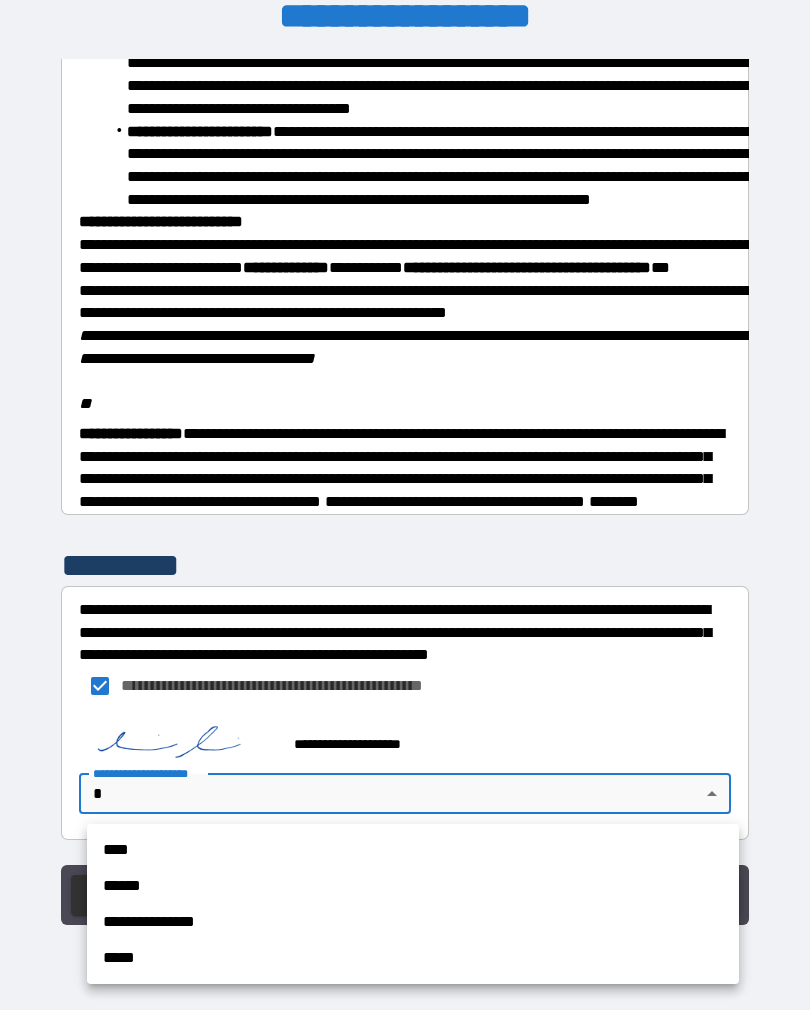 click on "****" at bounding box center (413, 850) 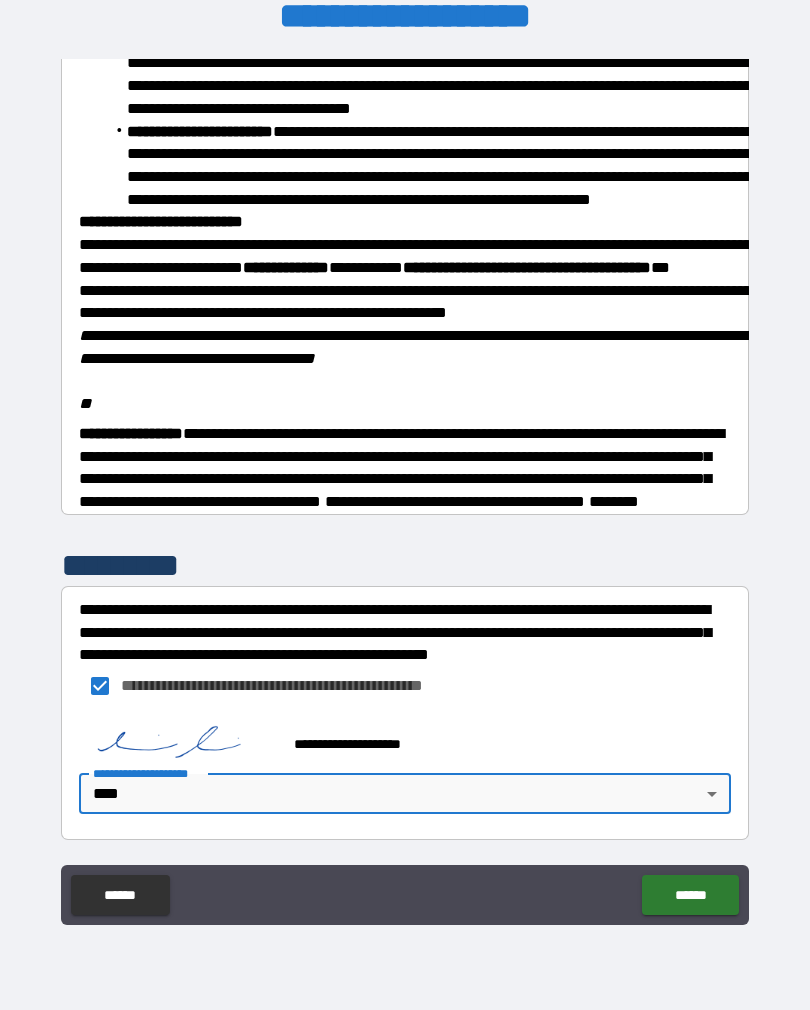 click on "******" at bounding box center (690, 895) 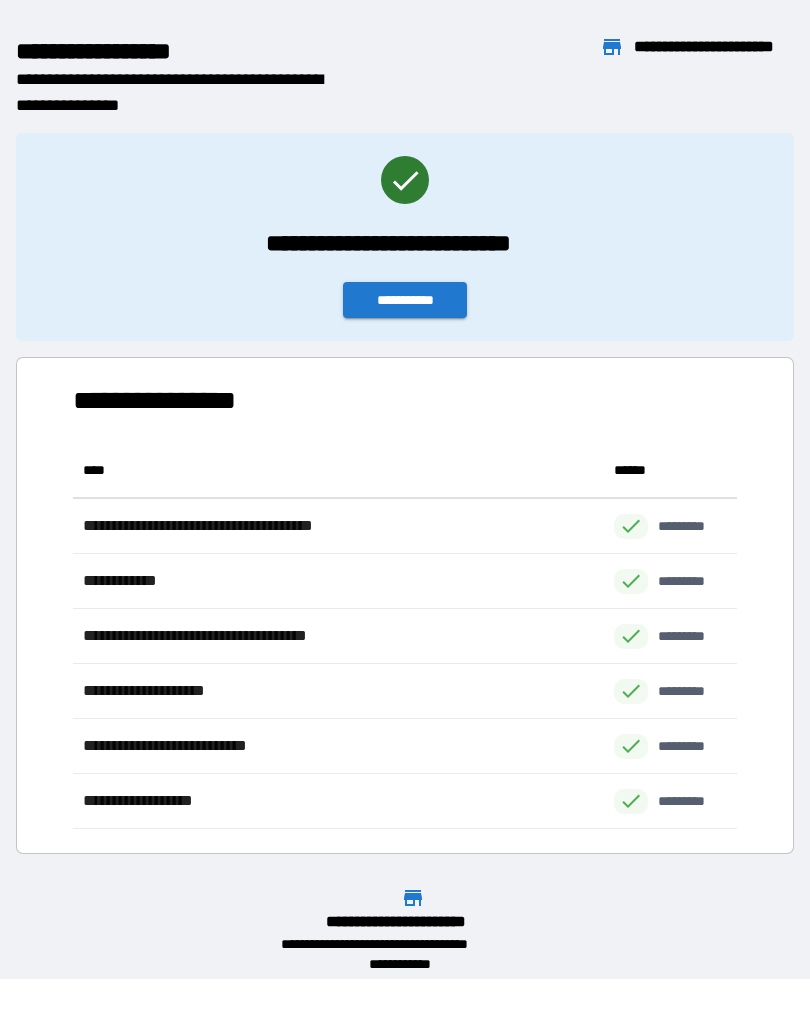 scroll, scrollTop: 386, scrollLeft: 664, axis: both 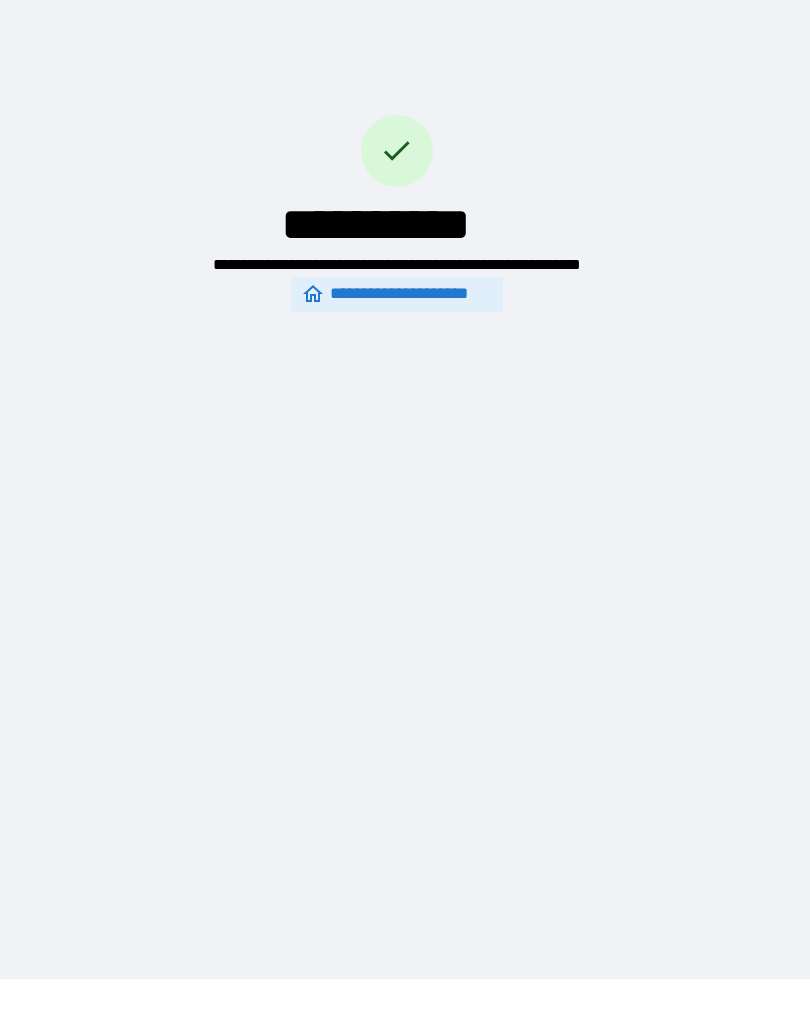 click on "**********" at bounding box center [405, 474] 